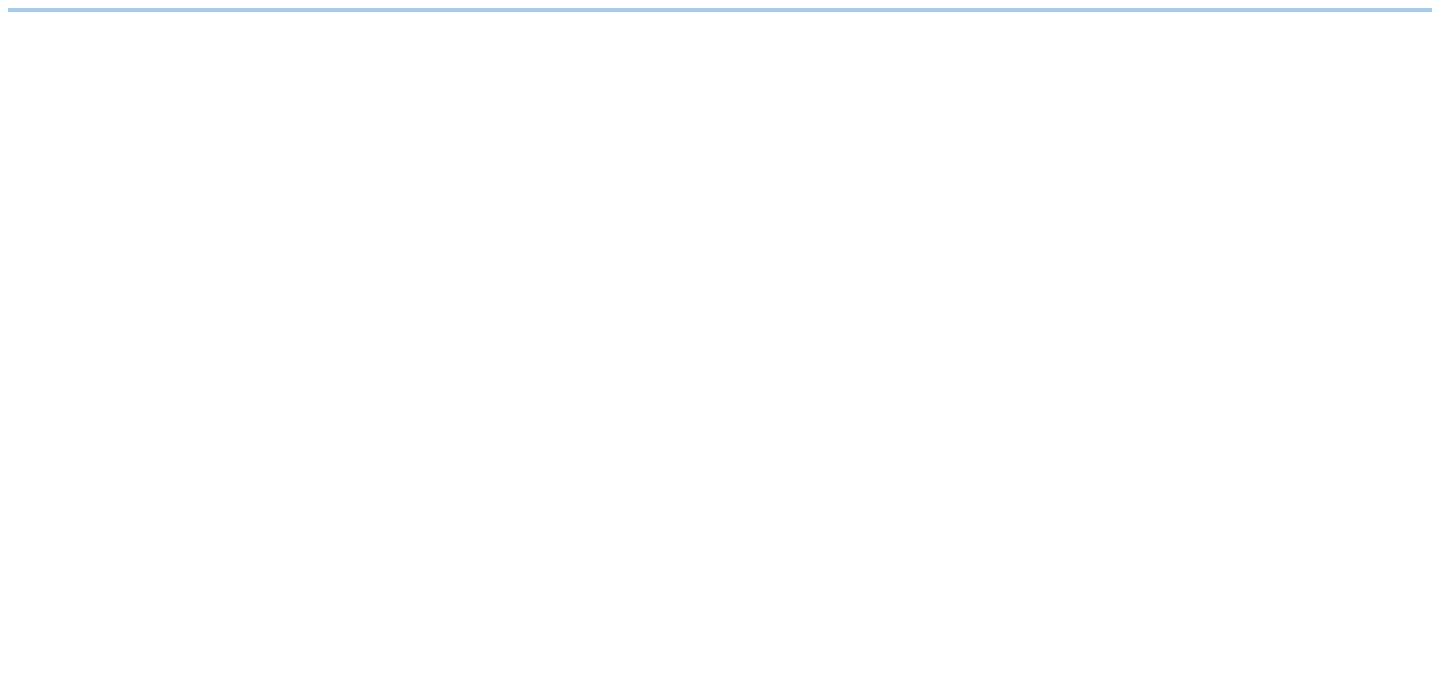 scroll, scrollTop: 0, scrollLeft: 0, axis: both 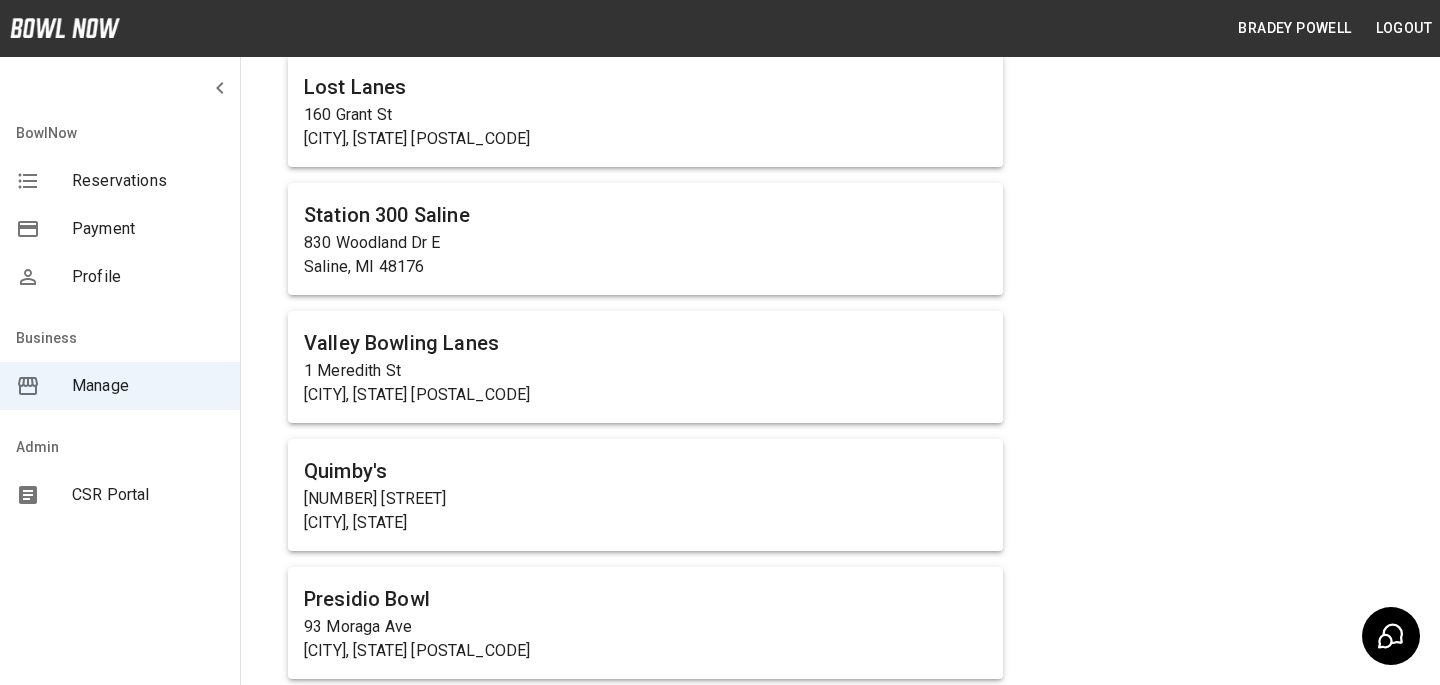 click on "Holiday Bowl 181 Bowling Ln Altoona, [STATE] [ZIP] Salem Bowl 1620 E Main St Salem, [STATE] [ZIP] Pleasant Hill Lanes 1001 W Newport Pike Wilmington, [STATE] [ZIP] Roseland Lanes 26383 Broadway Ave Oakwood Village, [STATE] [ZIP] S&S SPEEDWAYS - Indoor Go-Karts in the Pocono's 7062 U.S. 209 Stroudsburg, [STATE] [ZIP] Farmington Lanes 27 5th Street Farmington, [STATE] Pikeside Bowl 3485 Winchester Ave Martinsburg, [STATE] [ZIP] Lord Calvert Bowling Center 2275 Solomons Island Rd Huntingtown, [STATE] [ZIP] Pines Plaza Lanes 1130 Perry Hwy Pittsburgh, [STATE] [ZIP] Orange Bowl Lanes 1221 E Vine St Kissimmee, [STATE] [ZIP] Valley Bowl 12 Prince Street #5 Randolph, [STATE] Midway Bowling - Carlisle 1561 Holly Pike Carlisle, [STATE] [ZIP] Station 300 Bluffton 25 Innovation Dr Bluffton, [STATE] [ZIP] Strike Bowling Haußmannstraße 2a 87700 Memmingen, Germany SpareZ Bowling 5325 S University Dr Davie, [STATE] [ZIP] RollHouse Solon 33185 Bainbridge Rd Solon, [STATE] [ZIP] Arnold's Family Fun Center 2200 West Dr Oaks, [STATE] [ZIP] Northland Bowl & Sports Center 1521 Martin St Main Bowl 541 Ave B" at bounding box center (645, -905) 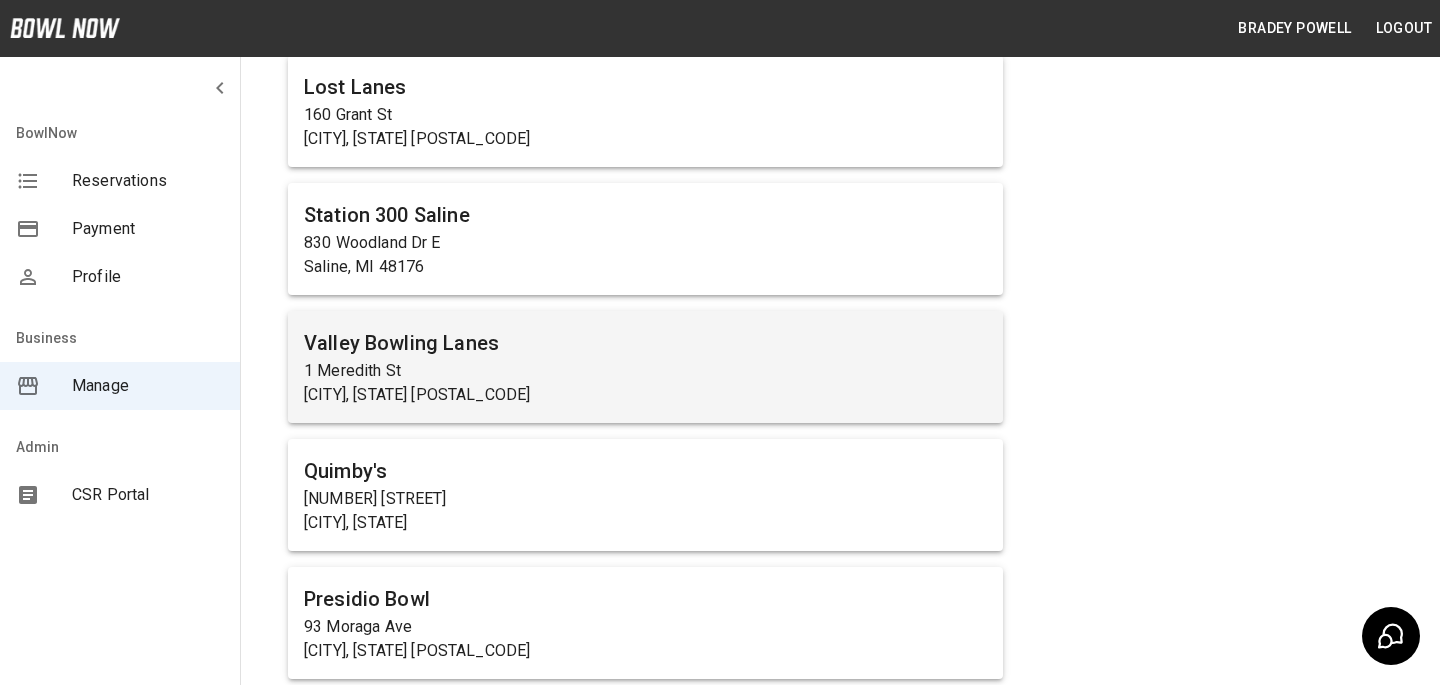 click on "Valley Bowling Lanes" at bounding box center (645, 343) 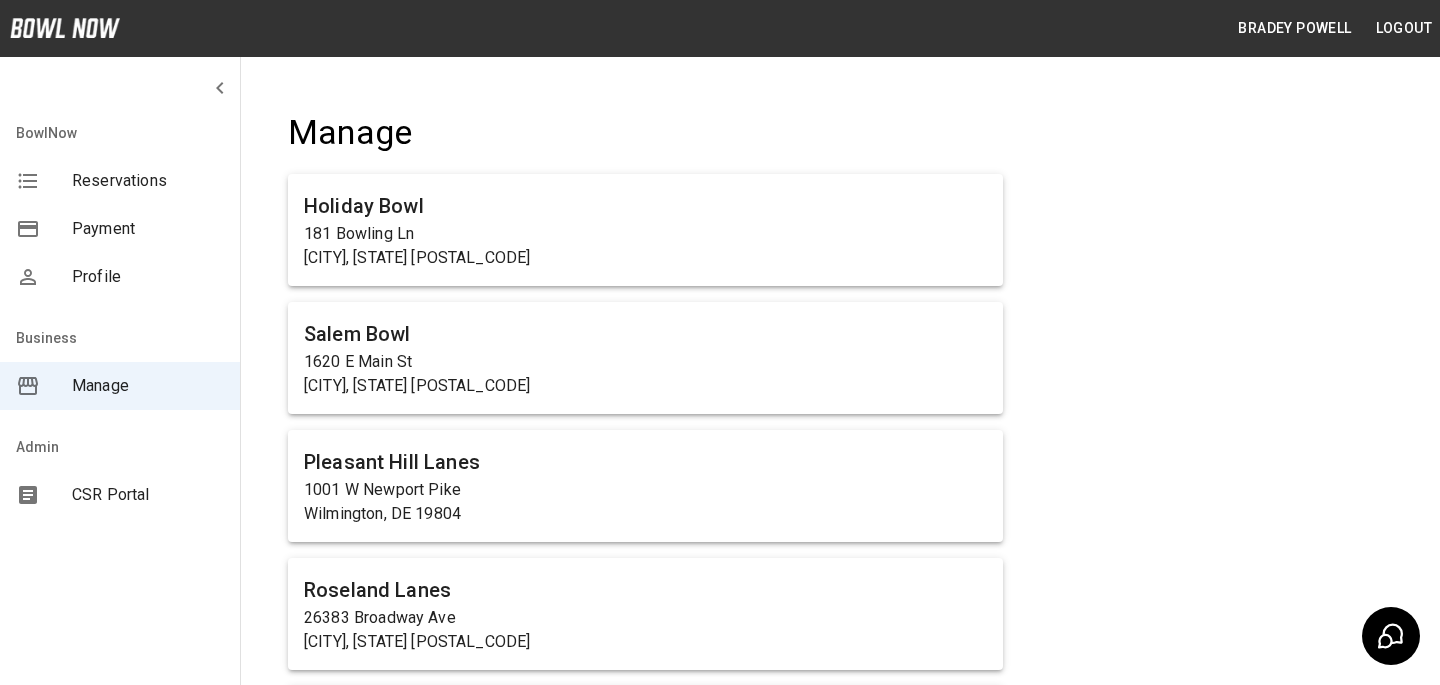 click on "[NAME] Logout BowlNow Reservations Payment Profile Business Manage Admin CSR Portal Manage Holiday Bowl 181 Bowling Ln Altoona, [STATE] [ZIP] Salem Bowl 1620 E Main St Salem, [STATE] [ZIP] Pleasant Hill Lanes 1001 W Newport Pike Wilmington, [STATE] [ZIP] Roseland Lanes 26383 Broadway Ave Oakwood Village, [STATE] [ZIP] S&S SPEEDWAYS - Indoor Go-Karts in the Pocono's 7062 U.S. 209 Stroudsburg, [STATE] [ZIP] Farmington Lanes 27 5th Street Farmington, [STATE] Pikeside Bowl 3485 Winchester Ave Martinsburg, [STATE] [ZIP] Lord Calvert Bowling Center 2275 Solomons Island Rd Huntingtown, [STATE] [ZIP] Pines Plaza Lanes 1130 Perry Hwy Pittsburgh, [STATE] [ZIP] Orange Bowl Lanes 1221 E Vine St Kissimmee, [STATE] [ZIP] Valley Bowl 12 Prince Street #5 Randolph, [STATE] Midway Bowling - Carlisle 1561 Holly Pike Carlisle, [STATE] [ZIP] Station 300 Bluffton 25 Innovation Dr Bluffton, [STATE] [ZIP] Strike Bowling Haußmannstraße 2a 87700 Memmingen, Germany SpareZ Bowling 5325 S University Dr Davie, [STATE] [ZIP] RollHouse Solon 33185 Bainbridge Rd Solon, [STATE] [ZIP] 2200 West Dr Main Bowl" at bounding box center [720, 7401] 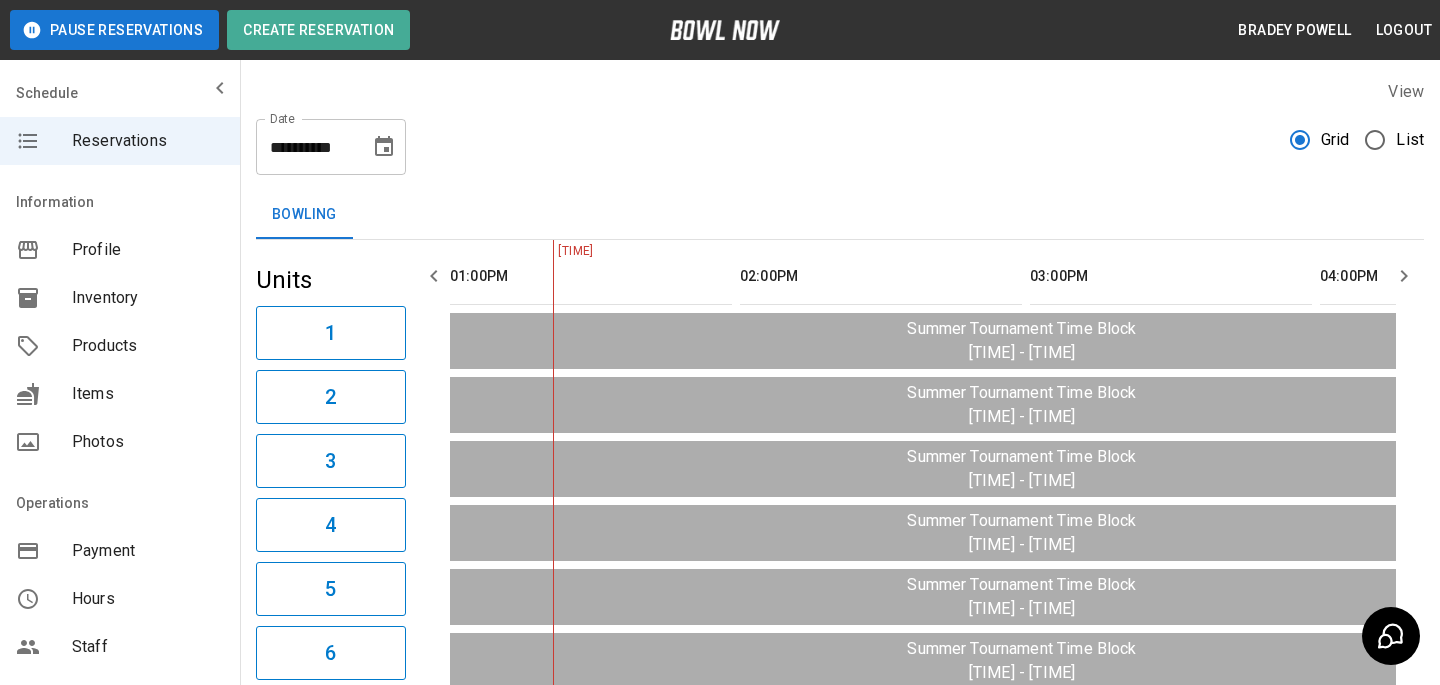 click on "Products" at bounding box center (148, 346) 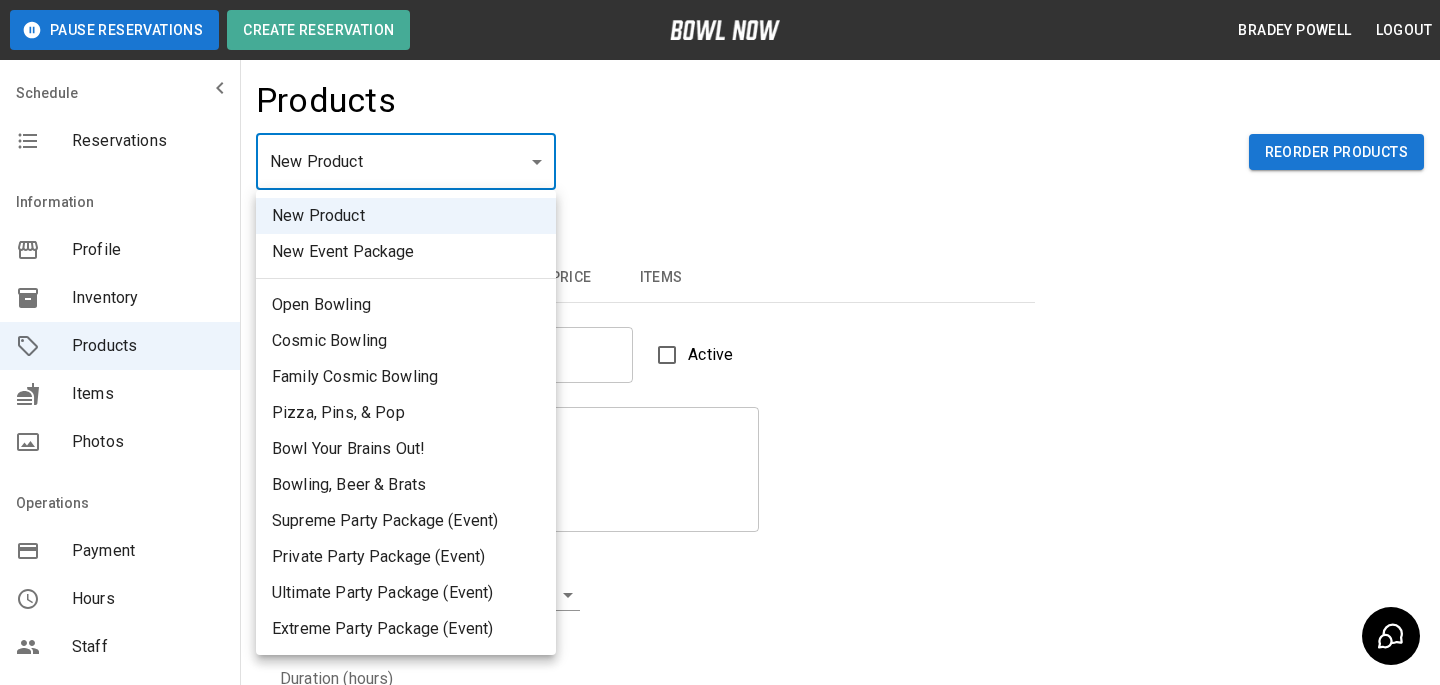 click on "New Product New Event Package Open Bowling   Cosmic Bowling   Family Cosmic Bowling   Pizza, Pins, & Pop   Bowl Your Brains Out!   Bowling, Beer & Brats   Supreme Party Package   (Event) Private Party Package   (Event) Ultimate Party Package   (Event) Extreme Party Package   (Event)" at bounding box center [720, 644] 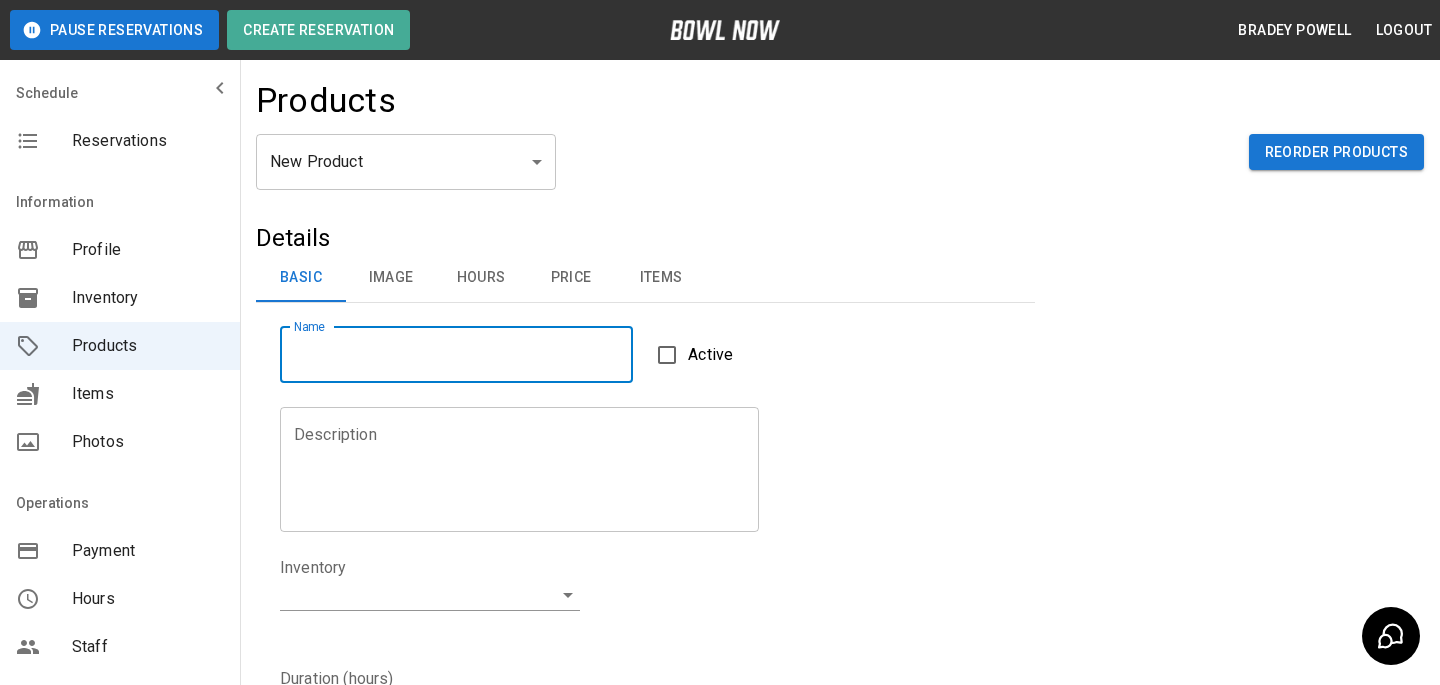 click on "Name" at bounding box center (456, 355) 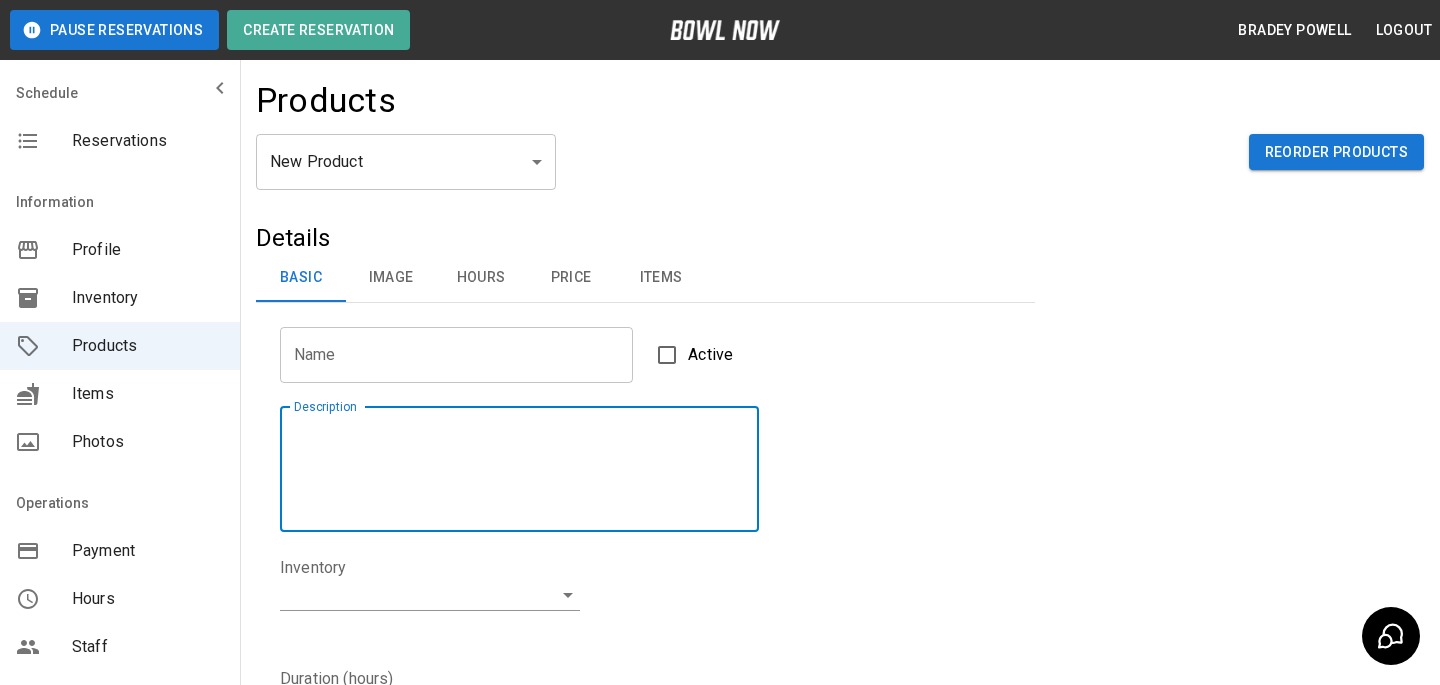 paste on "**********" 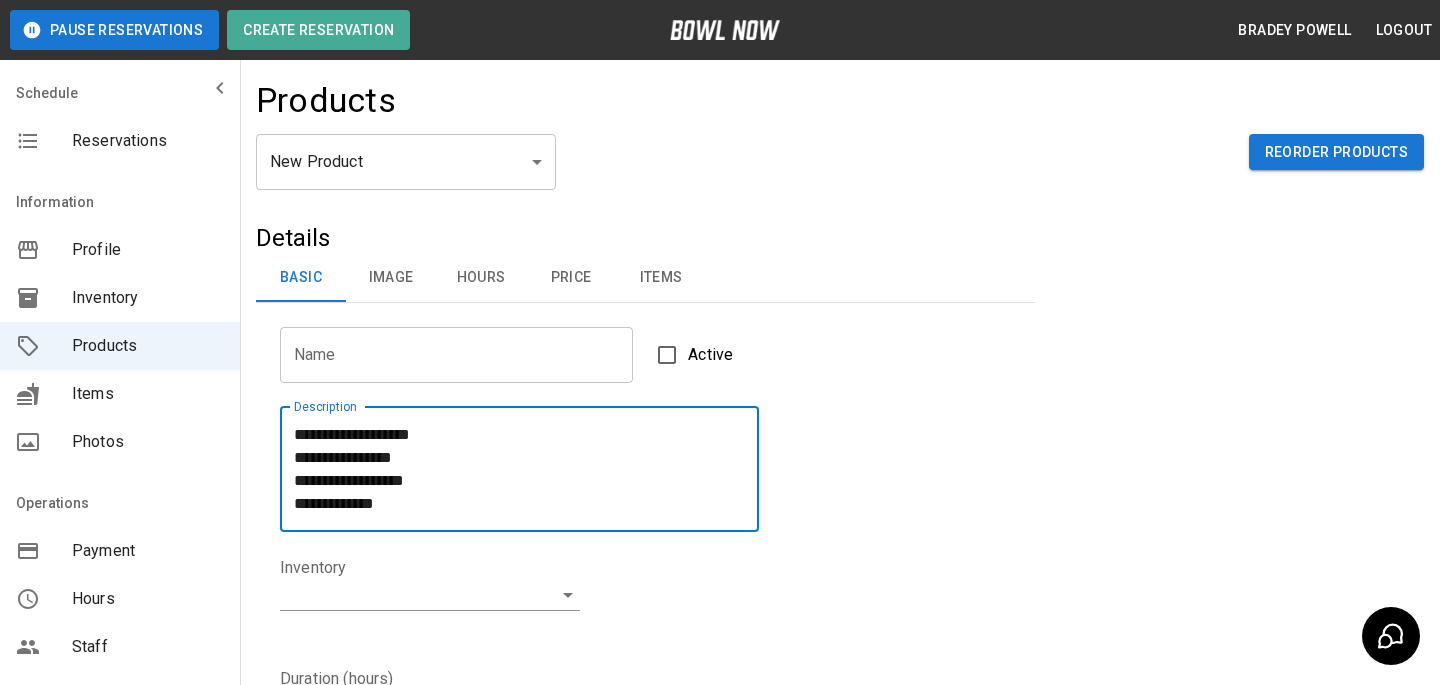 type on "**********" 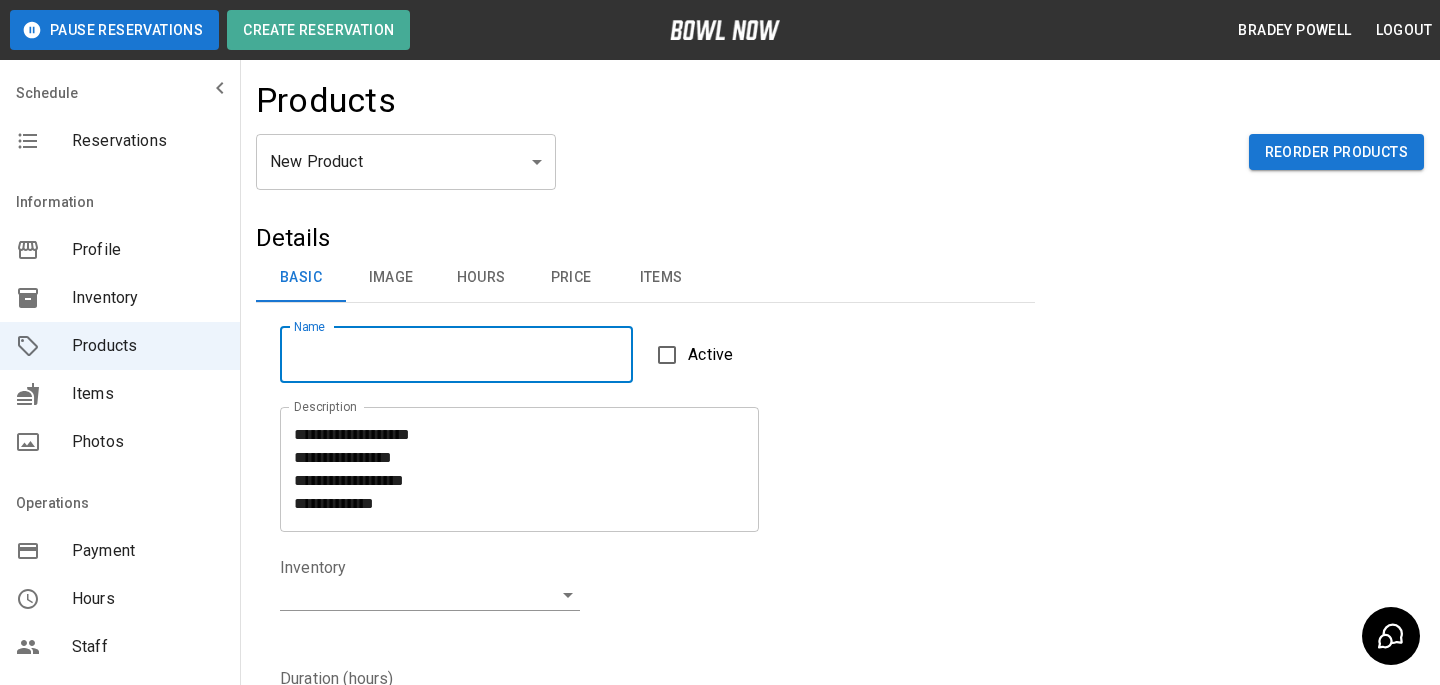 click on "Create" at bounding box center [380, 1116] 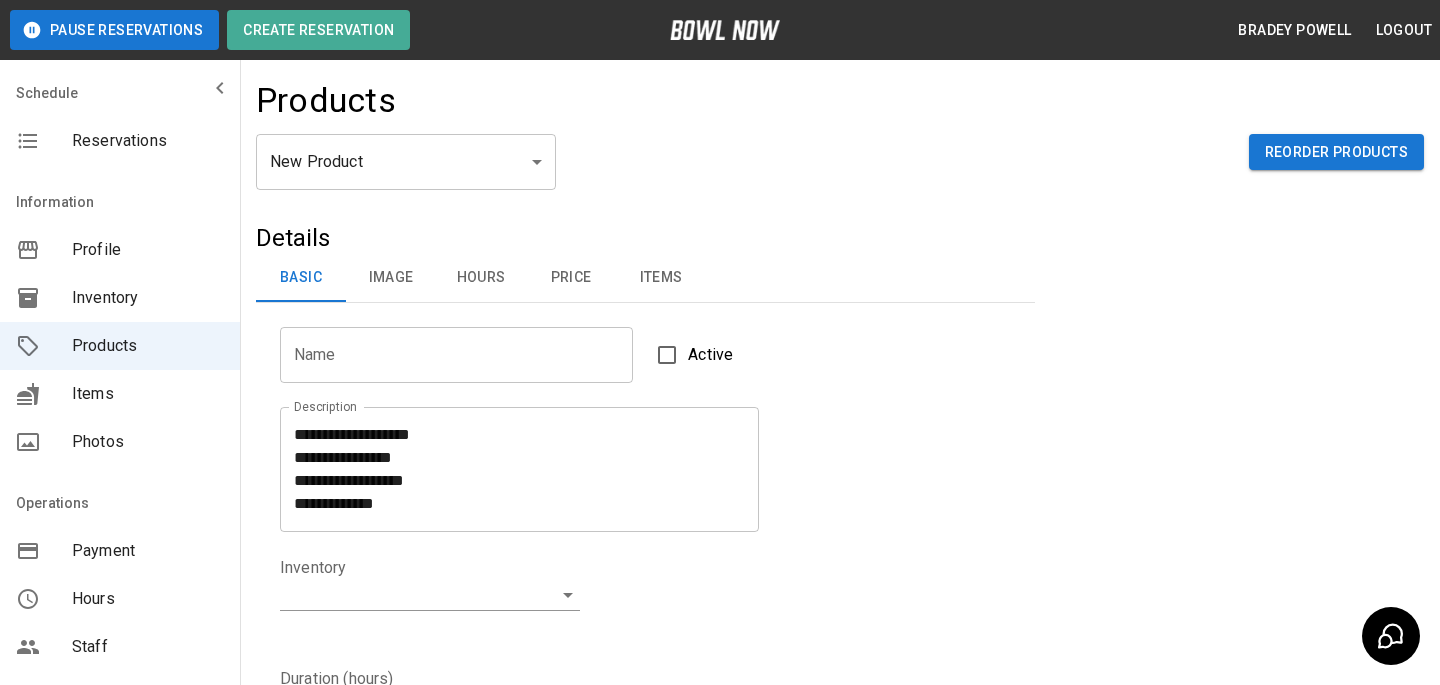 type 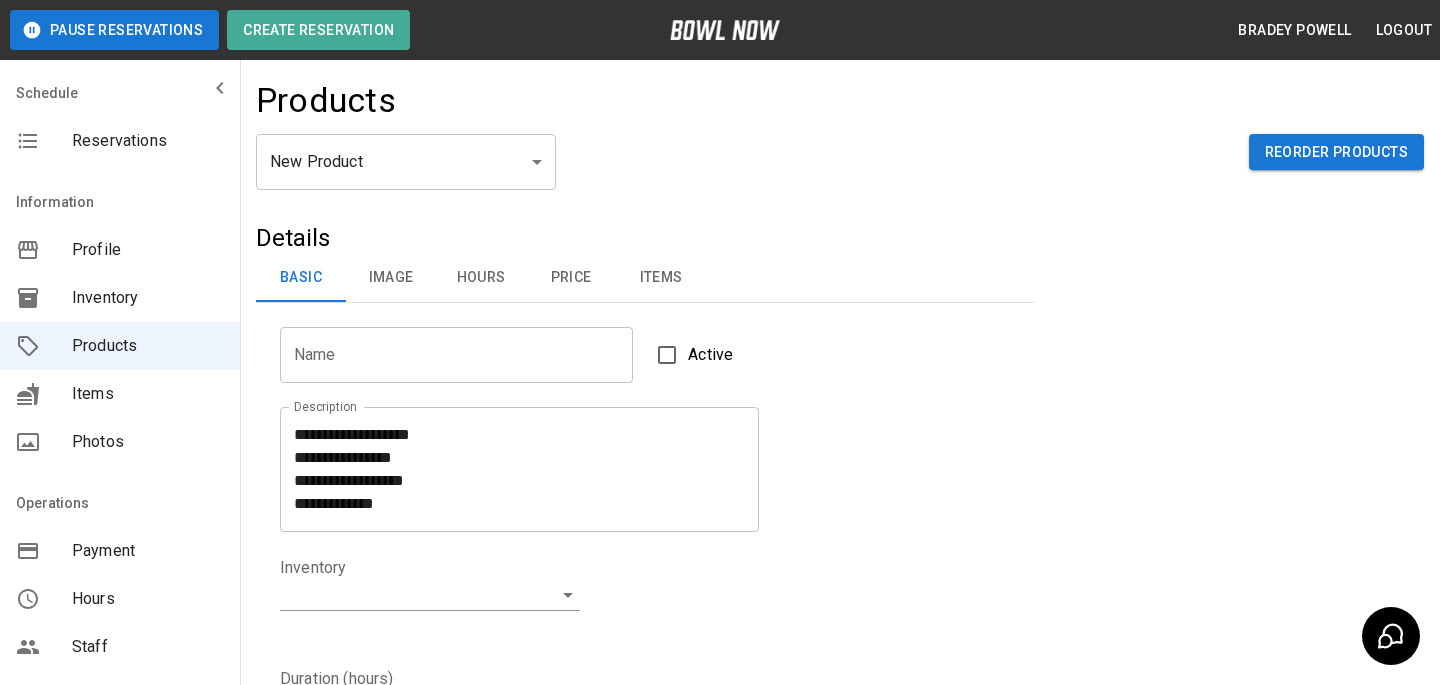 click on "Name" at bounding box center [456, 355] 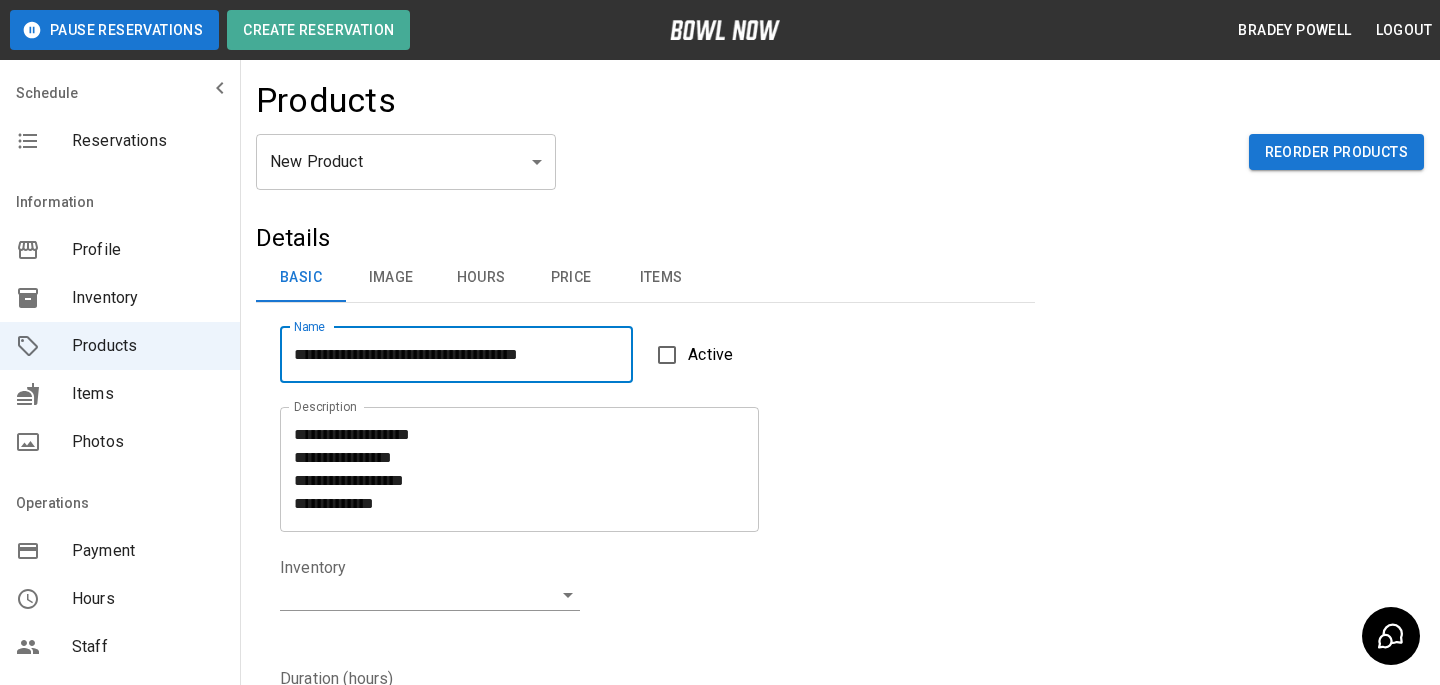 type on "**********" 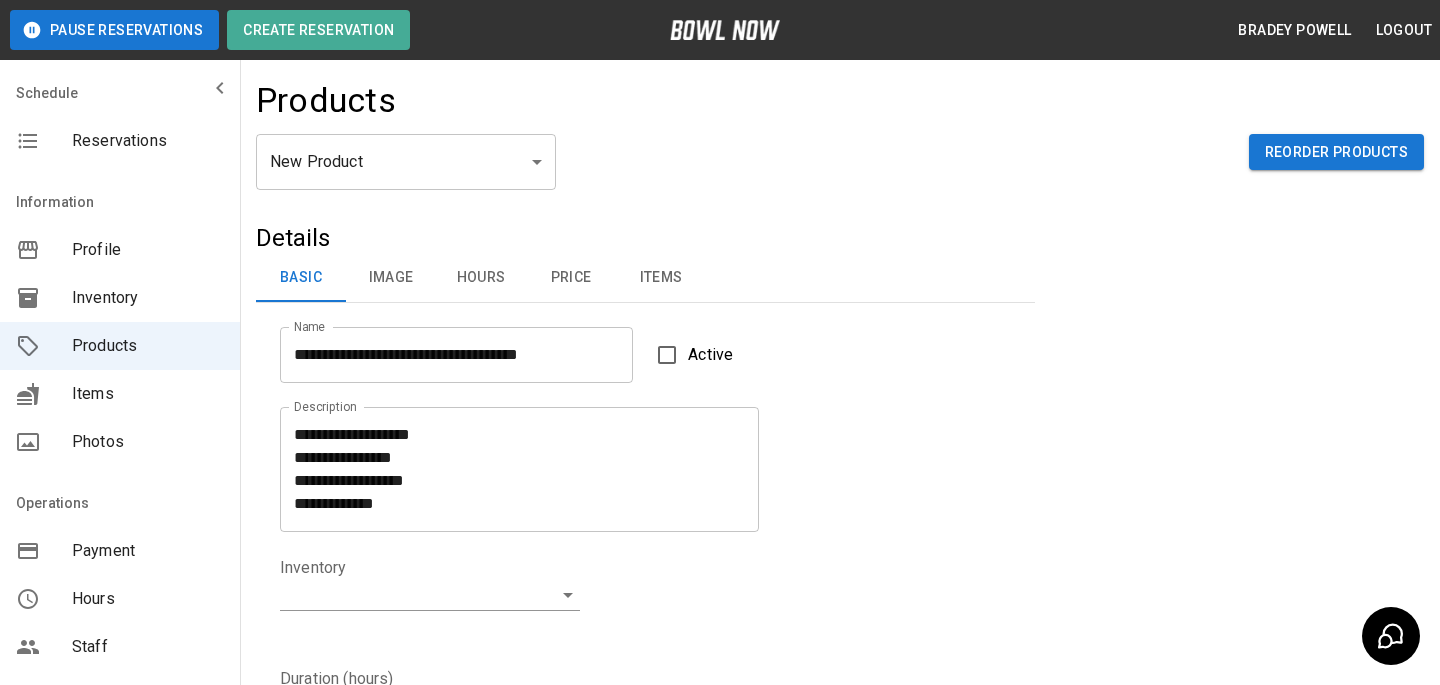 click on "**********" at bounding box center (720, 644) 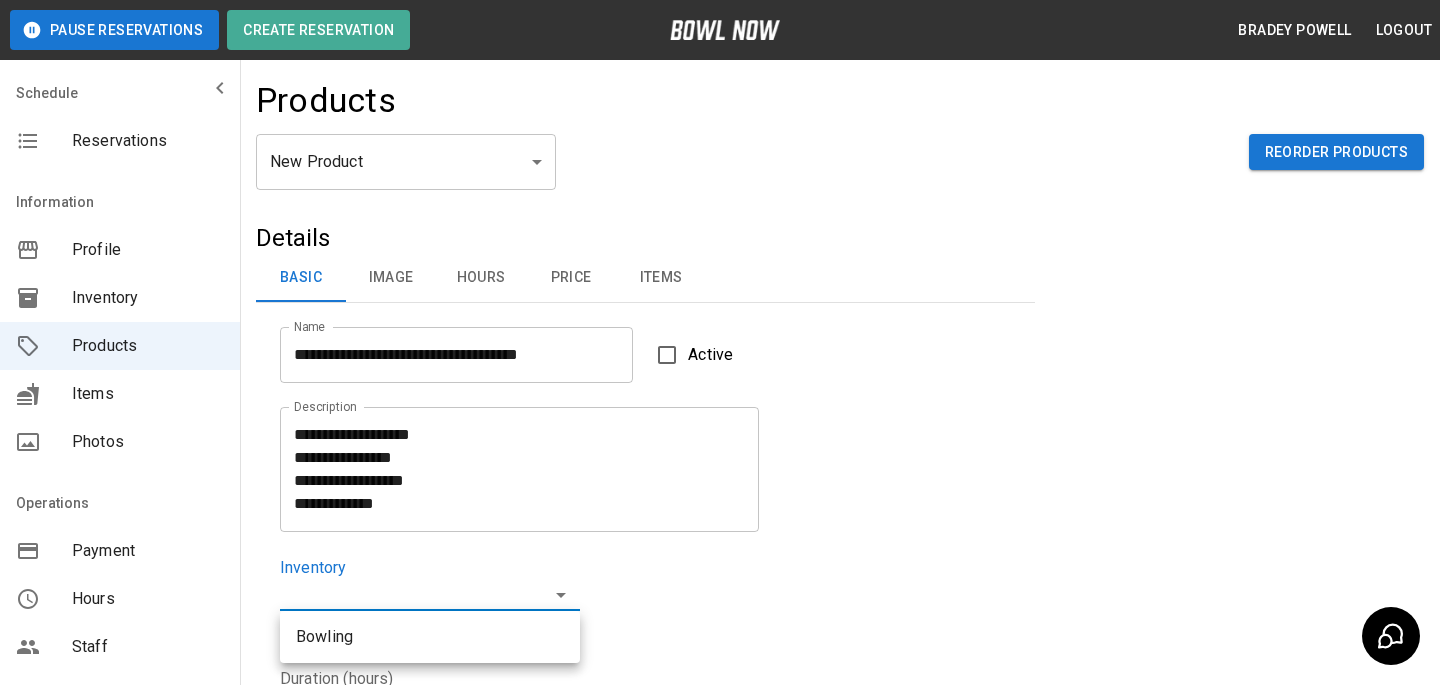 click on "Bowling" at bounding box center [430, 637] 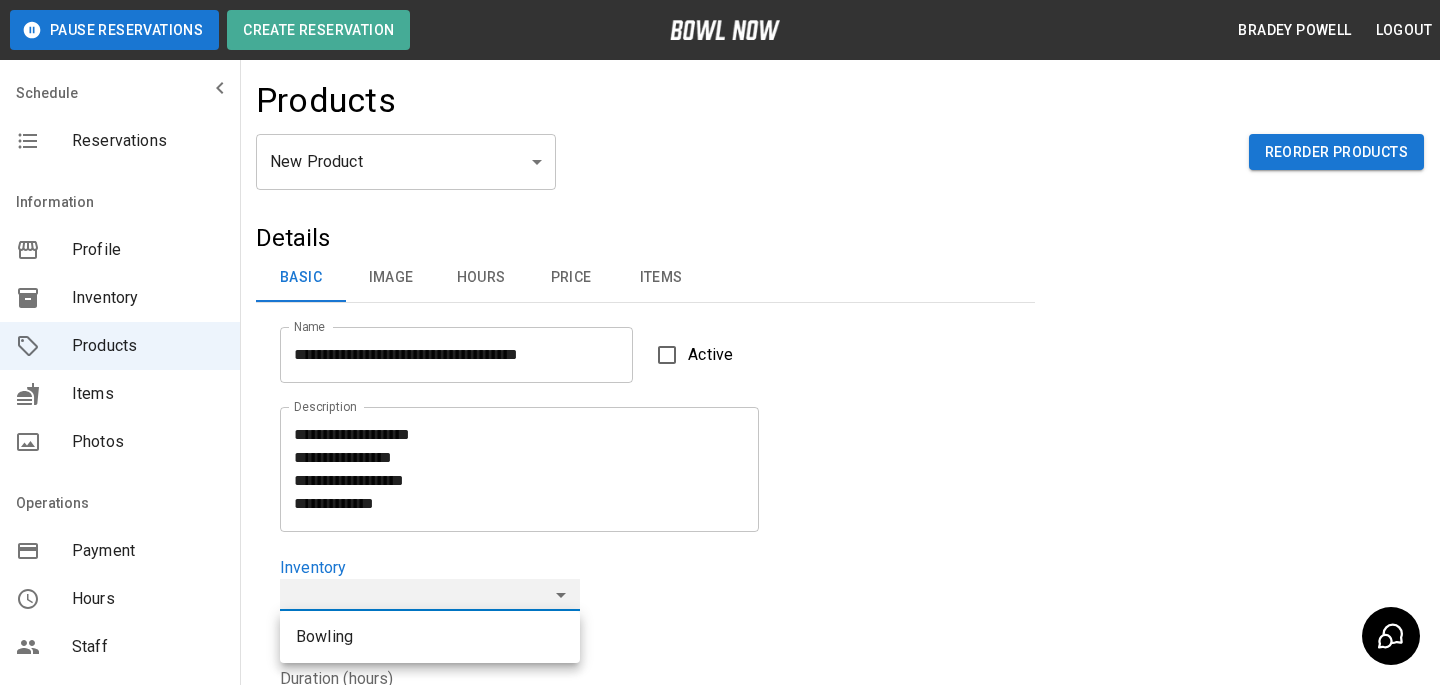 type on "**********" 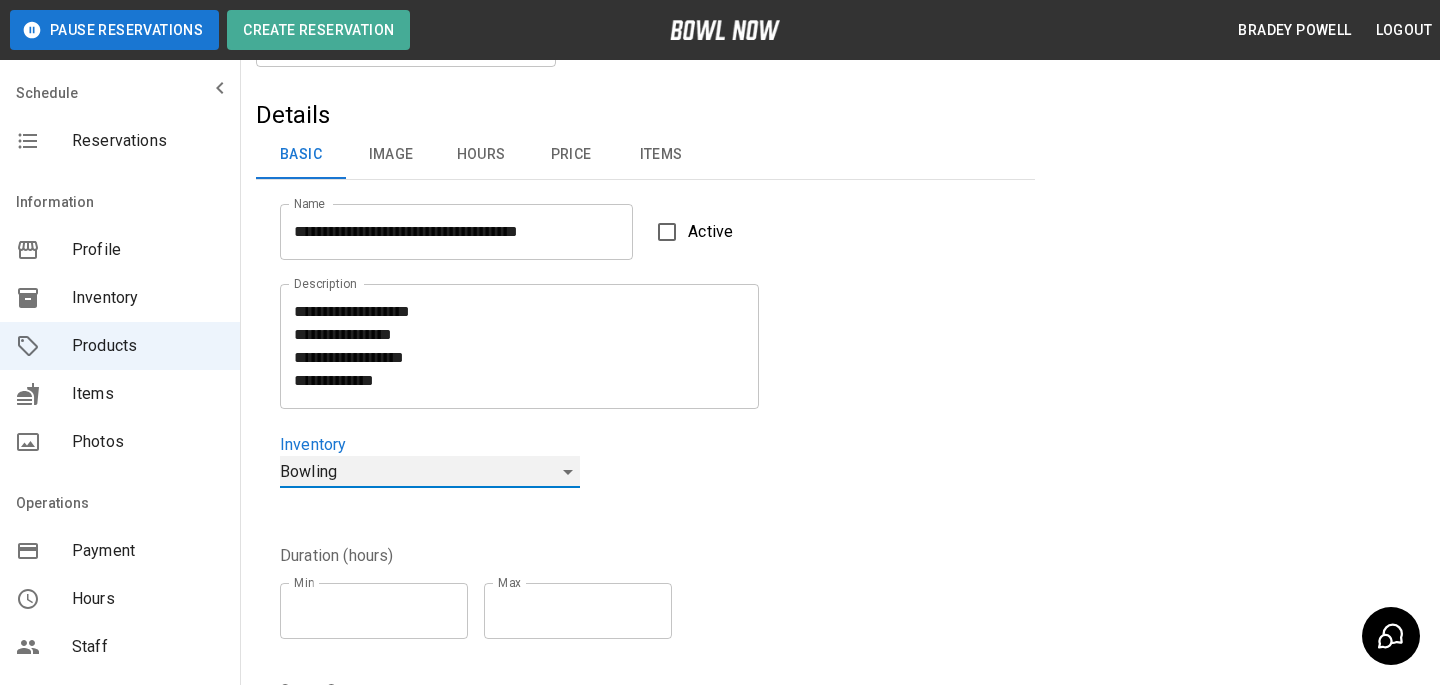 scroll, scrollTop: 160, scrollLeft: 0, axis: vertical 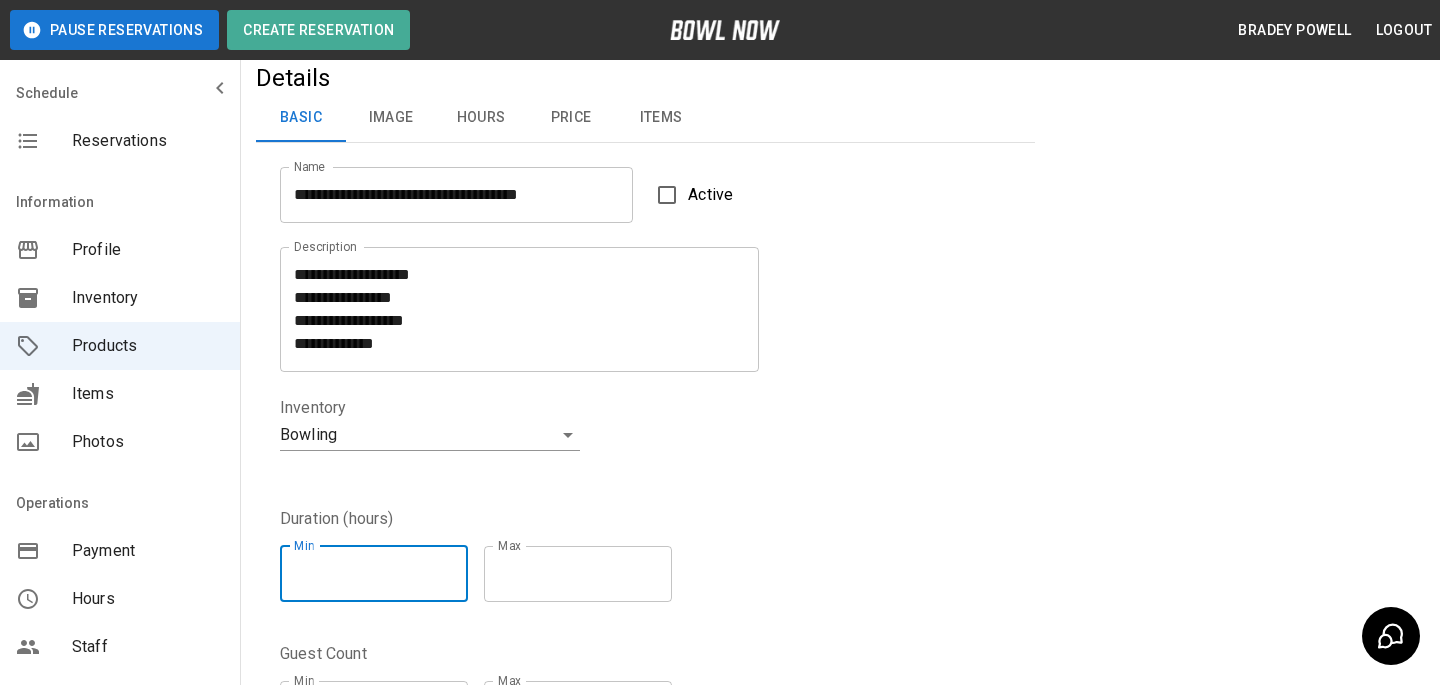 click on "*" at bounding box center (374, 574) 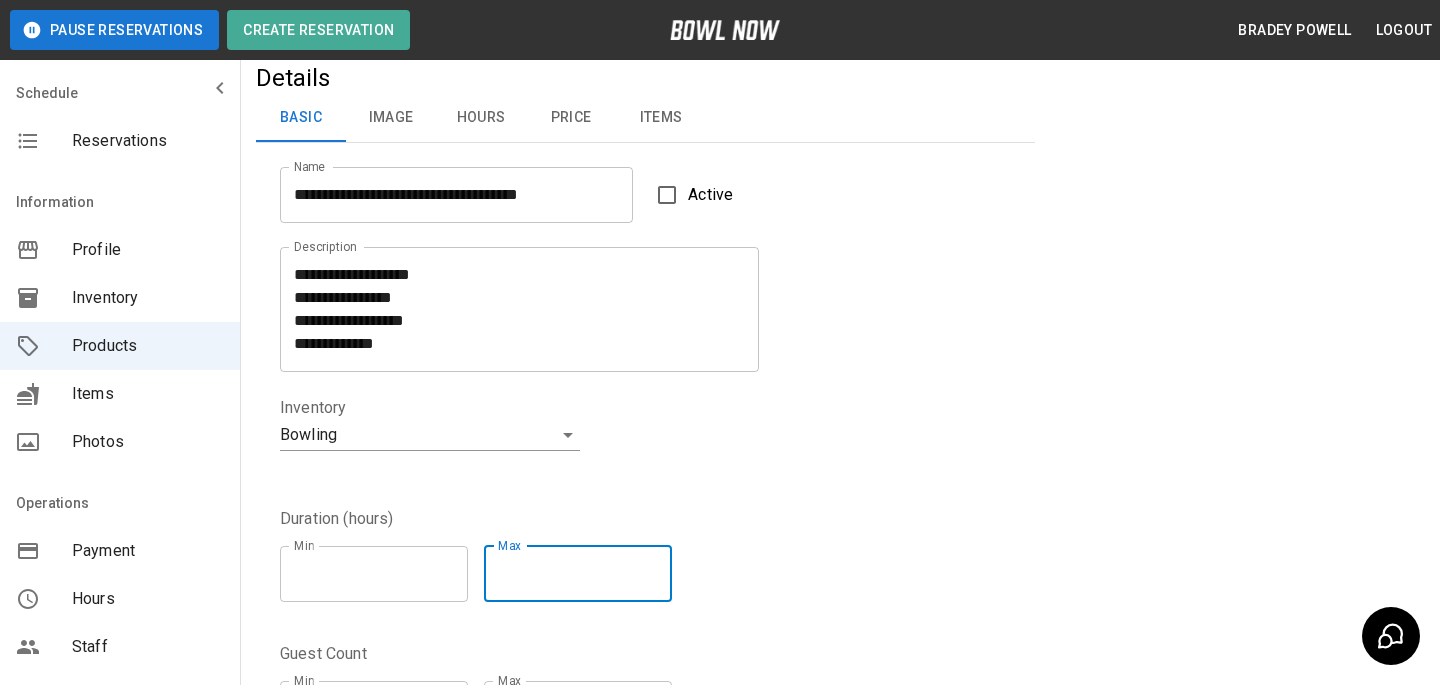 click on "*" at bounding box center [578, 574] 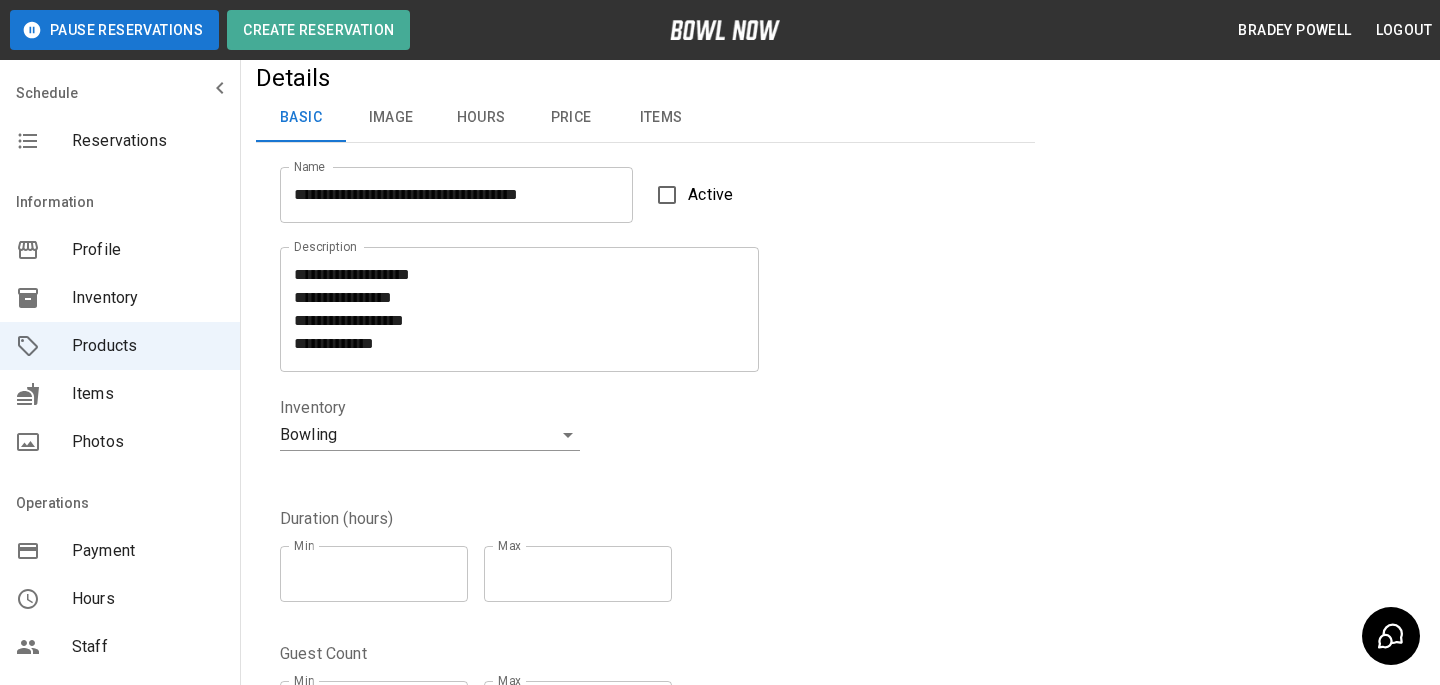 click on "Min * Min Max * Max" at bounding box center [484, 574] 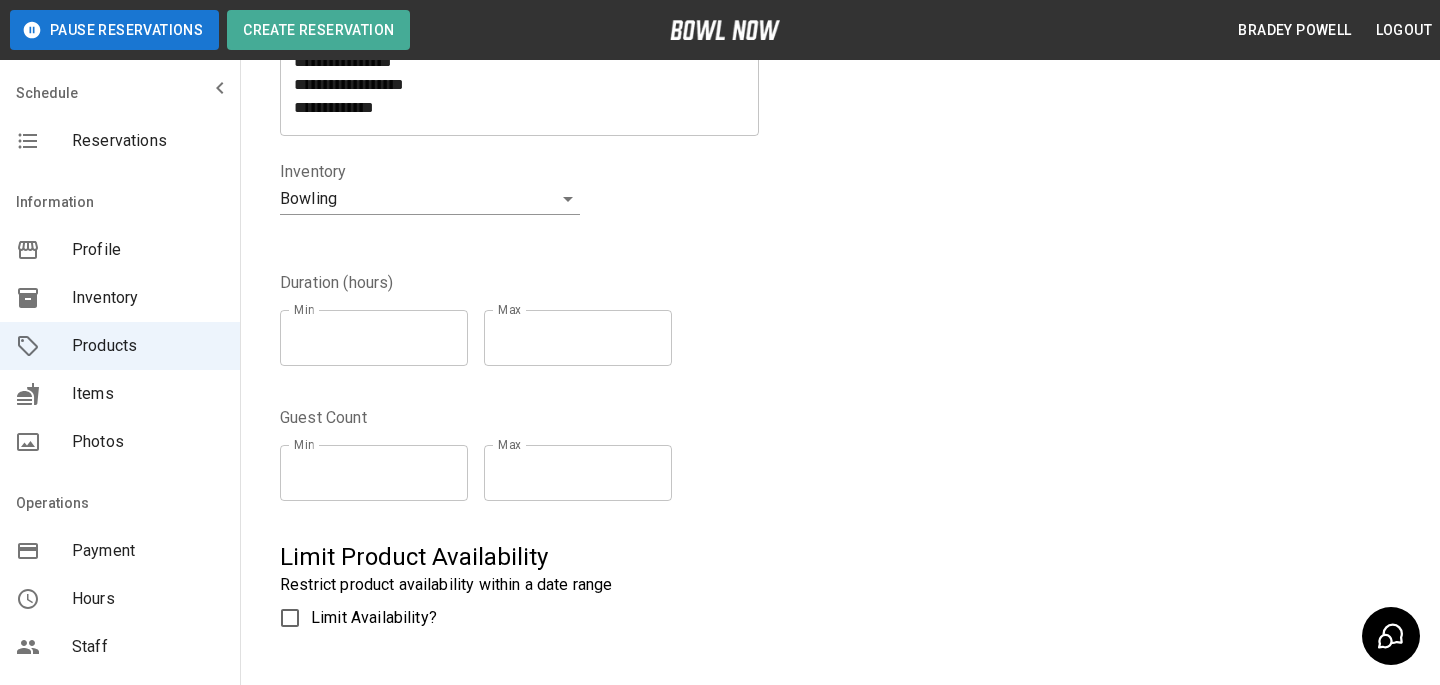 scroll, scrollTop: 431, scrollLeft: 0, axis: vertical 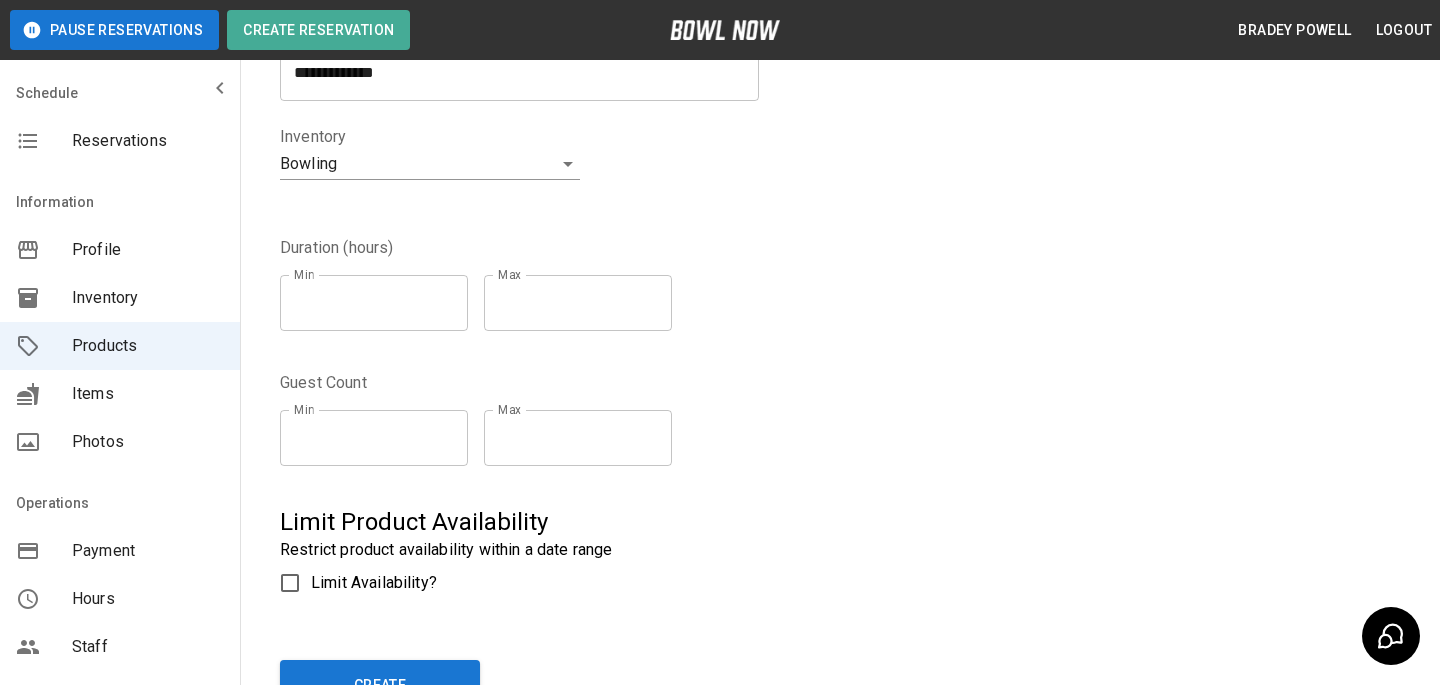 type on "*" 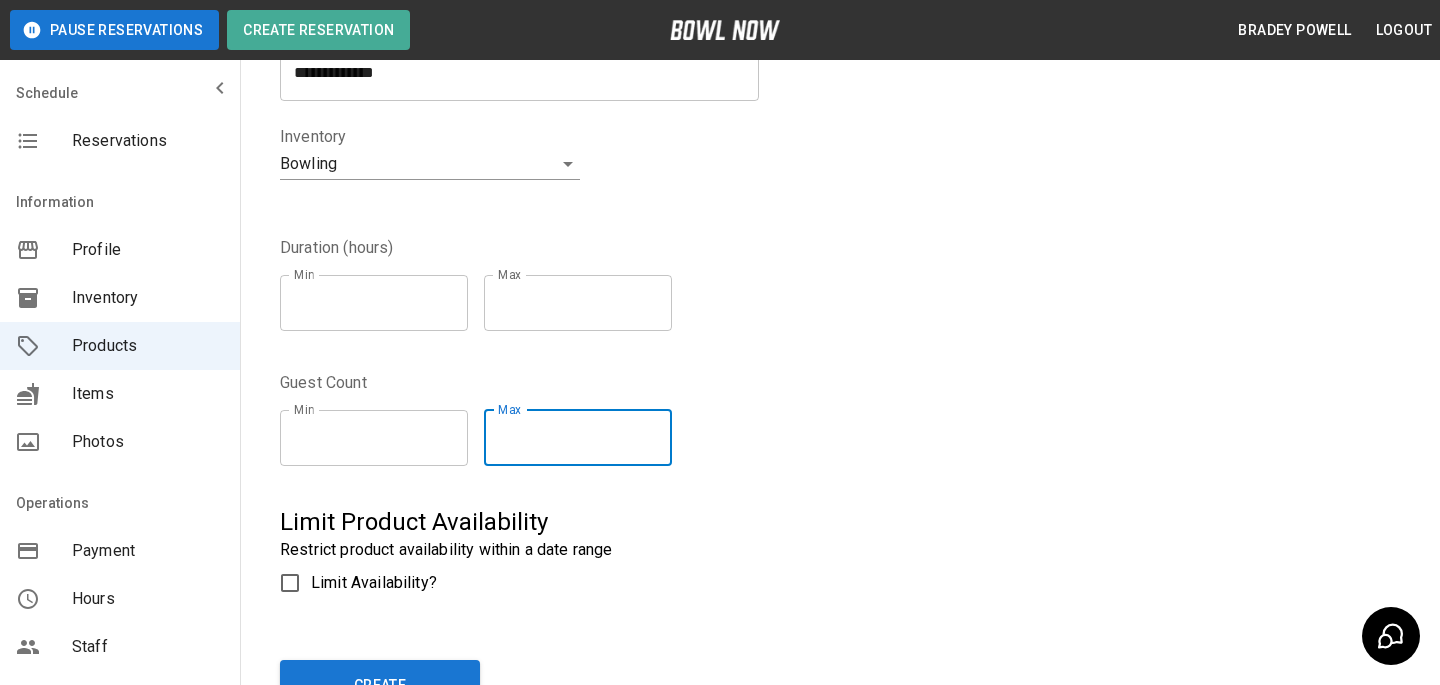 click on "**" at bounding box center (578, 438) 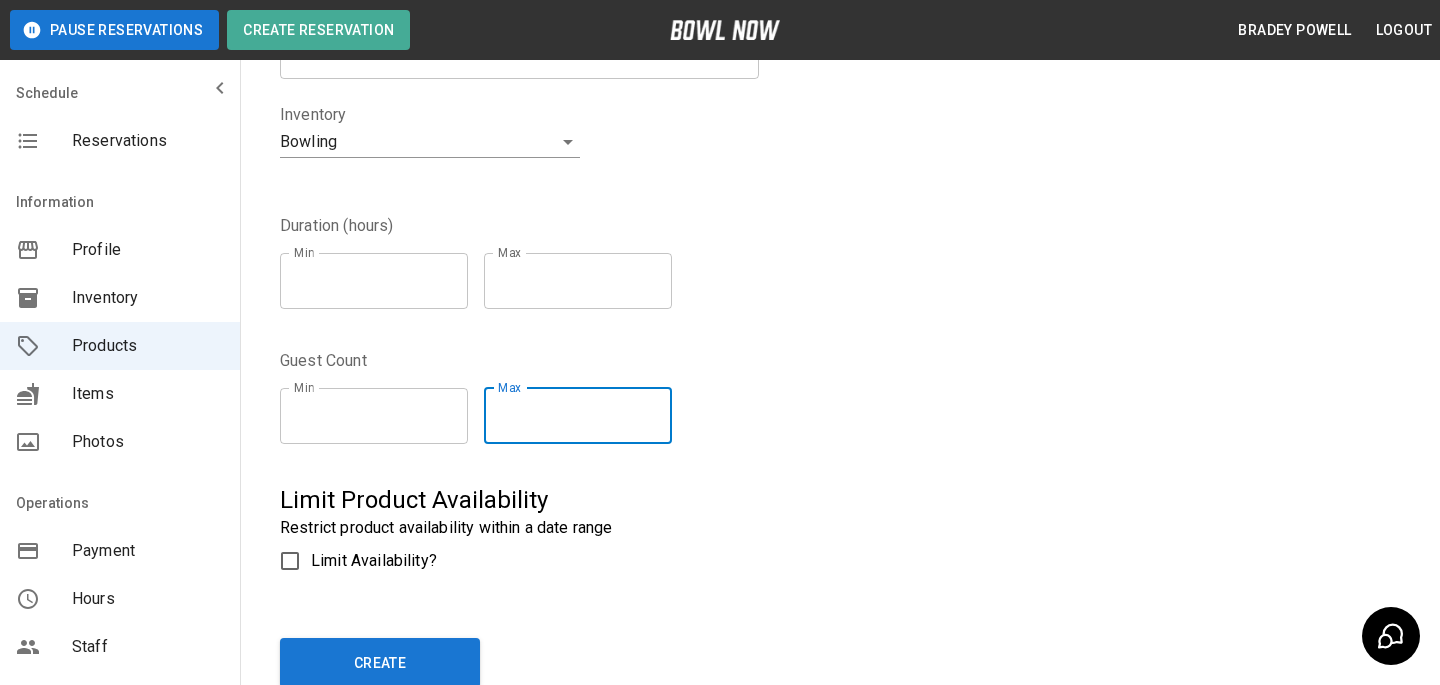 scroll, scrollTop: 463, scrollLeft: 0, axis: vertical 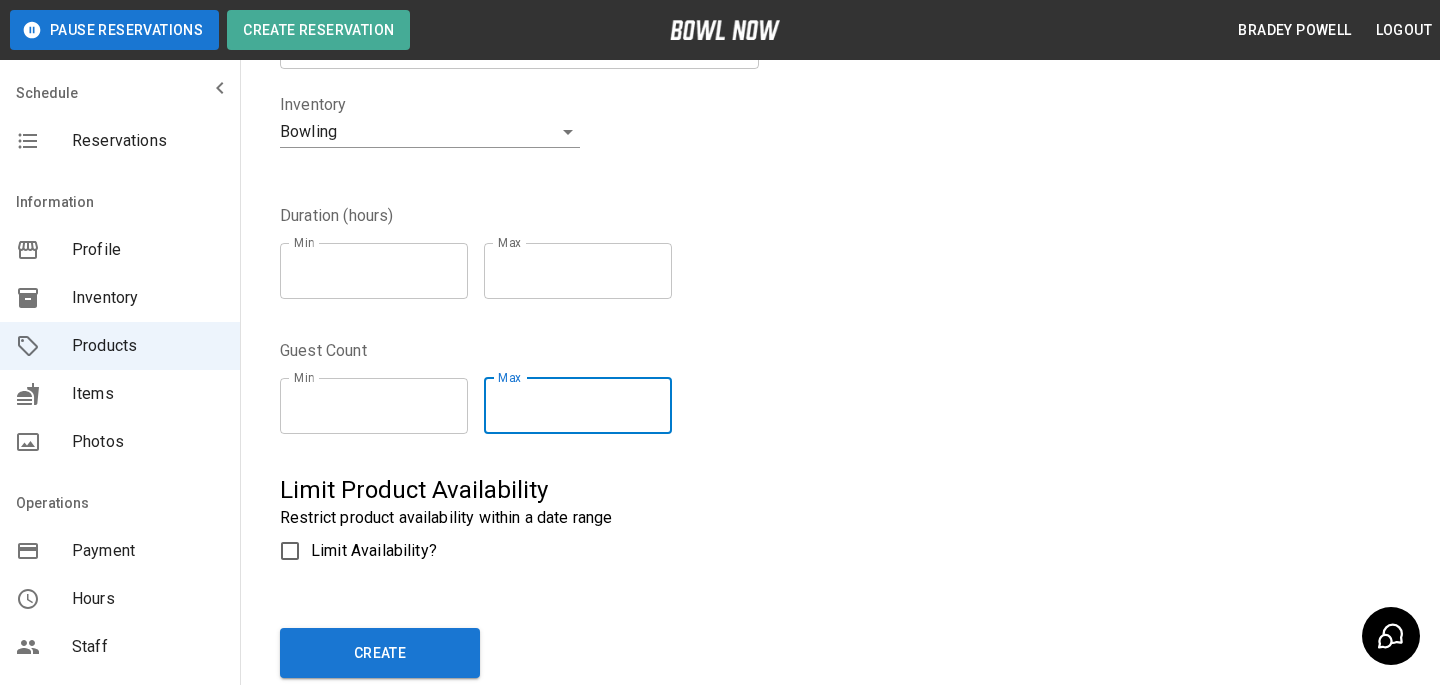 click on "Limit Availability?" at bounding box center [632, 551] 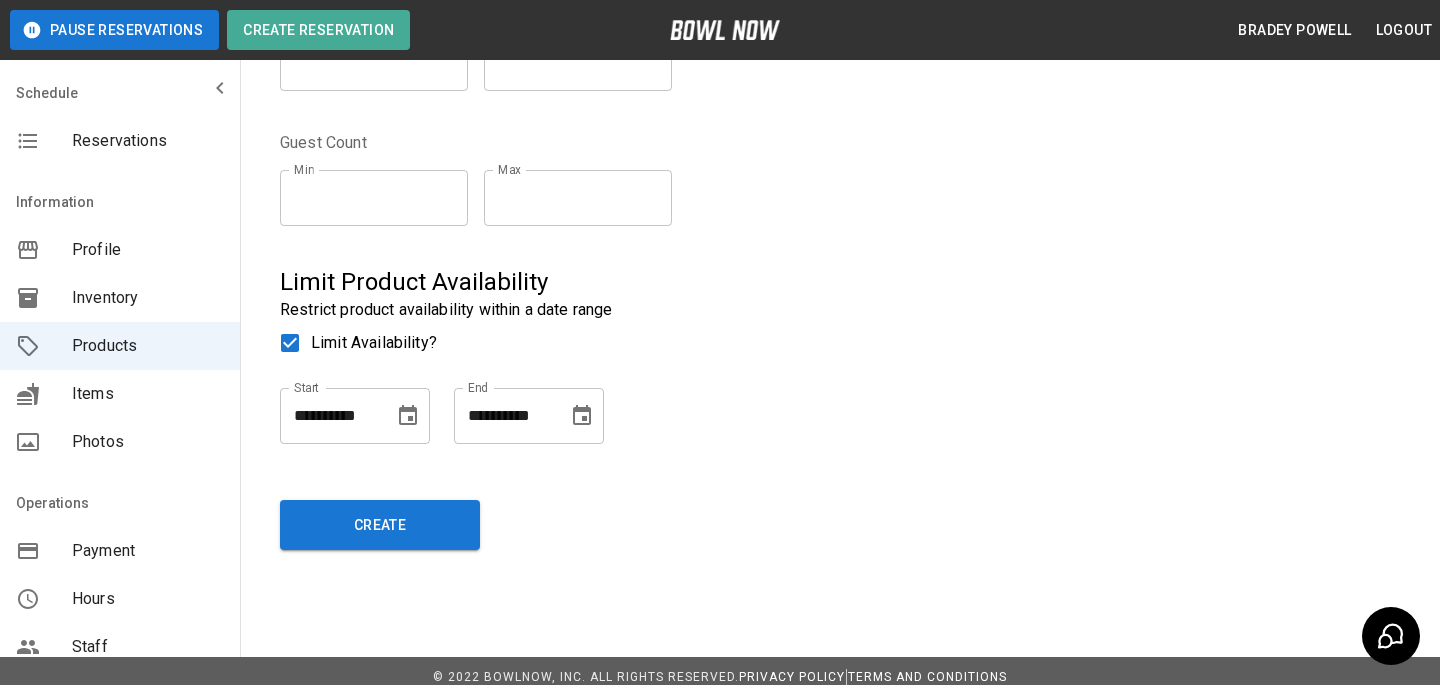 scroll, scrollTop: 684, scrollLeft: 0, axis: vertical 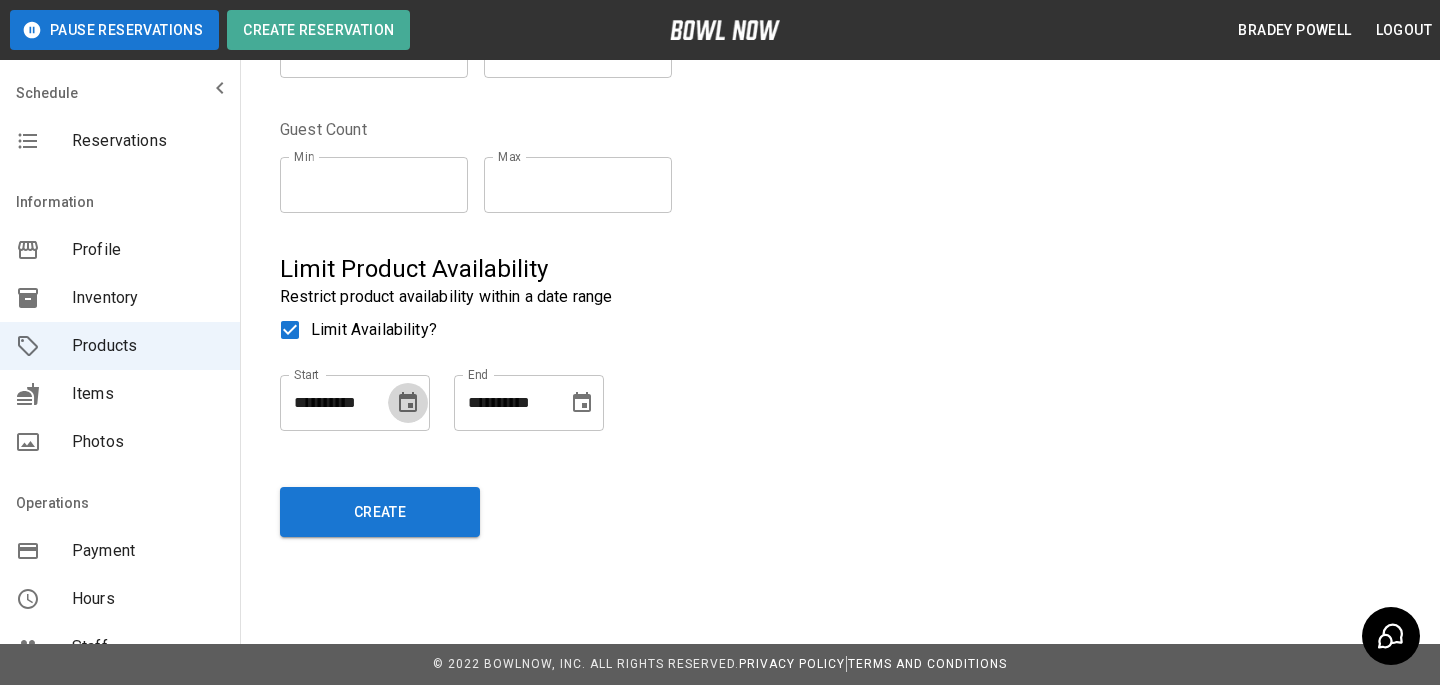 click 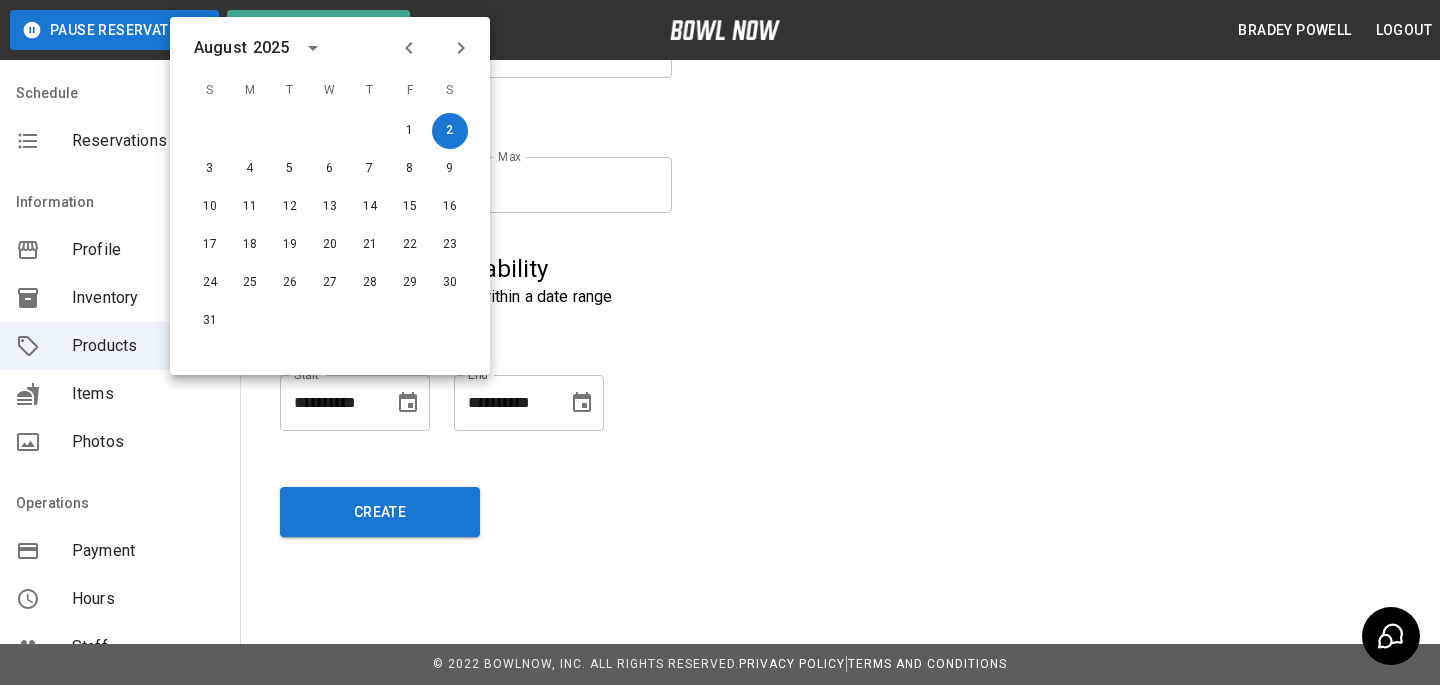 click 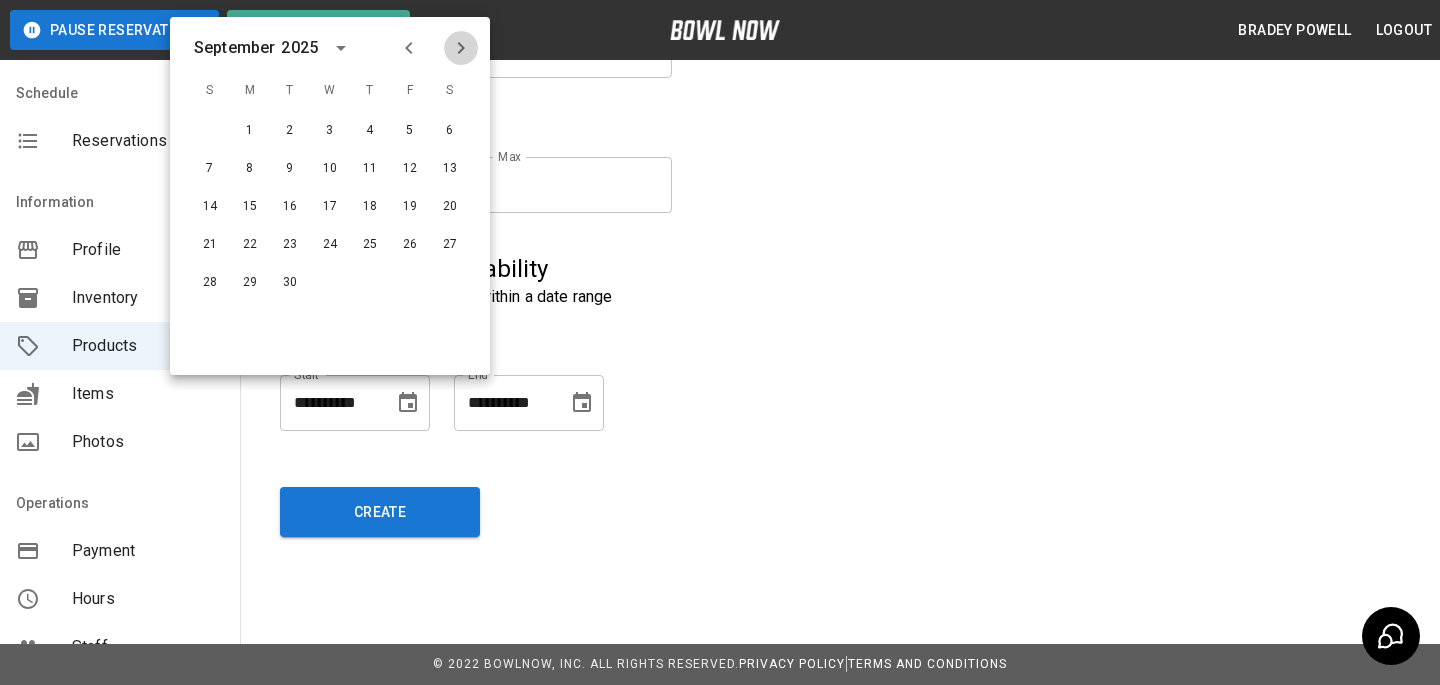 click 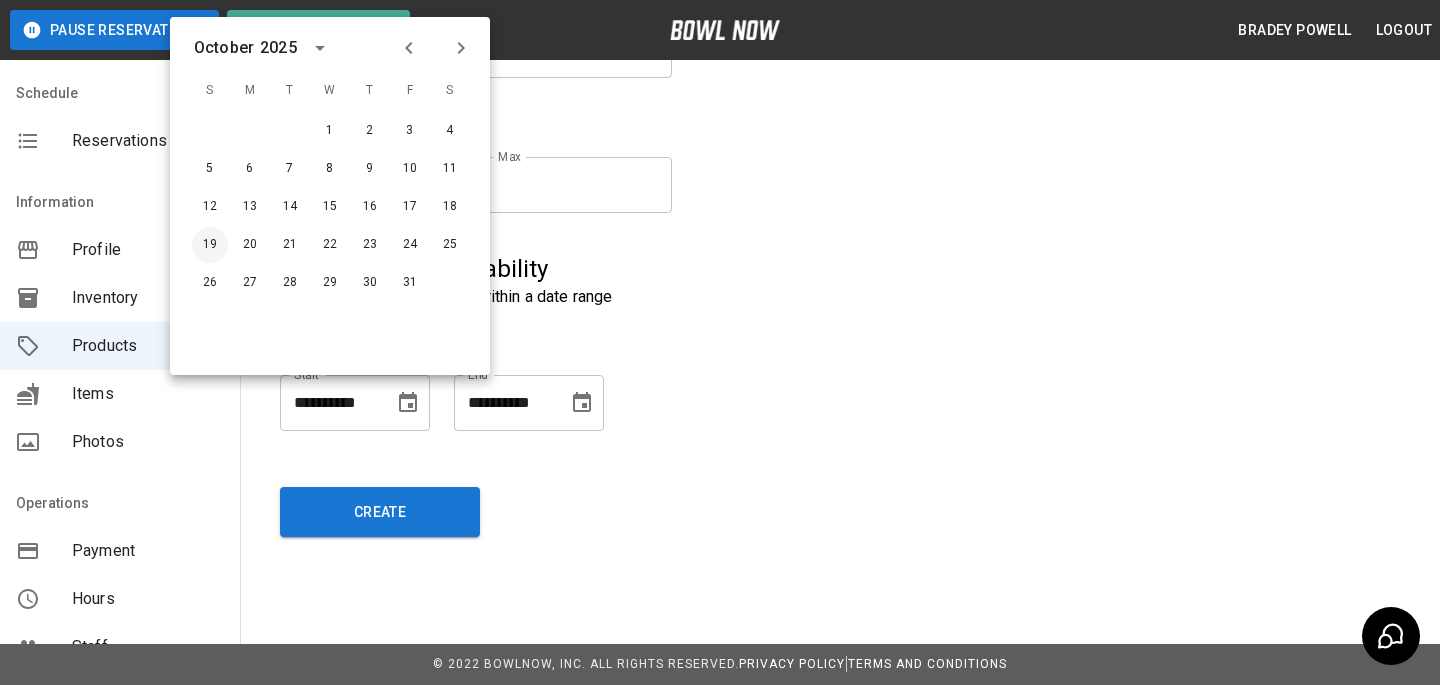 click on "19" at bounding box center [210, 245] 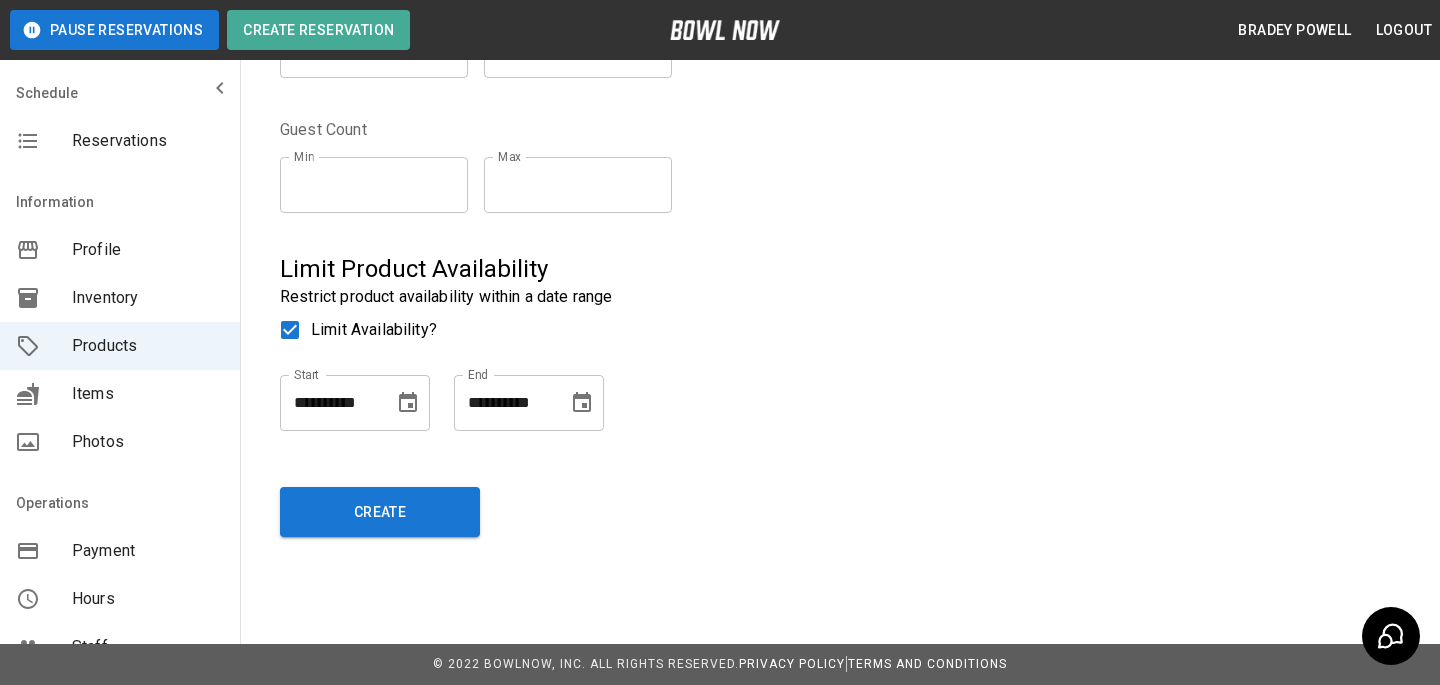 click on "**********" at bounding box center (529, 403) 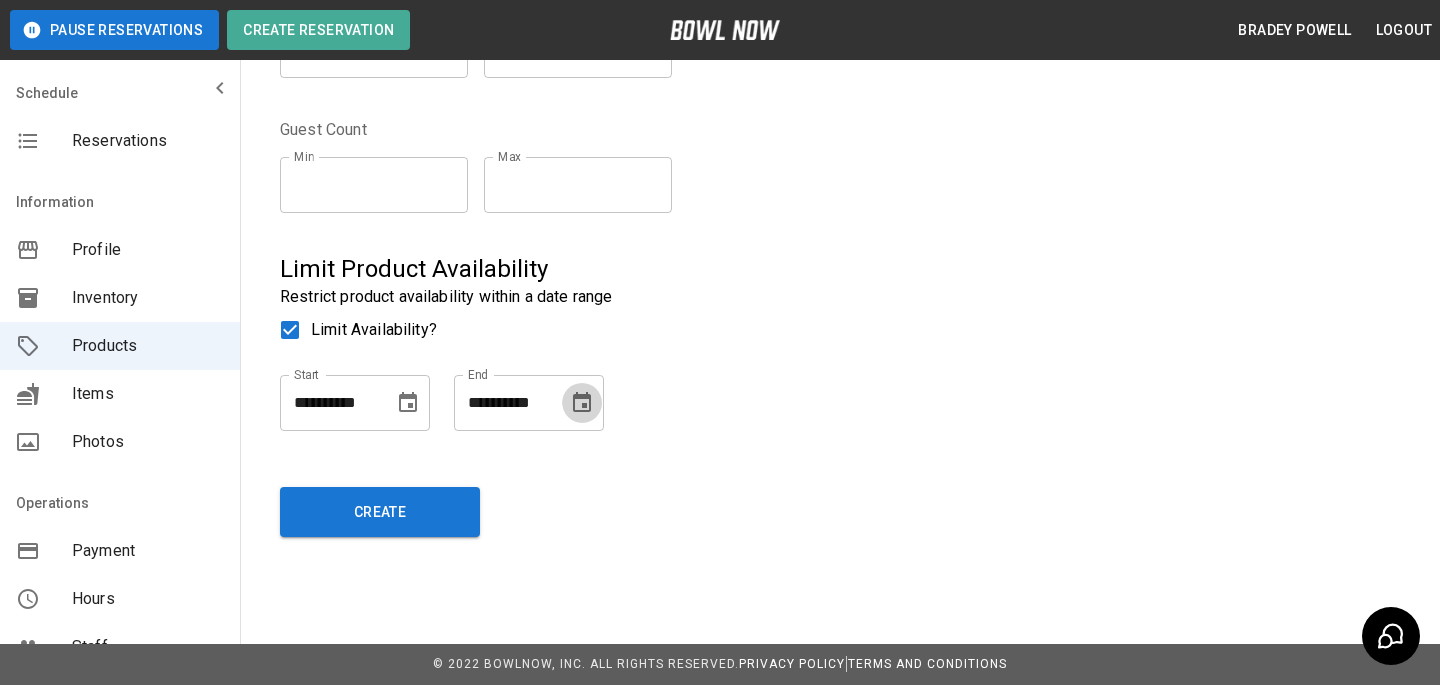 click at bounding box center [582, 403] 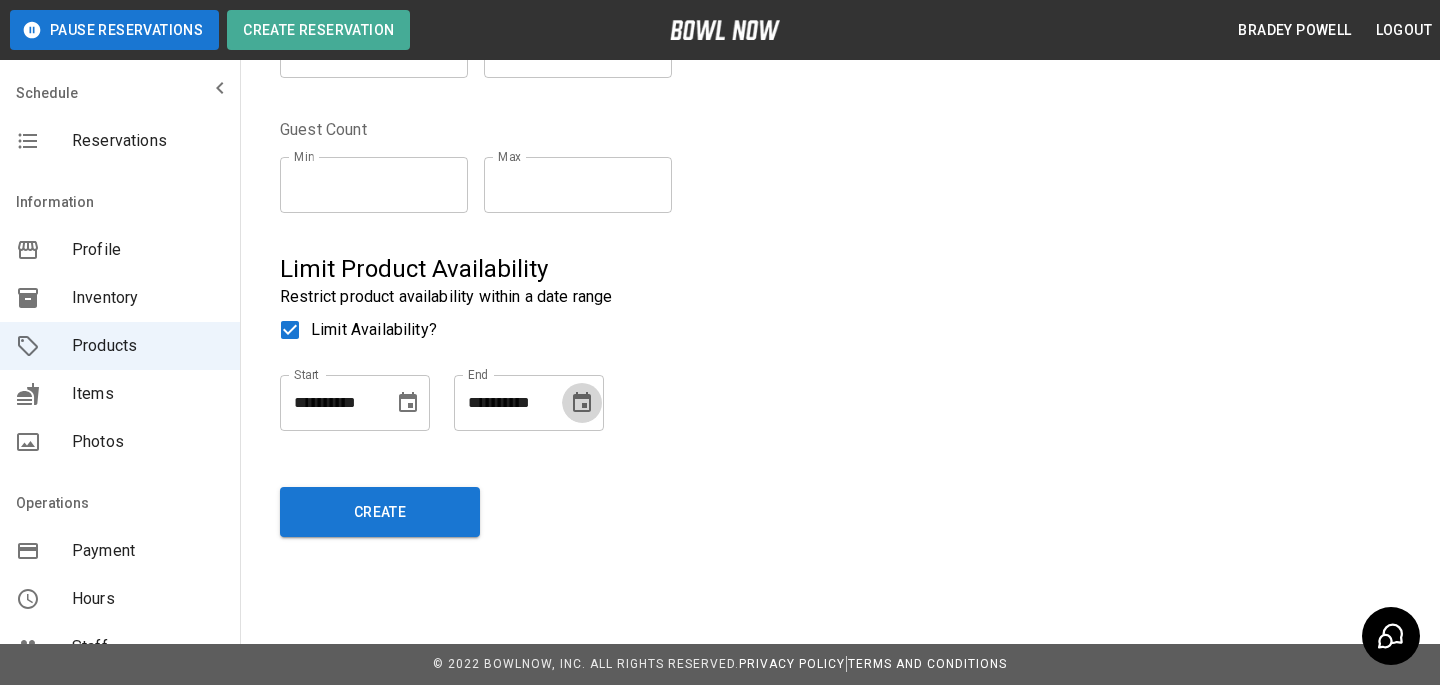 scroll, scrollTop: 0, scrollLeft: 0, axis: both 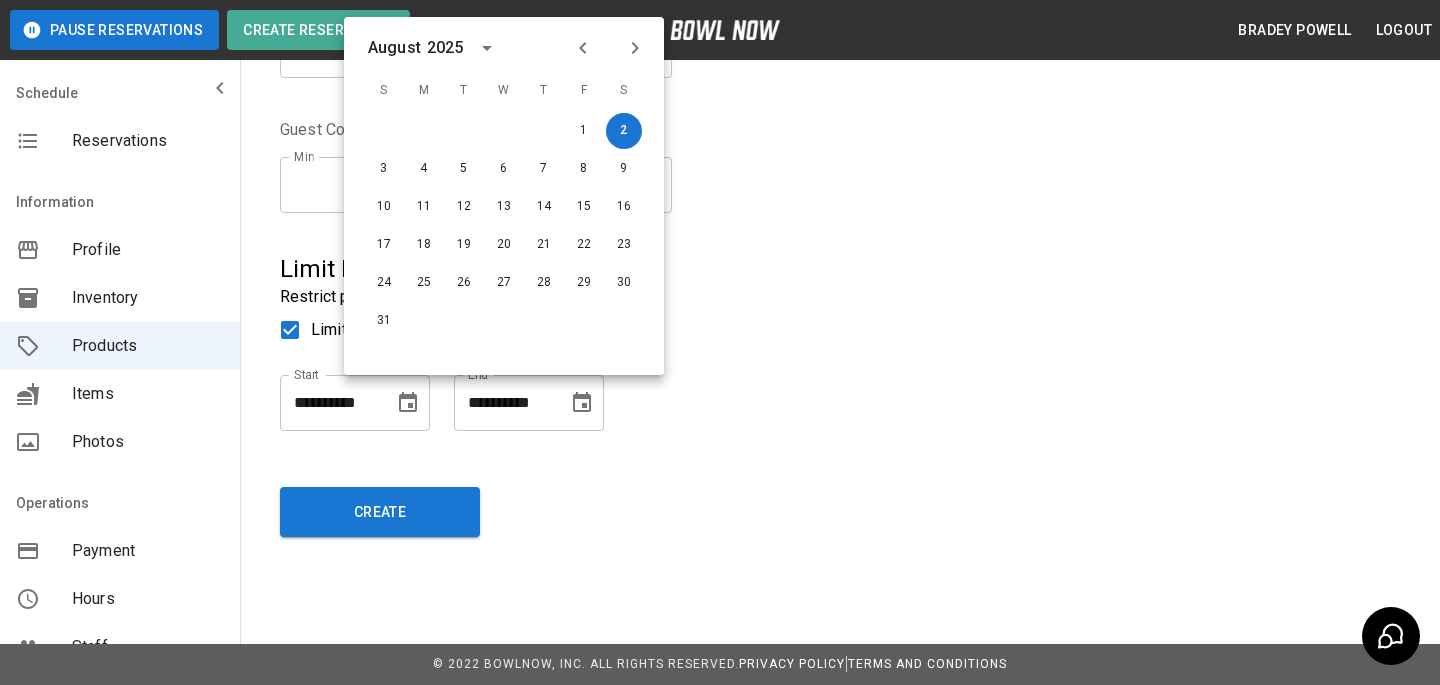 click 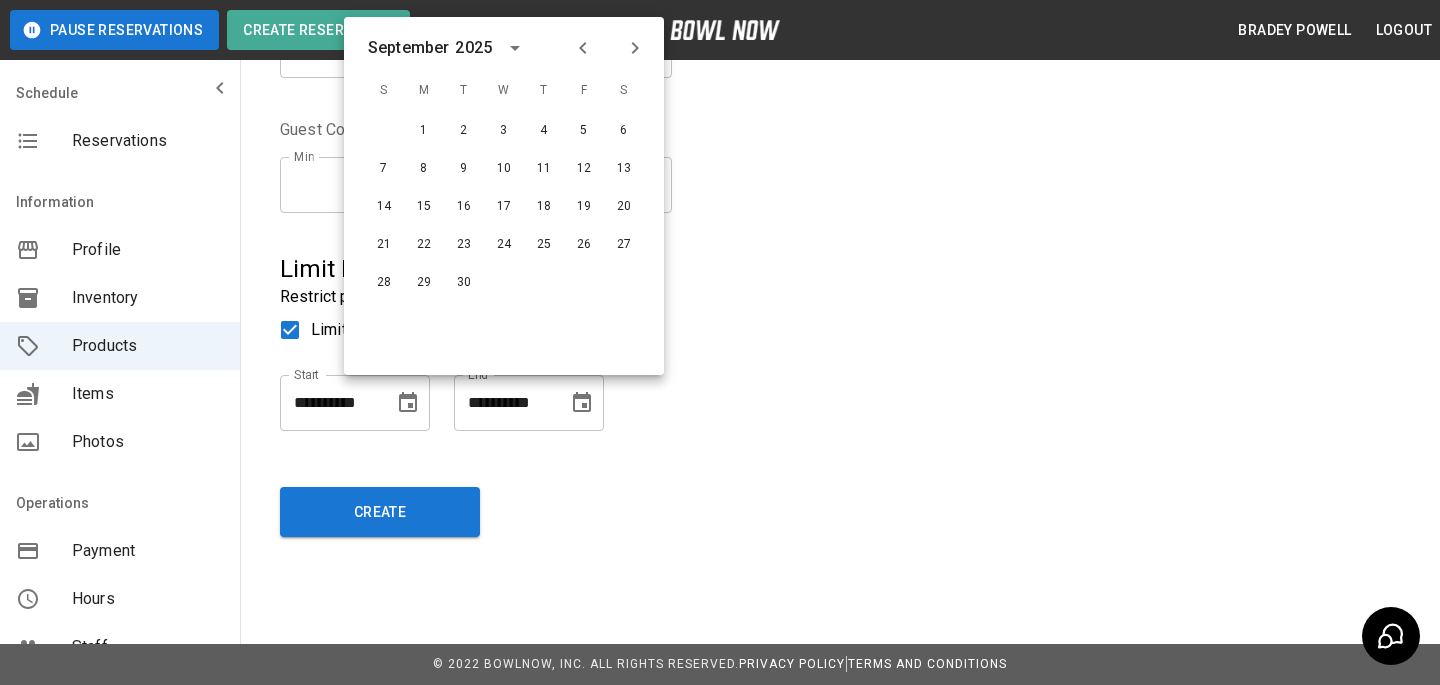 click 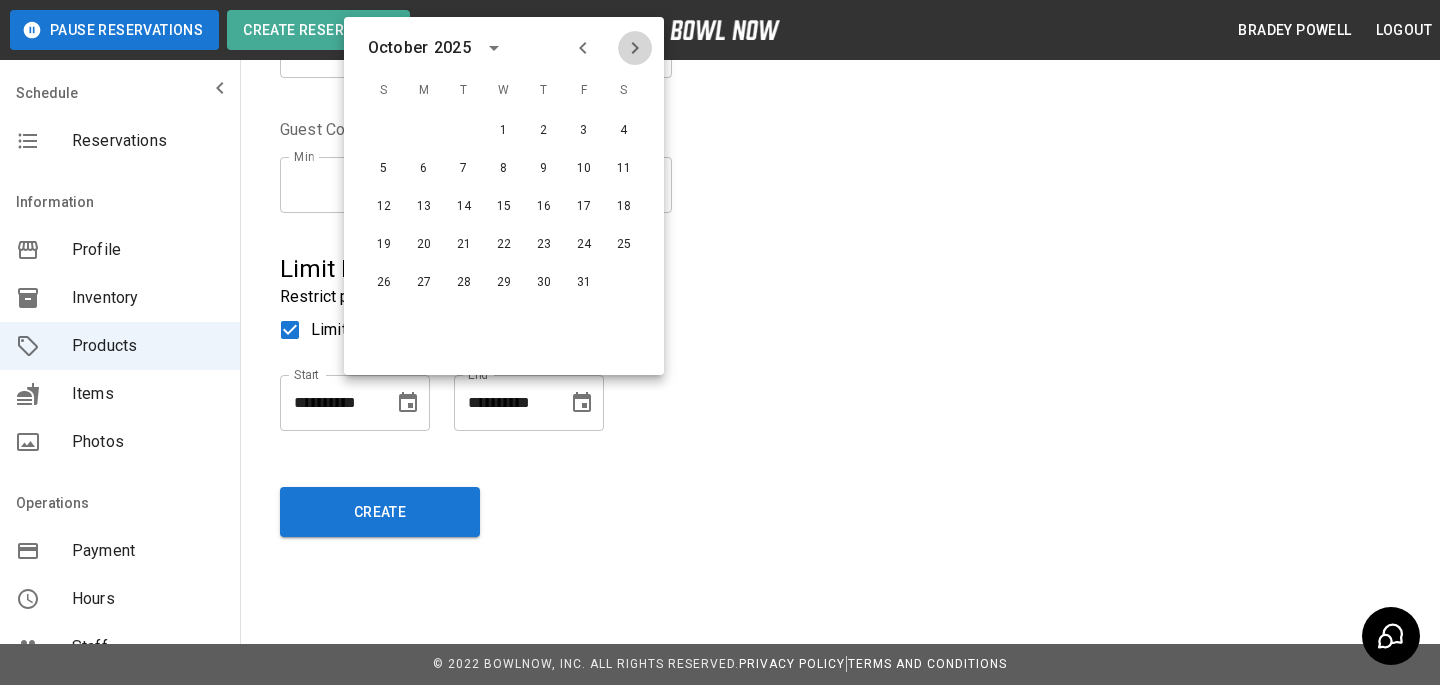 click 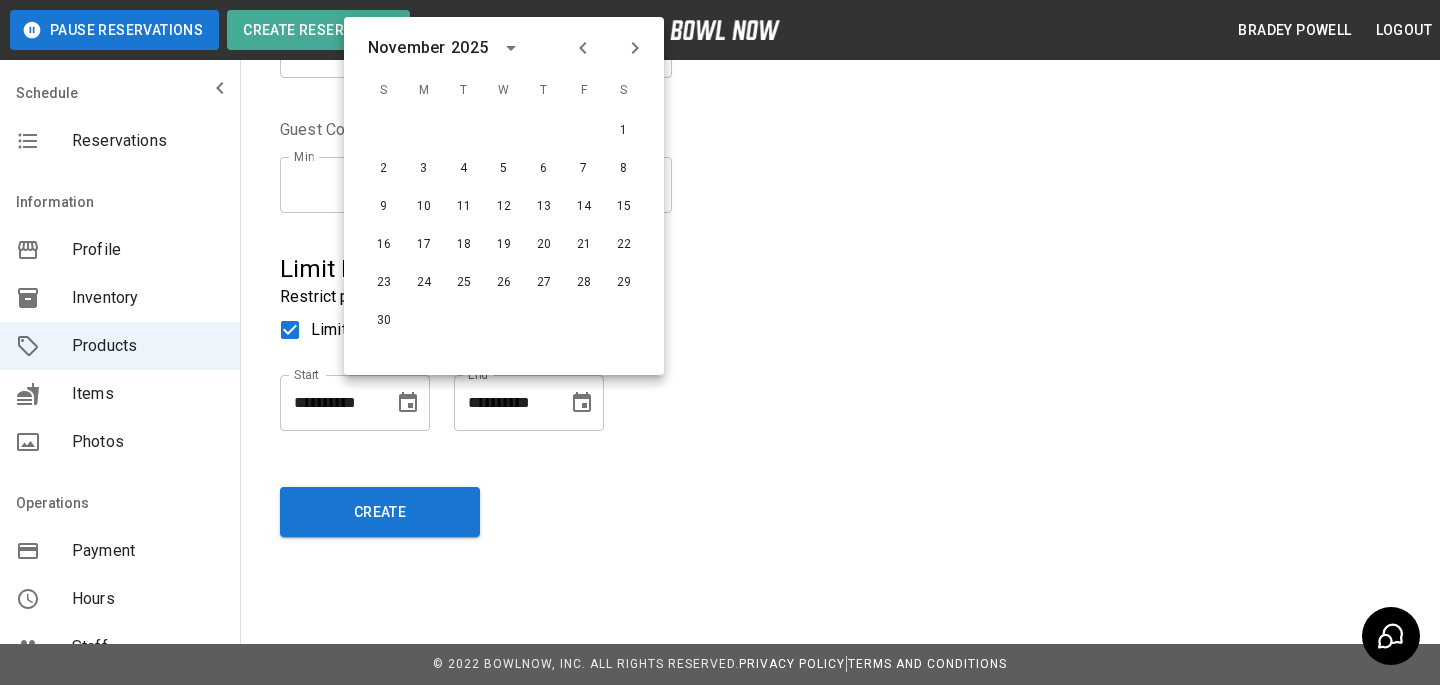 click at bounding box center (583, 48) 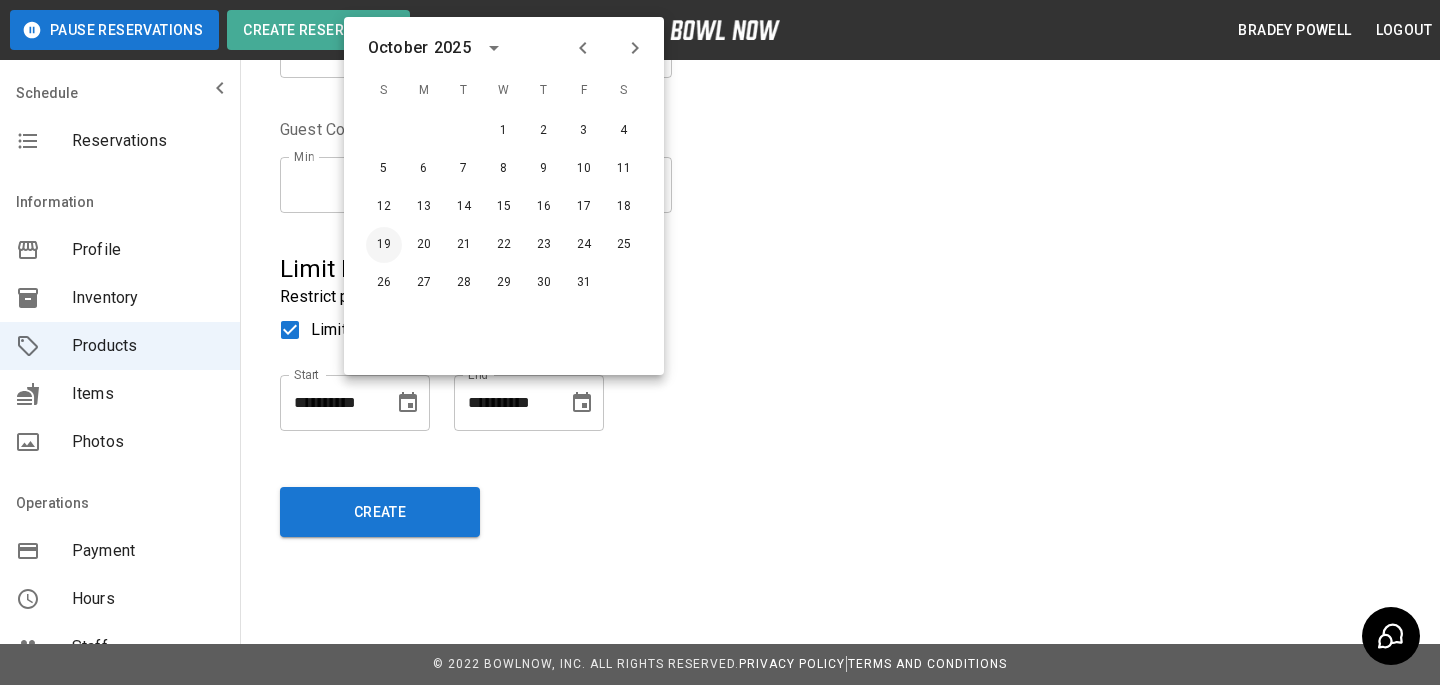 click on "19" at bounding box center (384, 245) 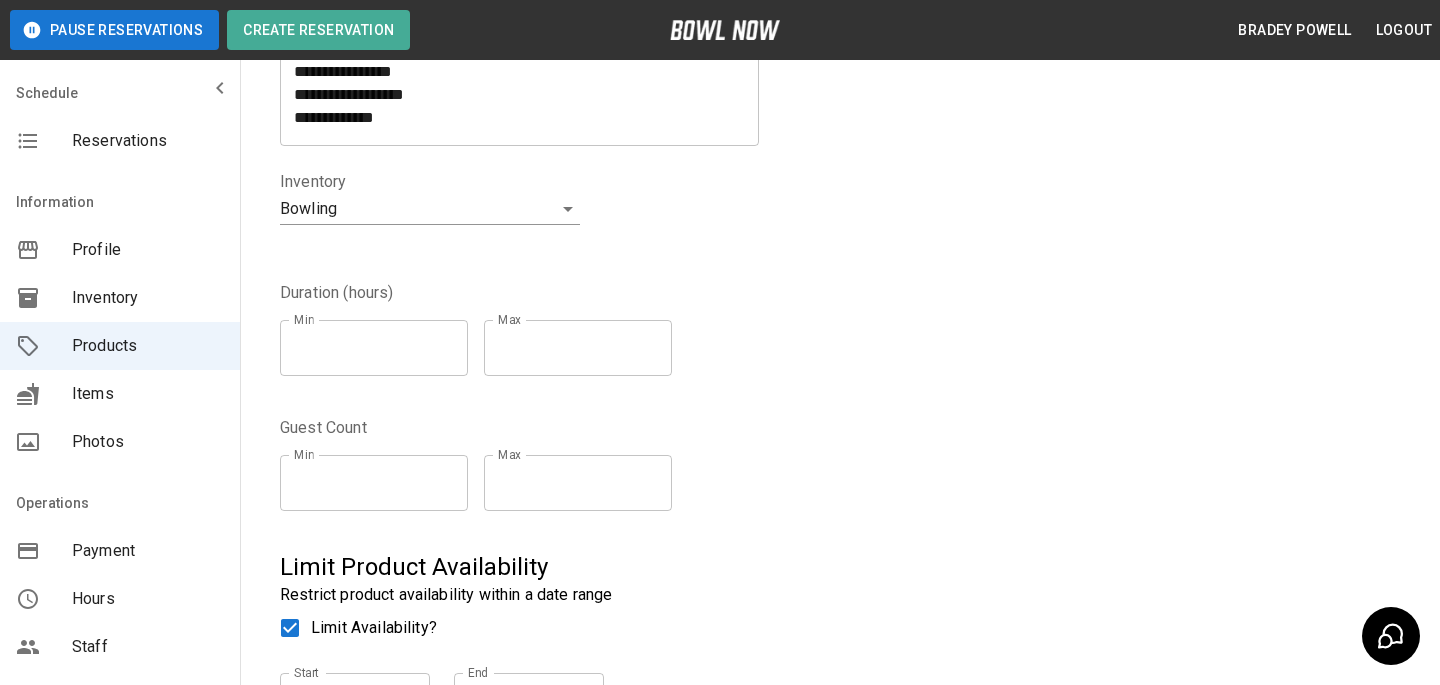 scroll, scrollTop: 0, scrollLeft: 0, axis: both 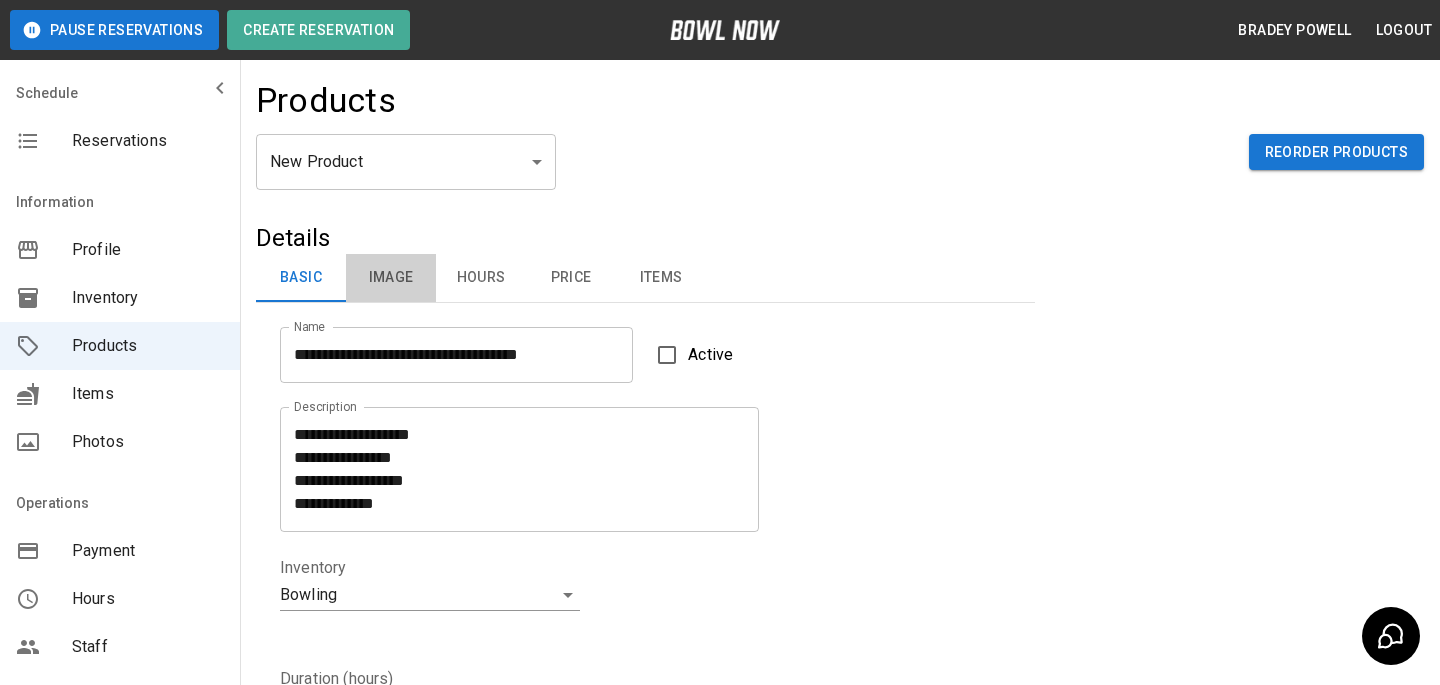 click on "Image" at bounding box center [391, 278] 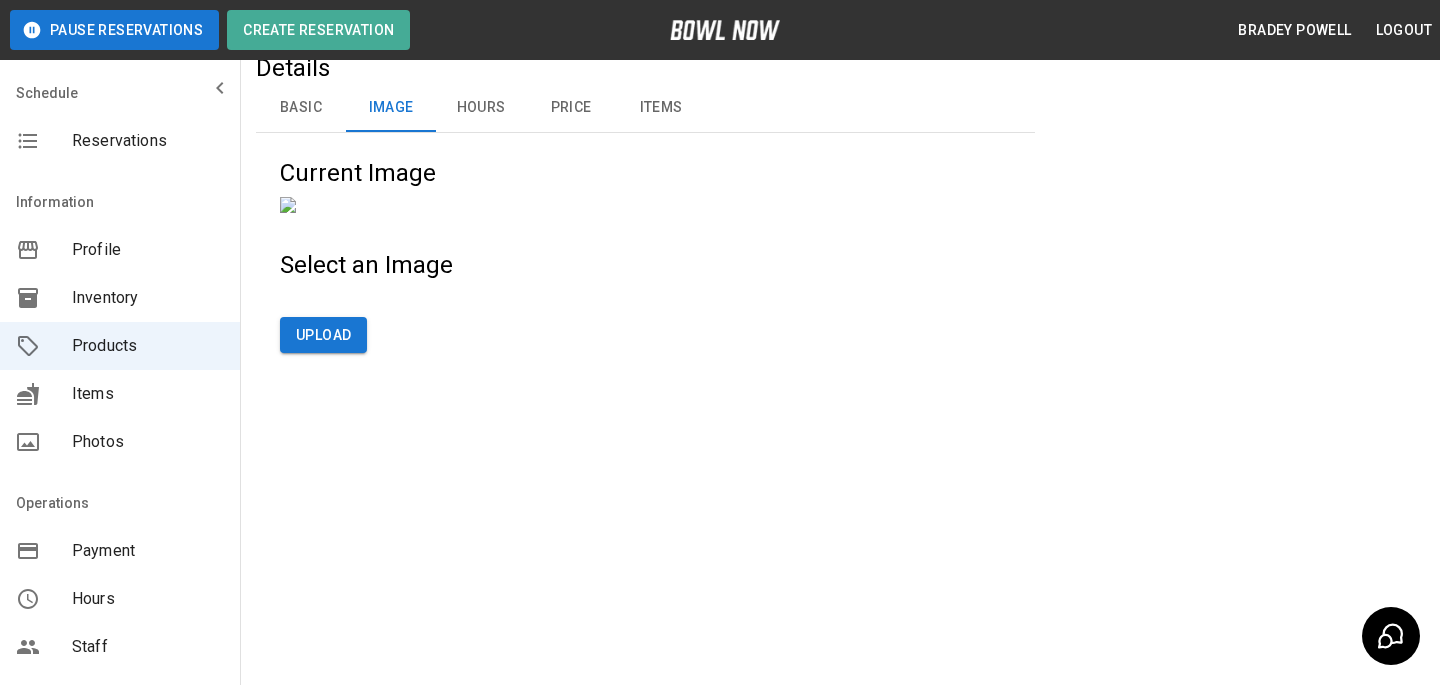 scroll, scrollTop: 190, scrollLeft: 0, axis: vertical 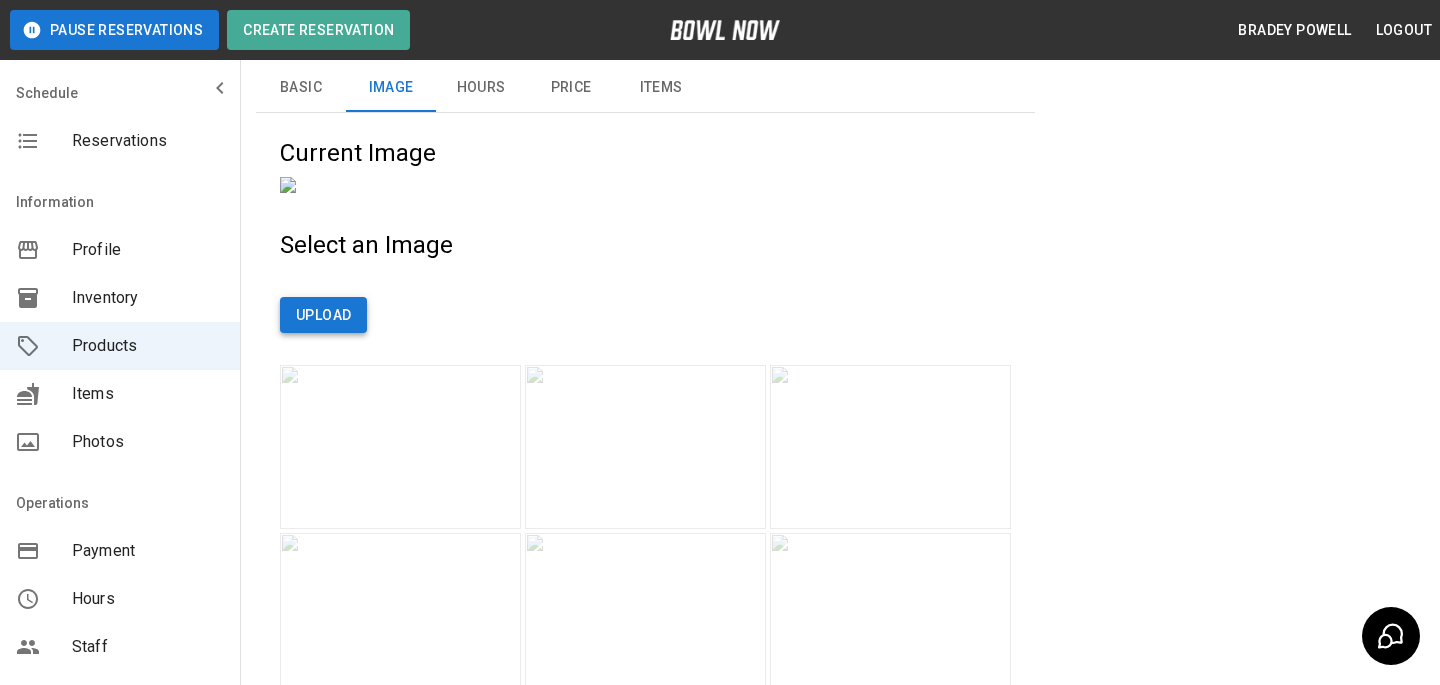 click on "Upload" at bounding box center [323, 315] 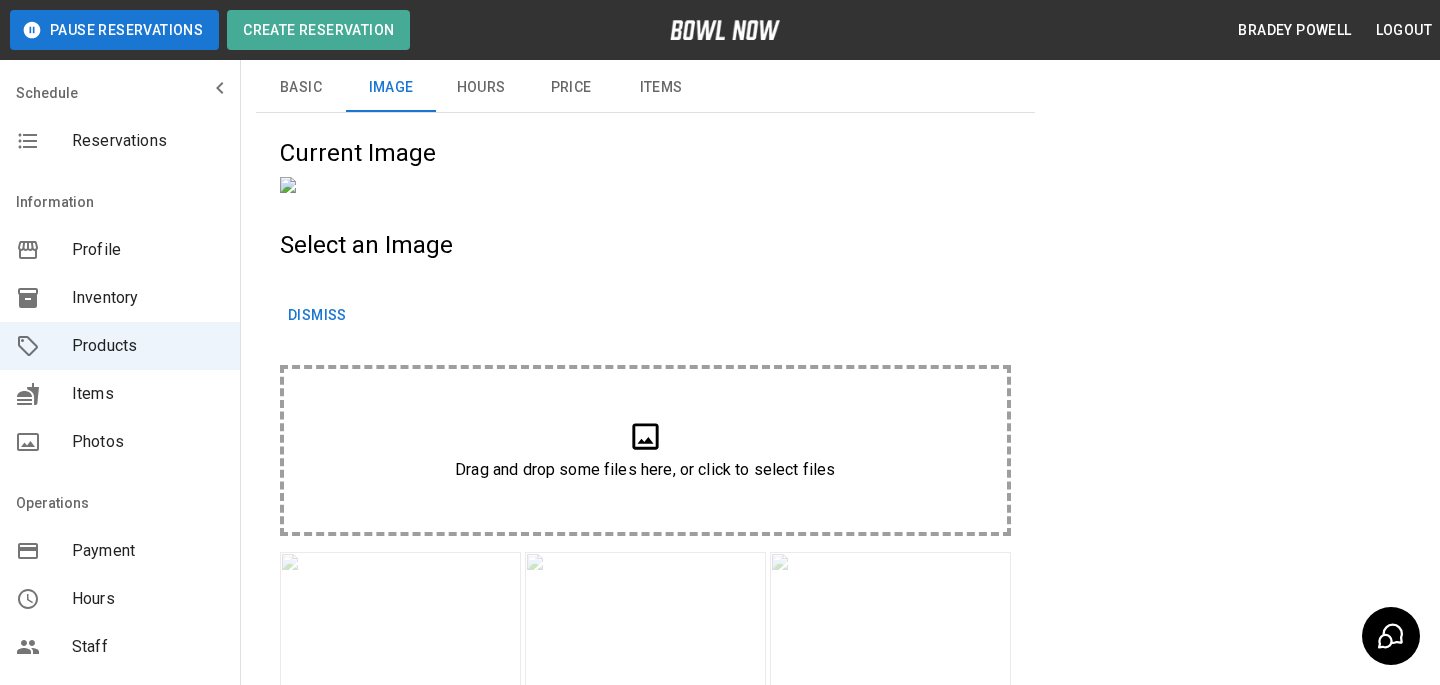 click on "Drag and drop some files here, or click to select files" at bounding box center [645, 450] 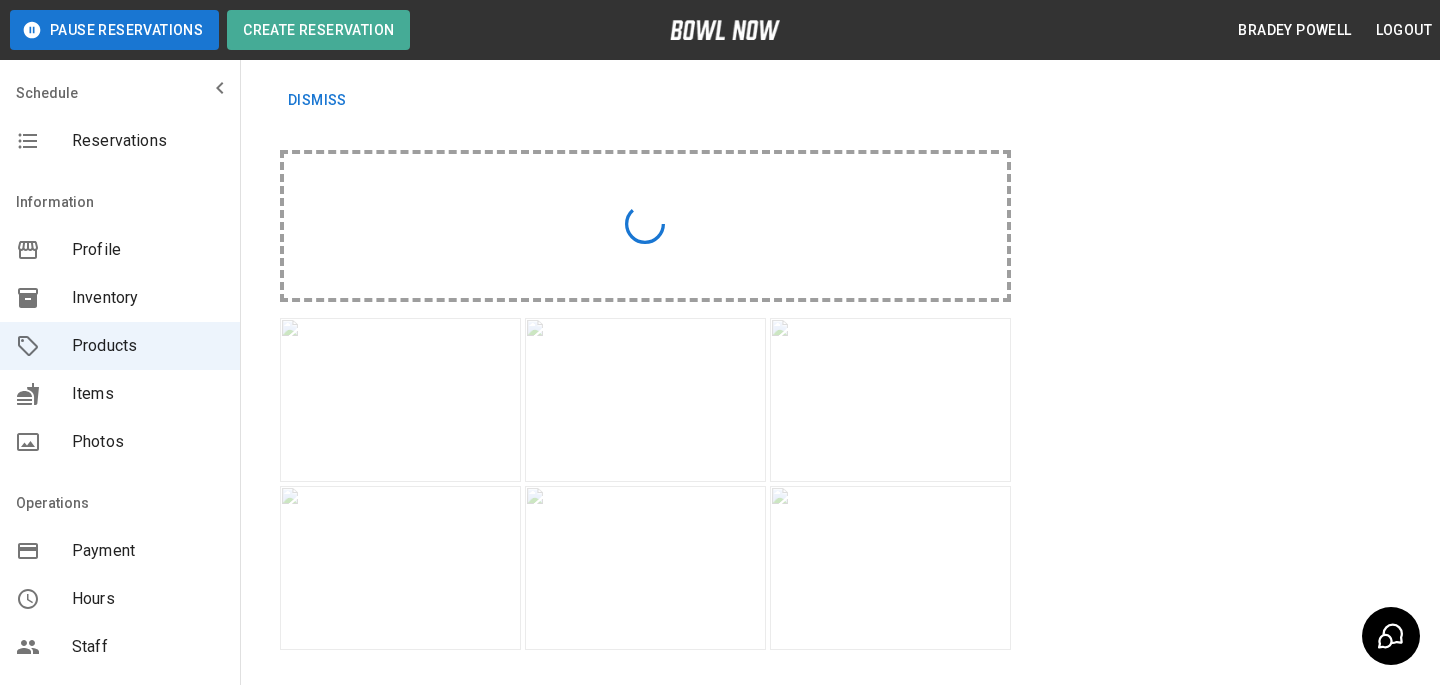 scroll, scrollTop: 409, scrollLeft: 0, axis: vertical 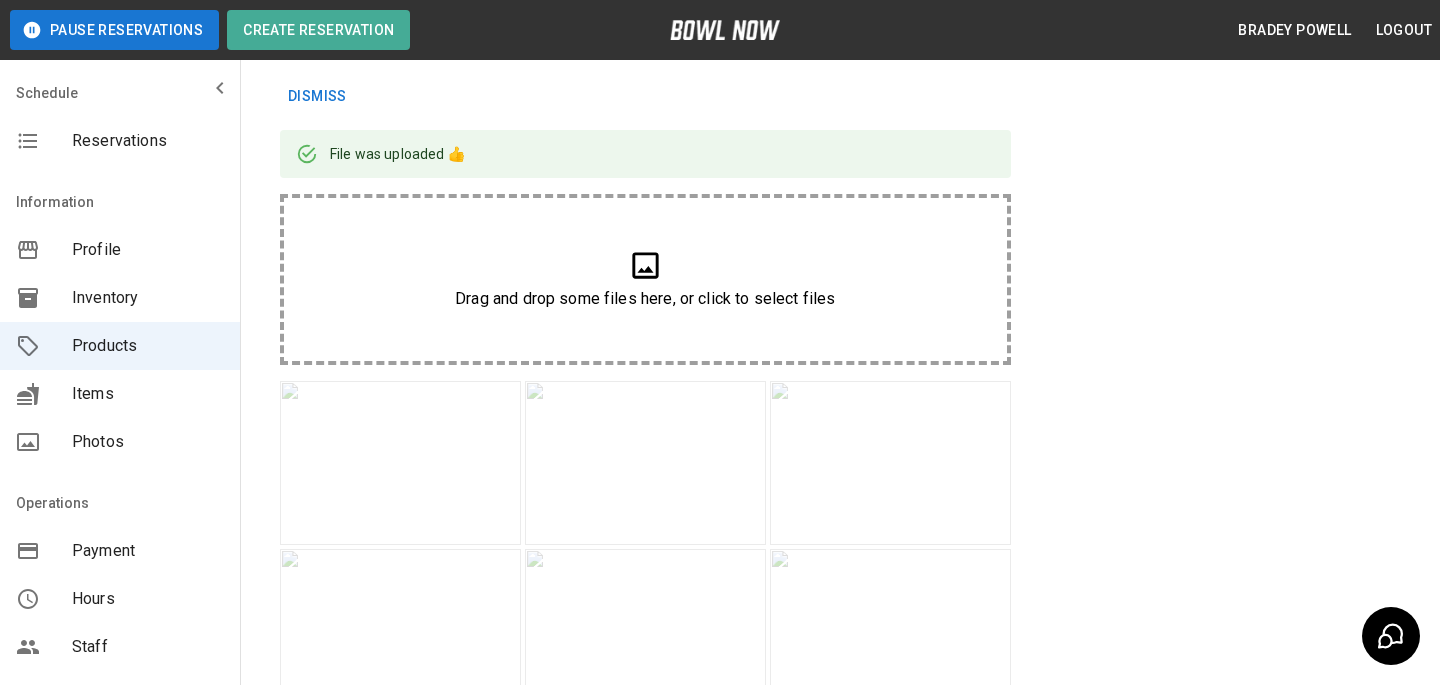 click at bounding box center [400, 463] 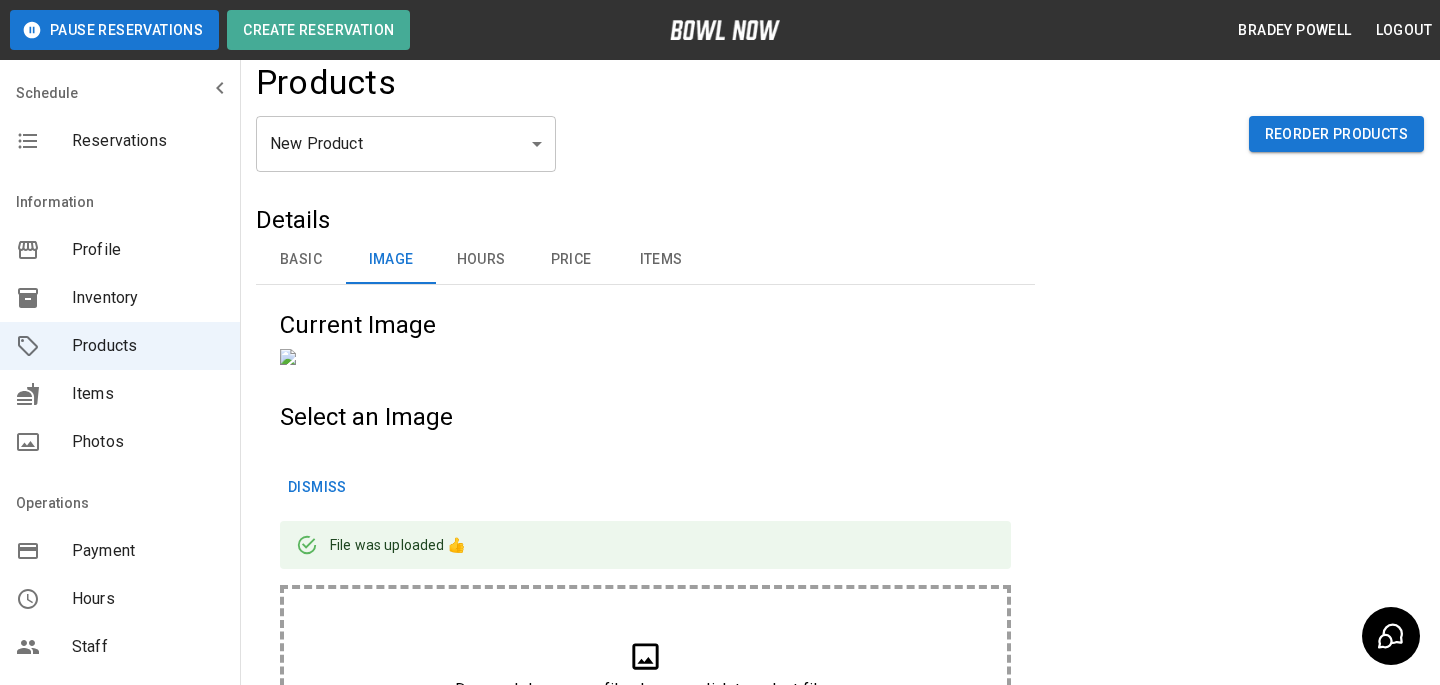 scroll, scrollTop: 0, scrollLeft: 0, axis: both 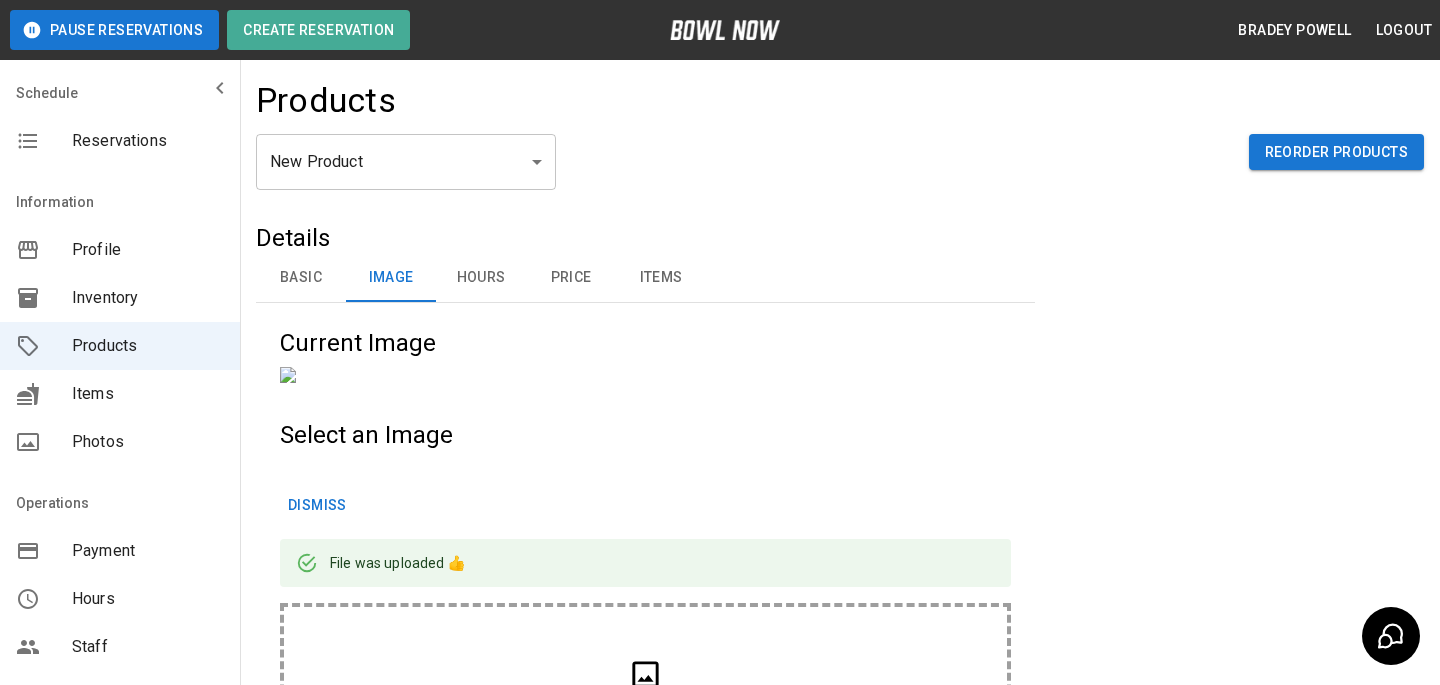 click on "Hours" at bounding box center [481, 278] 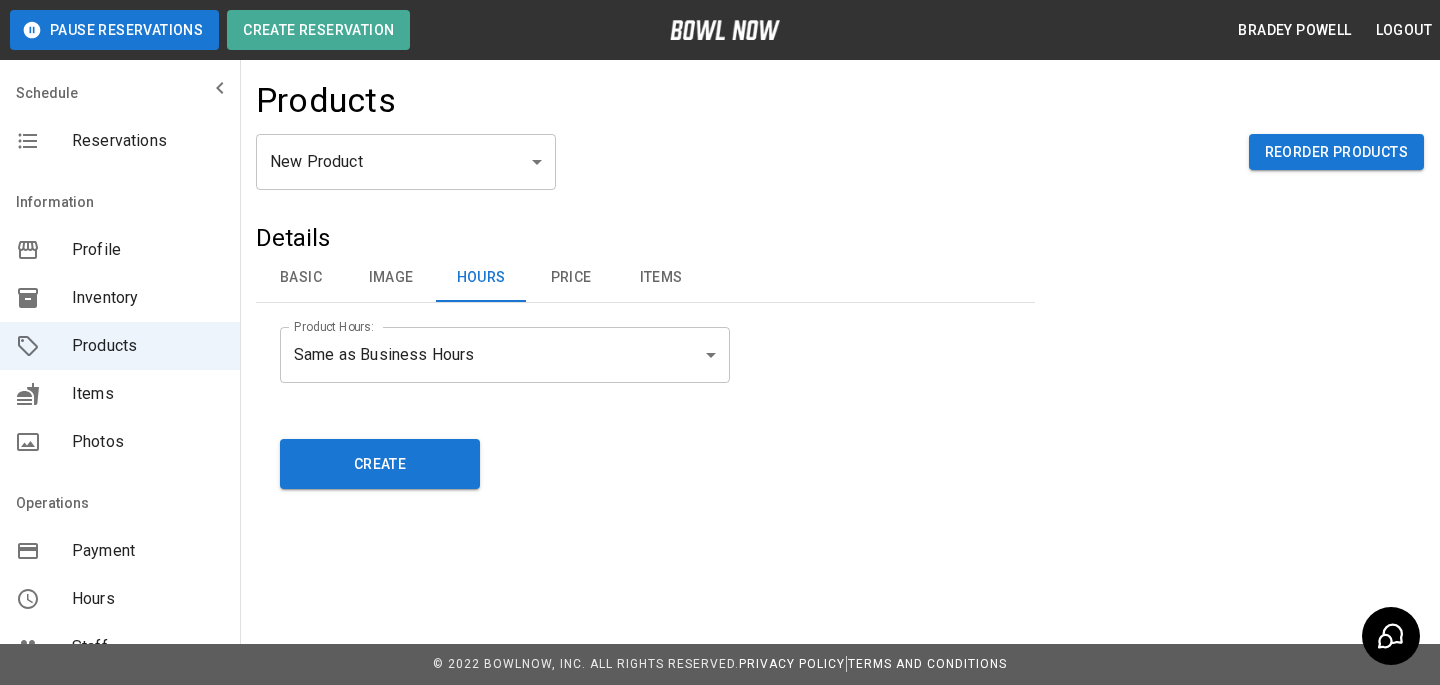 click on "**********" at bounding box center [720, 342] 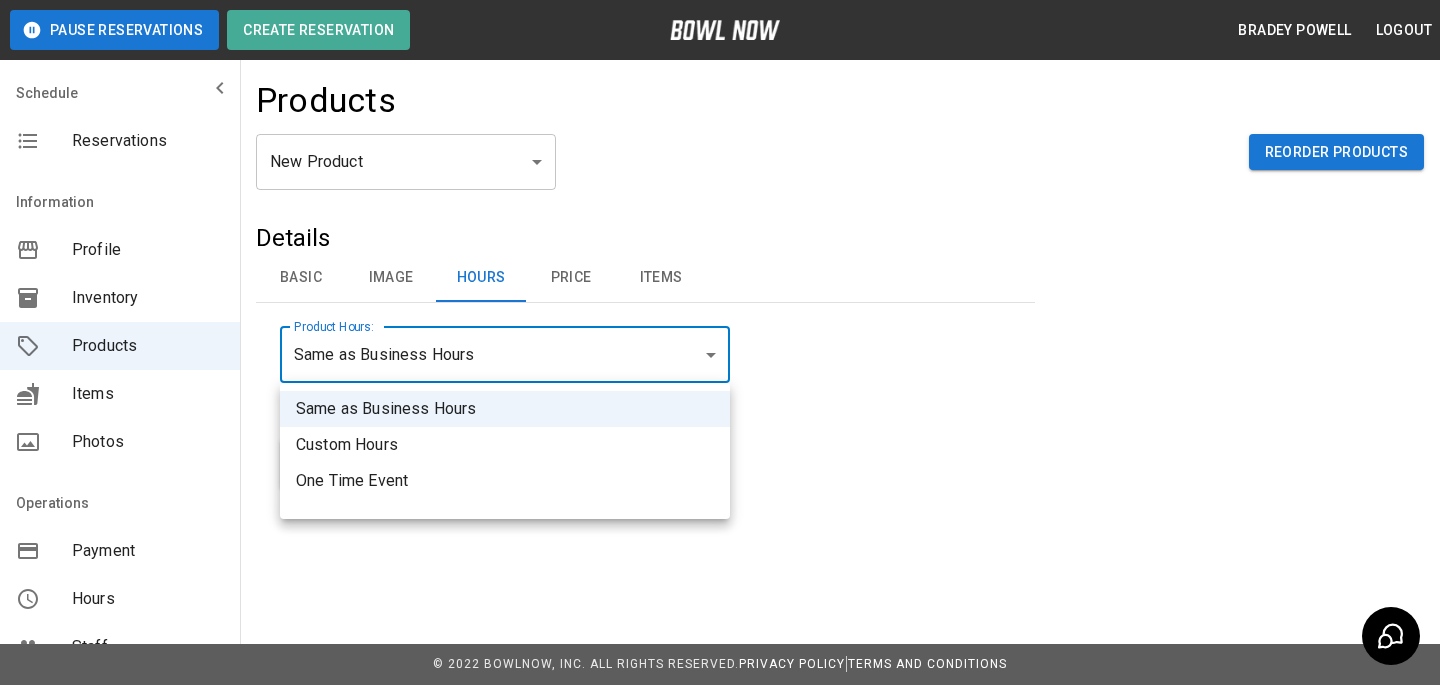 click on "One Time Event" at bounding box center (505, 481) 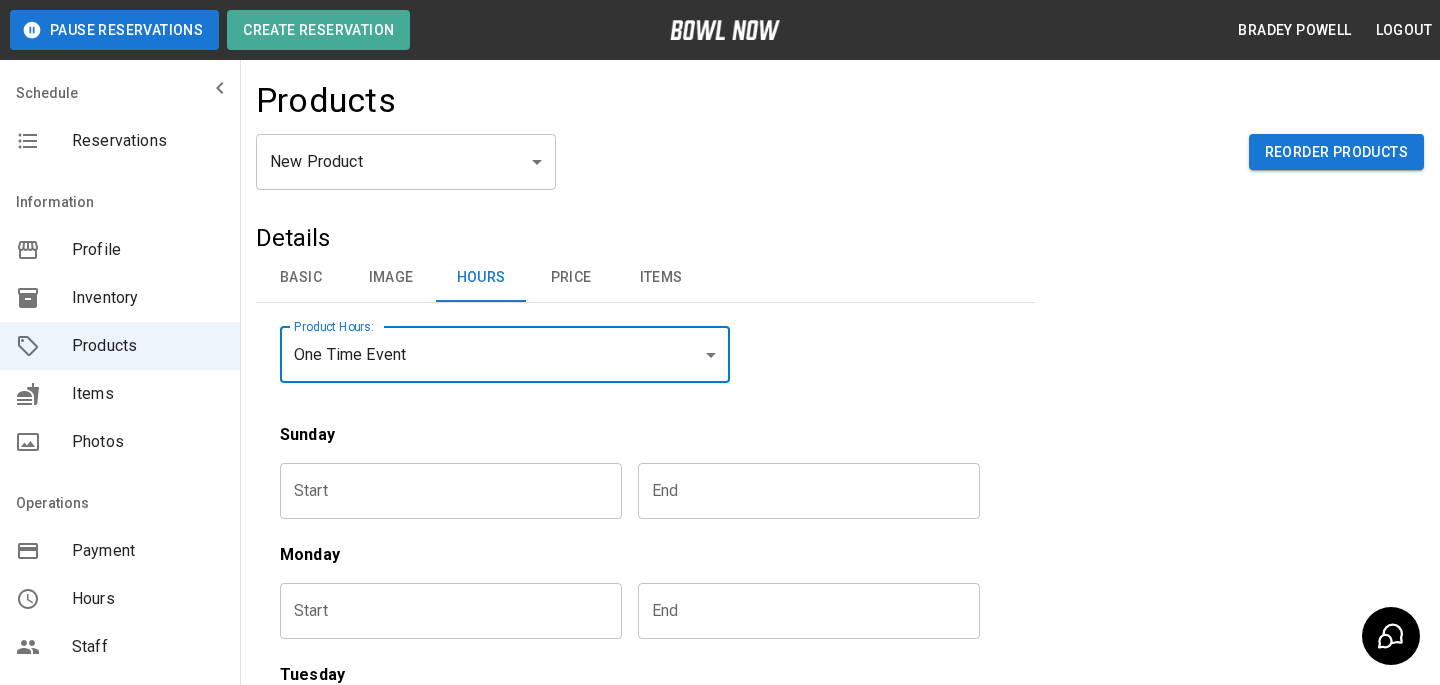 click at bounding box center [444, 491] 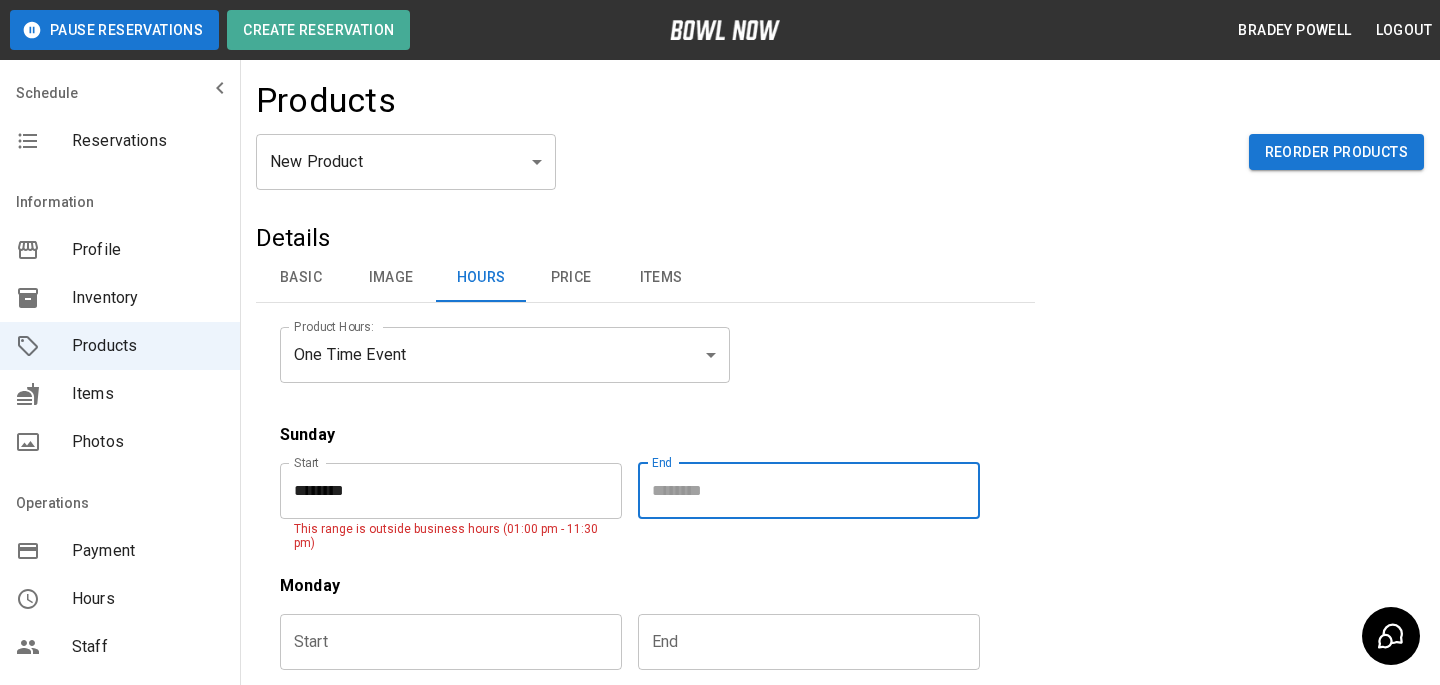 click at bounding box center [802, 491] 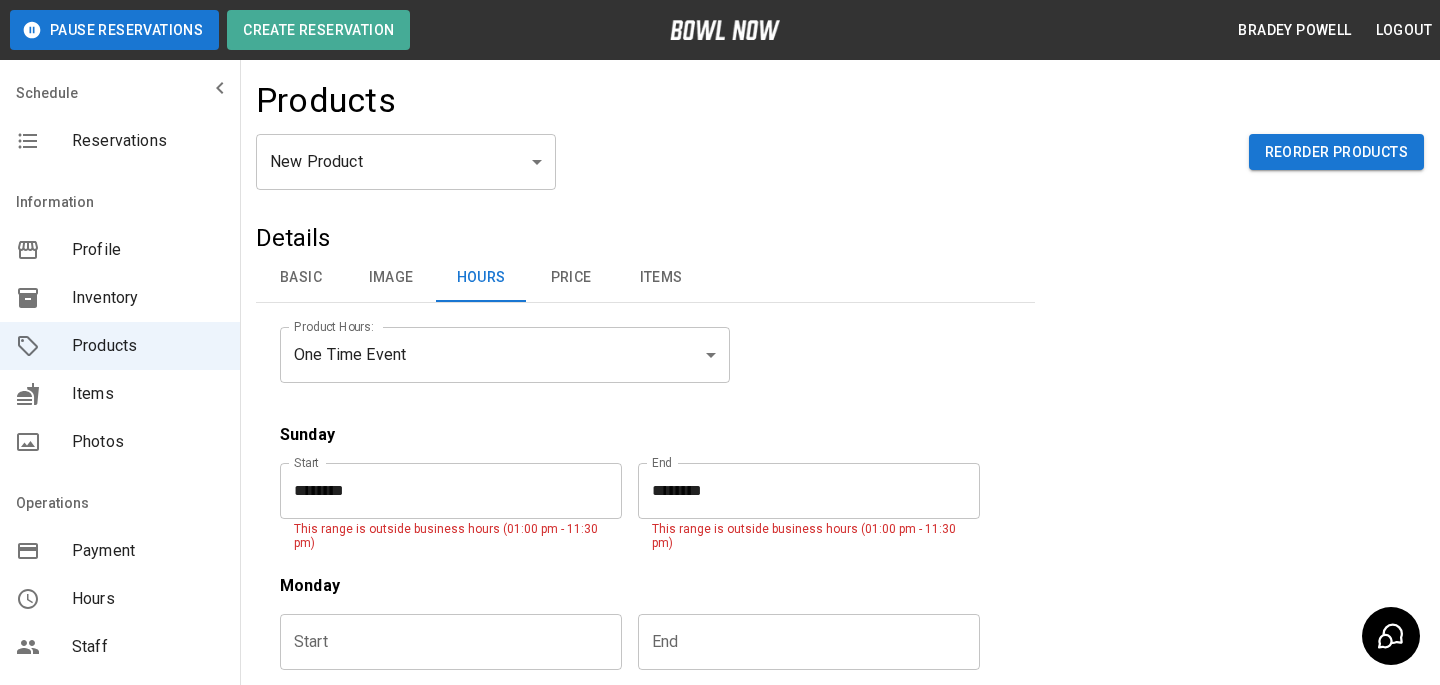 click on "********" at bounding box center [802, 491] 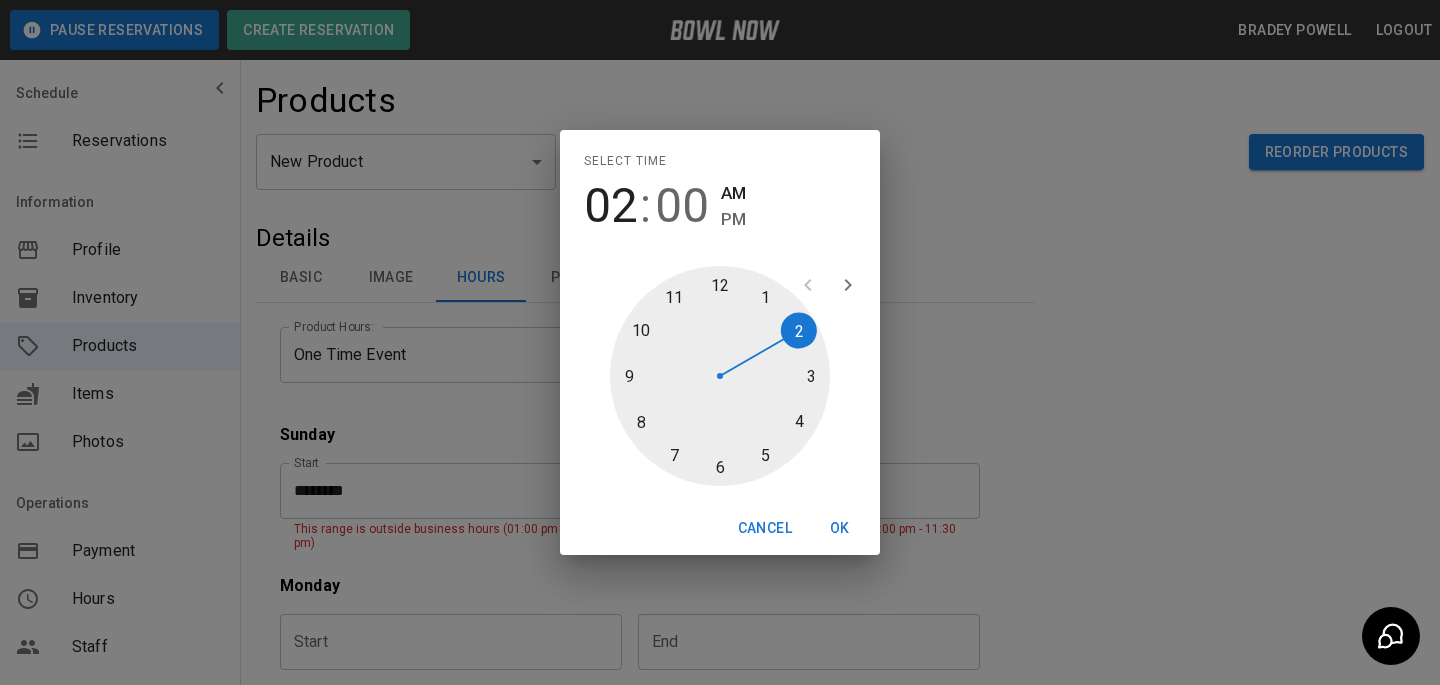 click on "PM" at bounding box center (733, 219) 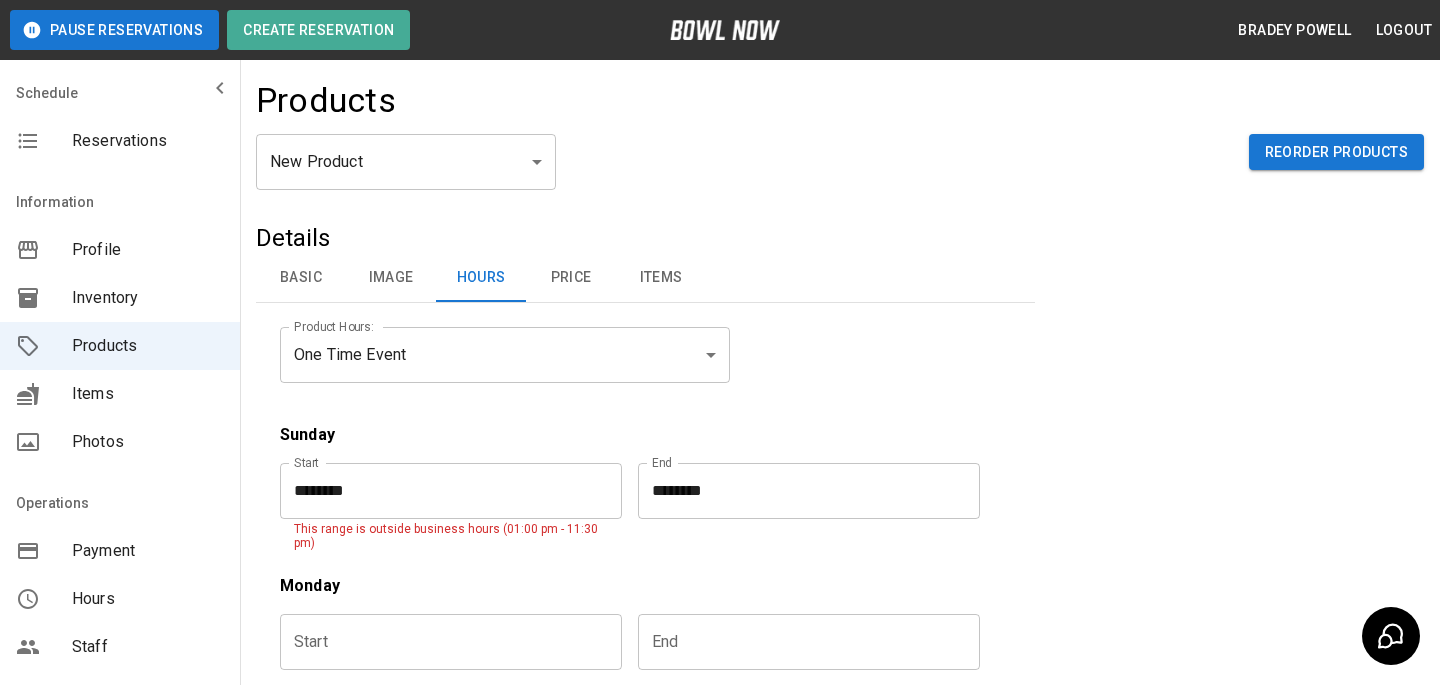 click on "**********" at bounding box center (630, 355) 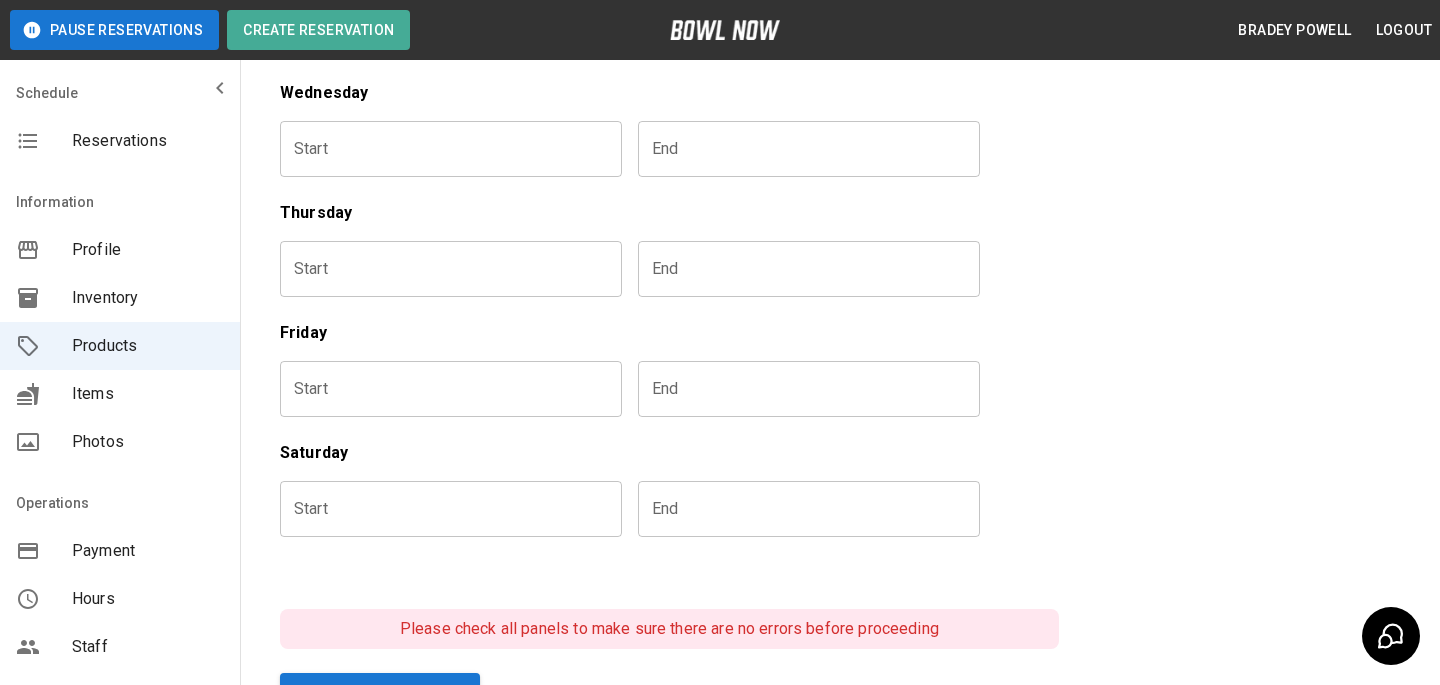 scroll, scrollTop: 0, scrollLeft: 0, axis: both 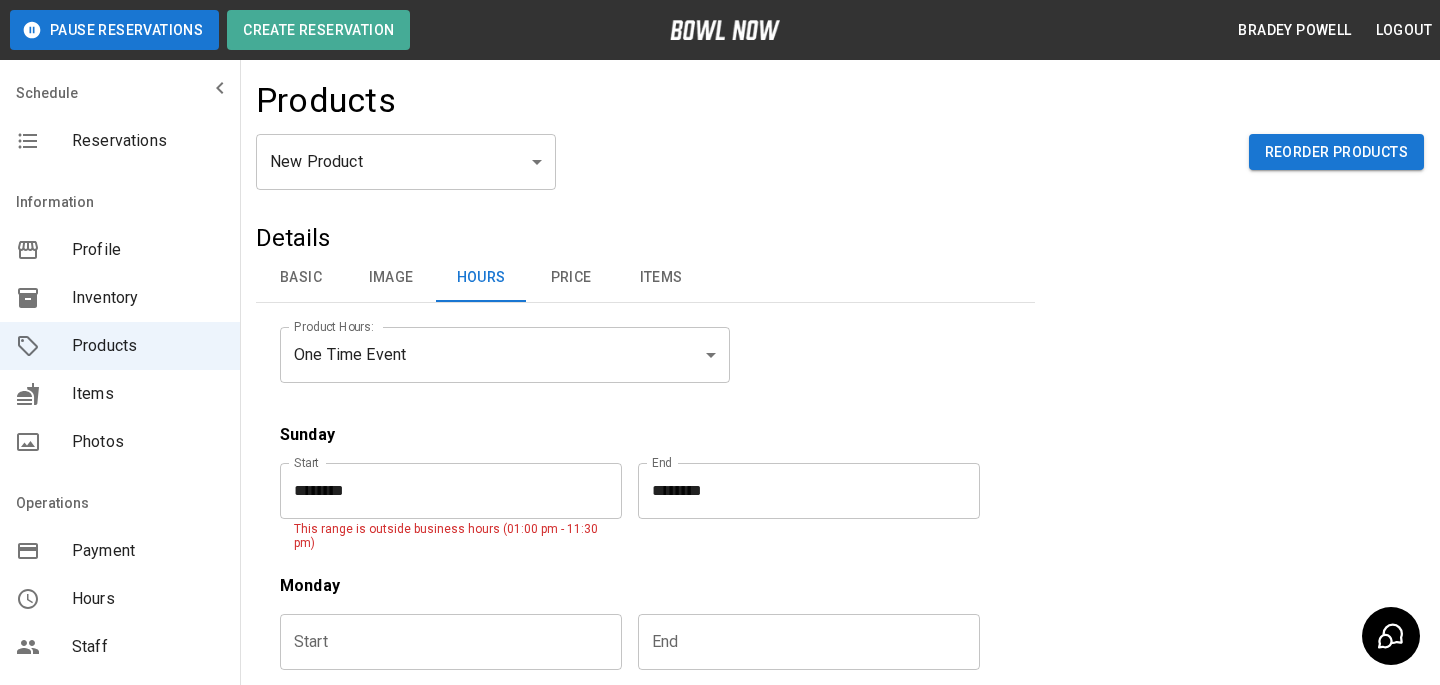 click on "**********" at bounding box center [645, 762] 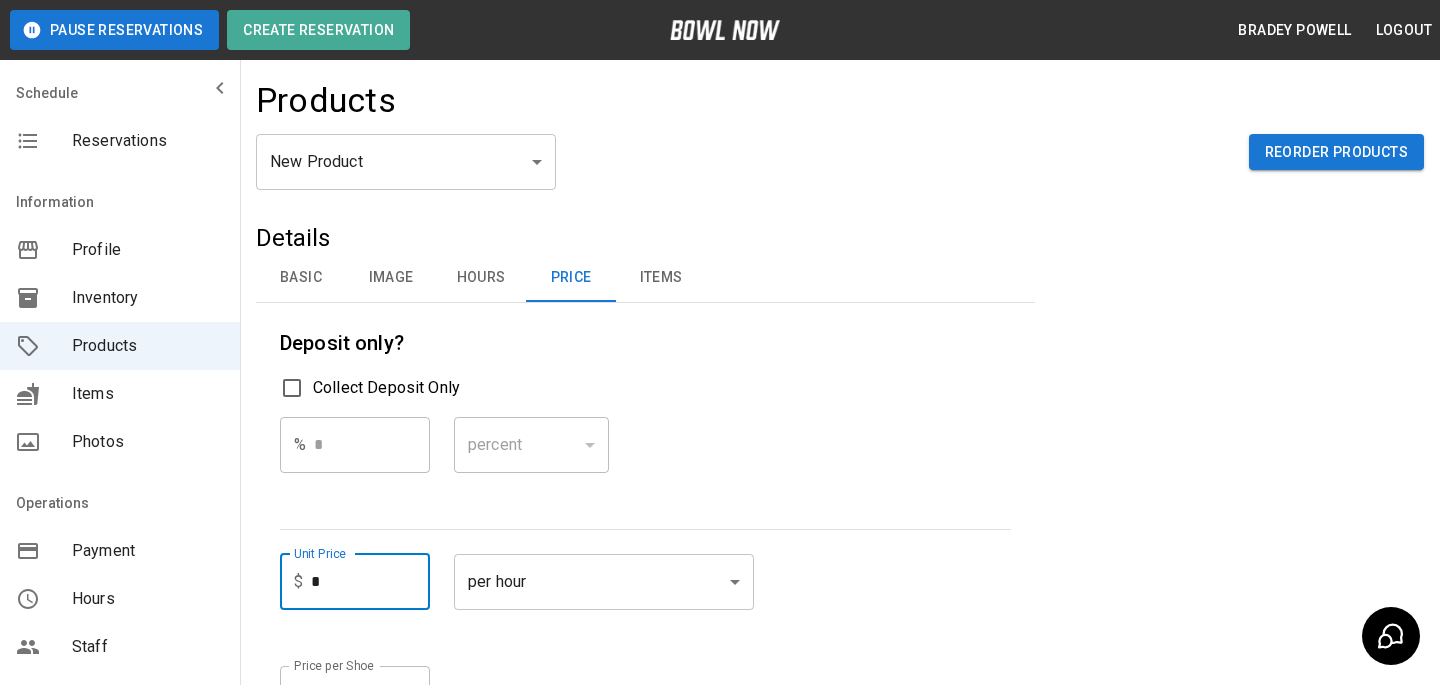 click on "*" at bounding box center (370, 582) 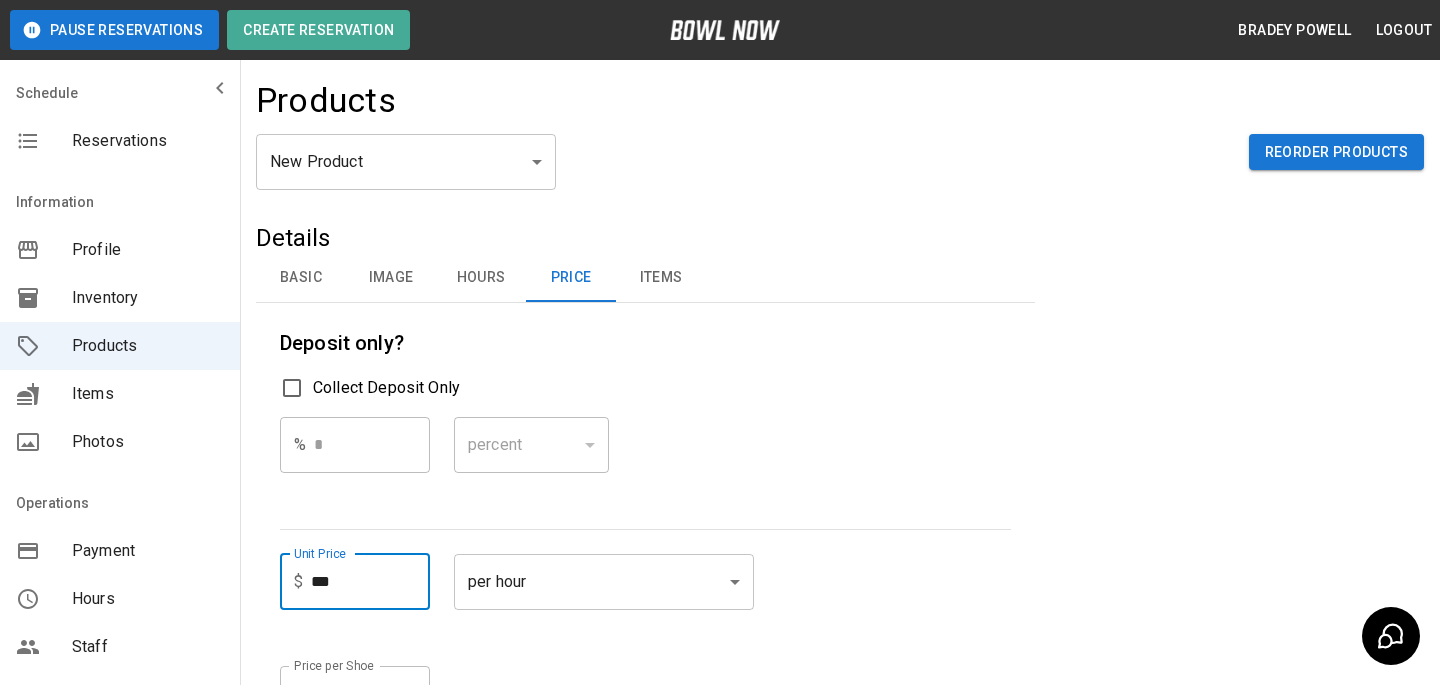 type on "***" 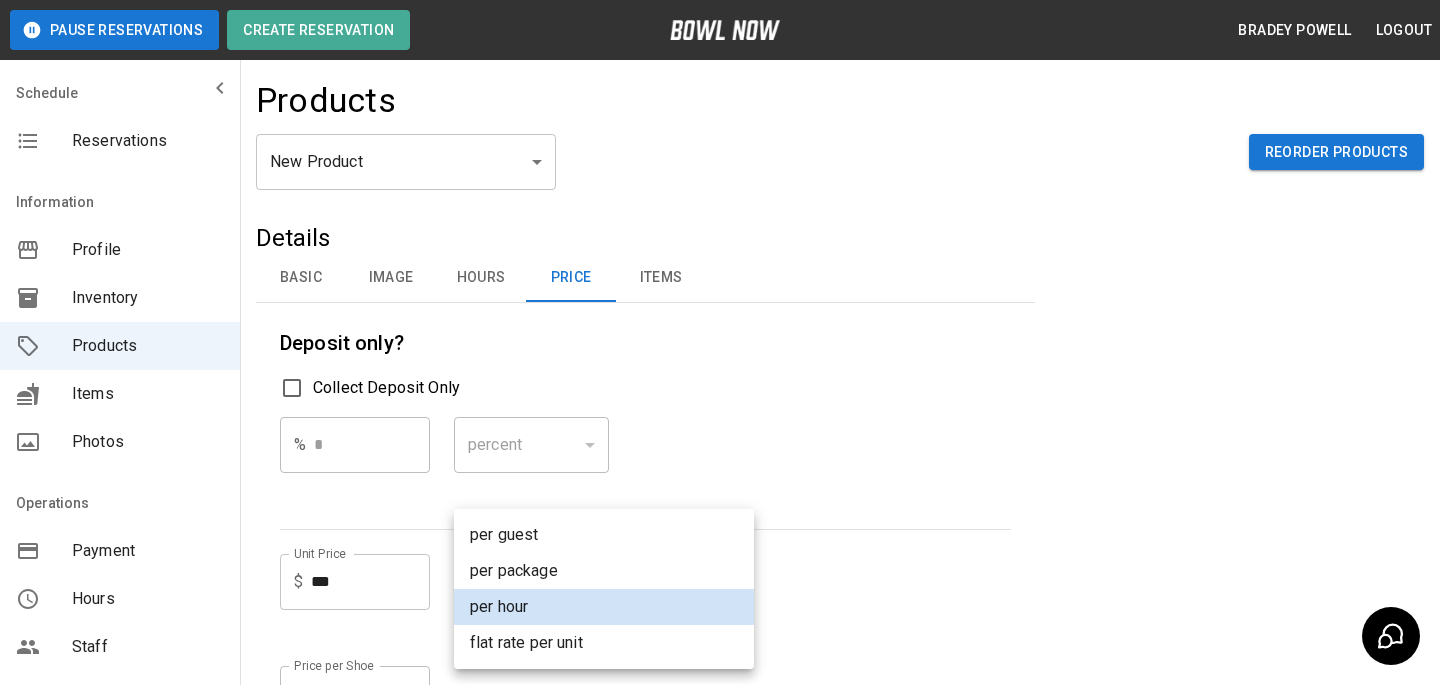 click on "**********" at bounding box center [720, 629] 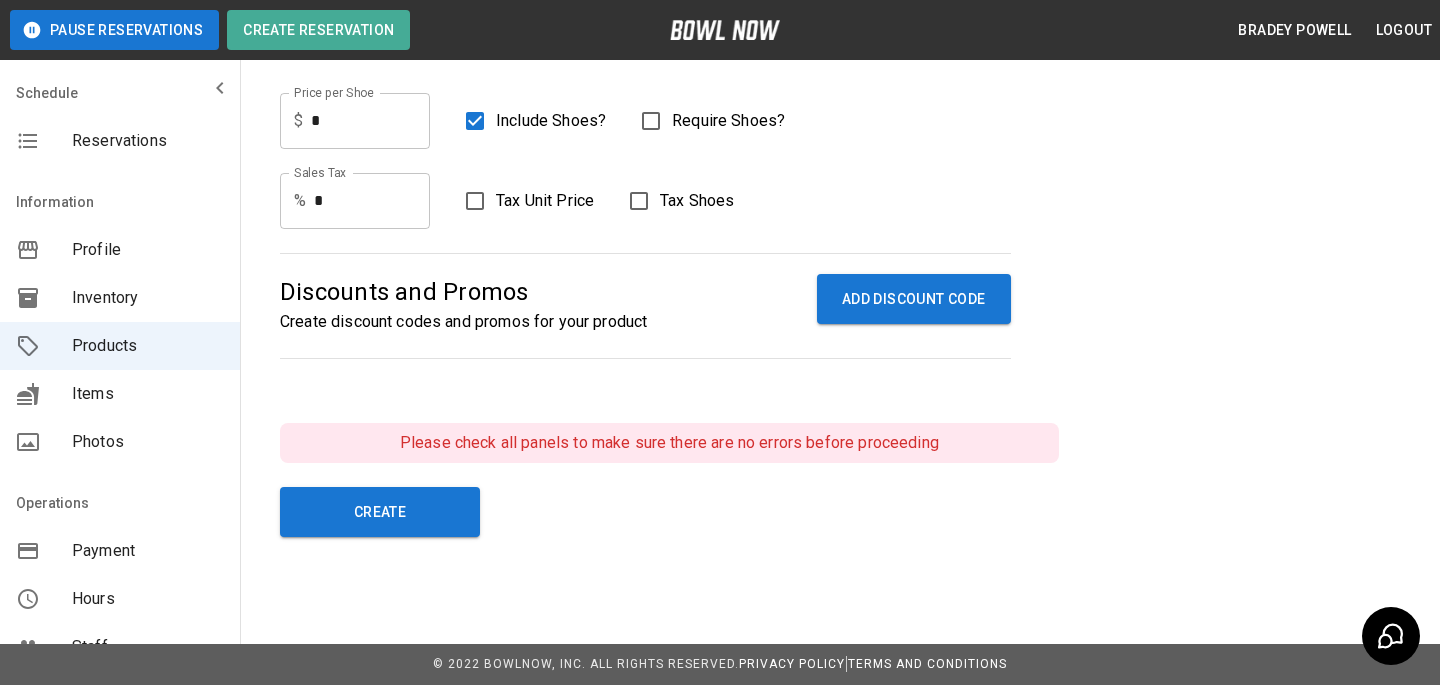 scroll, scrollTop: 0, scrollLeft: 0, axis: both 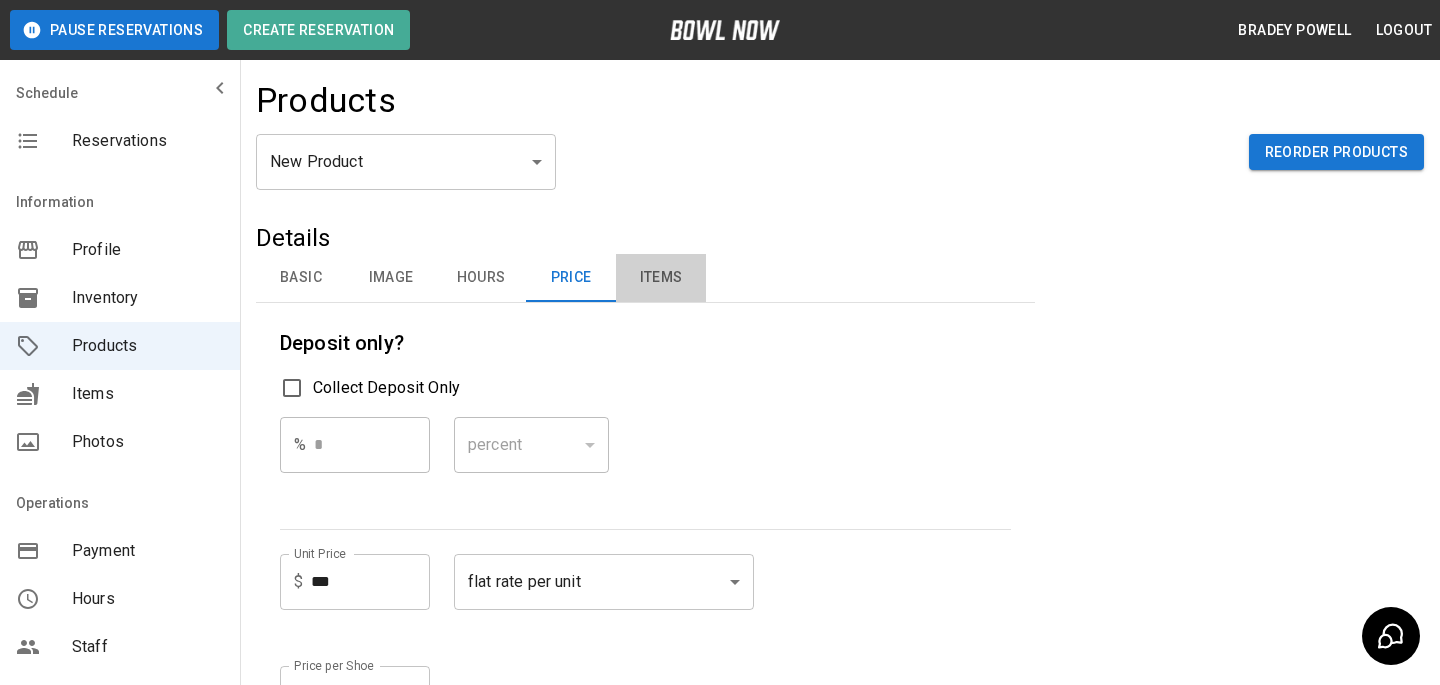 click on "Items" at bounding box center (661, 278) 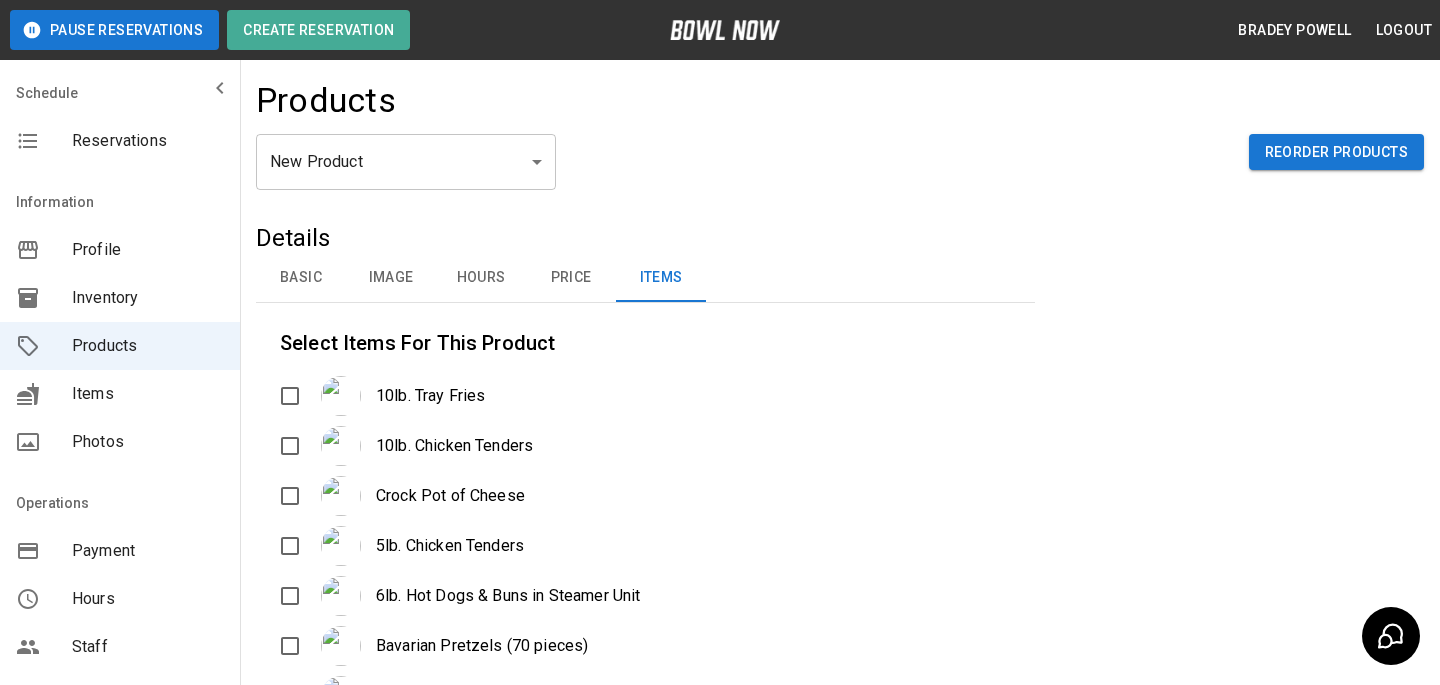 click on "Basic" at bounding box center (301, 278) 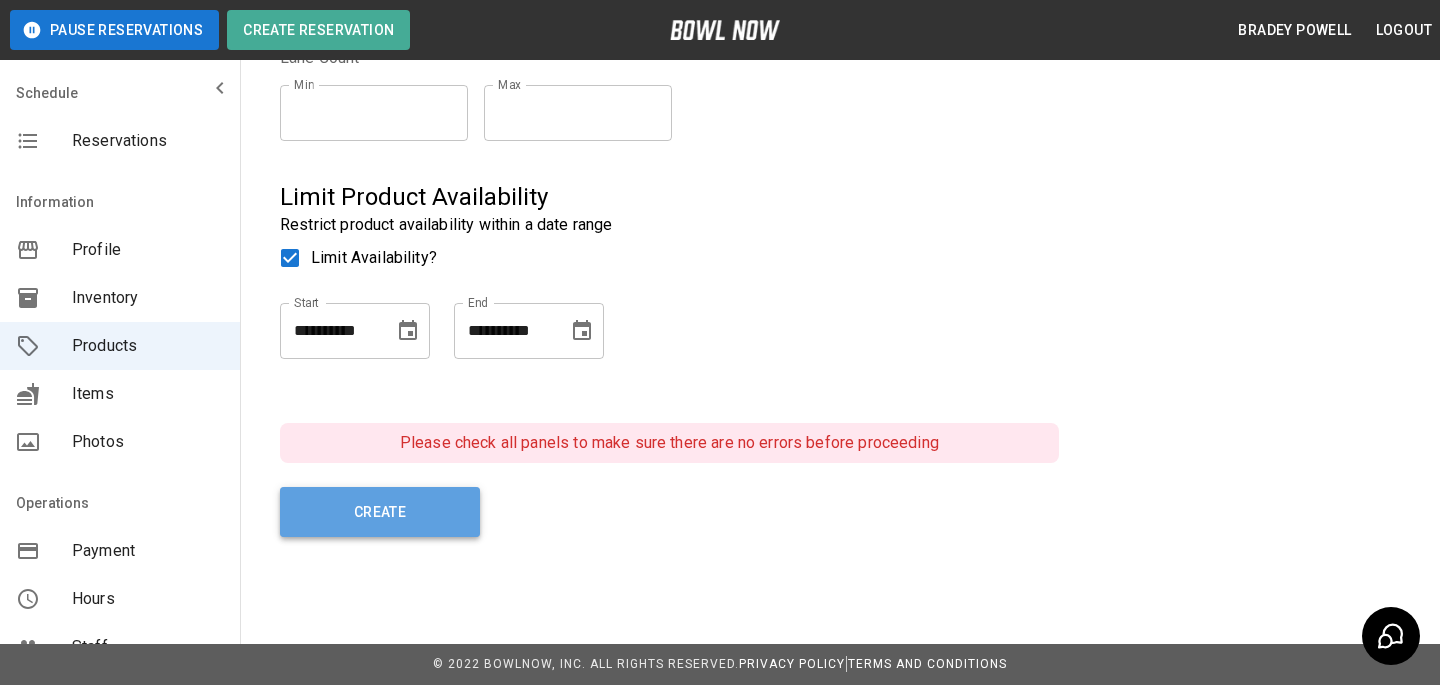 click on "Create" at bounding box center [380, 512] 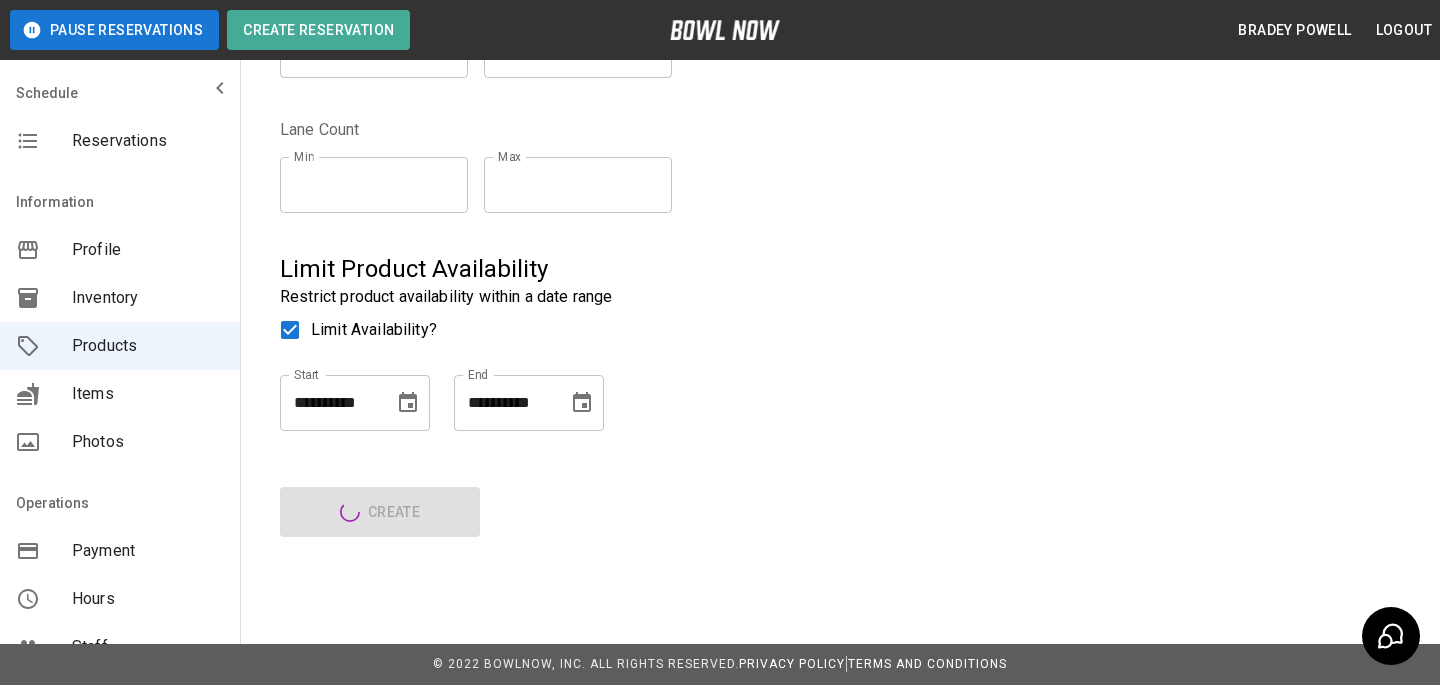 type on "**" 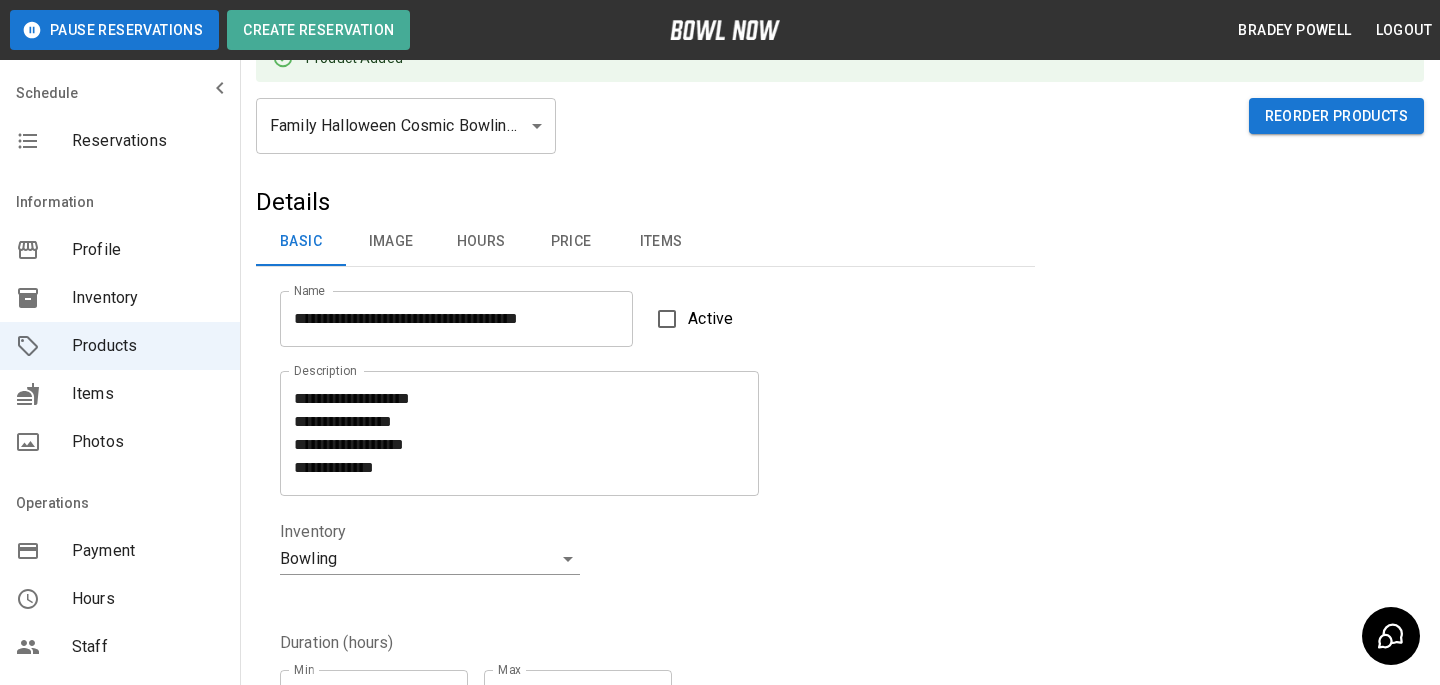 scroll, scrollTop: 0, scrollLeft: 0, axis: both 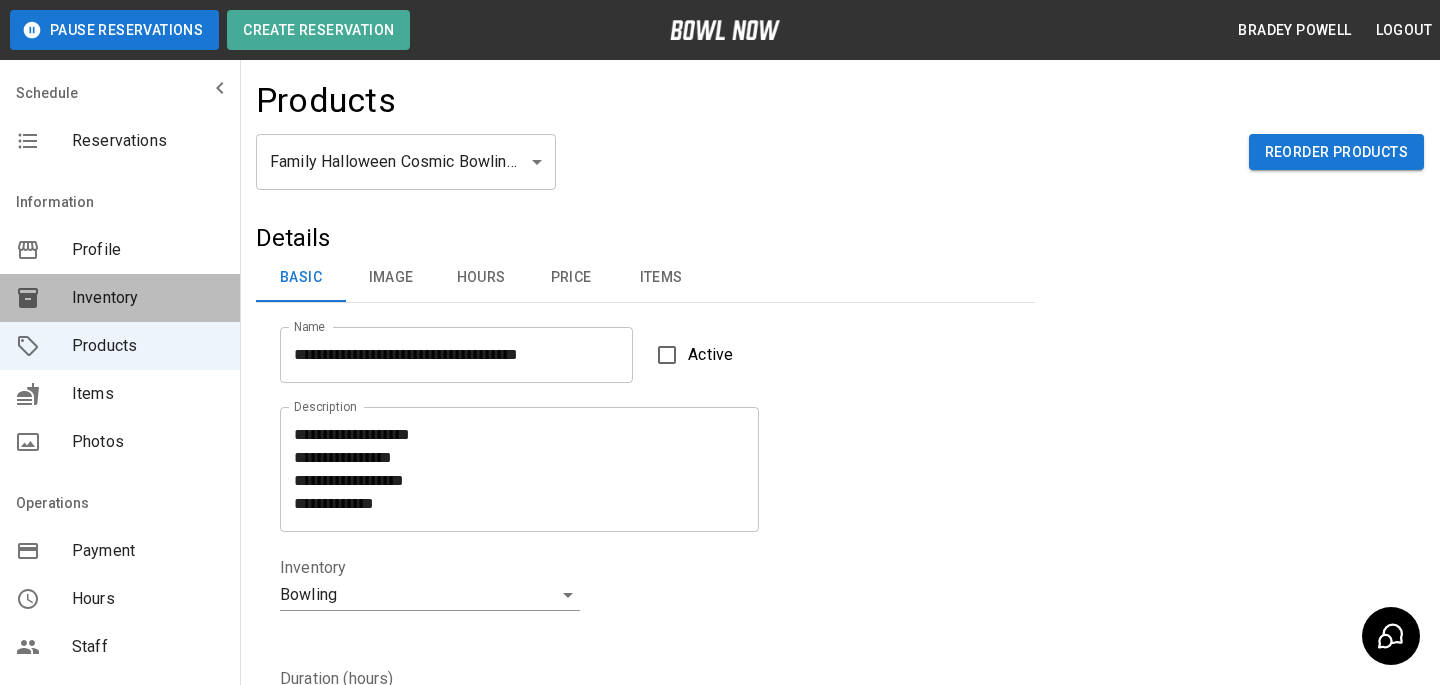 click on "Inventory" at bounding box center [120, 298] 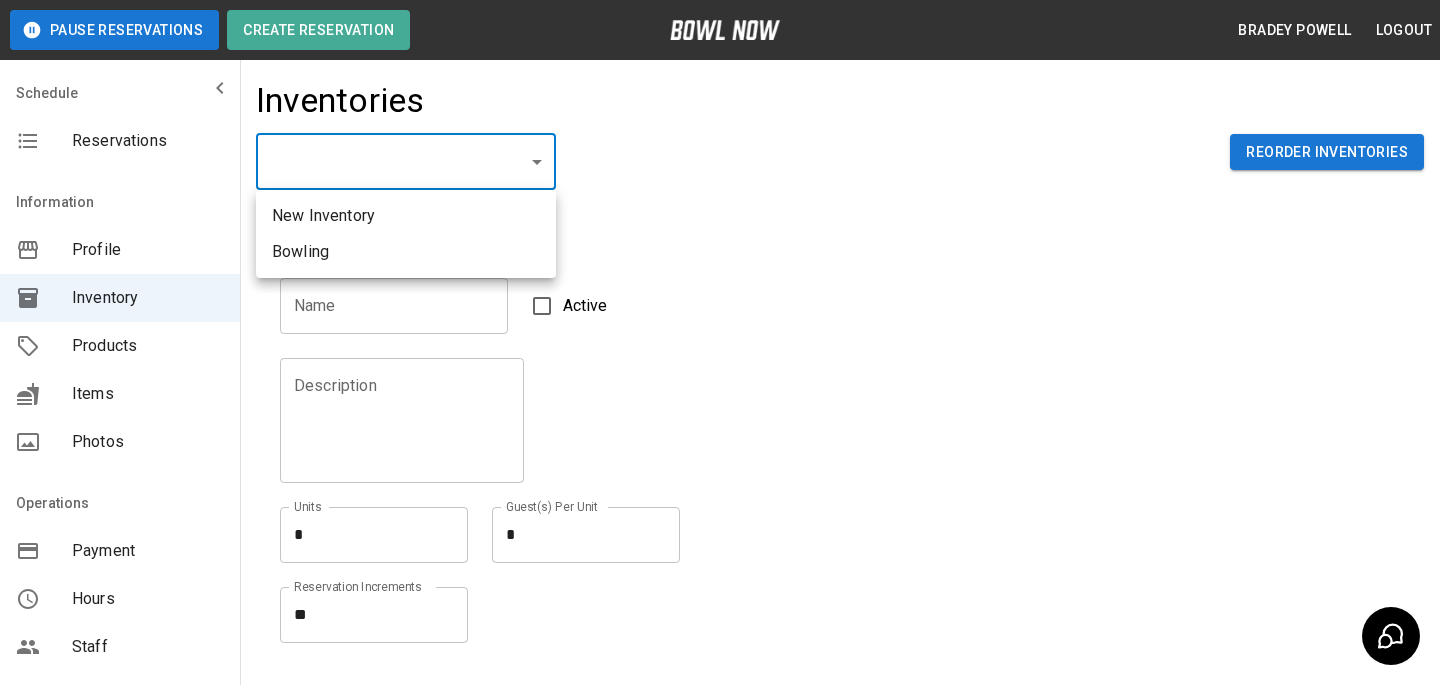 click on "Pause Reservations Create Reservation [NAME] Logout Reservations Profile Inventory Products Items Photos Operations Payment Hours Staff Help Reports Integrations Contacts User Account Inventories ​ ​ Reorder Inventories Details Name Name Active Description Description Units * * Units Guest(s) Per Unit * * Guest(s) Per Unit Reservation Increments ** * Reservation Increments Create © 2022 BowlNow, Inc. All Rights Reserved. Privacy Policy   |   Terms and Conditions /businesses/Xmh61pqfYjQiq1MpHFTx/inventories [NAME] Logout Reservations Profile Inventory Products Items Photos Payment Hours Staff Help Reports Integrations Contacts Account New Inventory Bowling" at bounding box center [720, 440] 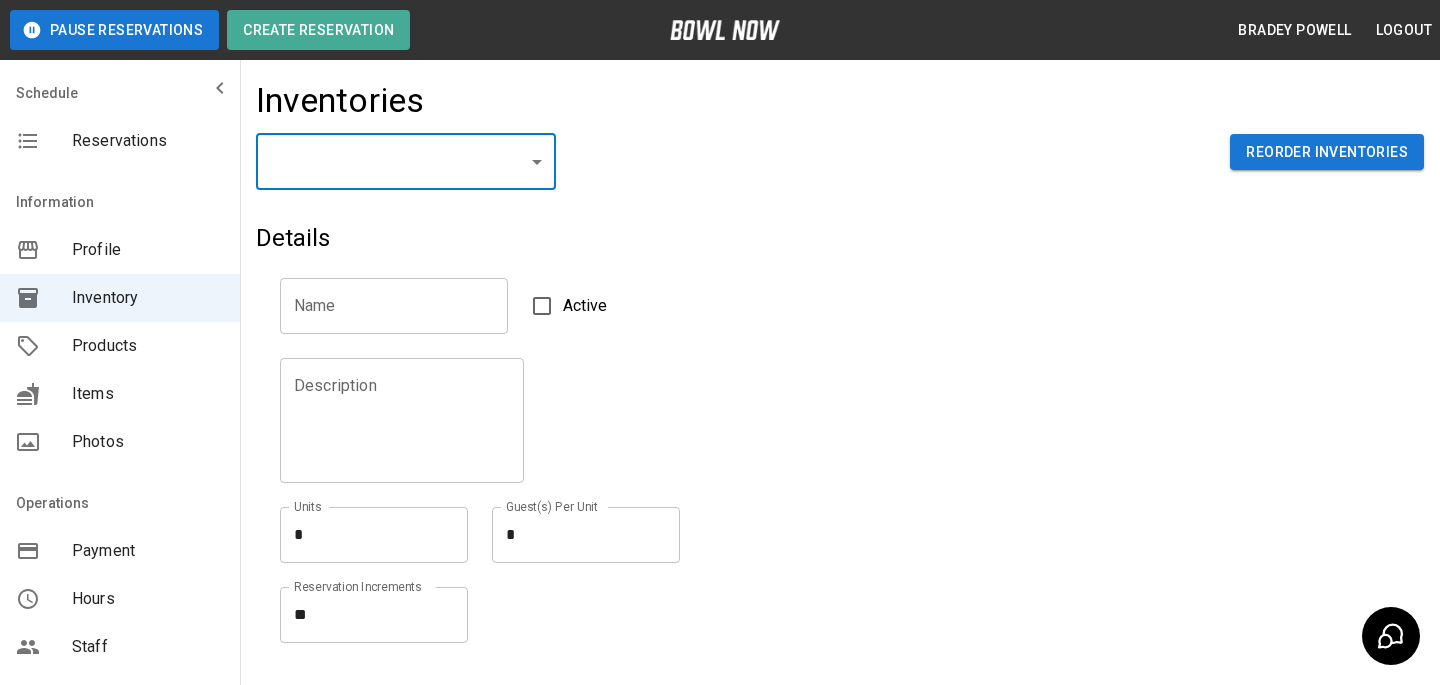 click on "Details Basic Time Block Name ******* Name Active Description Description Units * * Units Guest(s) Per Unit * * Guest(s) Per Unit Reservation Increments ** * Reservation Increments Create © 2022 BowlNow, Inc. All Rights Reserved. Privacy Policy   |   Terms and Conditions /businesses/Xmh61pqfYjQiq1MpHFTx/inventories [FIRST_NAME] [LAST_NAME] Logout Reservations Profile Inventory Products Items Photos Payment Hours Staff Help Reports Integrations Contacts Account" at bounding box center (720, 440) 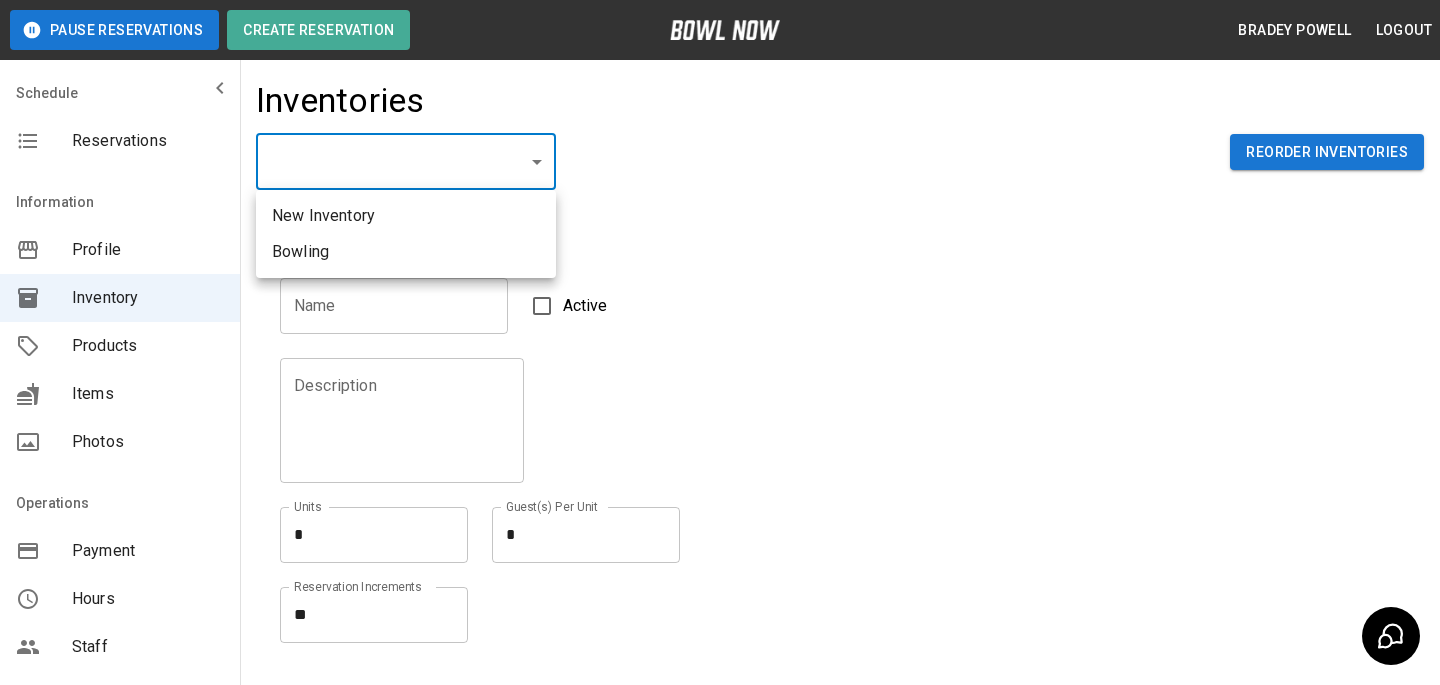 click on "Bowling" at bounding box center (406, 252) 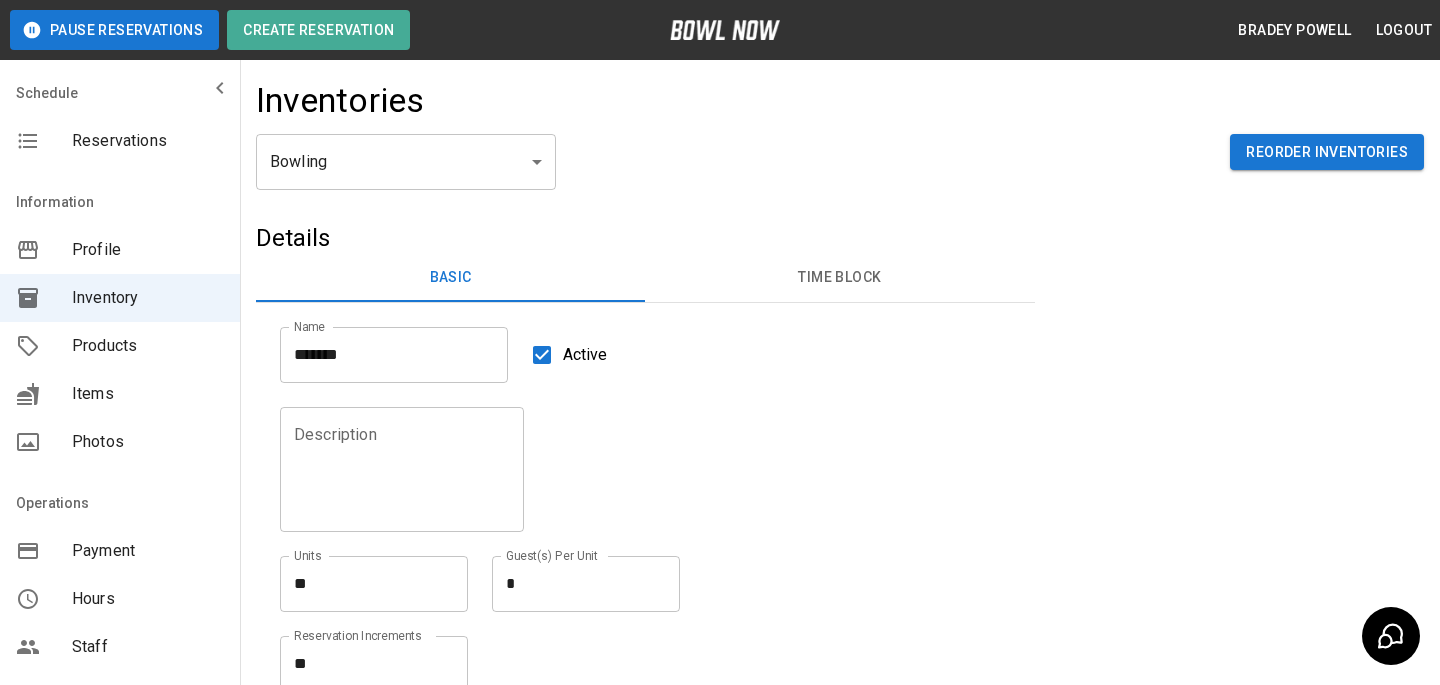 click on "Details" at bounding box center (645, 238) 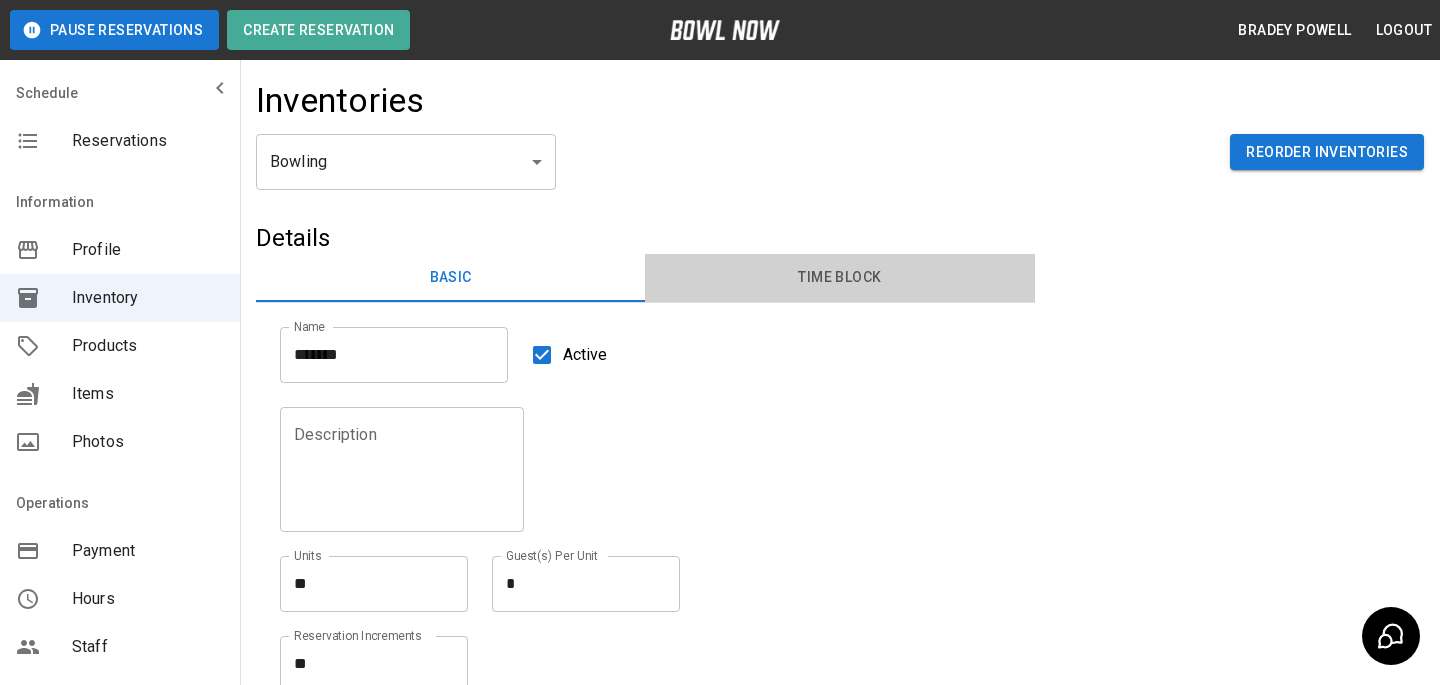 click on "Time Block" at bounding box center [839, 278] 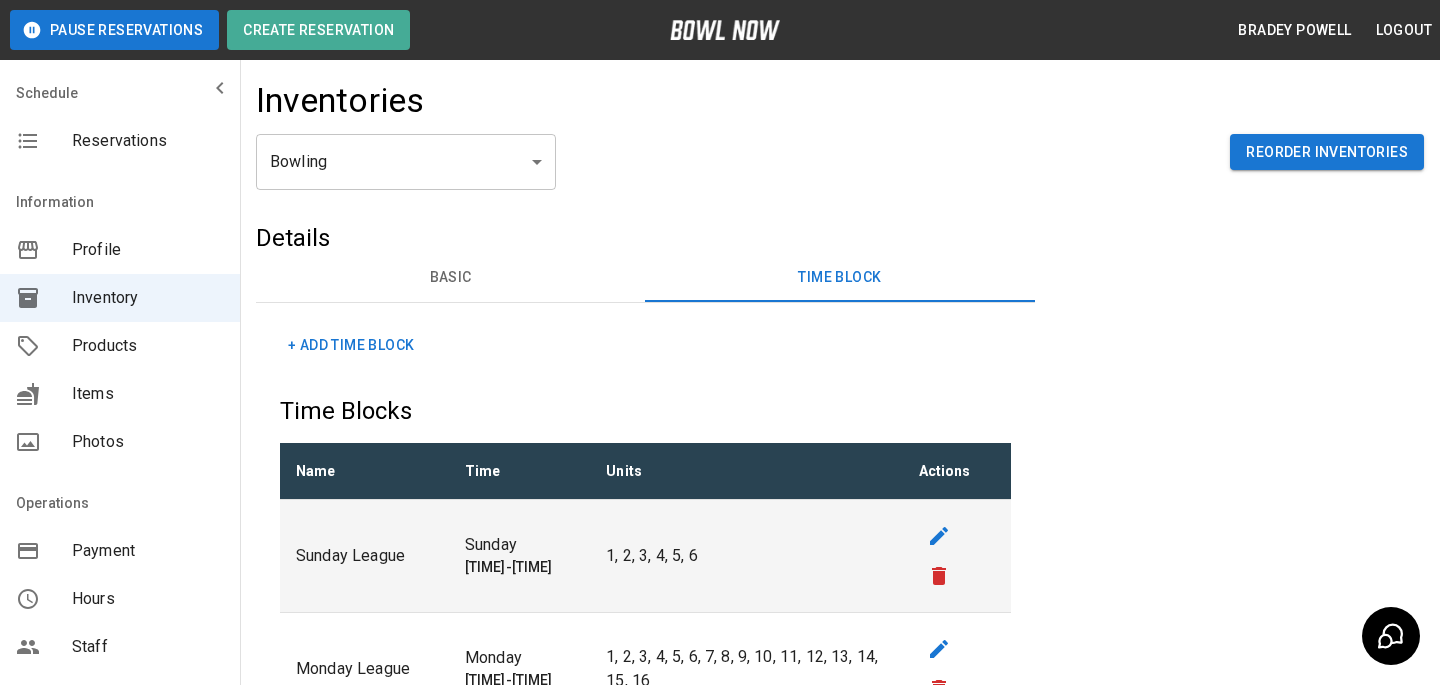 scroll, scrollTop: 65, scrollLeft: 0, axis: vertical 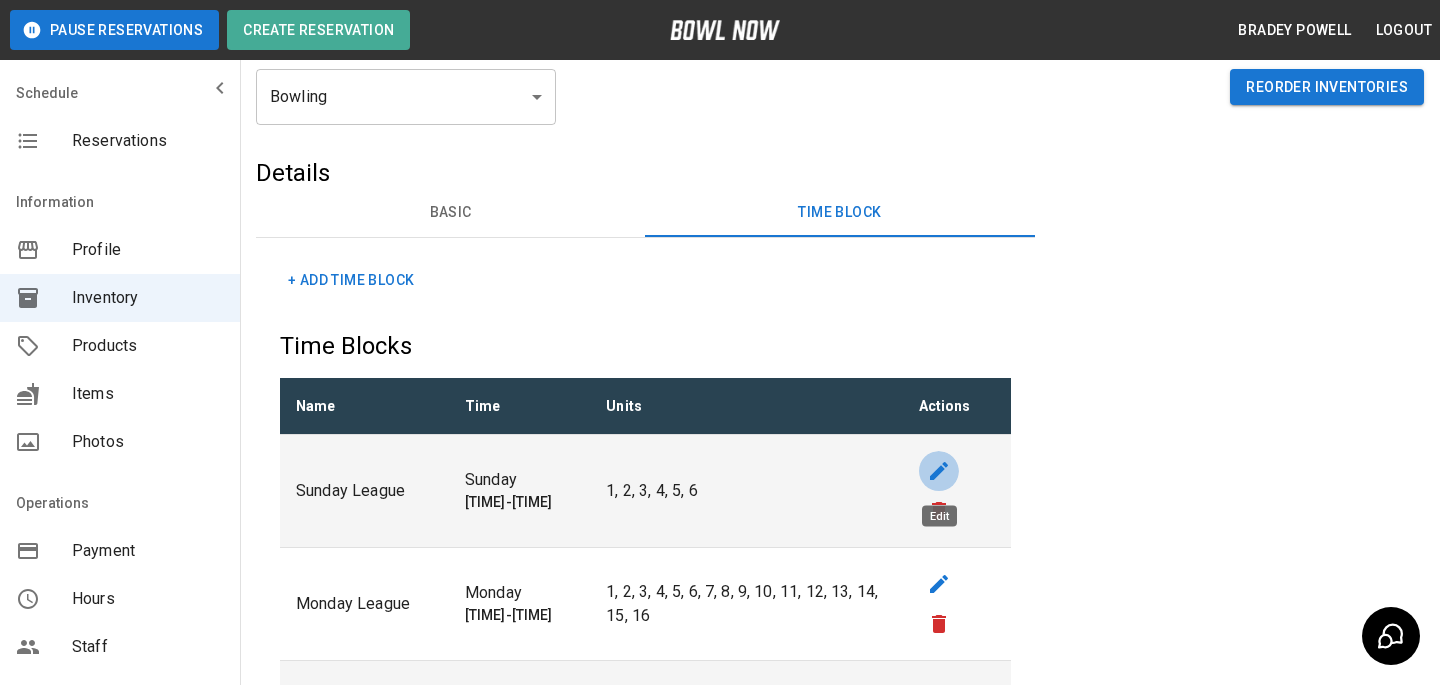 click 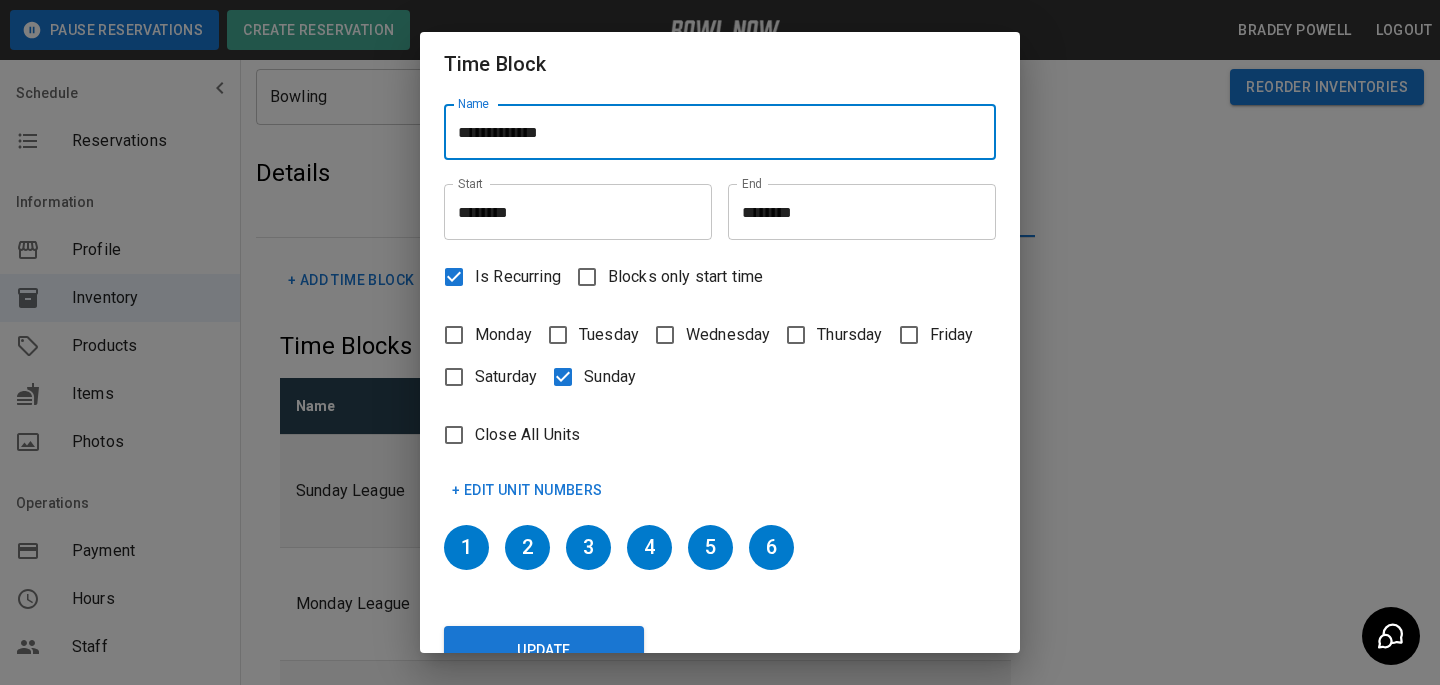 click on "**********" at bounding box center (720, 132) 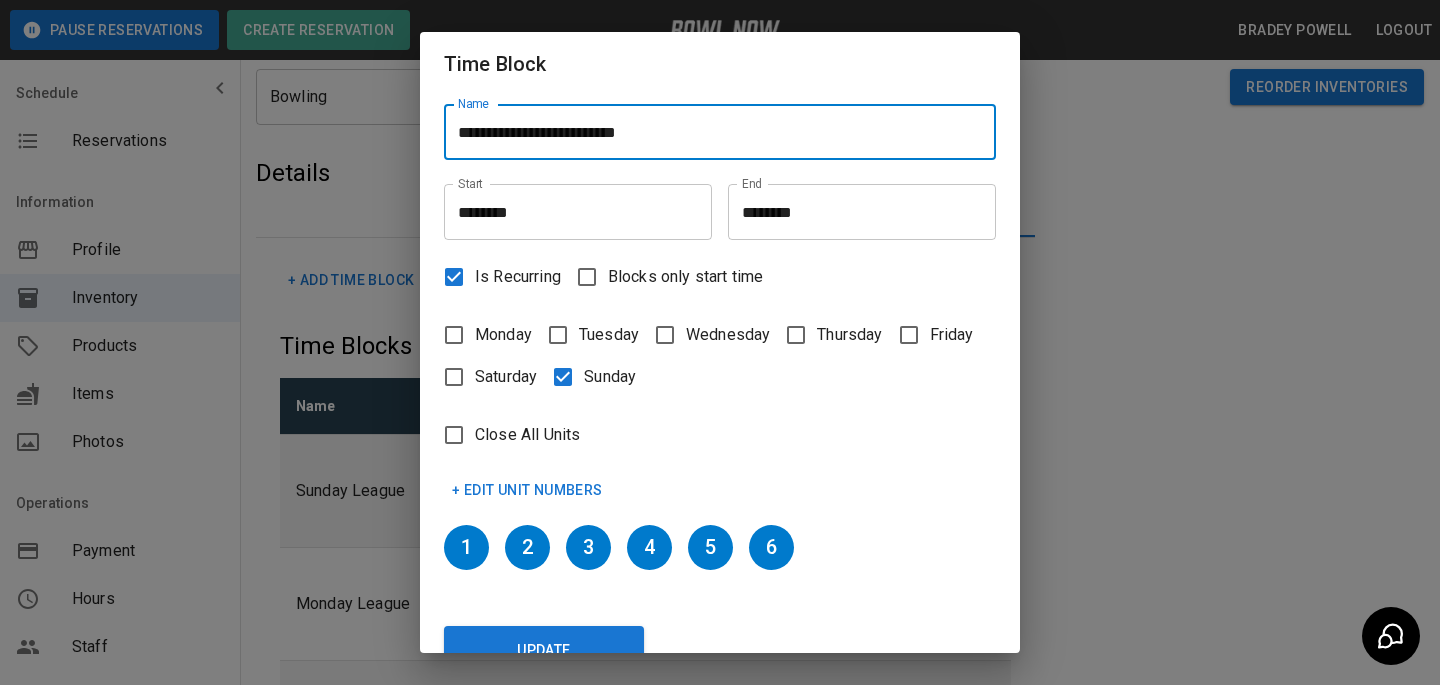 type on "**********" 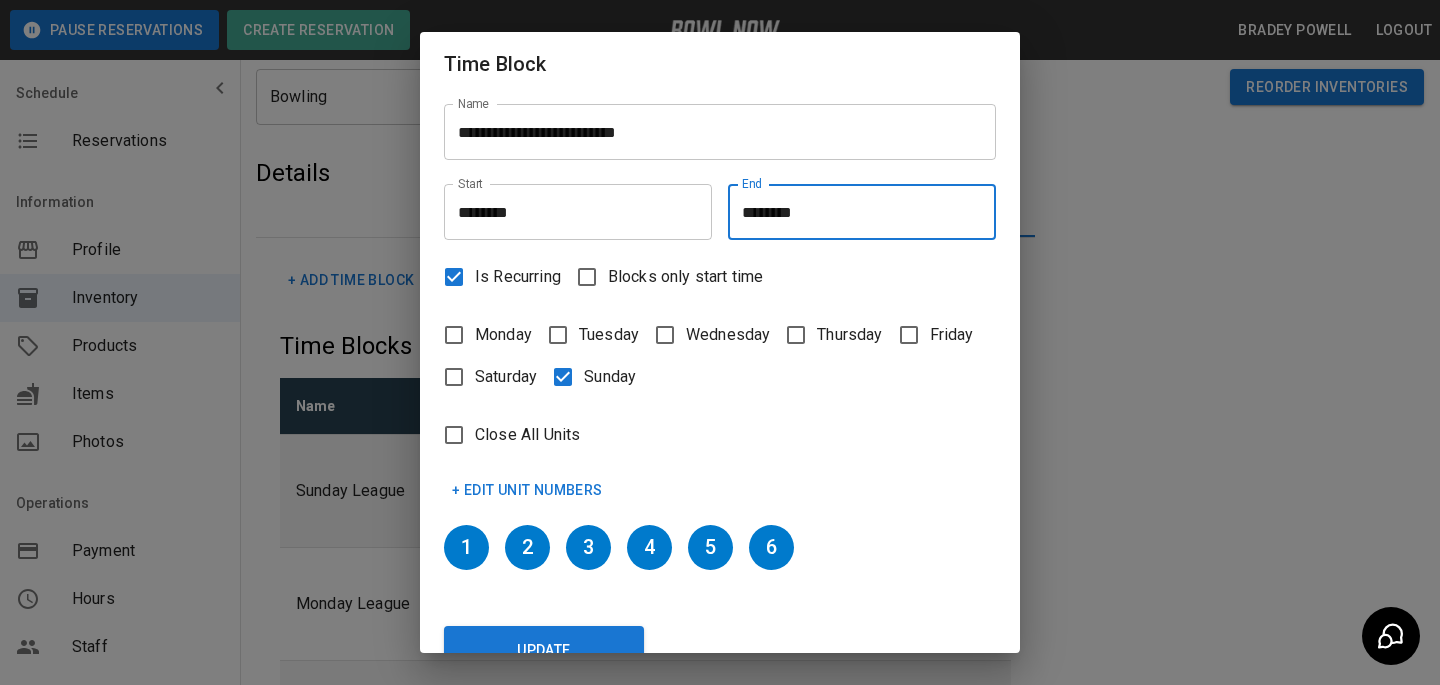 click on "********" at bounding box center [855, 212] 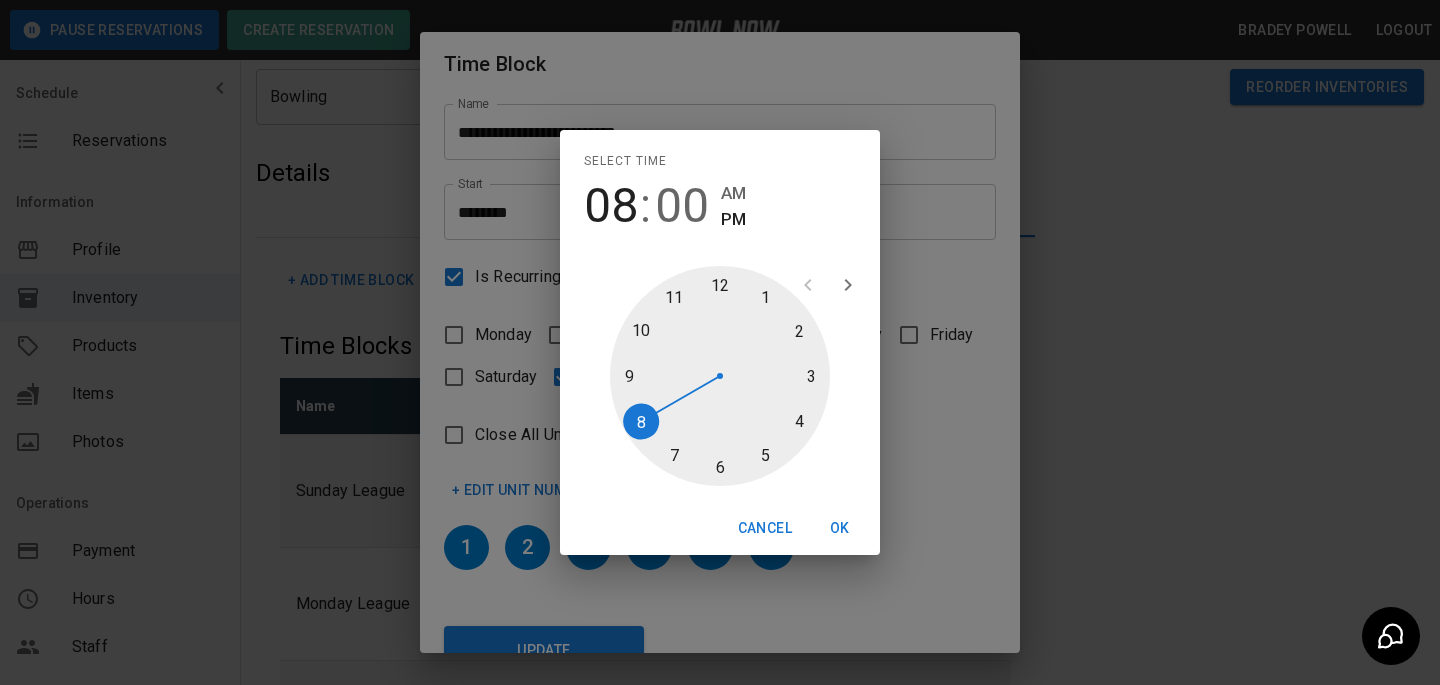 click on "00" at bounding box center [682, 206] 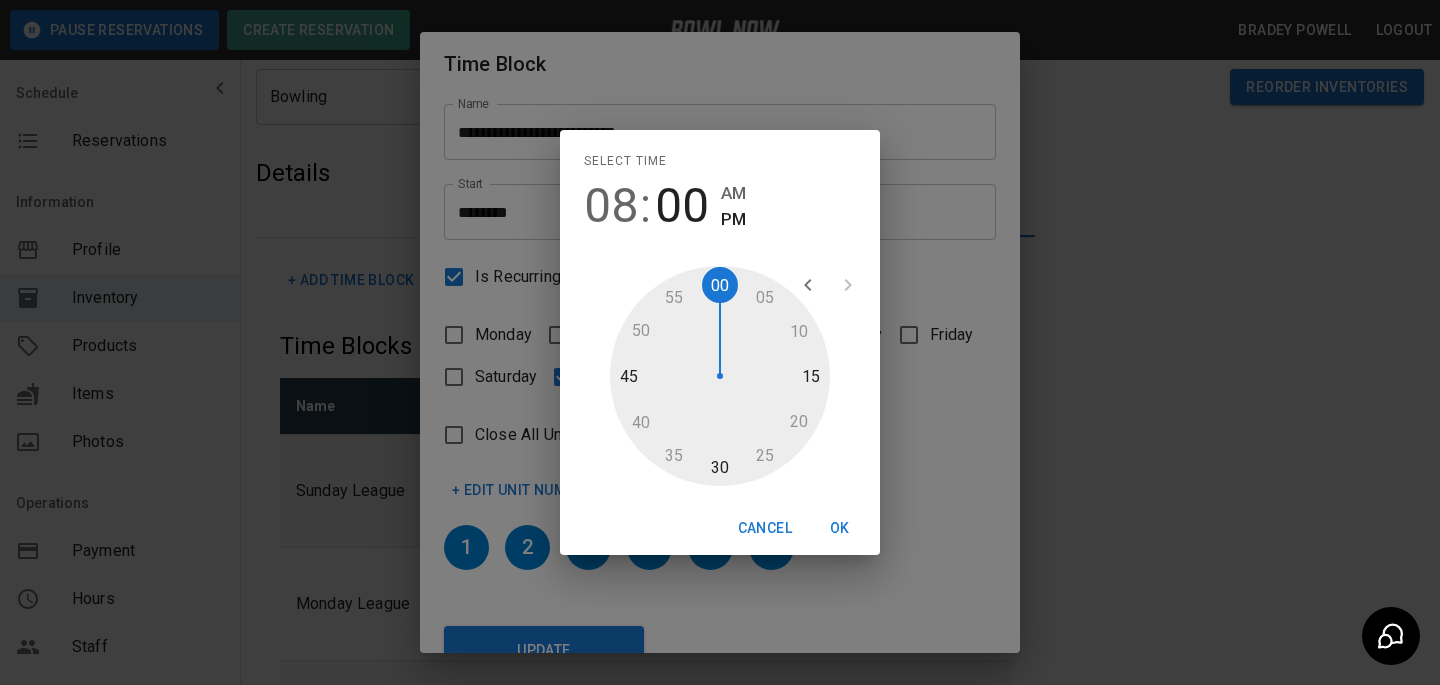 click at bounding box center [720, 376] 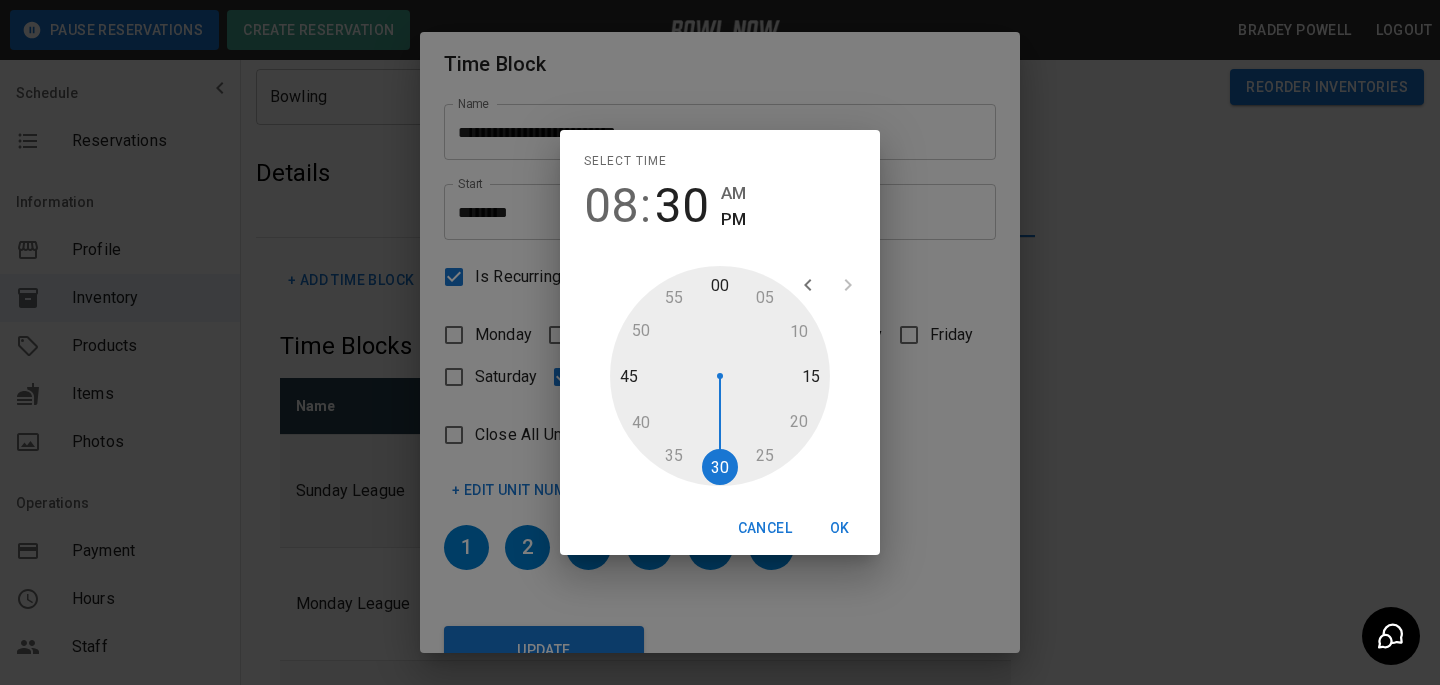 click on "OK" at bounding box center (840, 528) 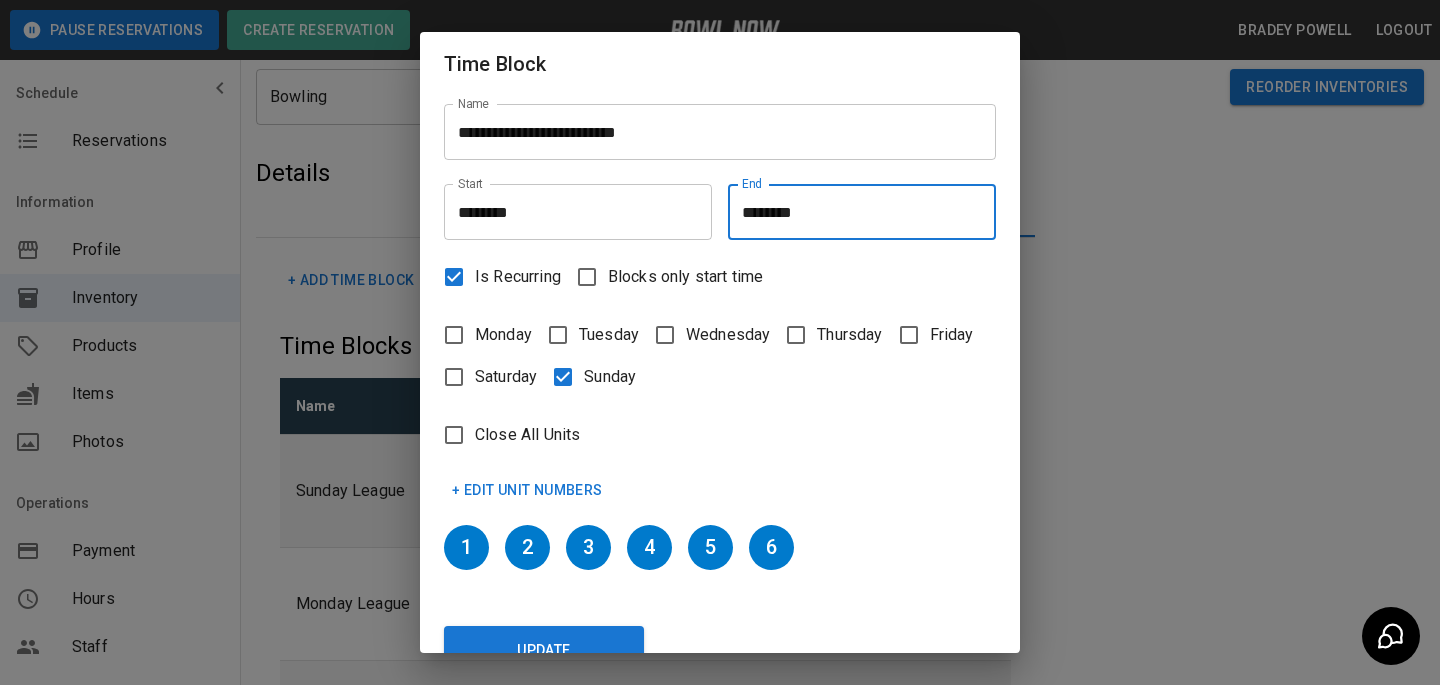click on "+ Edit Unit Numbers" at bounding box center [527, 490] 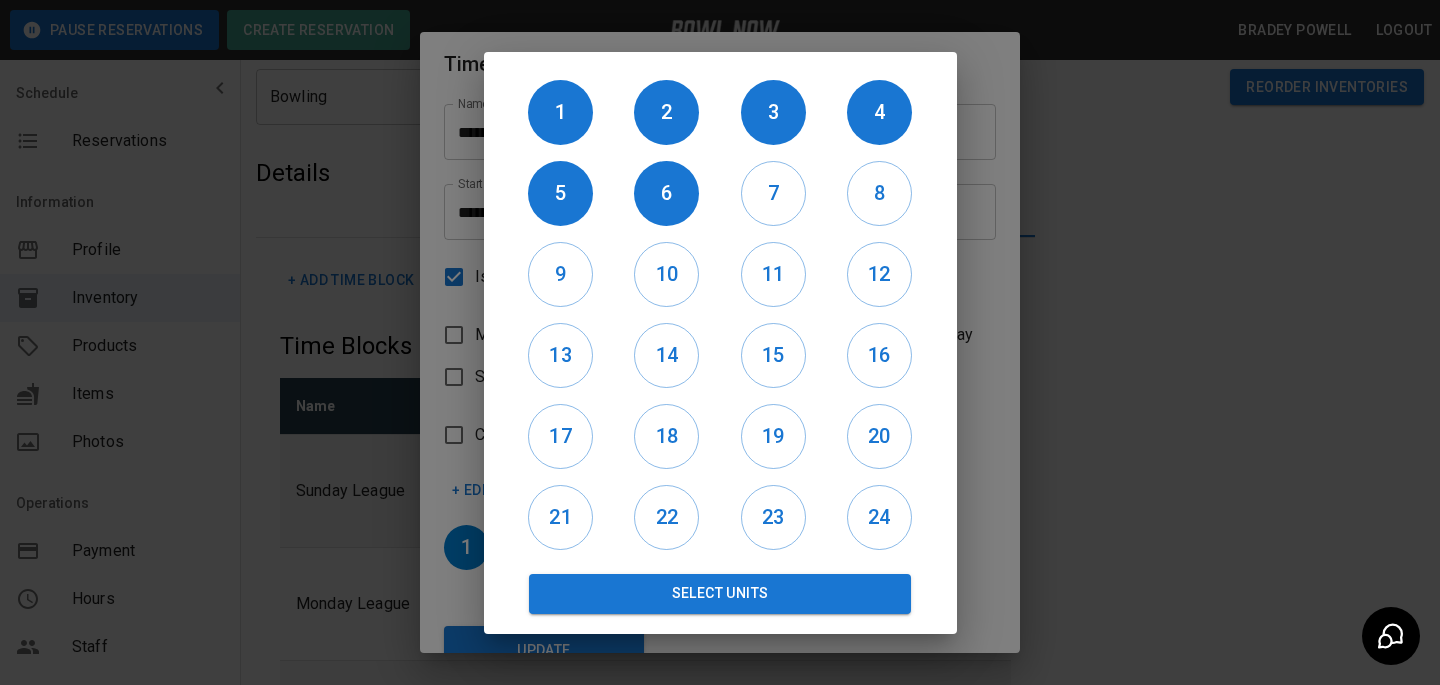 click on "7" at bounding box center [773, 193] 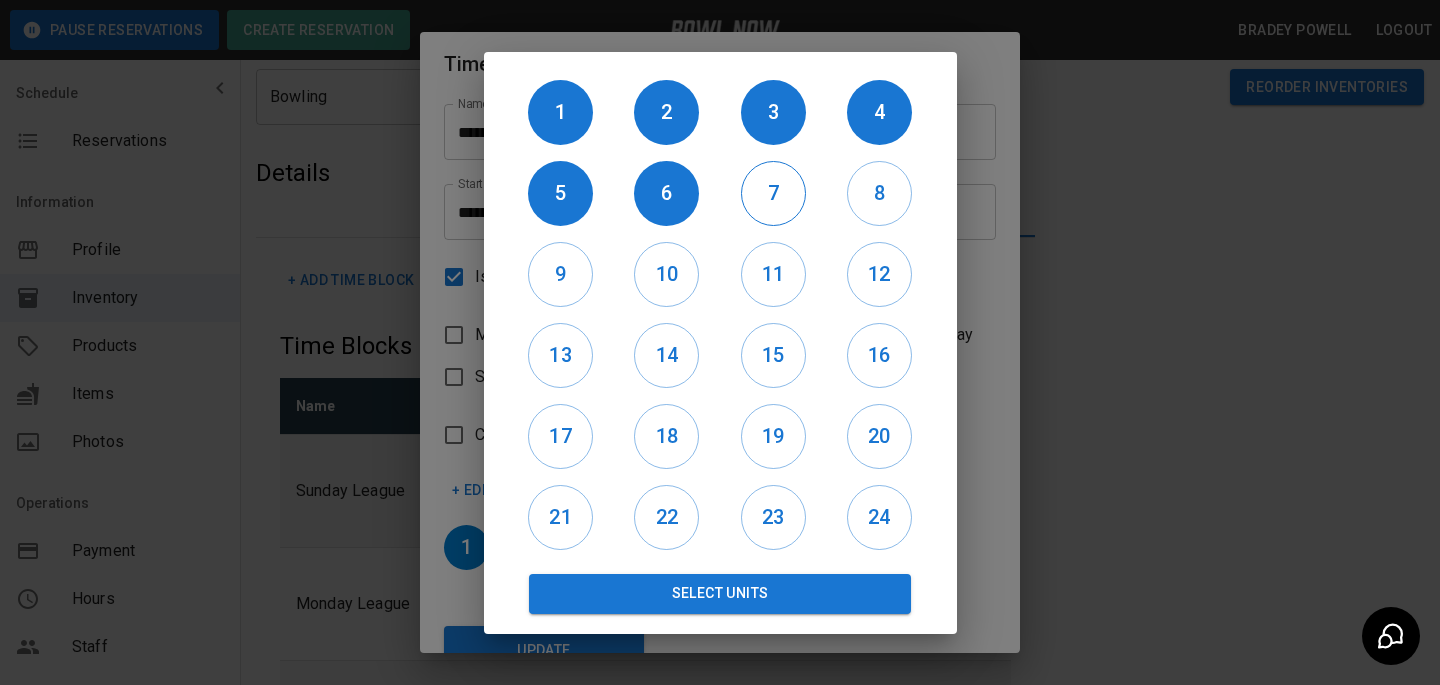 click on "7" at bounding box center [773, 193] 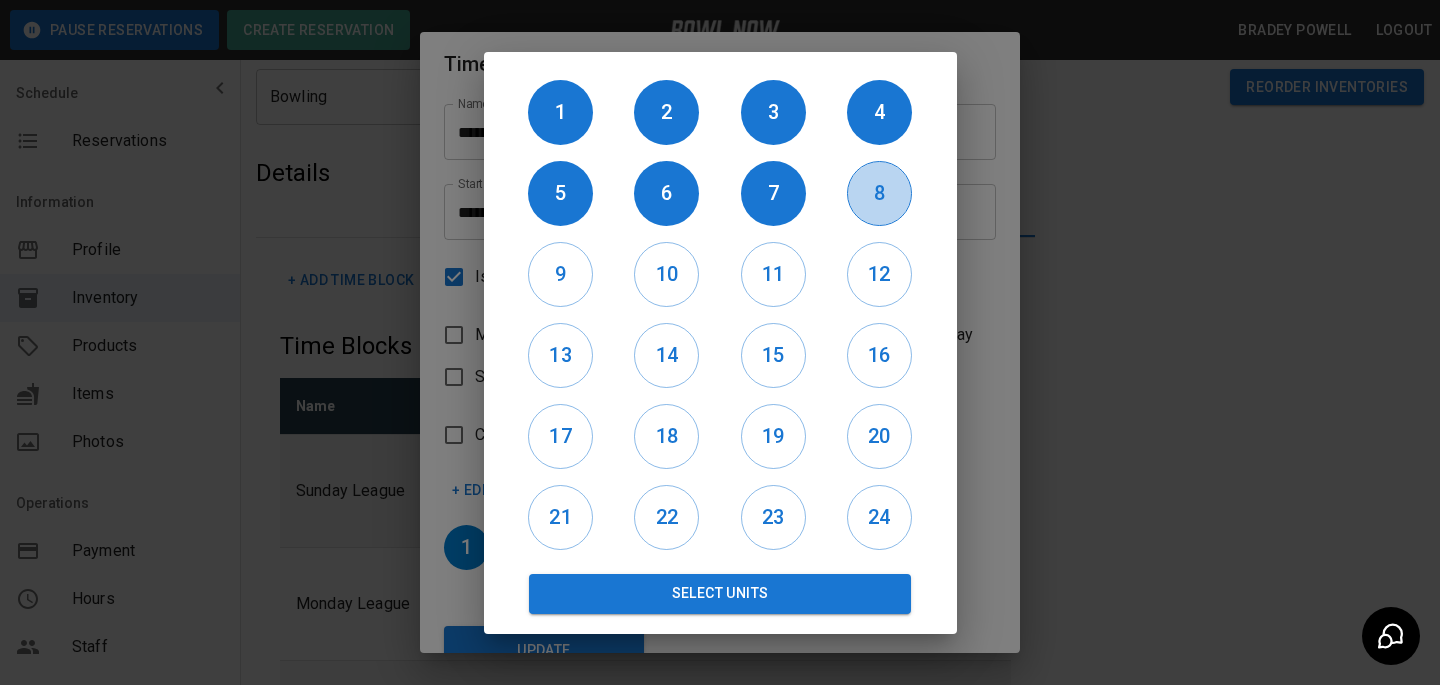 click on "8" at bounding box center [879, 193] 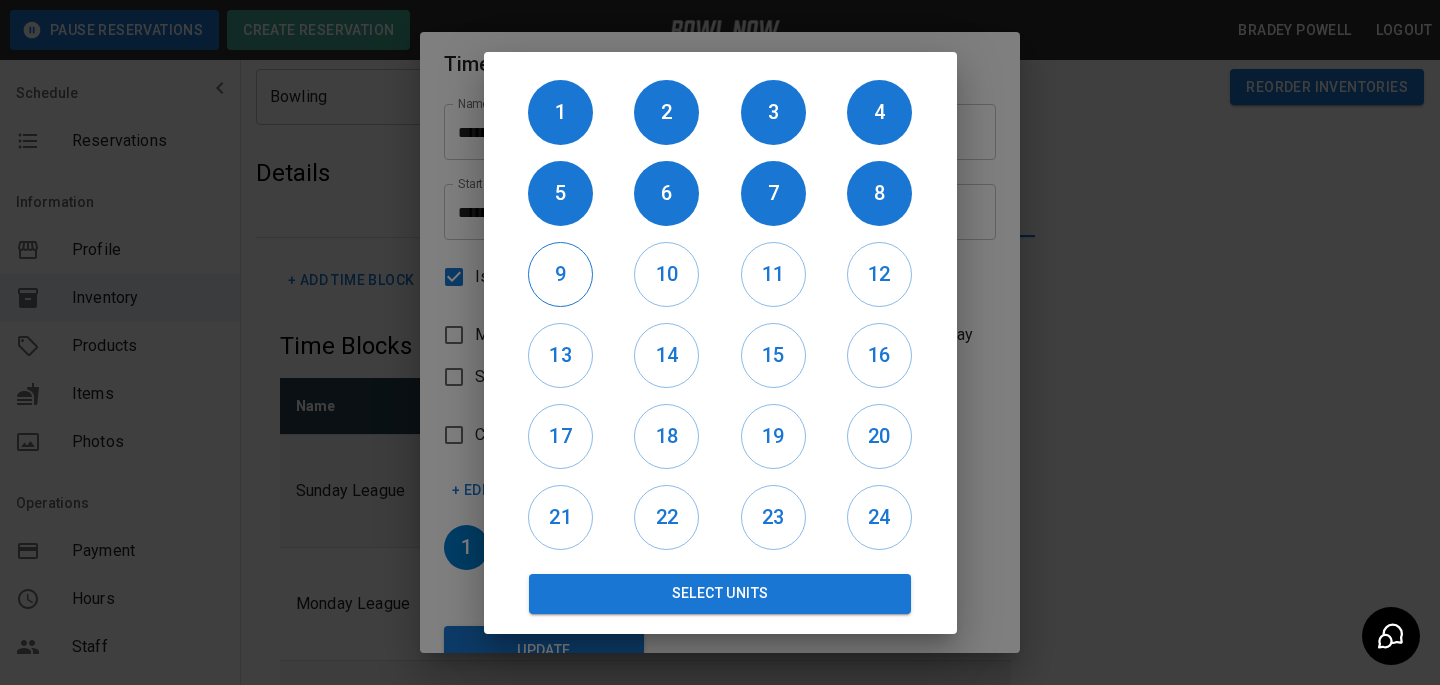 click on "9" at bounding box center (560, 274) 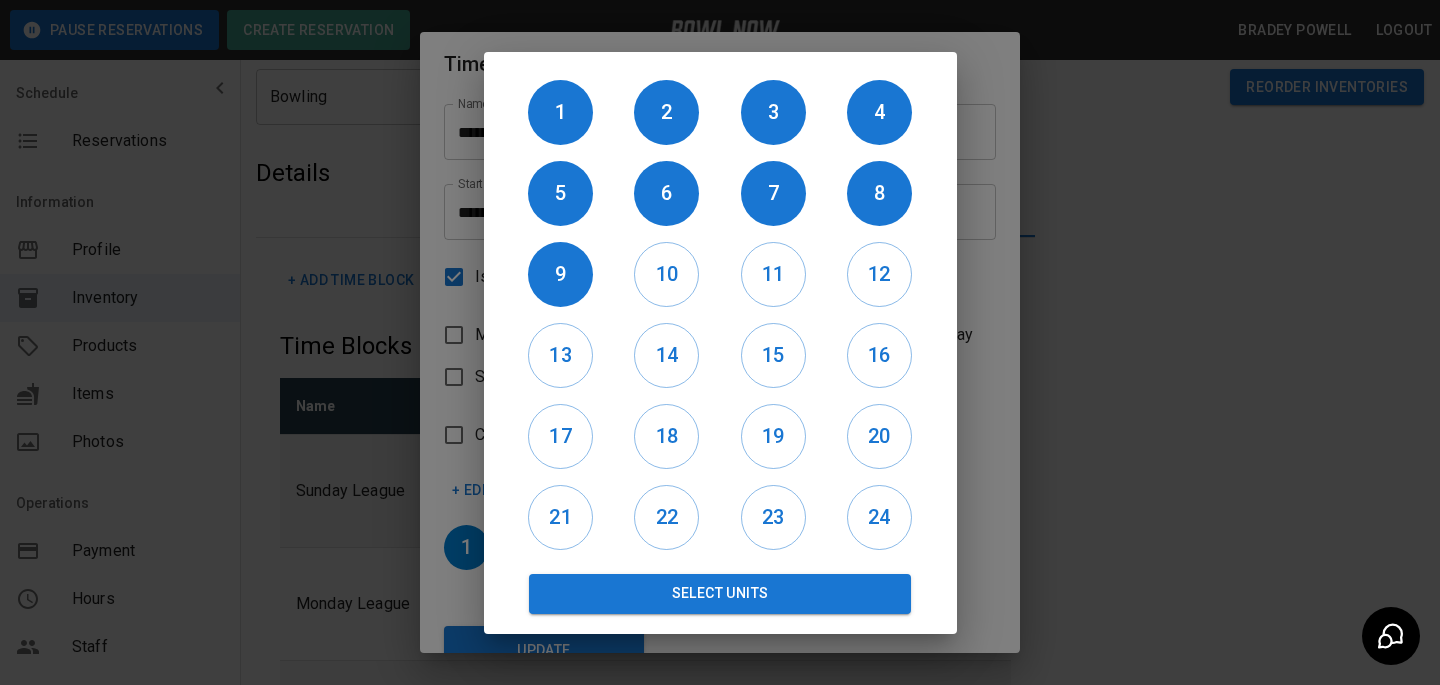 click on "10" at bounding box center [667, 274] 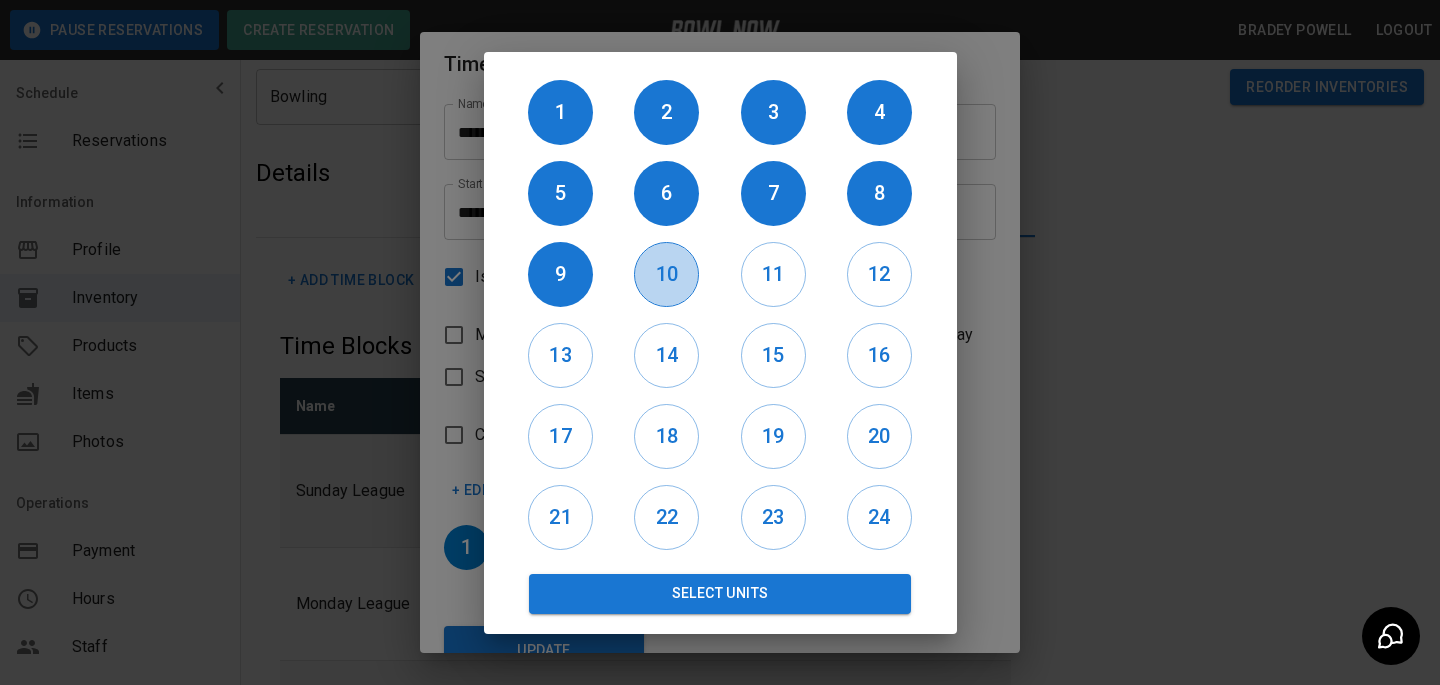 click on "10" at bounding box center (666, 274) 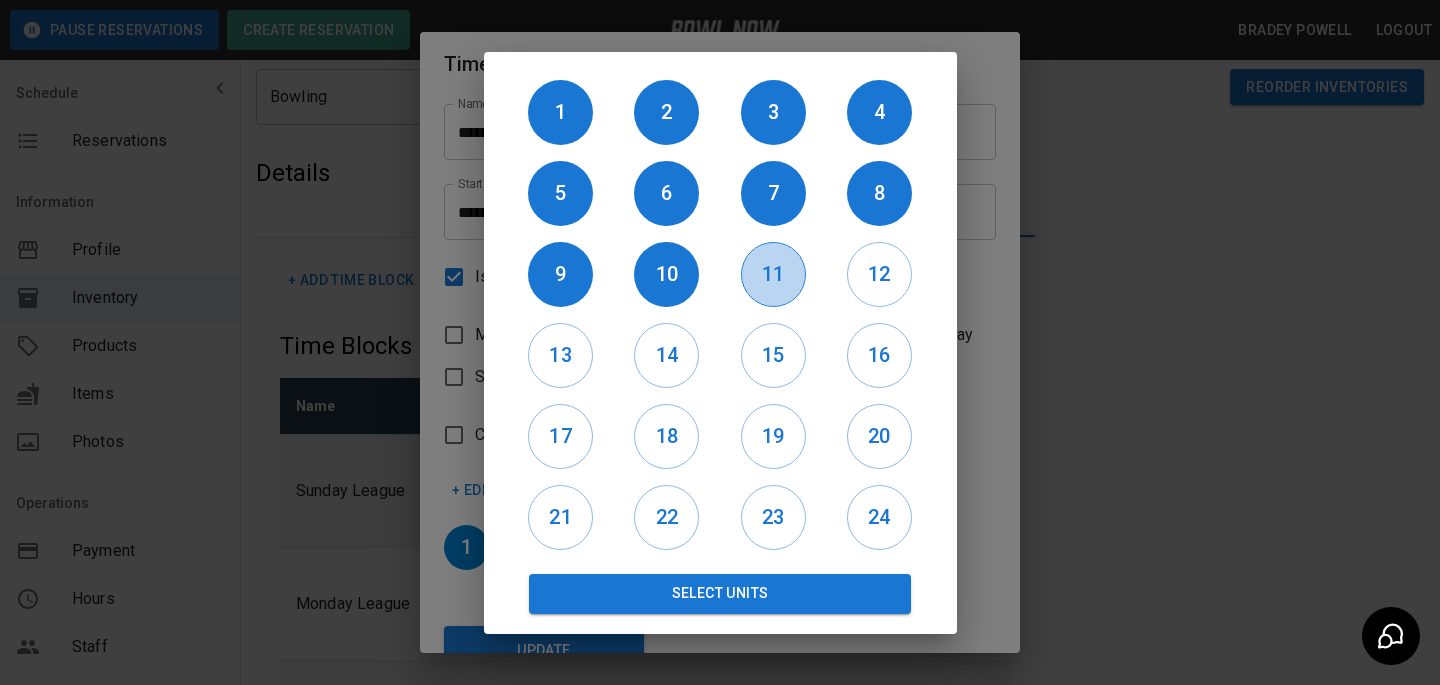 click on "11" at bounding box center (773, 274) 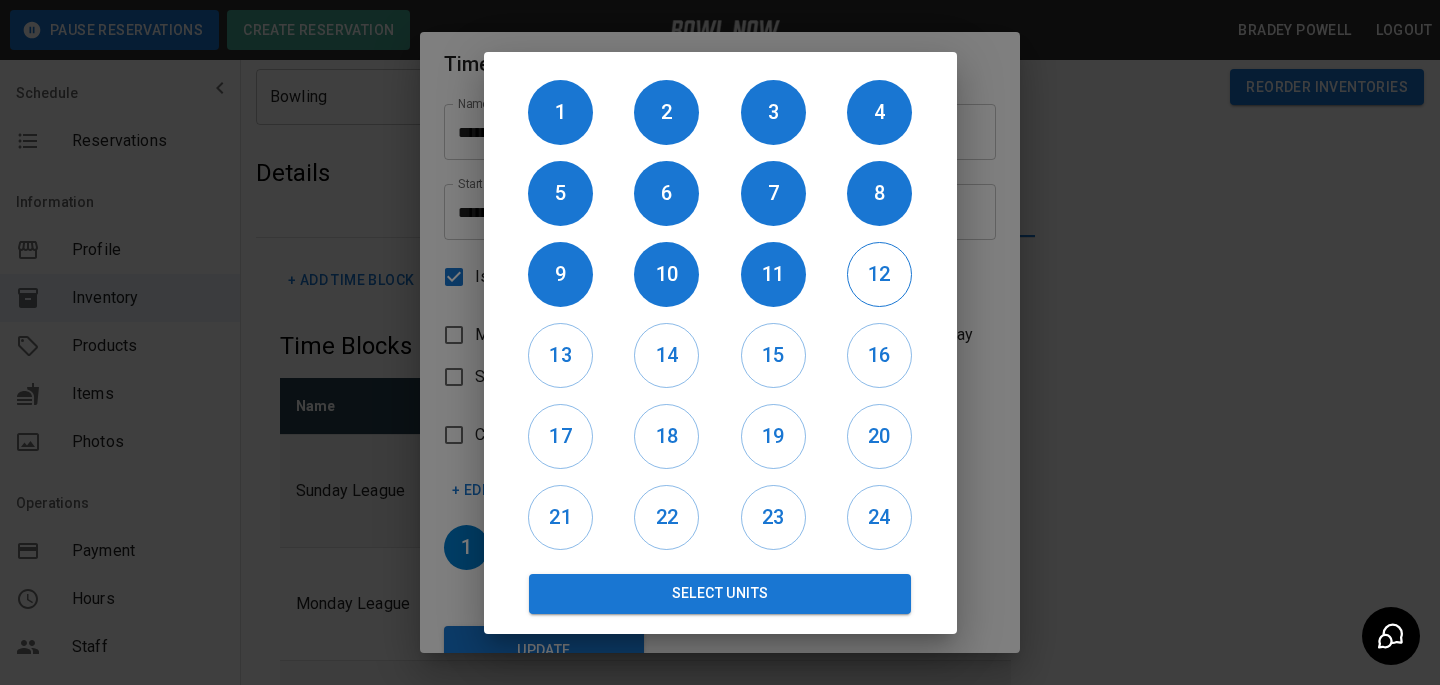 click on "12" at bounding box center [879, 274] 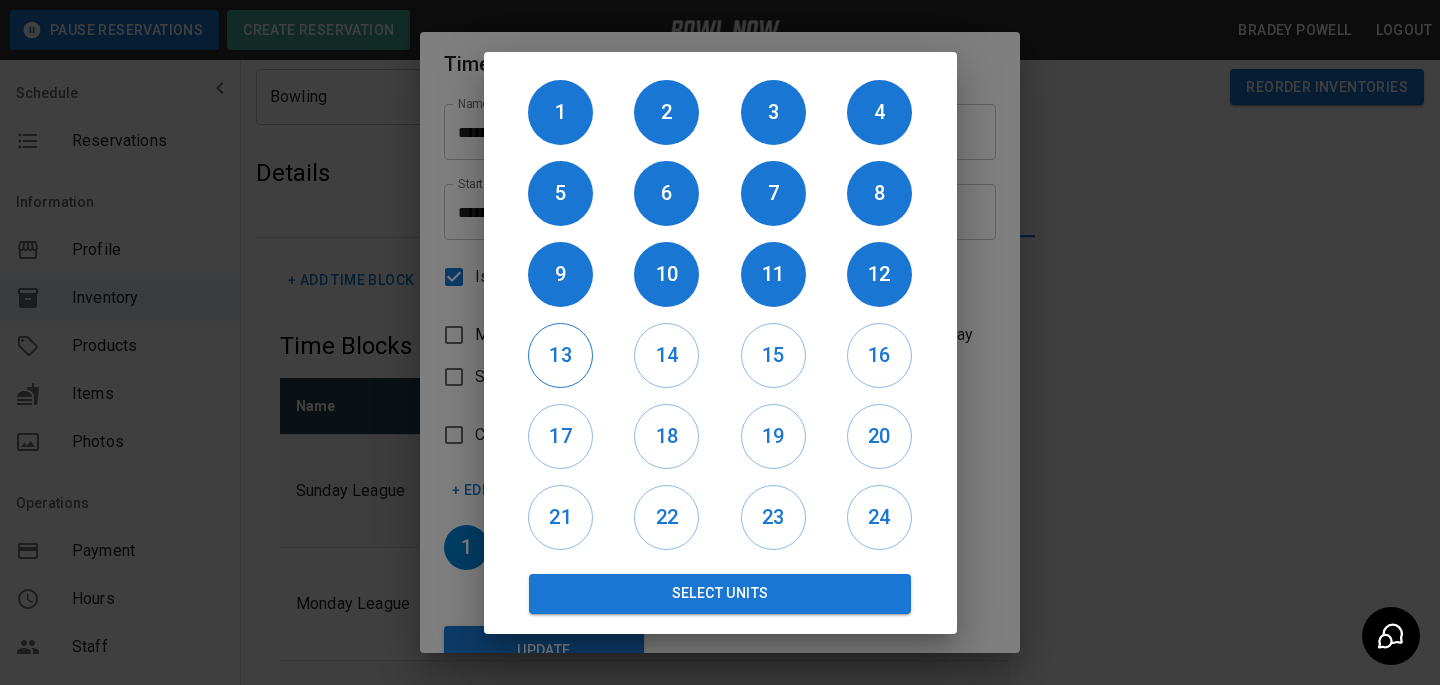 click on "13" at bounding box center [560, 355] 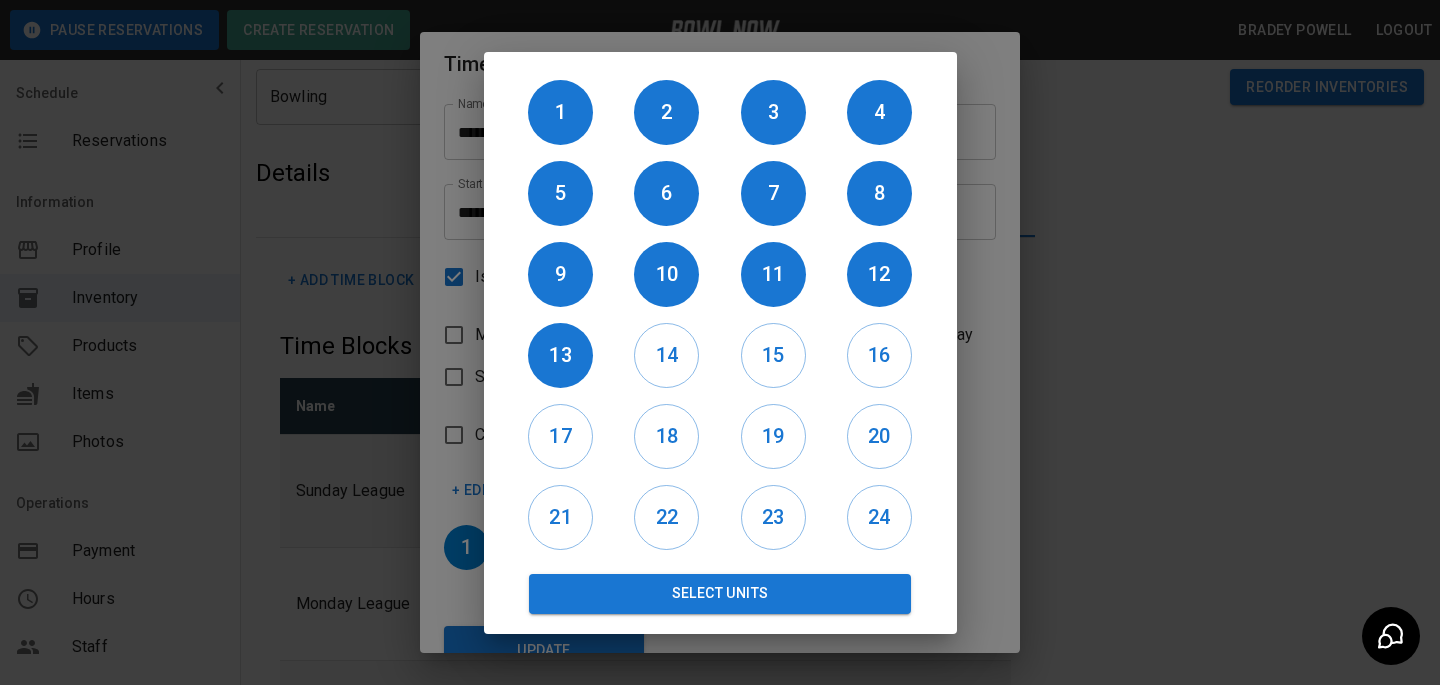 click on "14" at bounding box center [667, 355] 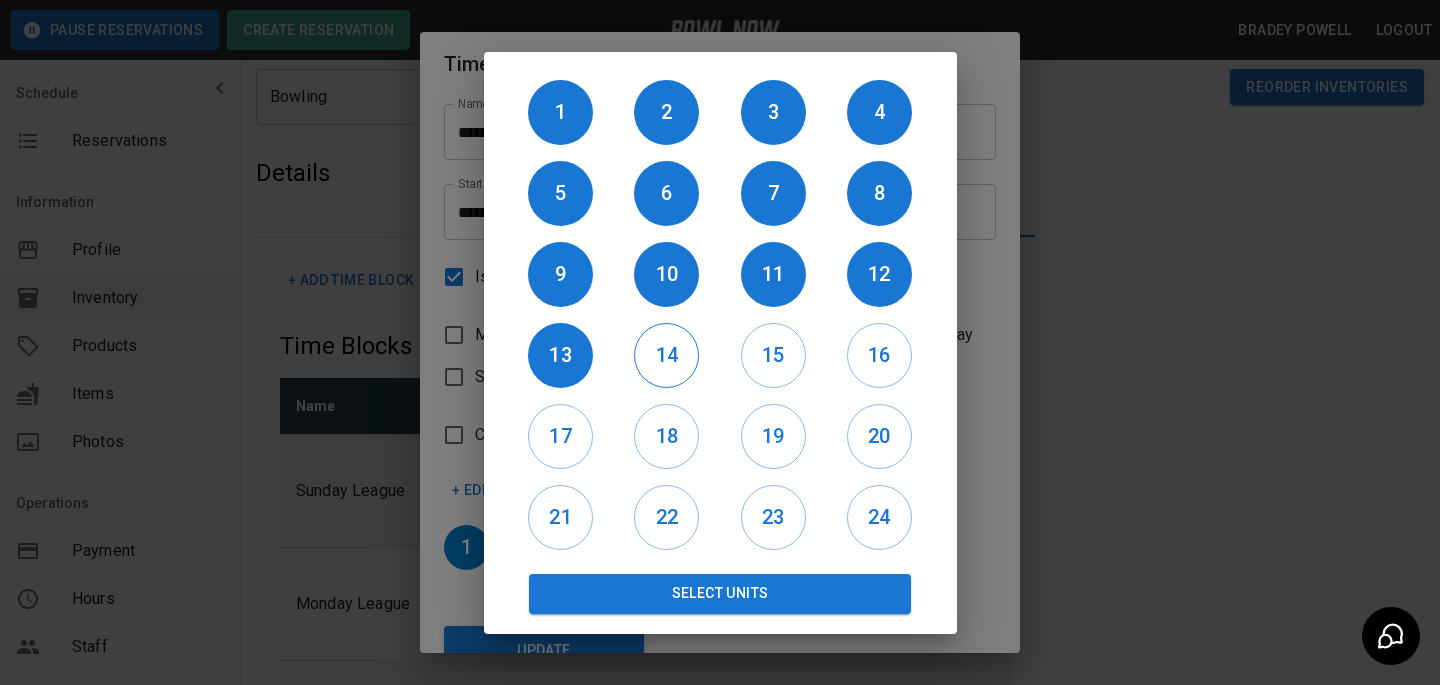 click on "14" at bounding box center [666, 355] 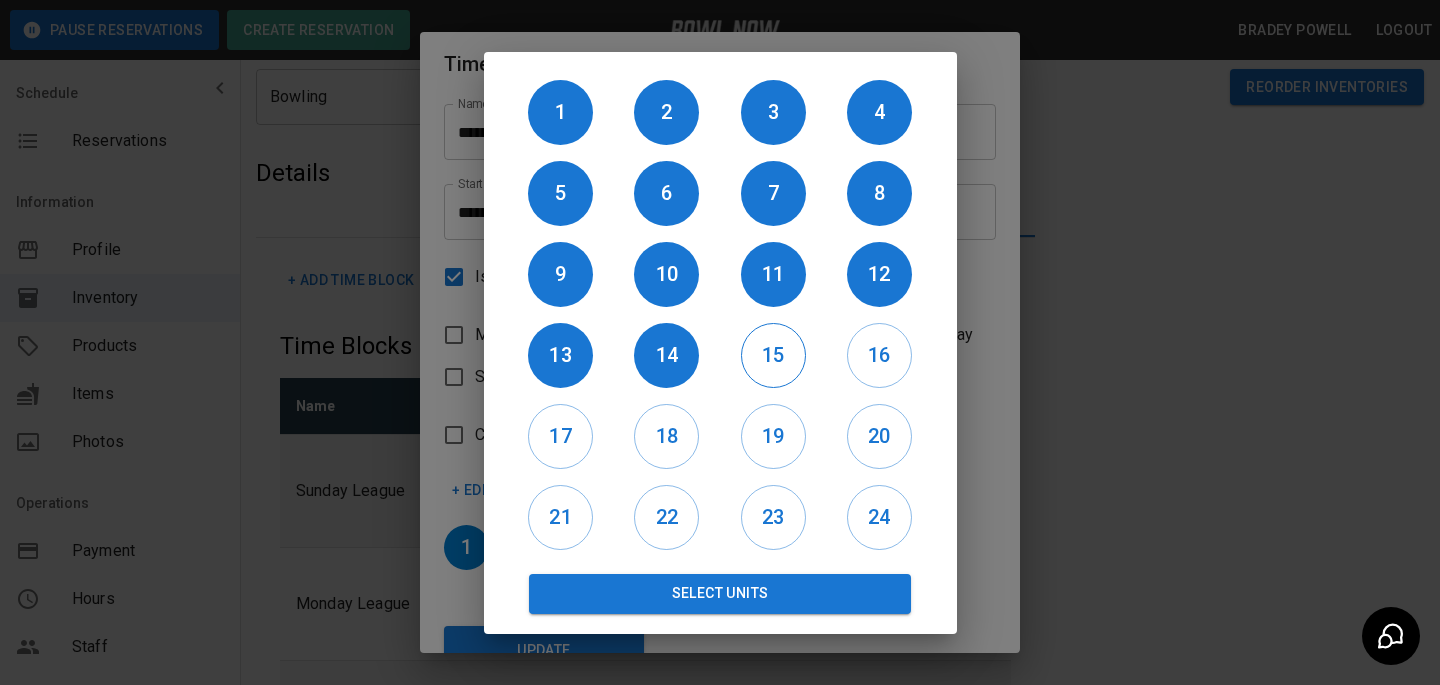 click on "15" at bounding box center [773, 355] 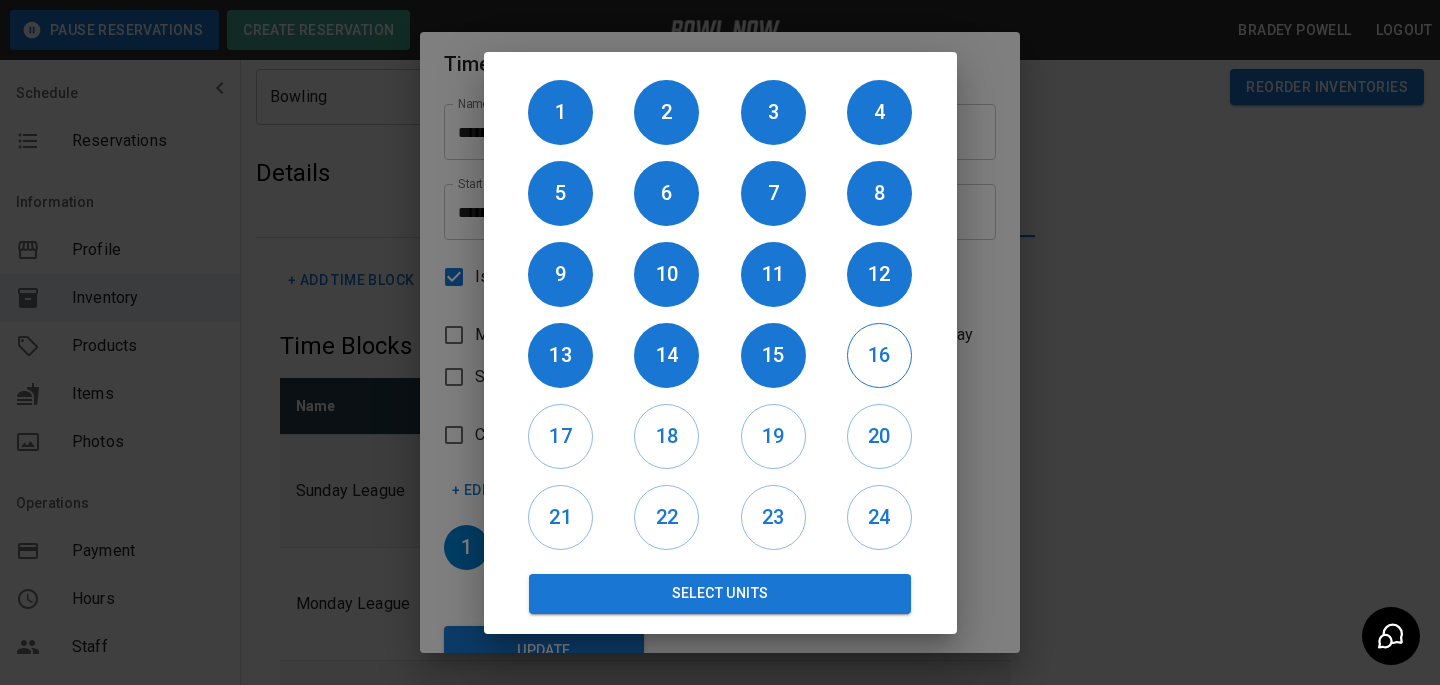 click on "16" at bounding box center [879, 355] 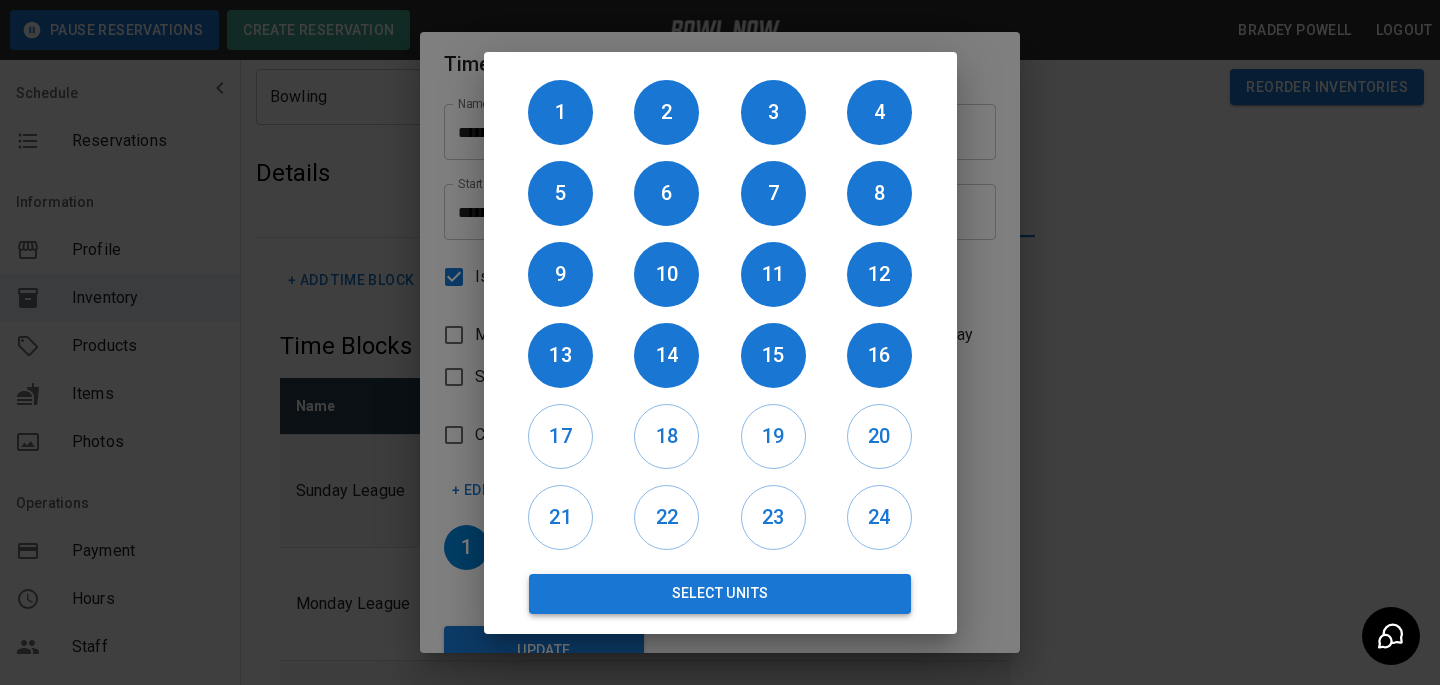 click on "Select Units" at bounding box center [720, 594] 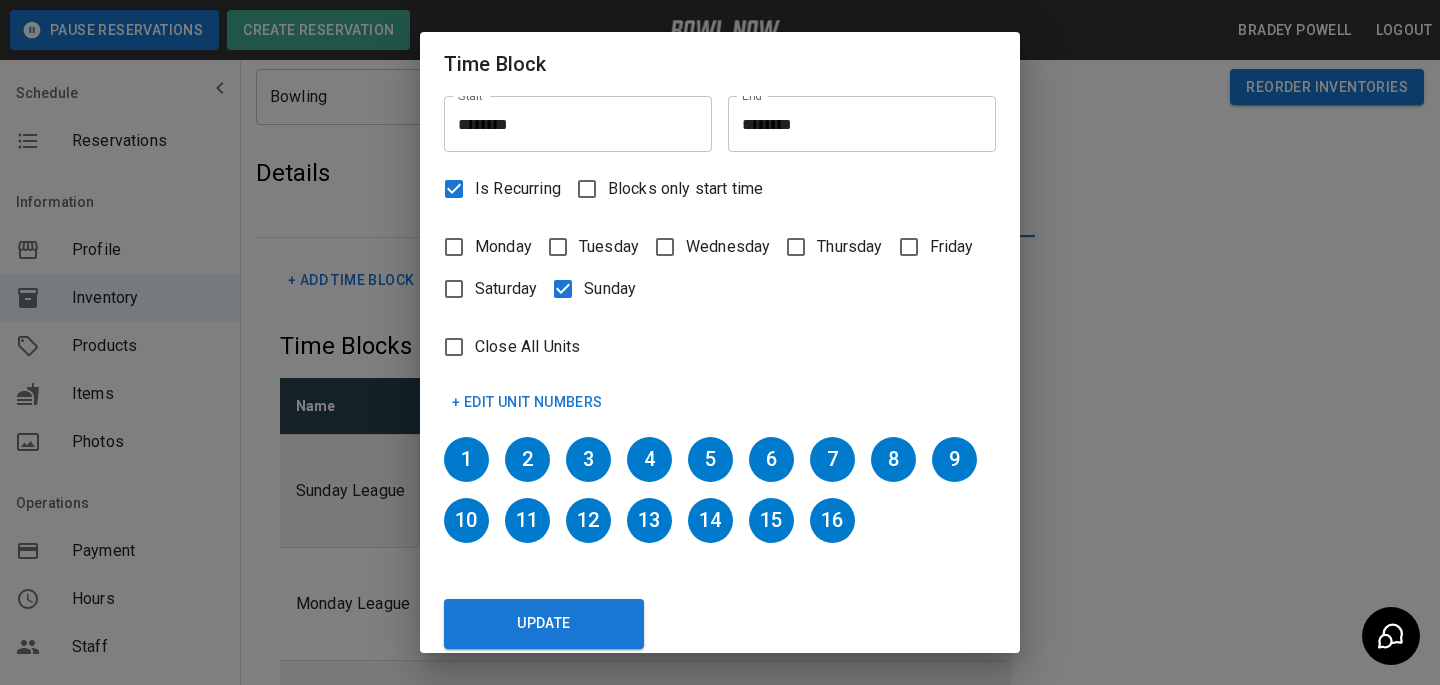 scroll, scrollTop: 103, scrollLeft: 0, axis: vertical 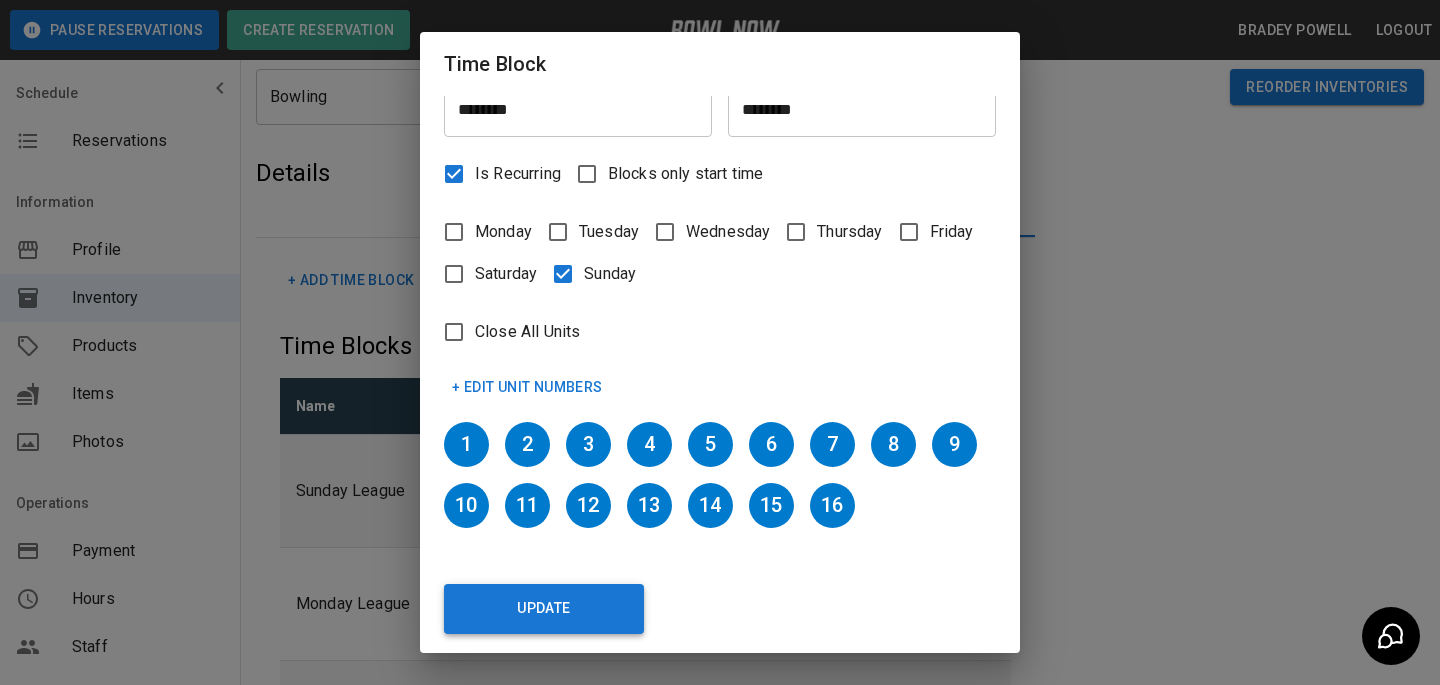 click on "Update" at bounding box center [544, 609] 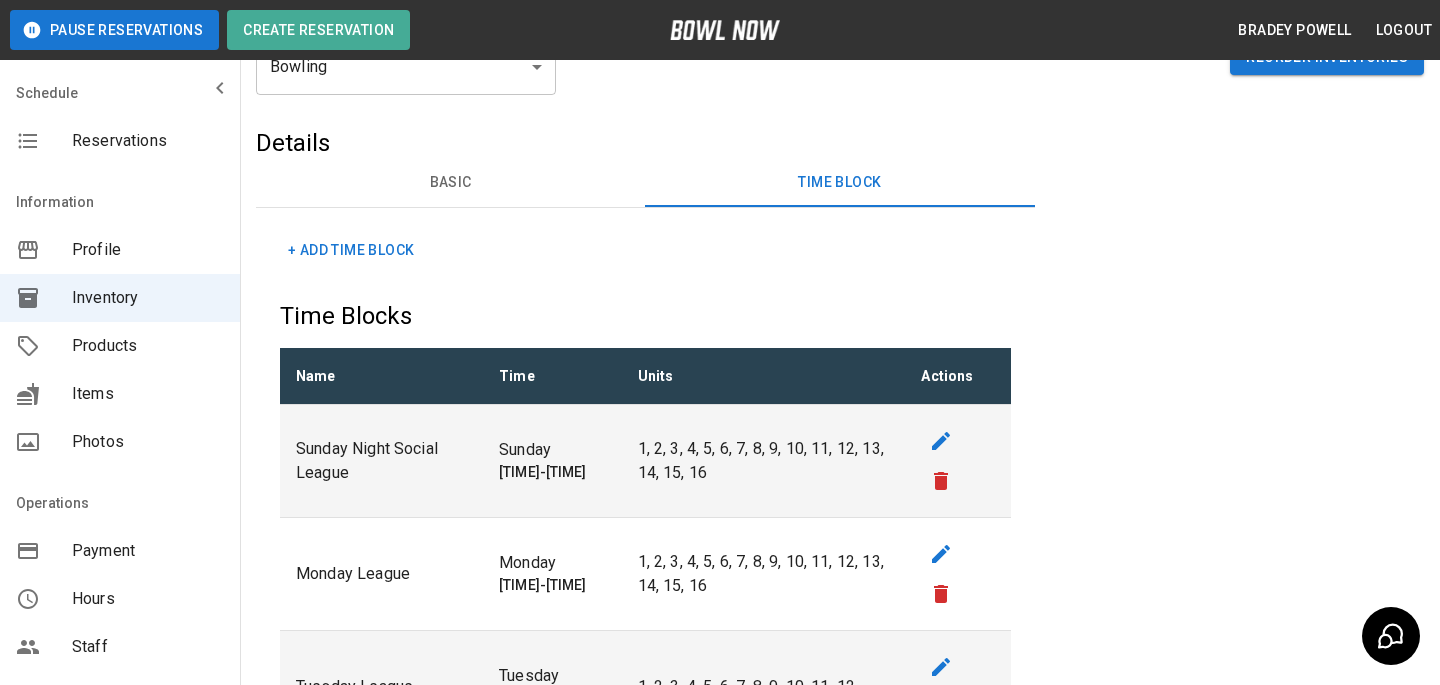 scroll, scrollTop: 120, scrollLeft: 0, axis: vertical 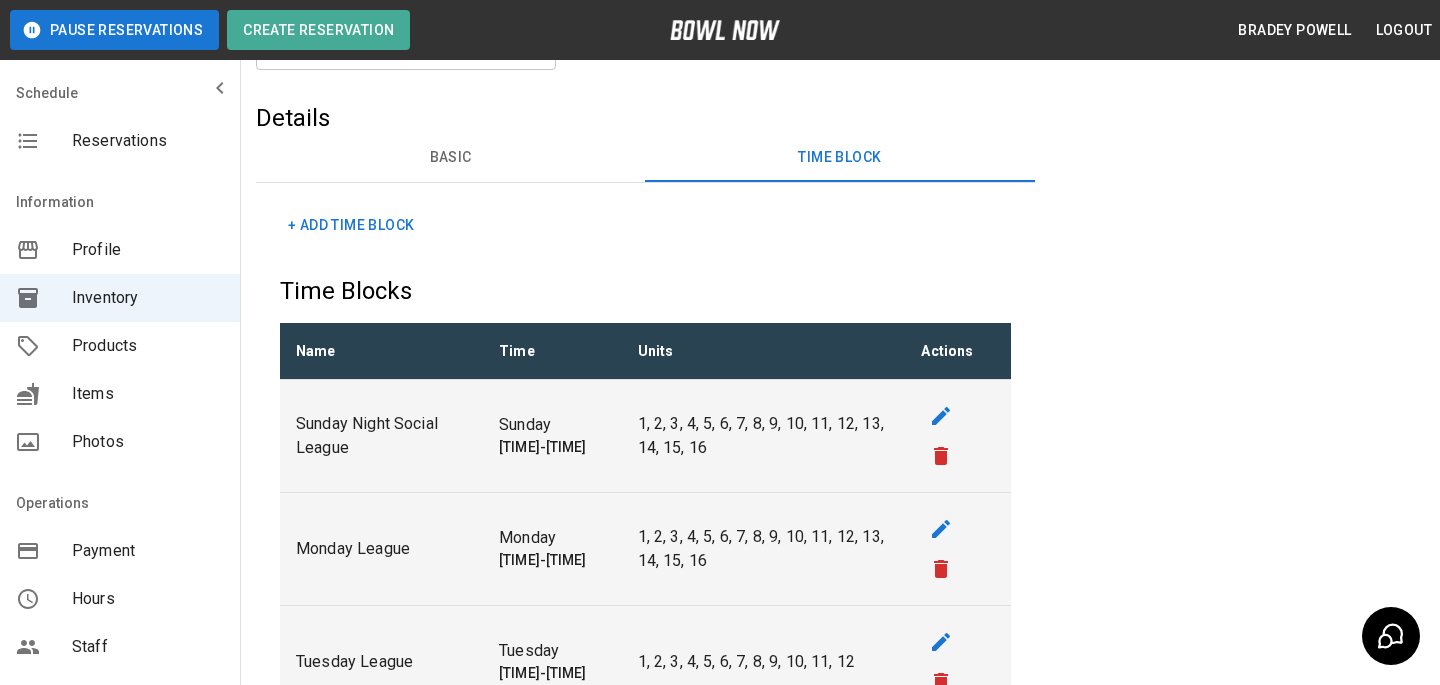 click at bounding box center (957, 549) 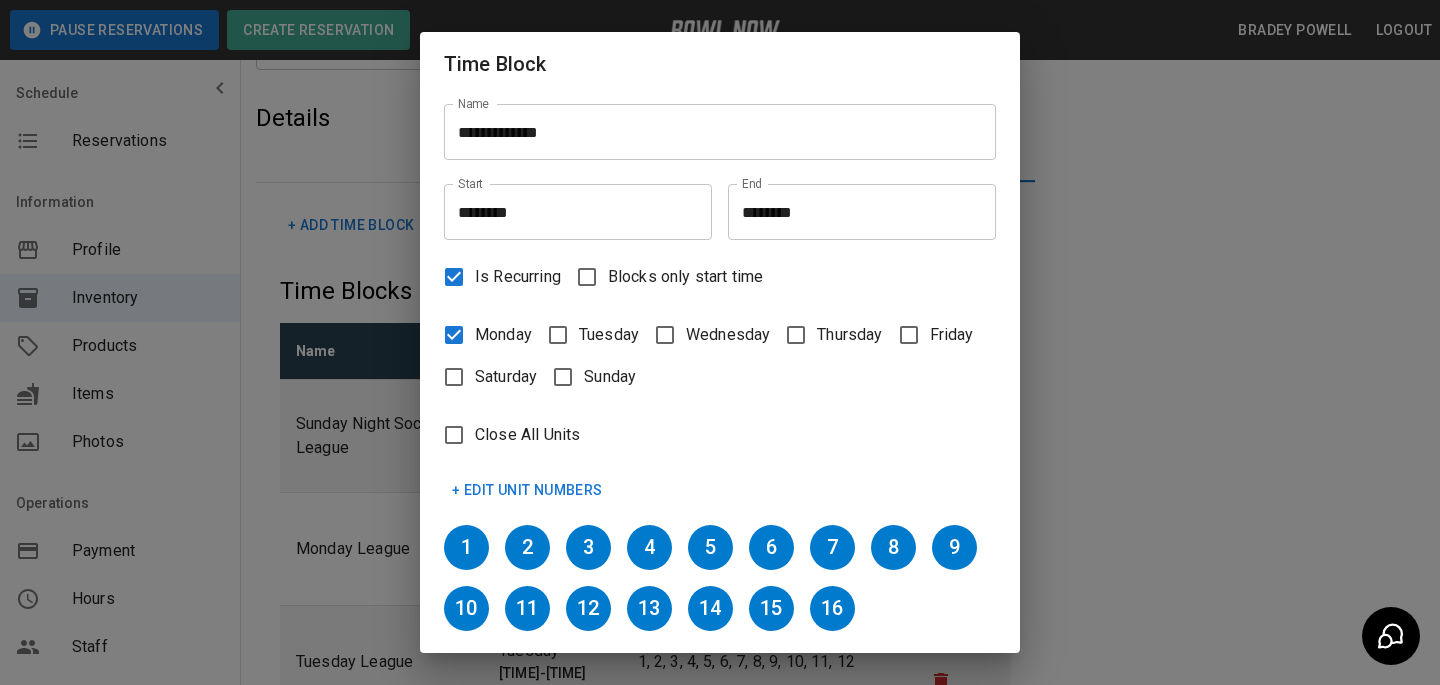 click on "**********" at bounding box center (720, 342) 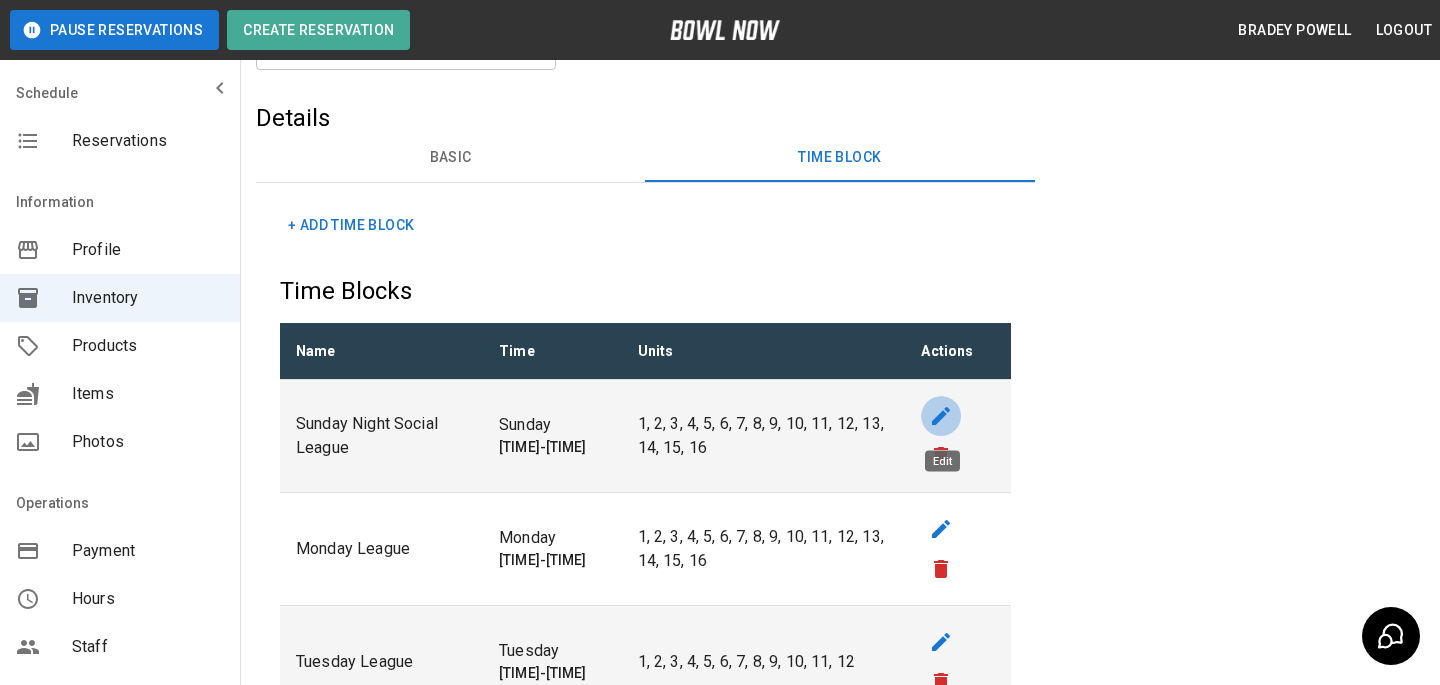 click 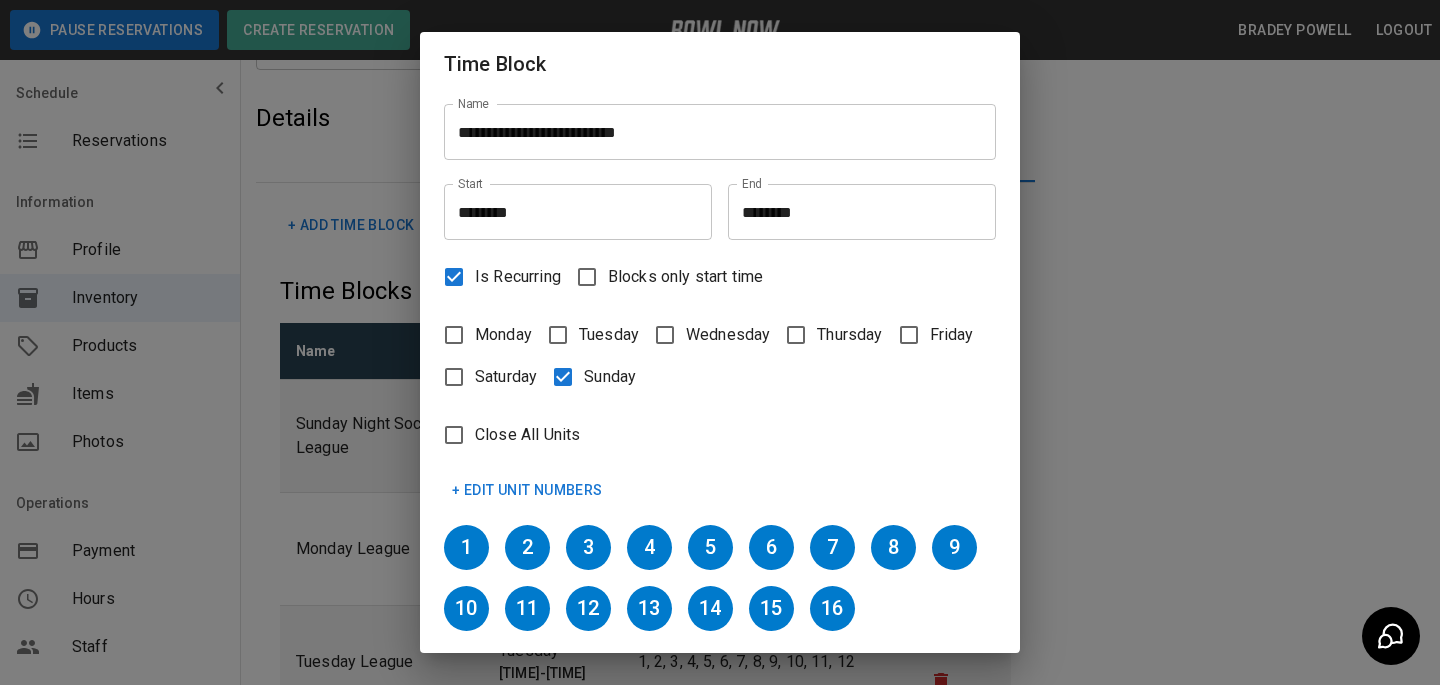 click on "**********" at bounding box center (720, 132) 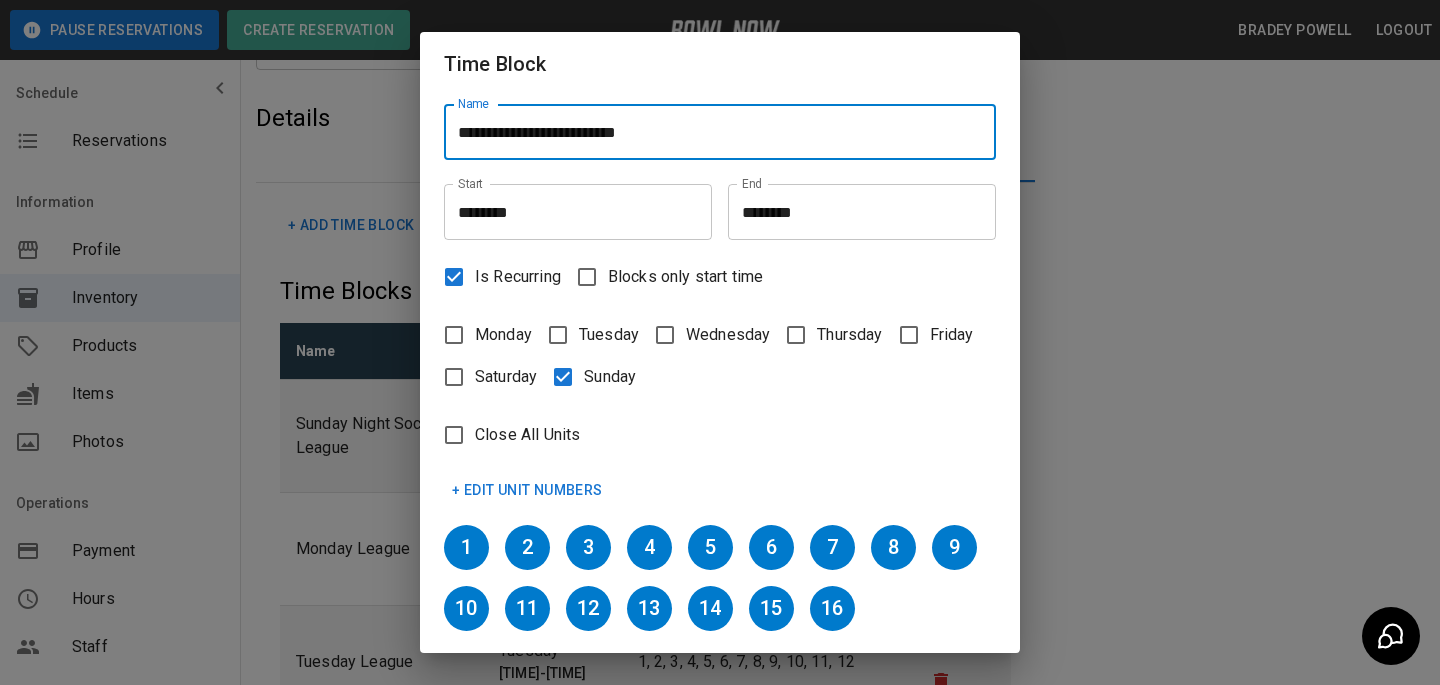 click on "**********" at bounding box center [720, 132] 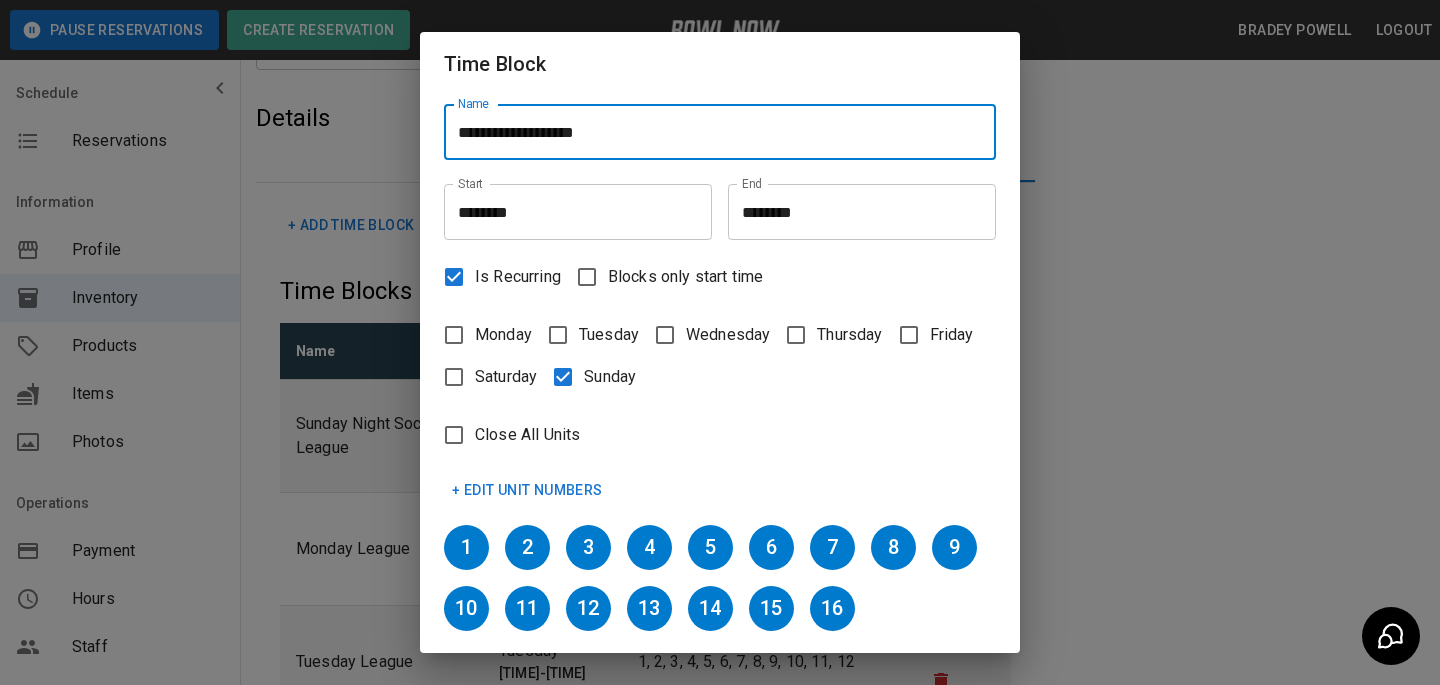 scroll, scrollTop: 103, scrollLeft: 0, axis: vertical 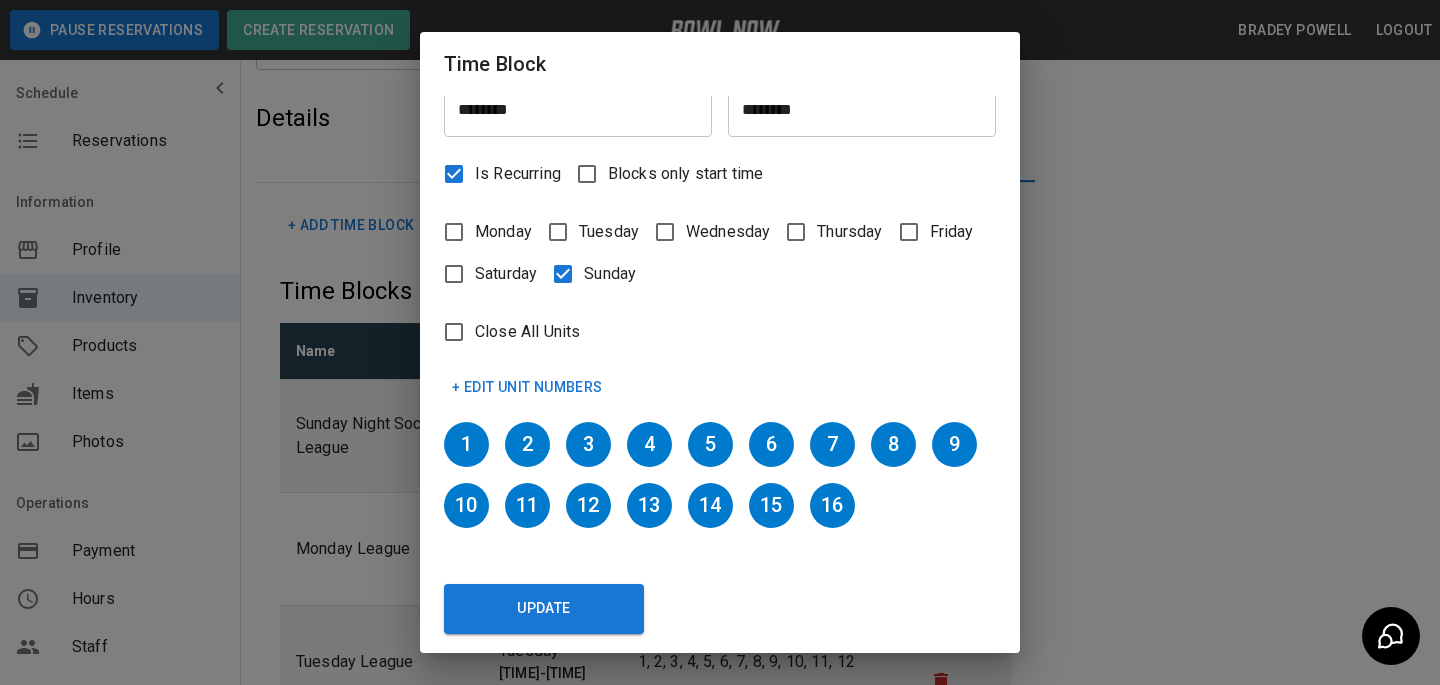 click on "+ Edit Unit Numbers" at bounding box center [527, 387] 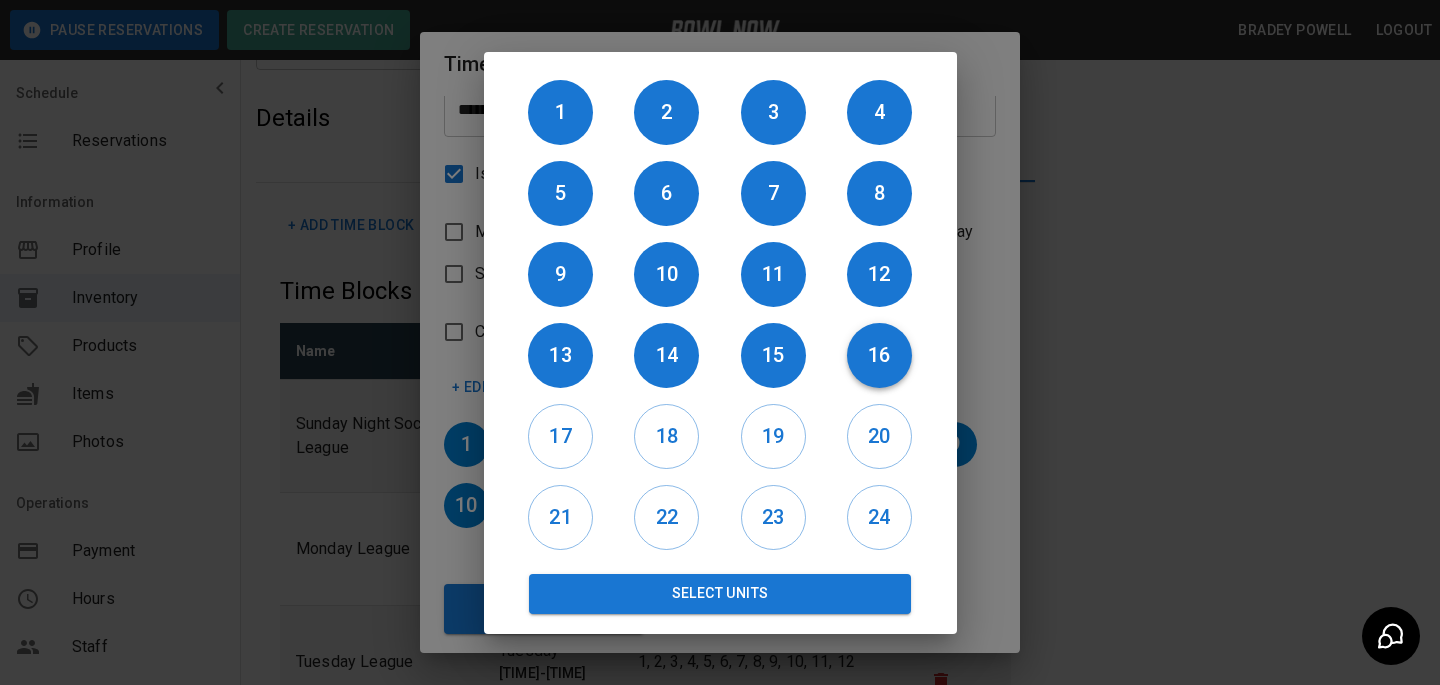 click on "16" at bounding box center [879, 355] 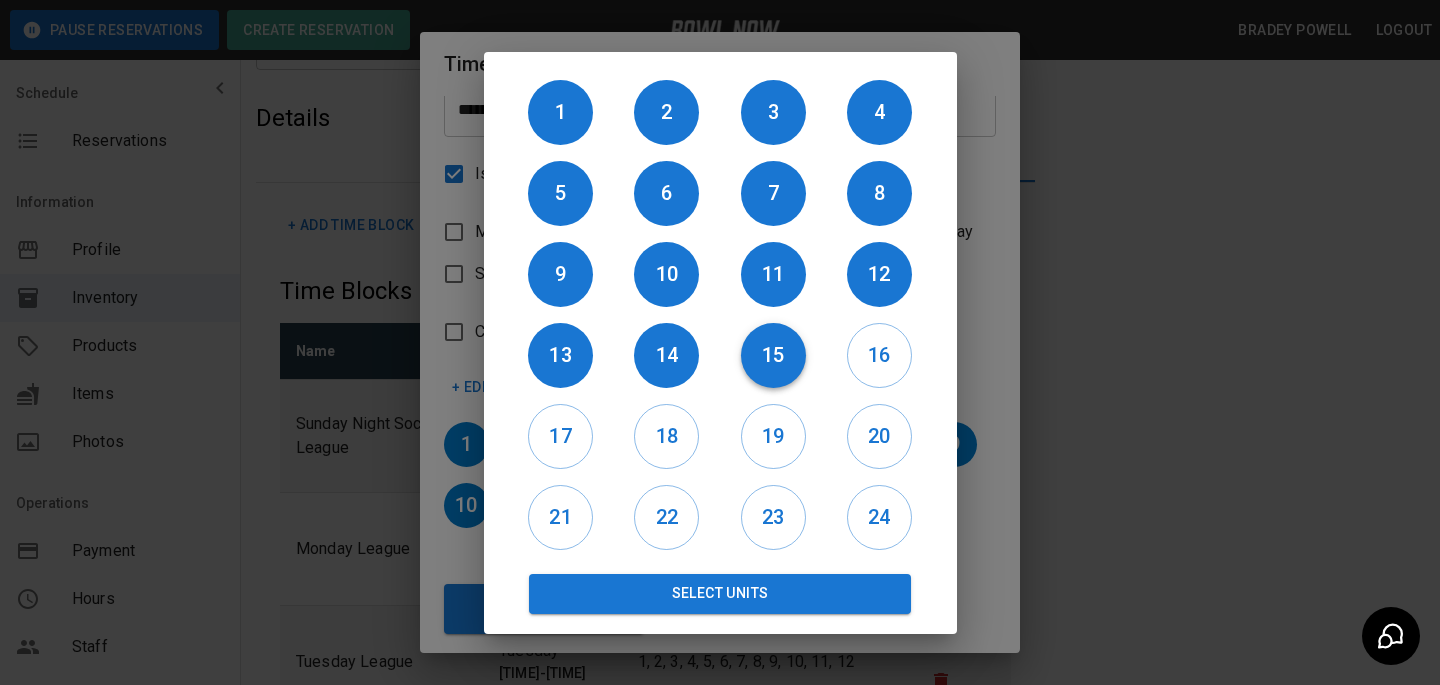 click on "15" at bounding box center (773, 355) 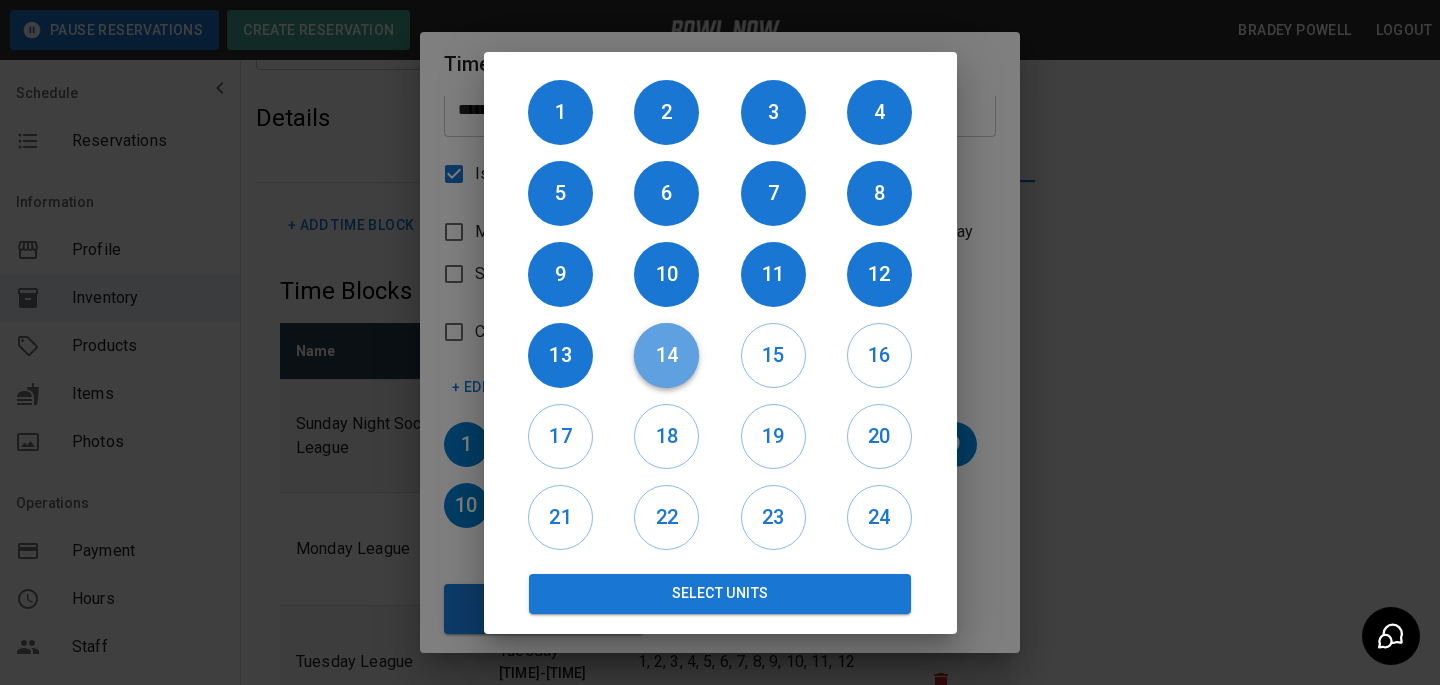 click on "14" at bounding box center (666, 355) 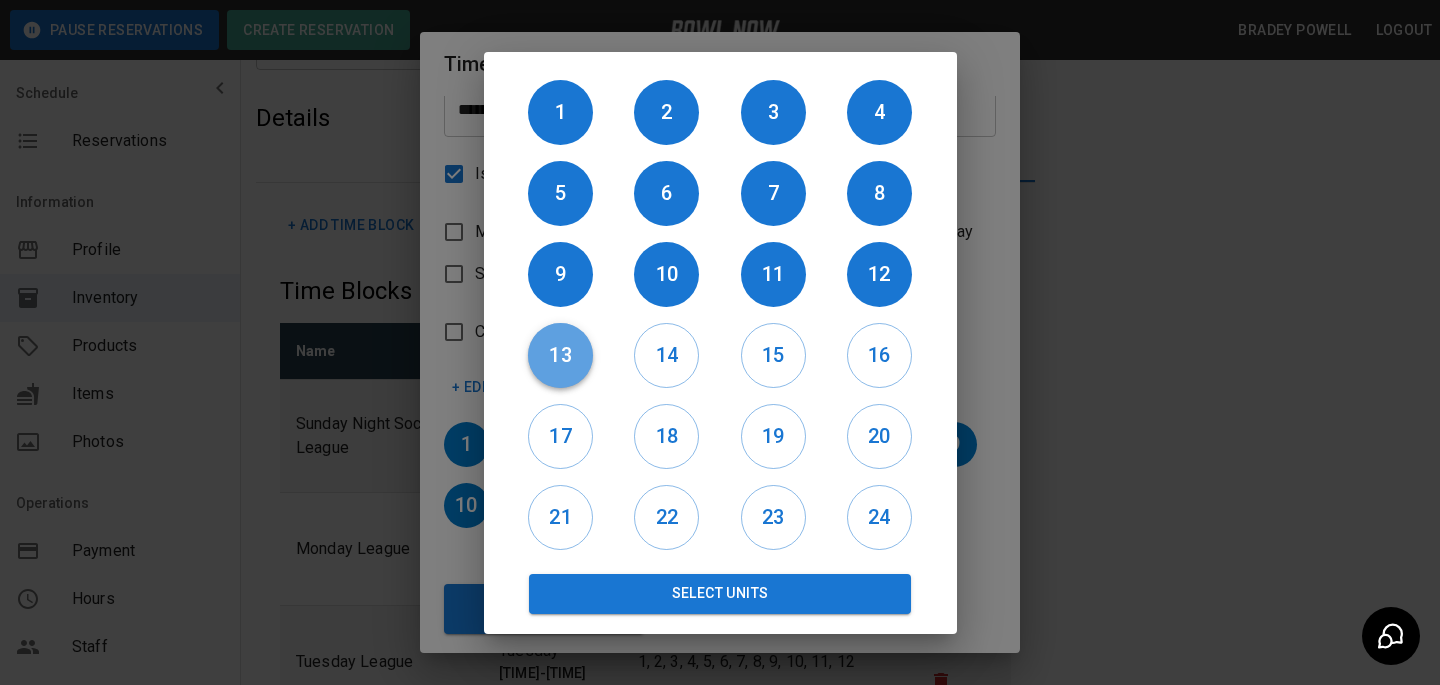 click on "13" at bounding box center (560, 355) 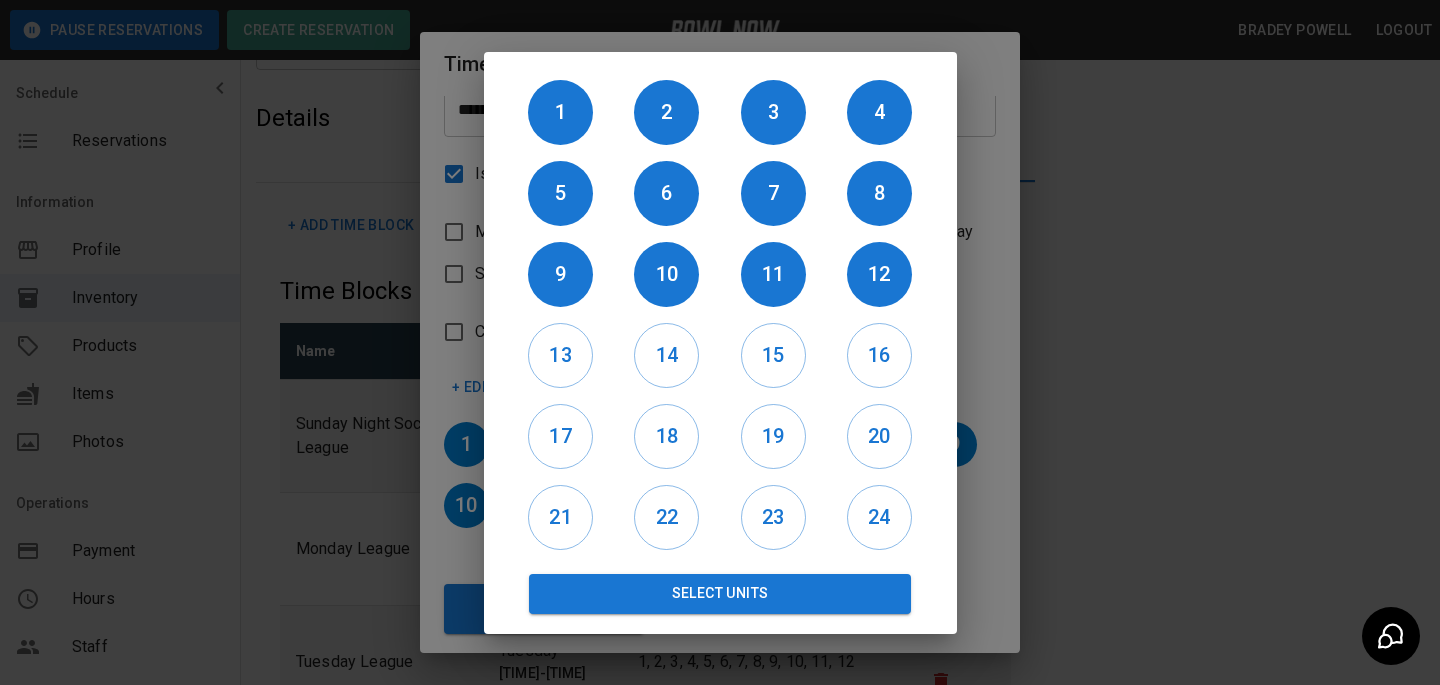 click on "13" at bounding box center (561, 355) 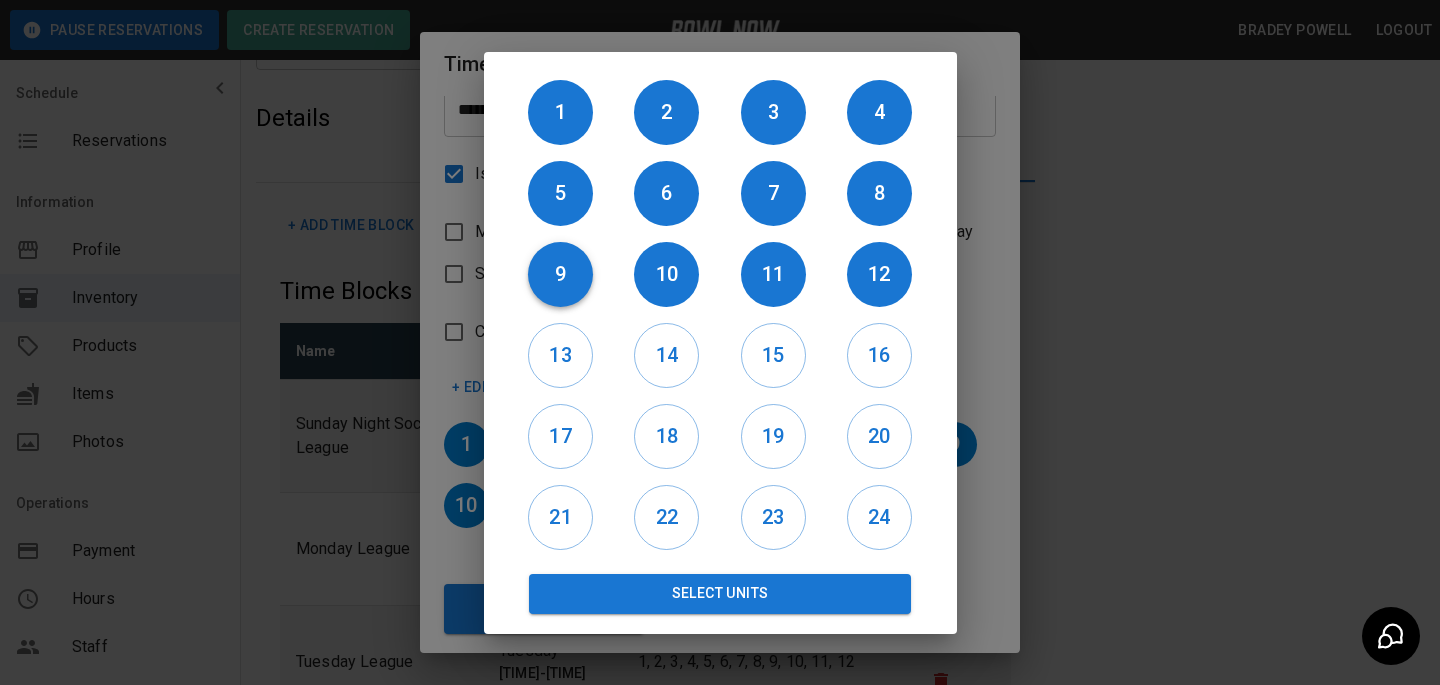 click on "9" at bounding box center [560, 274] 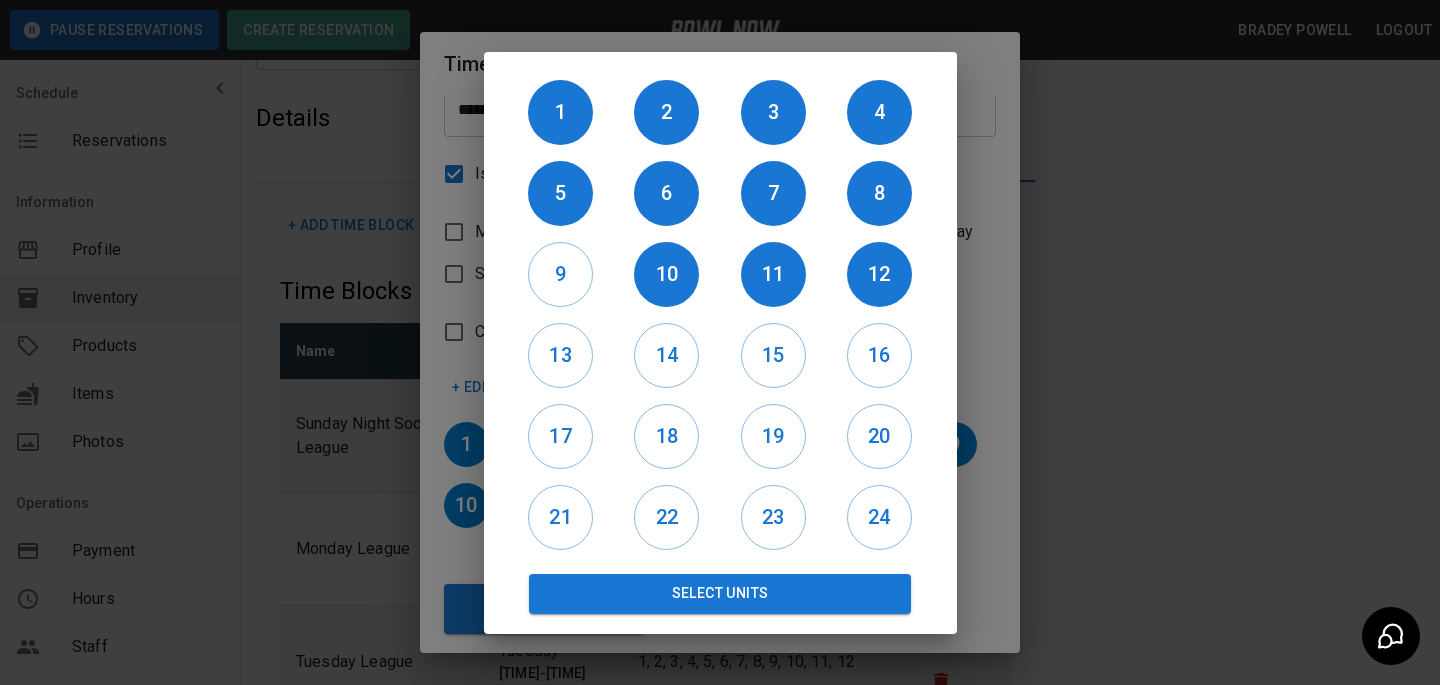 click on "10" at bounding box center (667, 274) 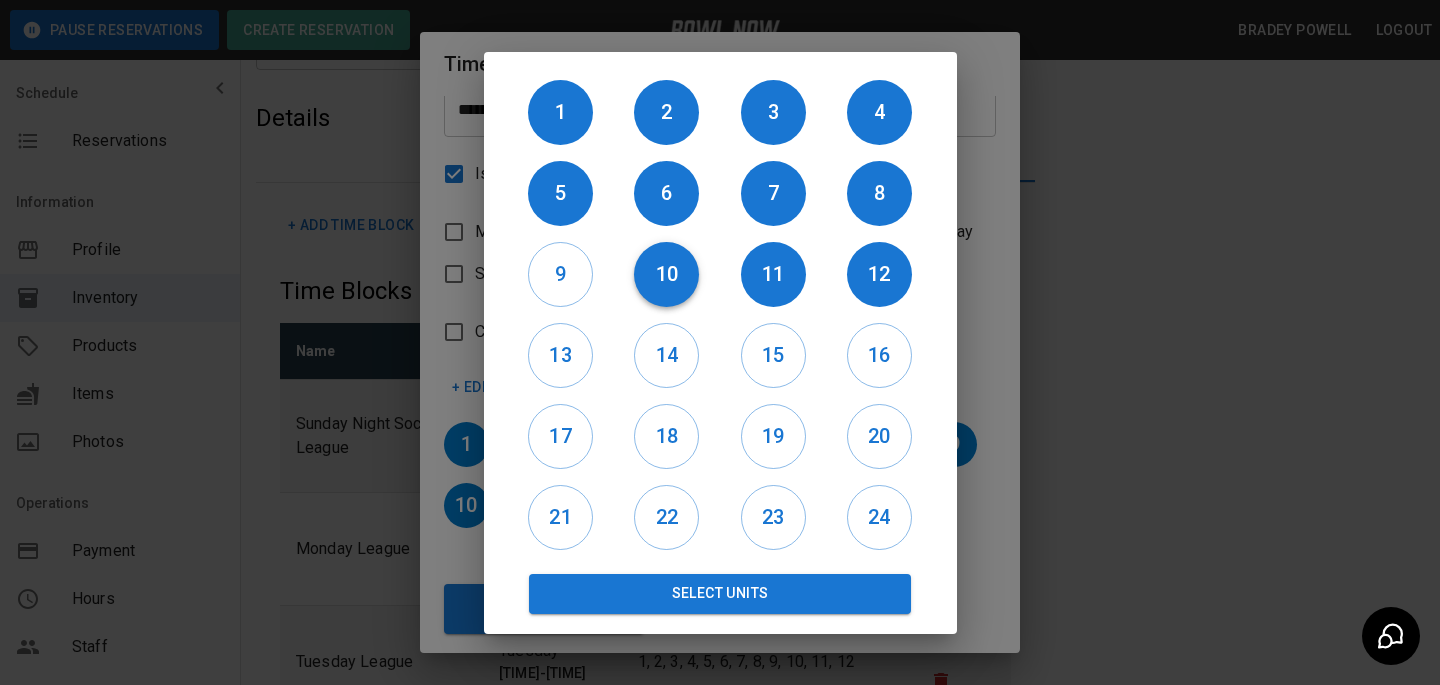 click on "10" at bounding box center [666, 274] 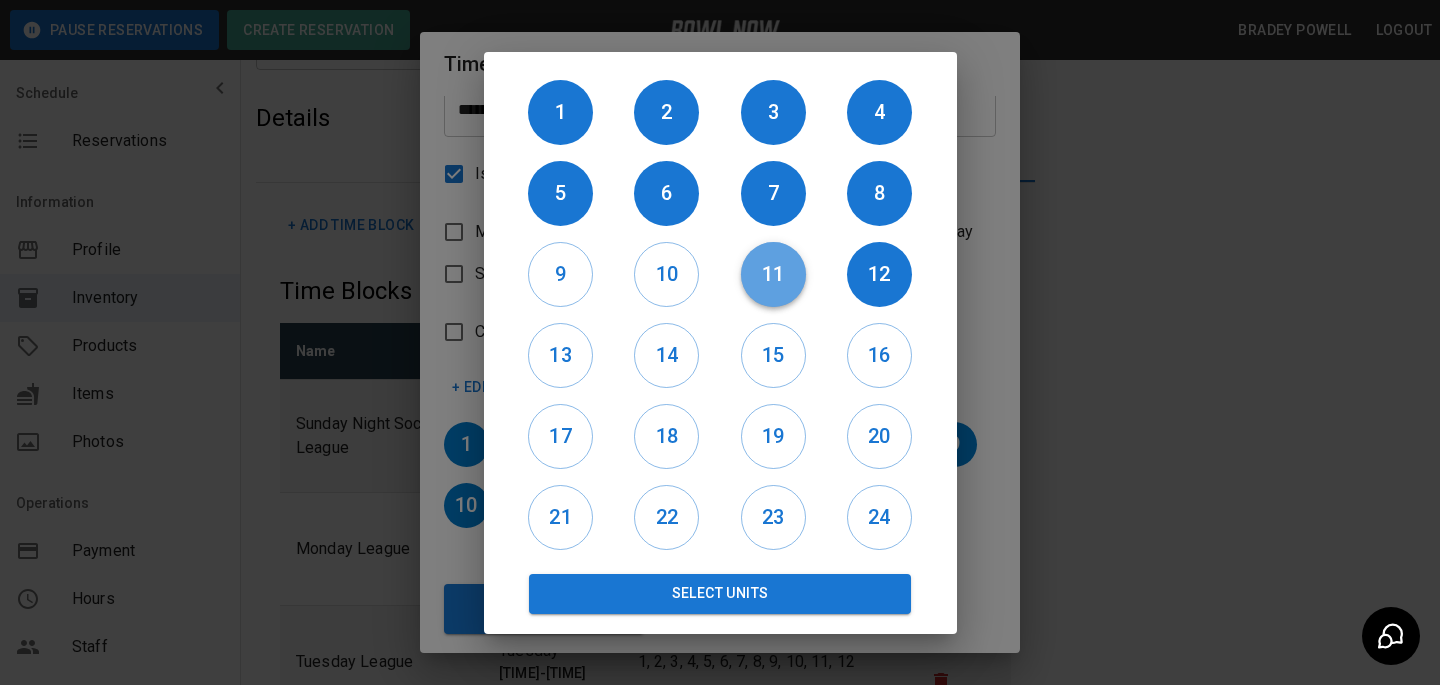click on "11" at bounding box center (773, 274) 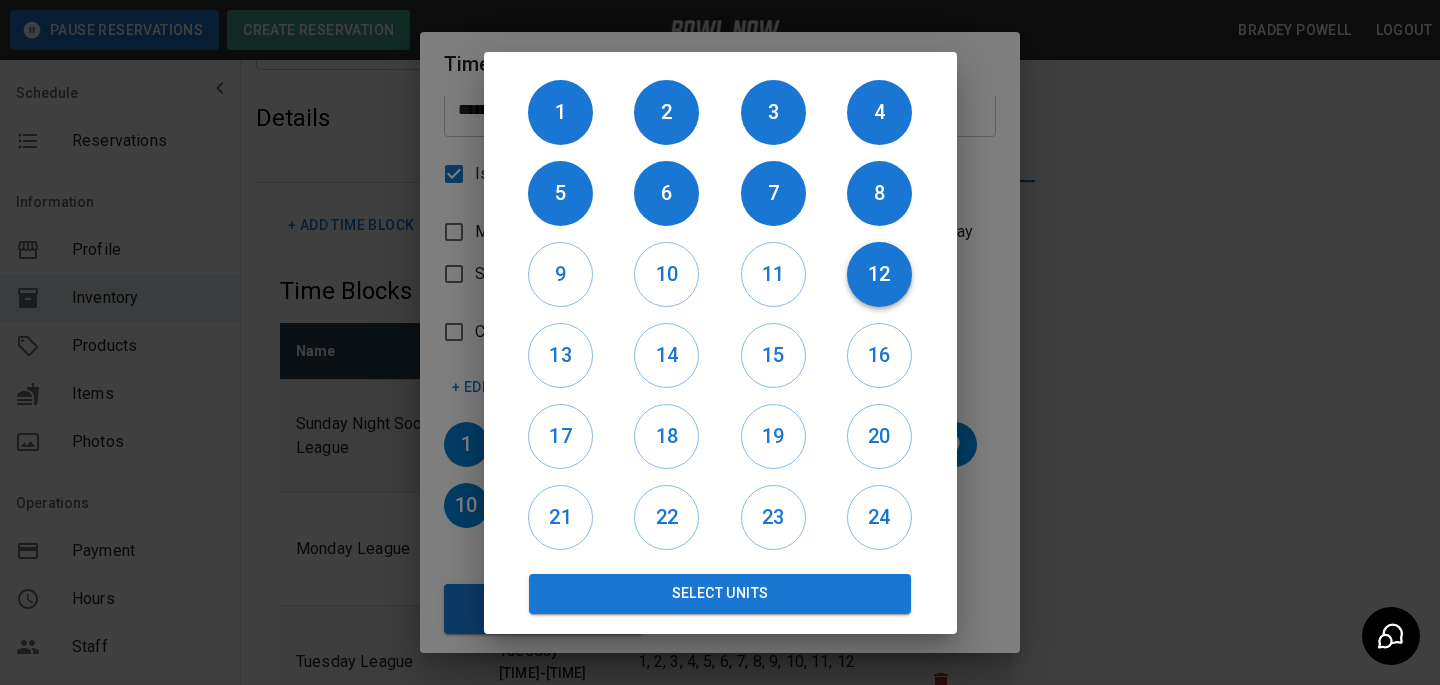 click on "12" at bounding box center [879, 274] 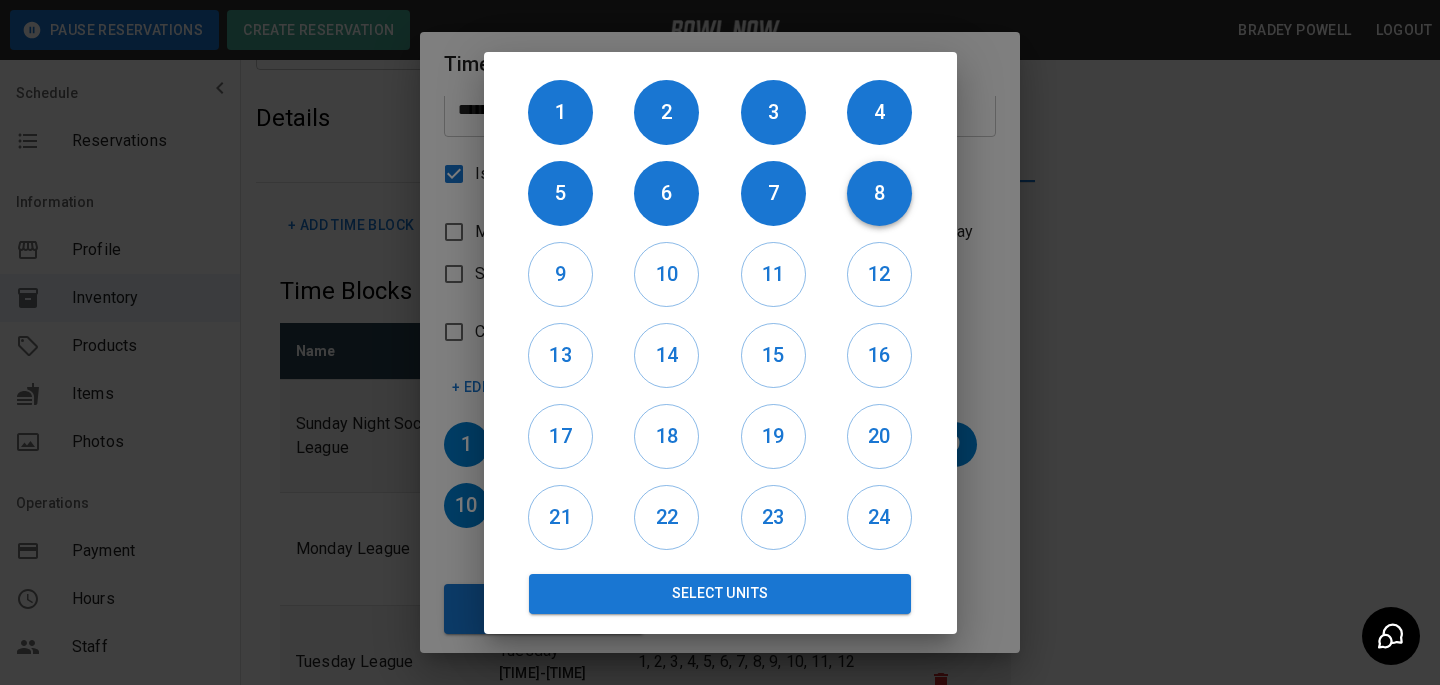 click on "8" at bounding box center [879, 193] 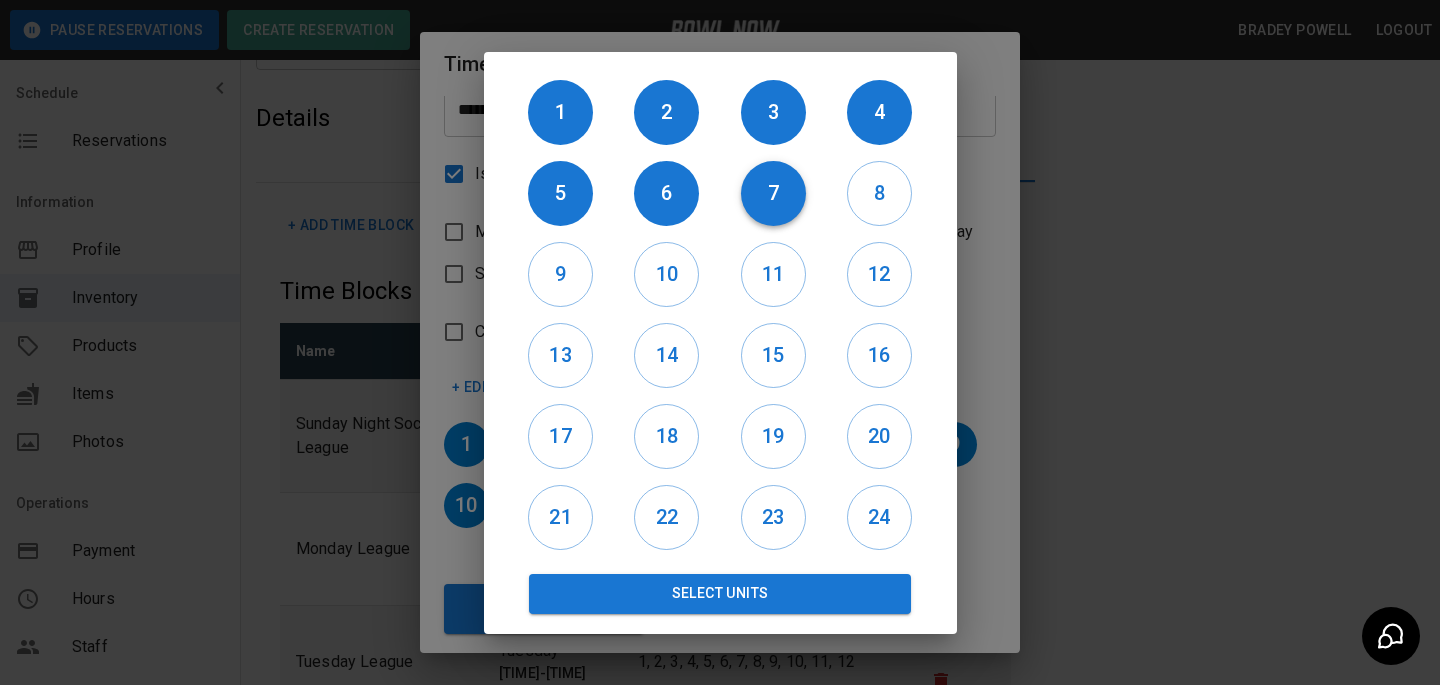 click on "7" at bounding box center (773, 193) 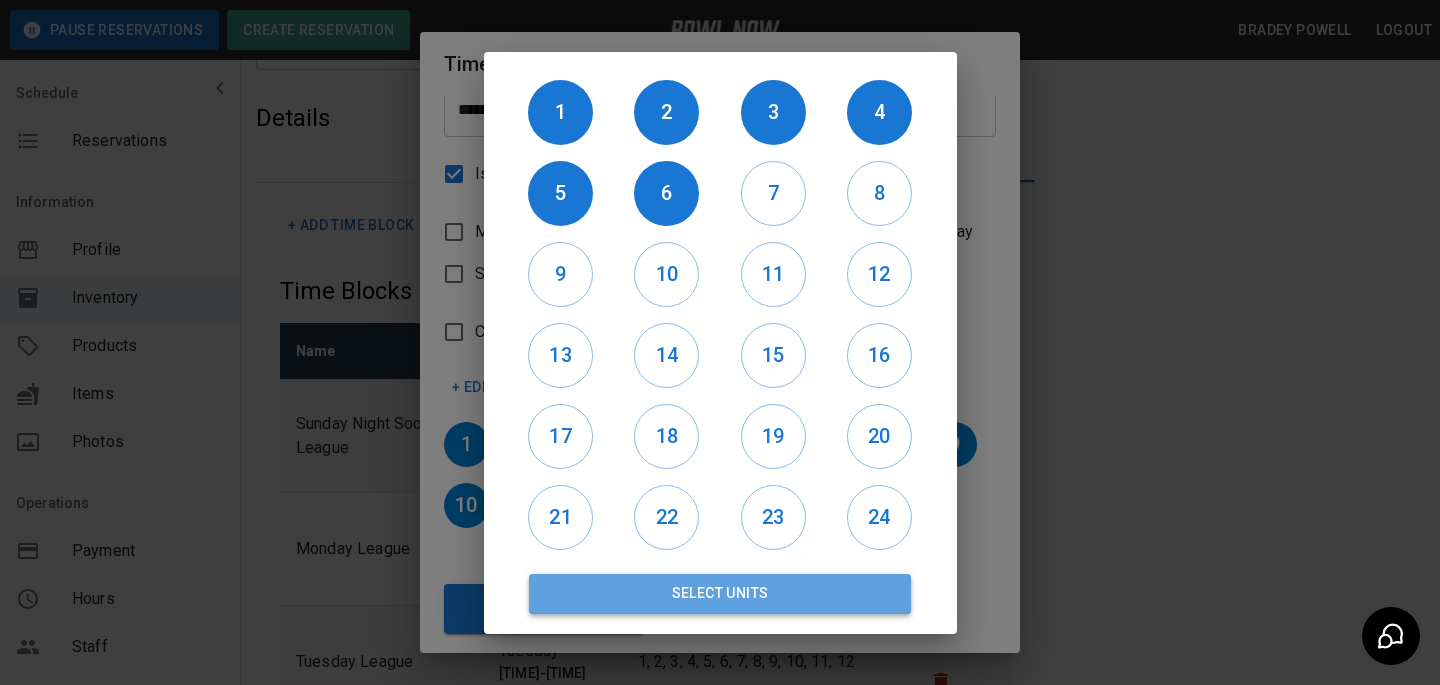 click on "Select Units" at bounding box center (720, 594) 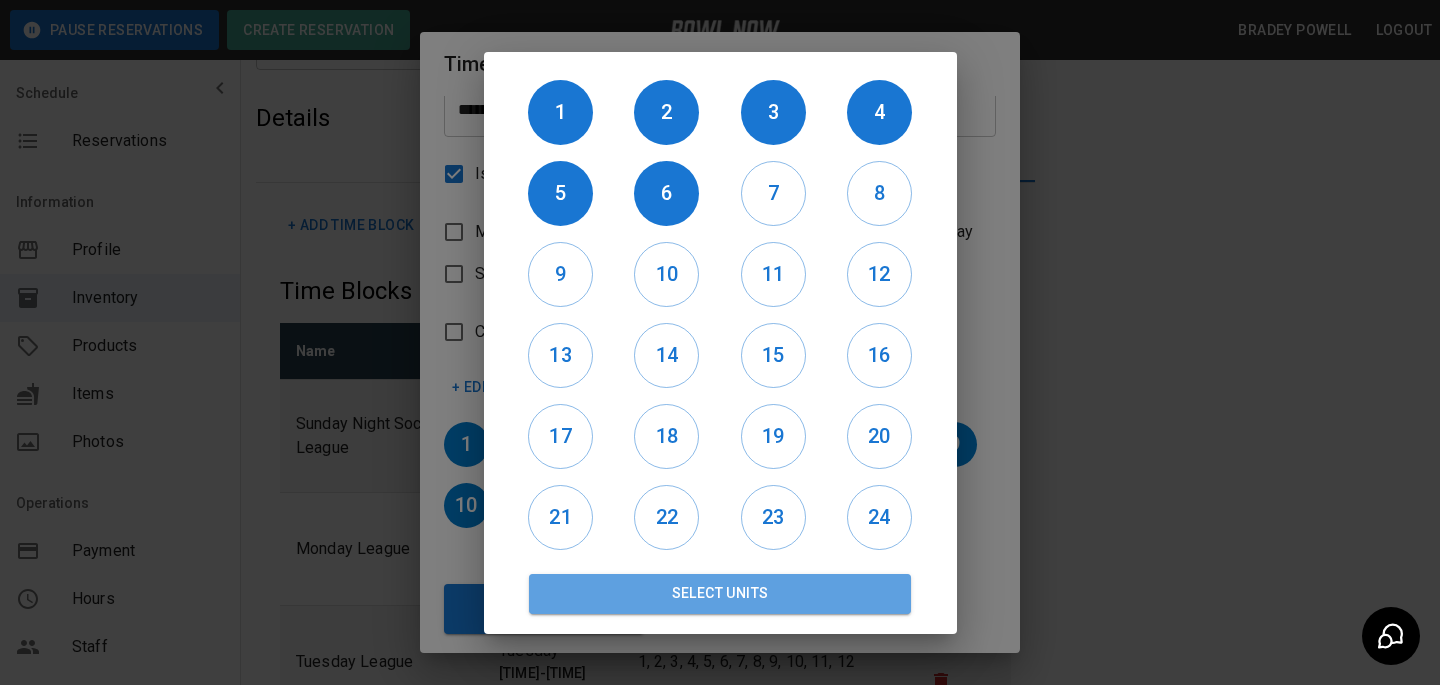 scroll, scrollTop: 42, scrollLeft: 0, axis: vertical 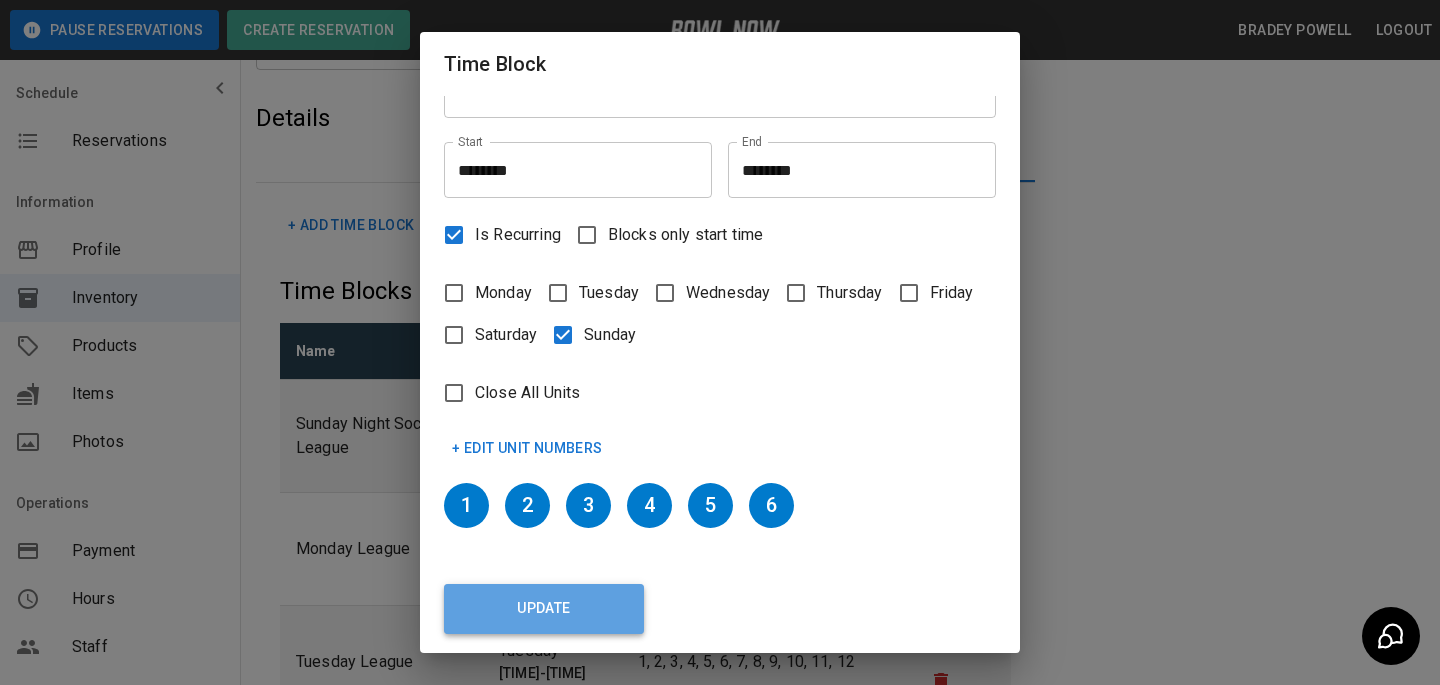 click on "Update" at bounding box center [544, 609] 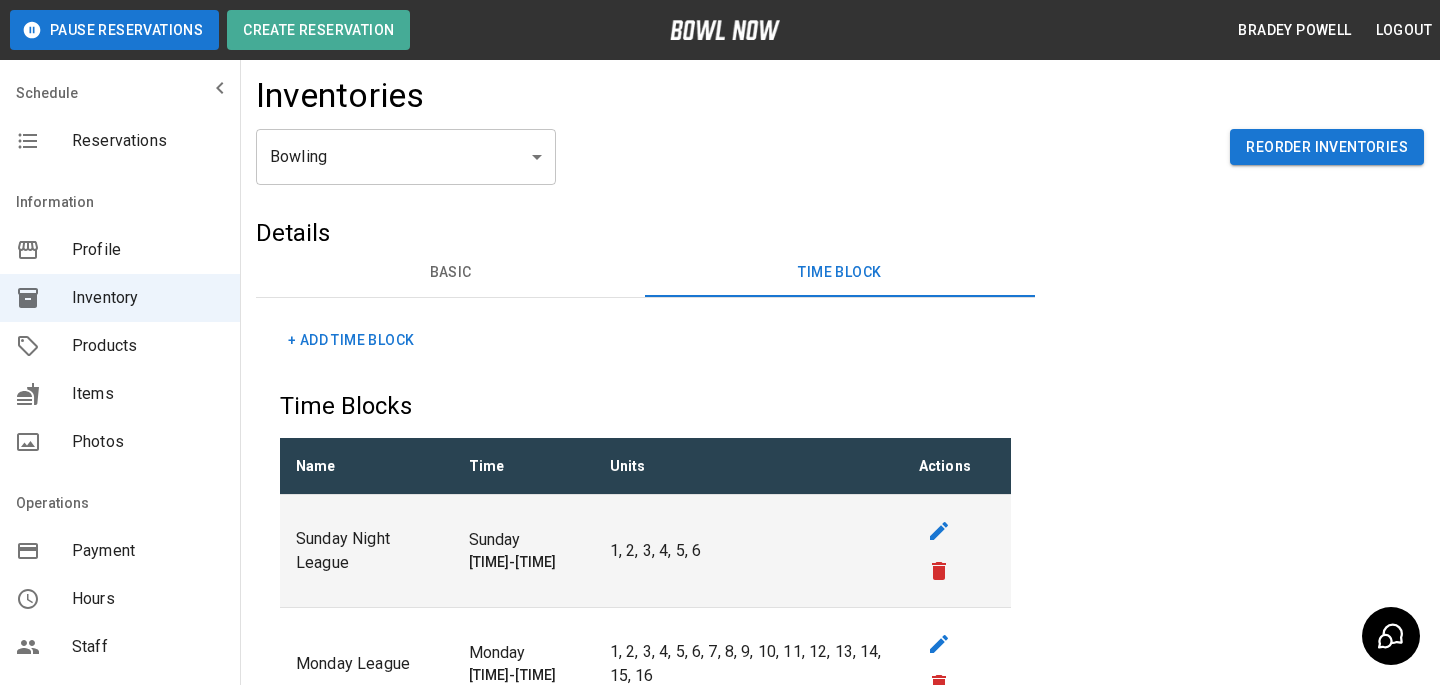 scroll, scrollTop: 3, scrollLeft: 0, axis: vertical 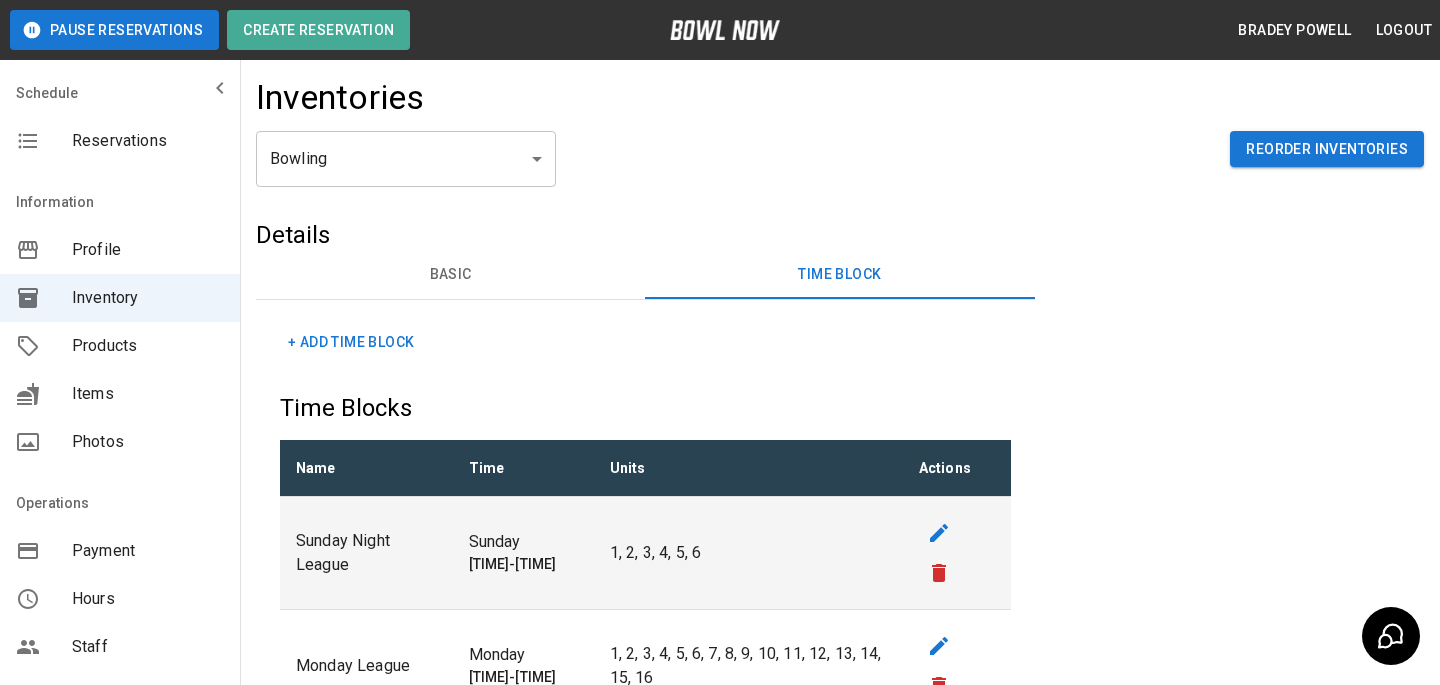 click at bounding box center (44, 141) 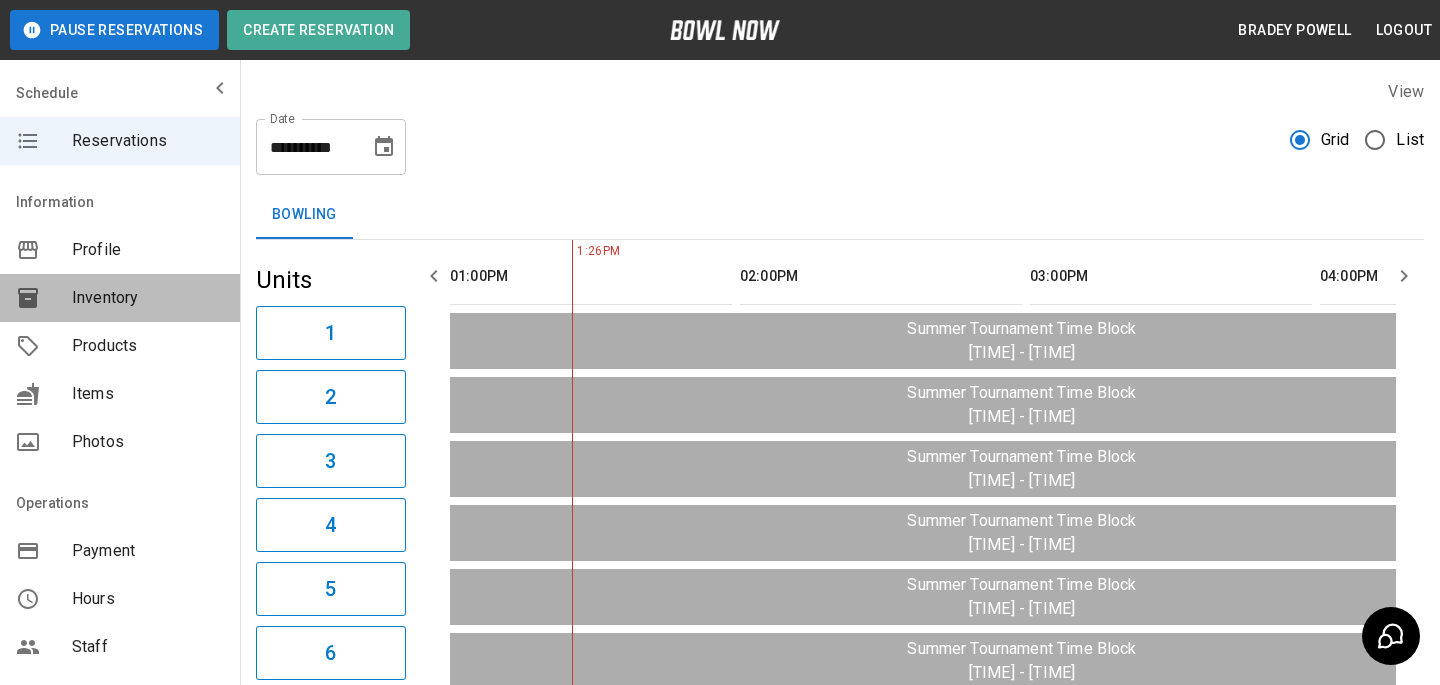click on "Inventory" at bounding box center (120, 298) 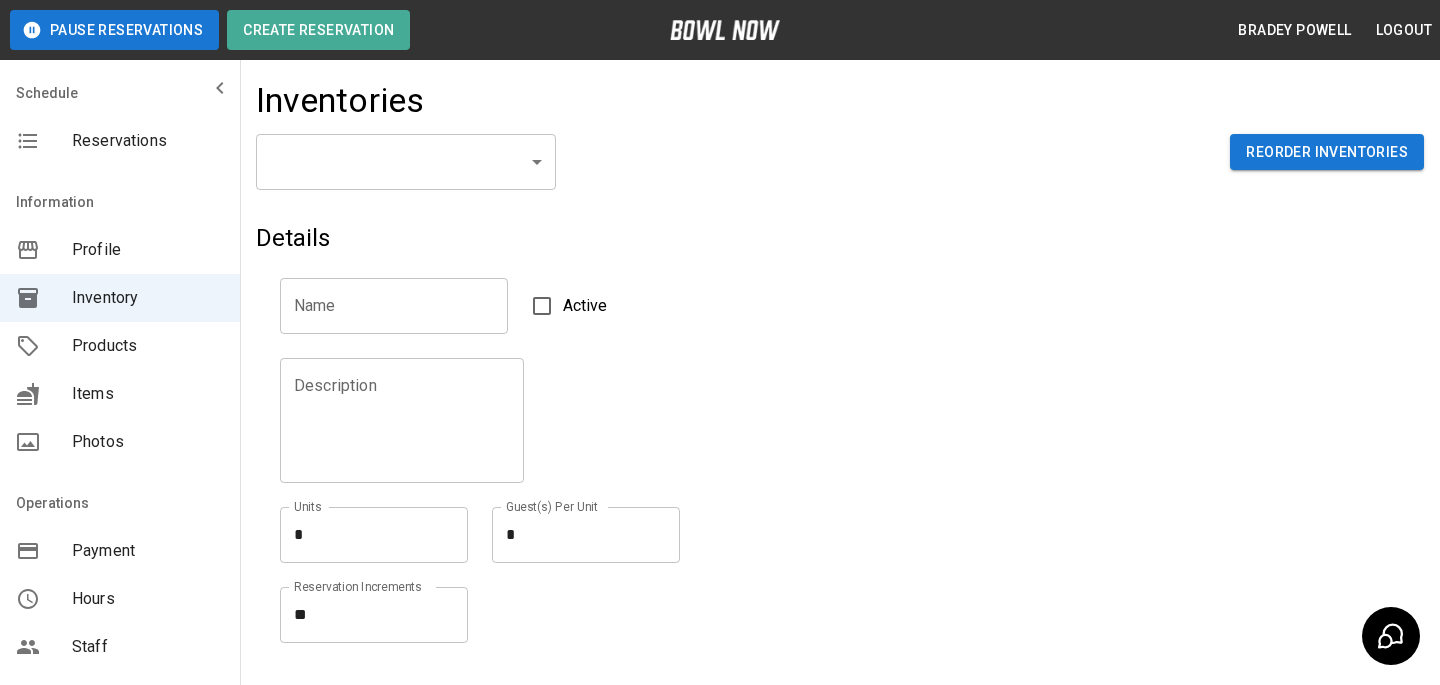 click on "Details Basic Time Block Name ******* Name Active Description Description Units * * Units Guest(s) Per Unit * * Guest(s) Per Unit Reservation Increments ** * Reservation Increments Create © 2022 BowlNow, Inc. All Rights Reserved. Privacy Policy   |   Terms and Conditions /businesses/Xmh61pqfYjQiq1MpHFTx/inventories [FIRST_NAME] [LAST_NAME] Logout Reservations Profile Inventory Products Items Photos Payment Hours Staff Help Reports Integrations Contacts Account" at bounding box center (720, 440) 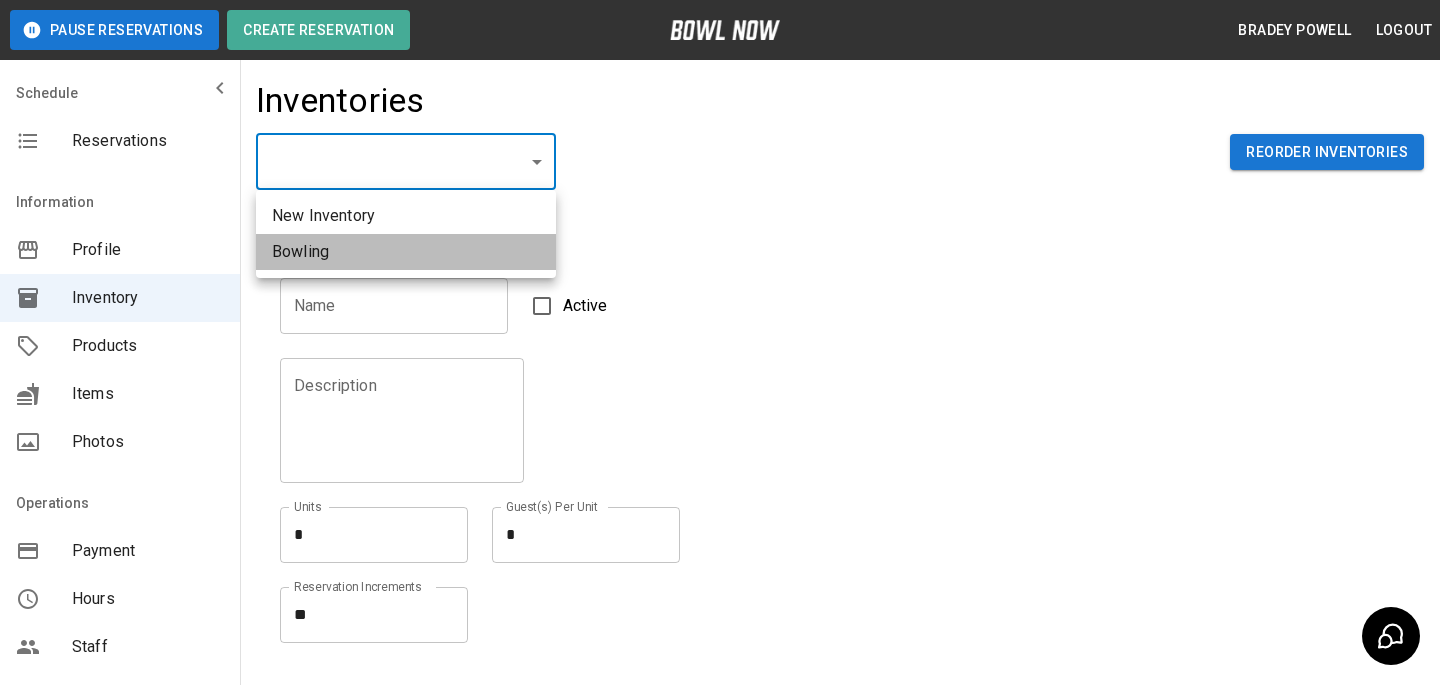 click on "Bowling" at bounding box center (406, 252) 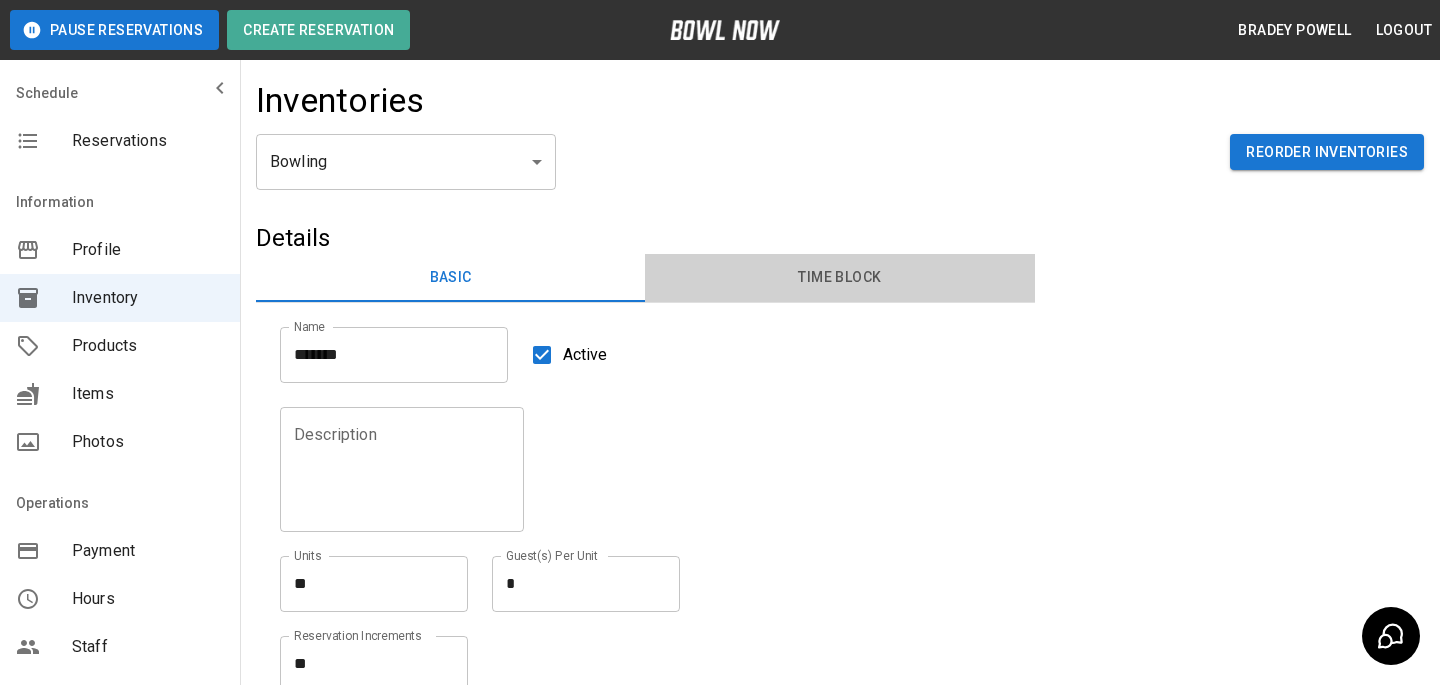 click on "Time Block" at bounding box center (839, 278) 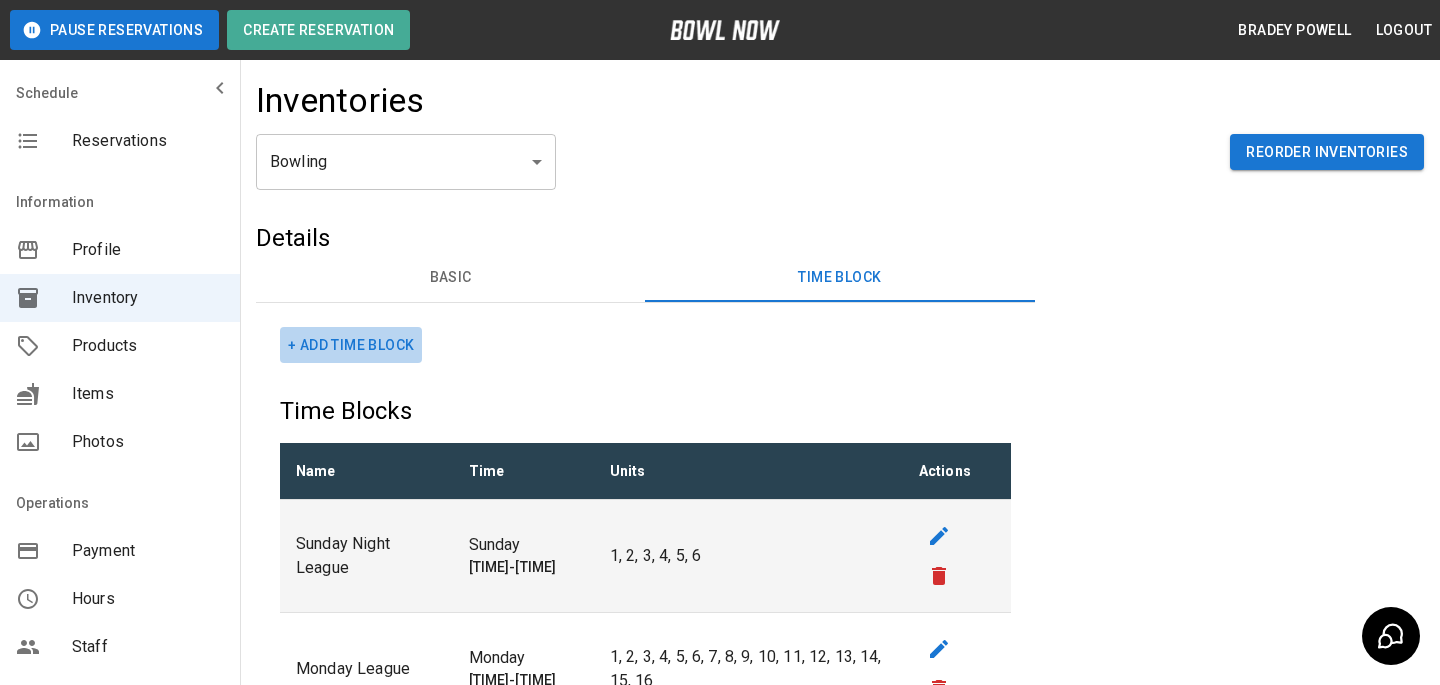 click on "+ Add Time Block" at bounding box center [351, 345] 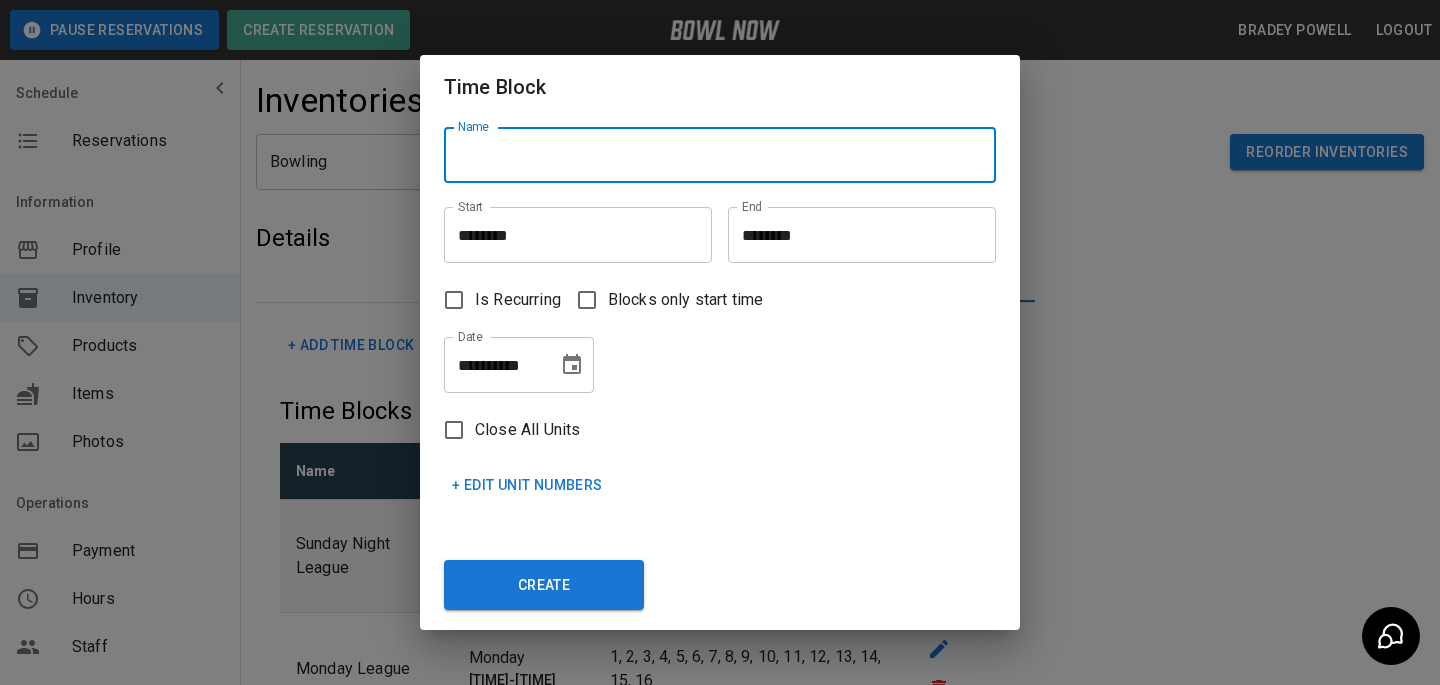 click on "Name" at bounding box center [720, 155] 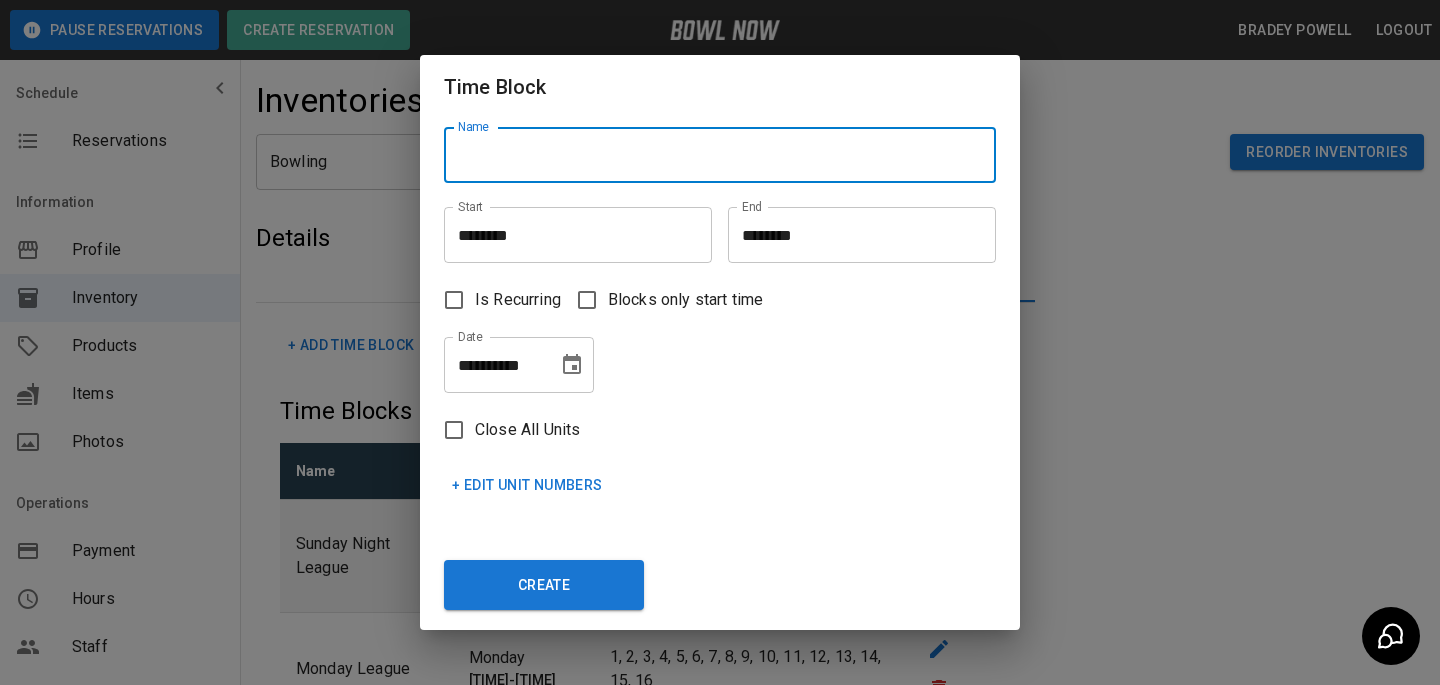 paste on "**********" 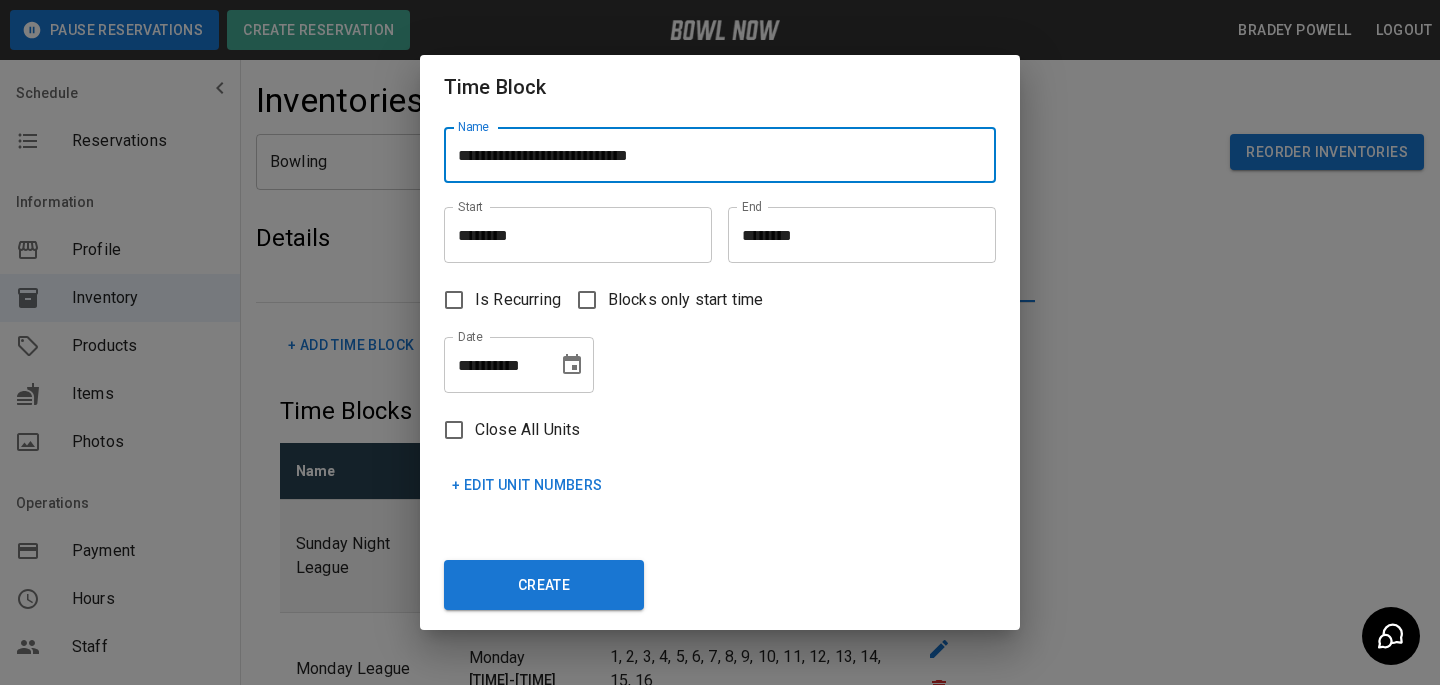 type on "**********" 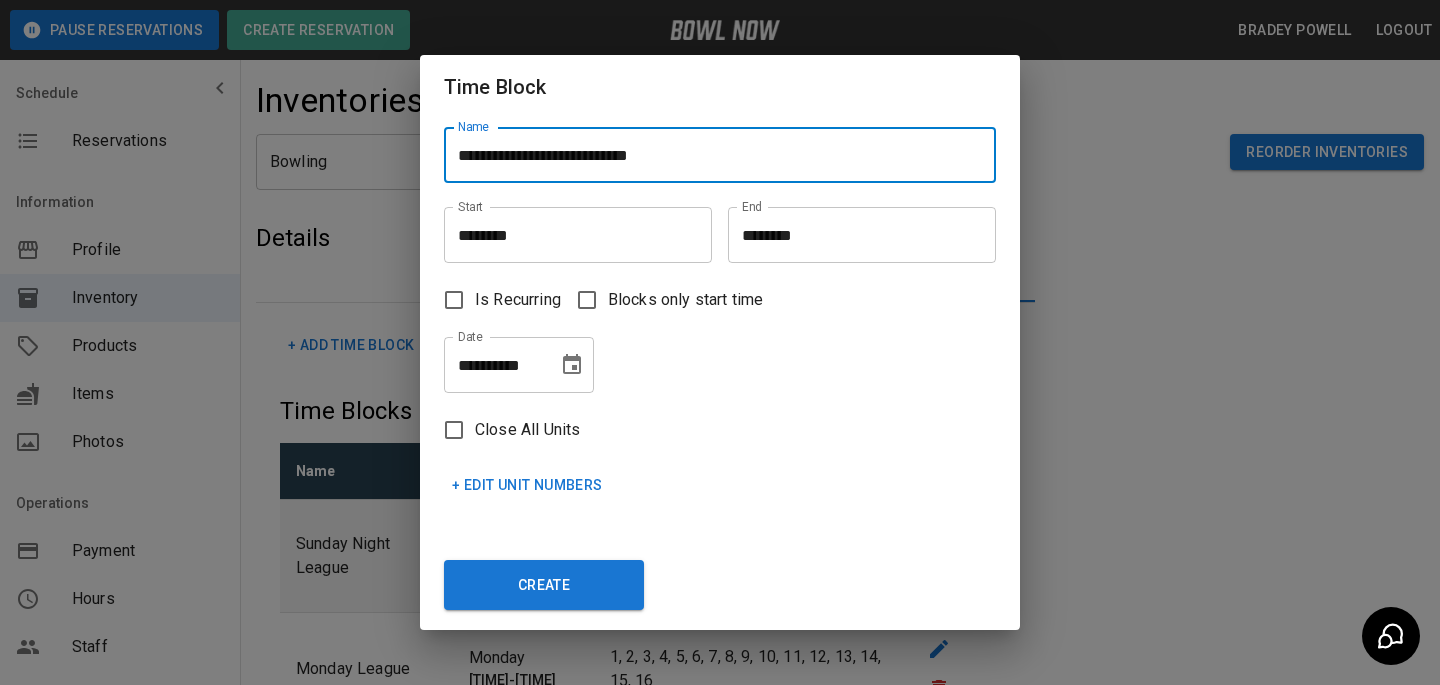 click on "********" at bounding box center [571, 235] 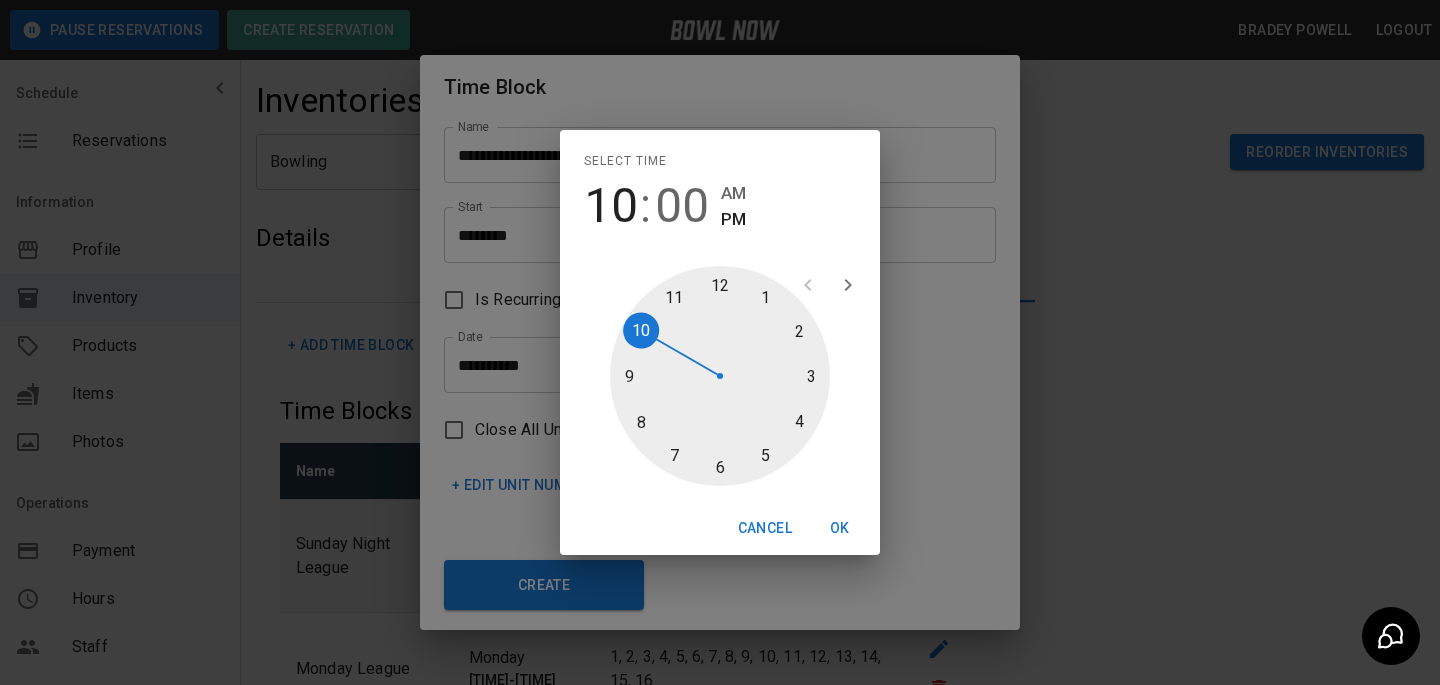 click at bounding box center [720, 376] 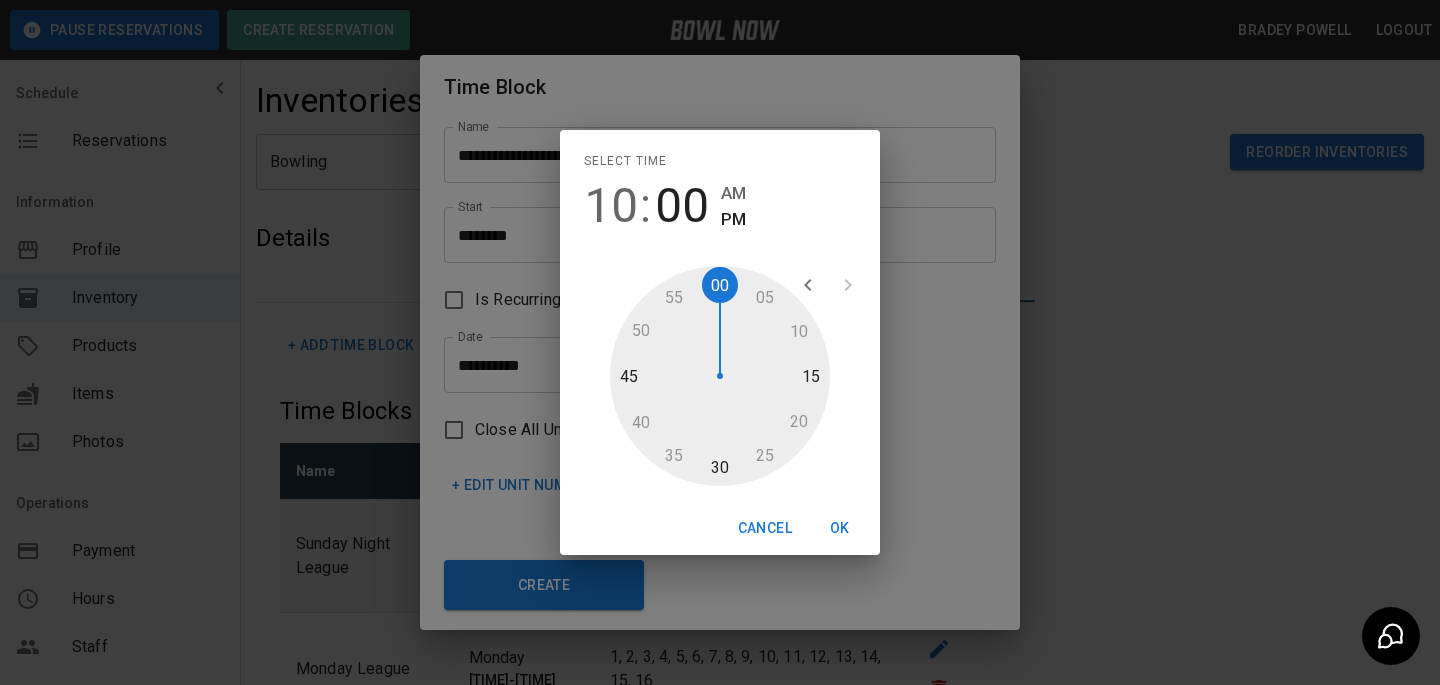 click on "AM" at bounding box center [733, 193] 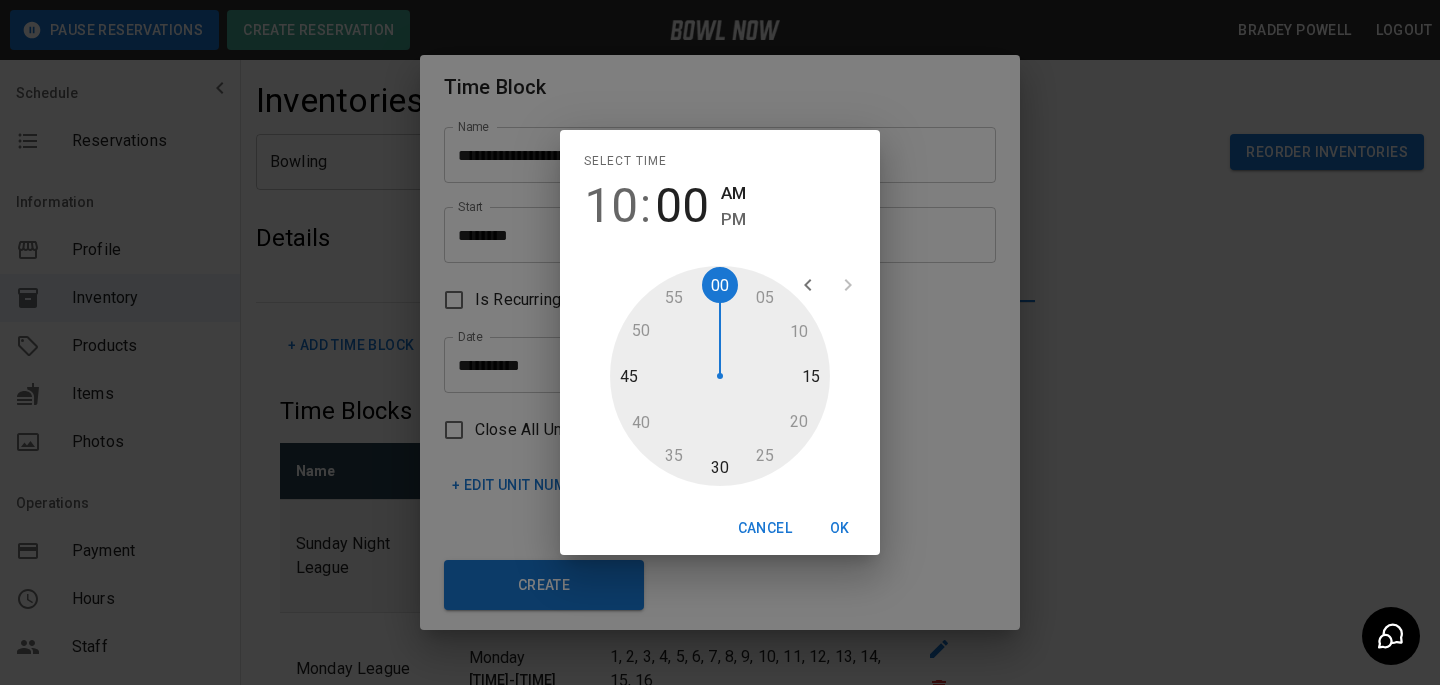 click on "OK" at bounding box center [840, 528] 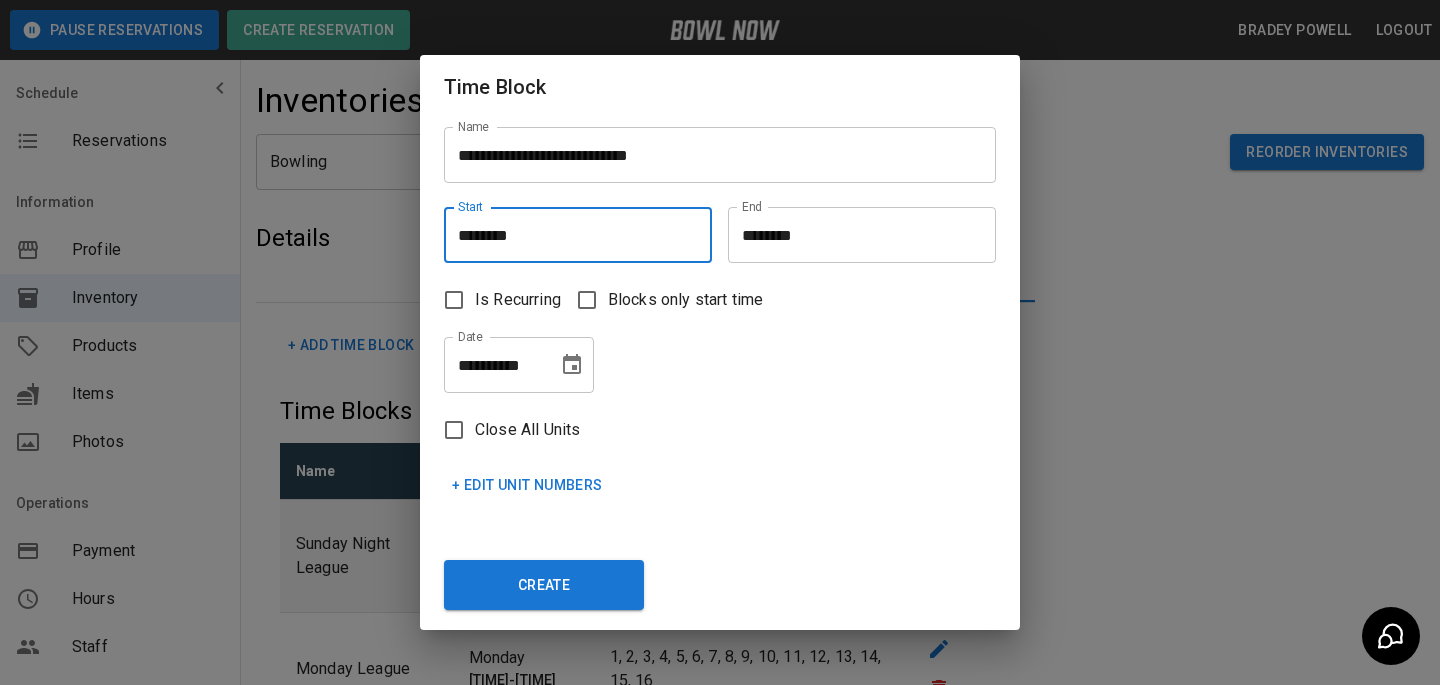 click on "********" at bounding box center (855, 235) 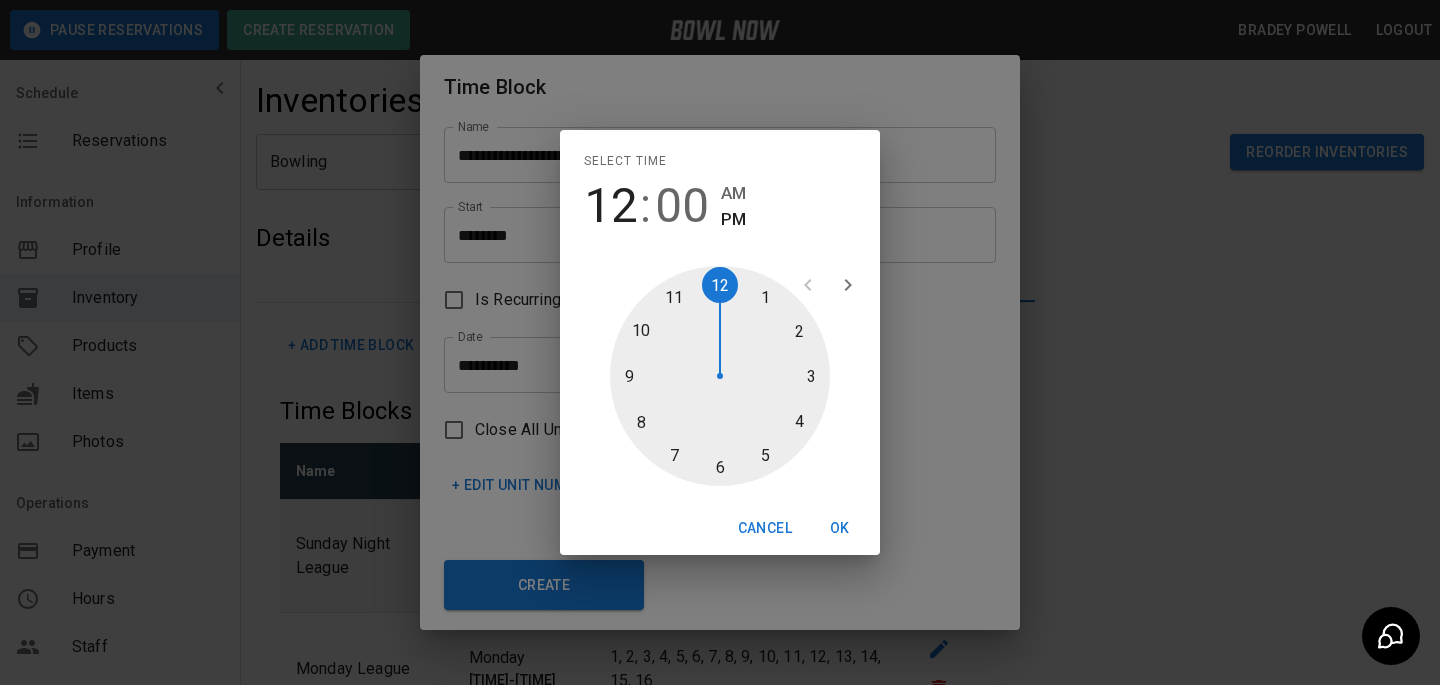 type on "********" 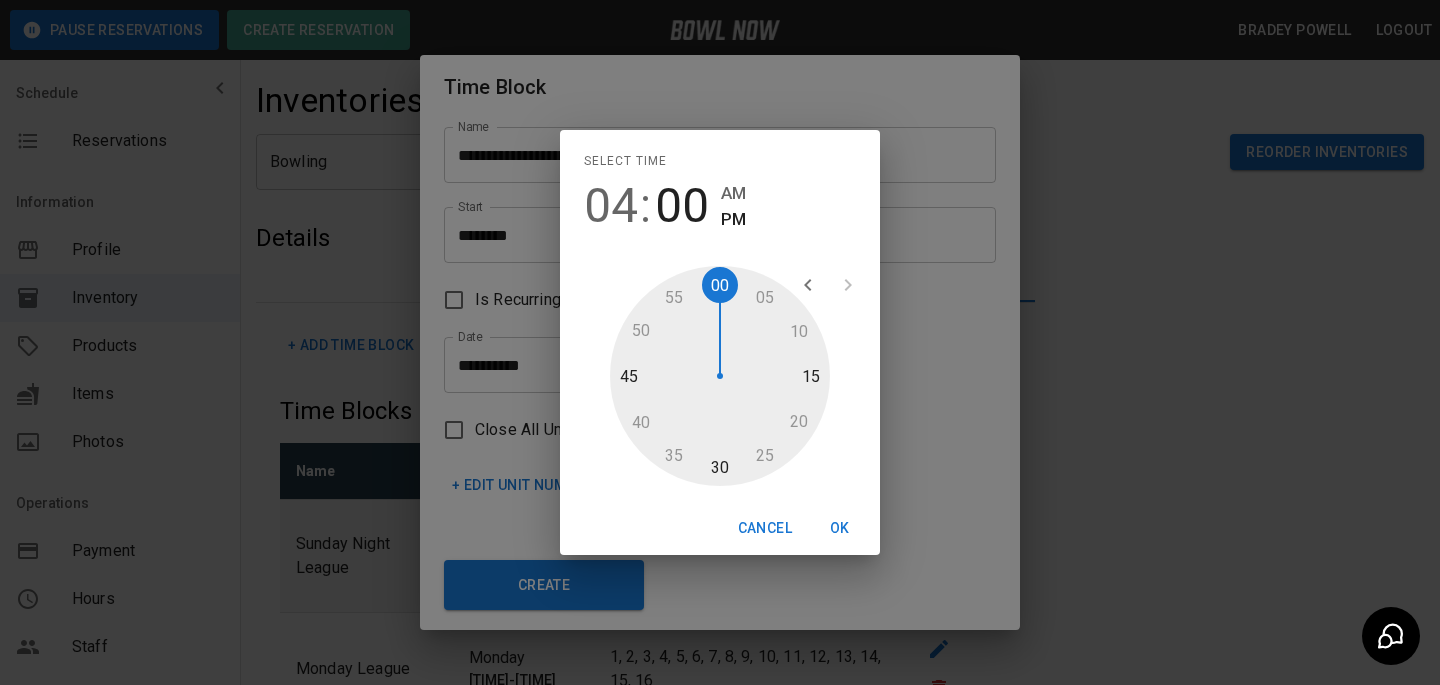 click on "OK" at bounding box center [840, 528] 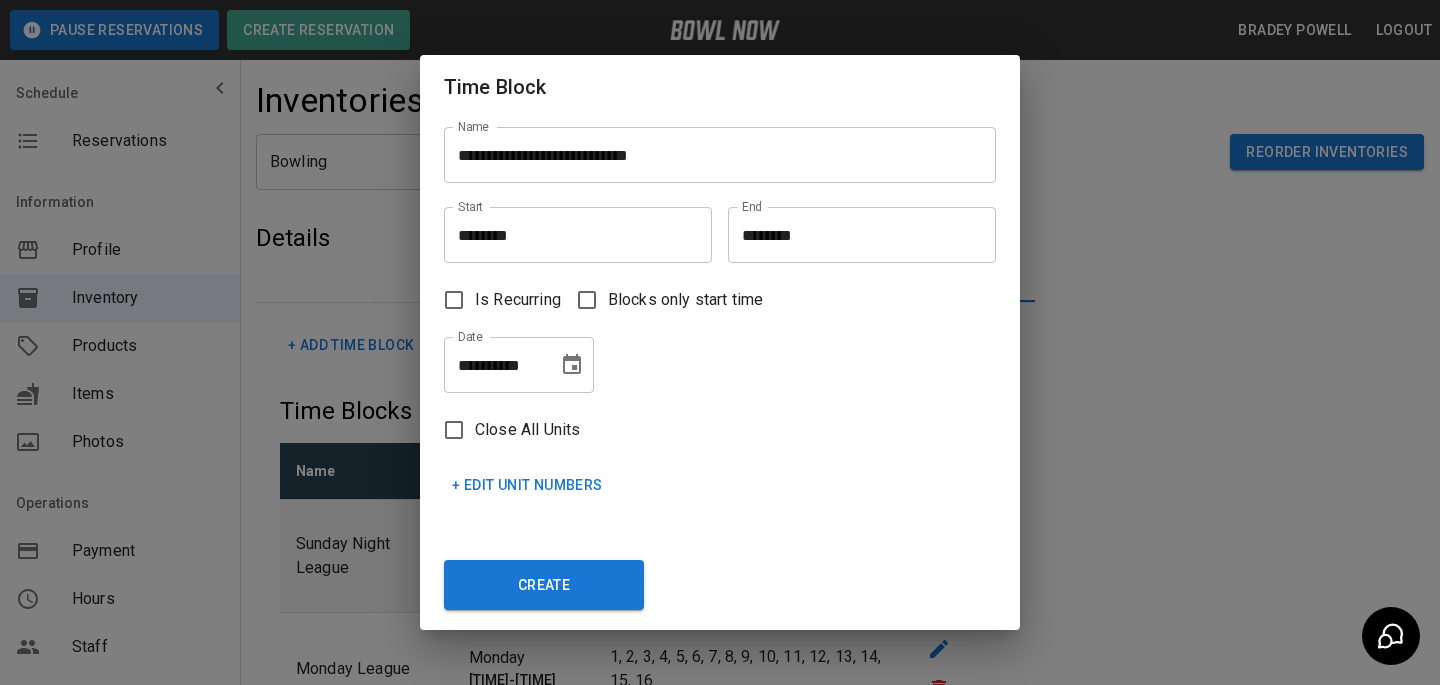 click on "**********" at bounding box center (712, 357) 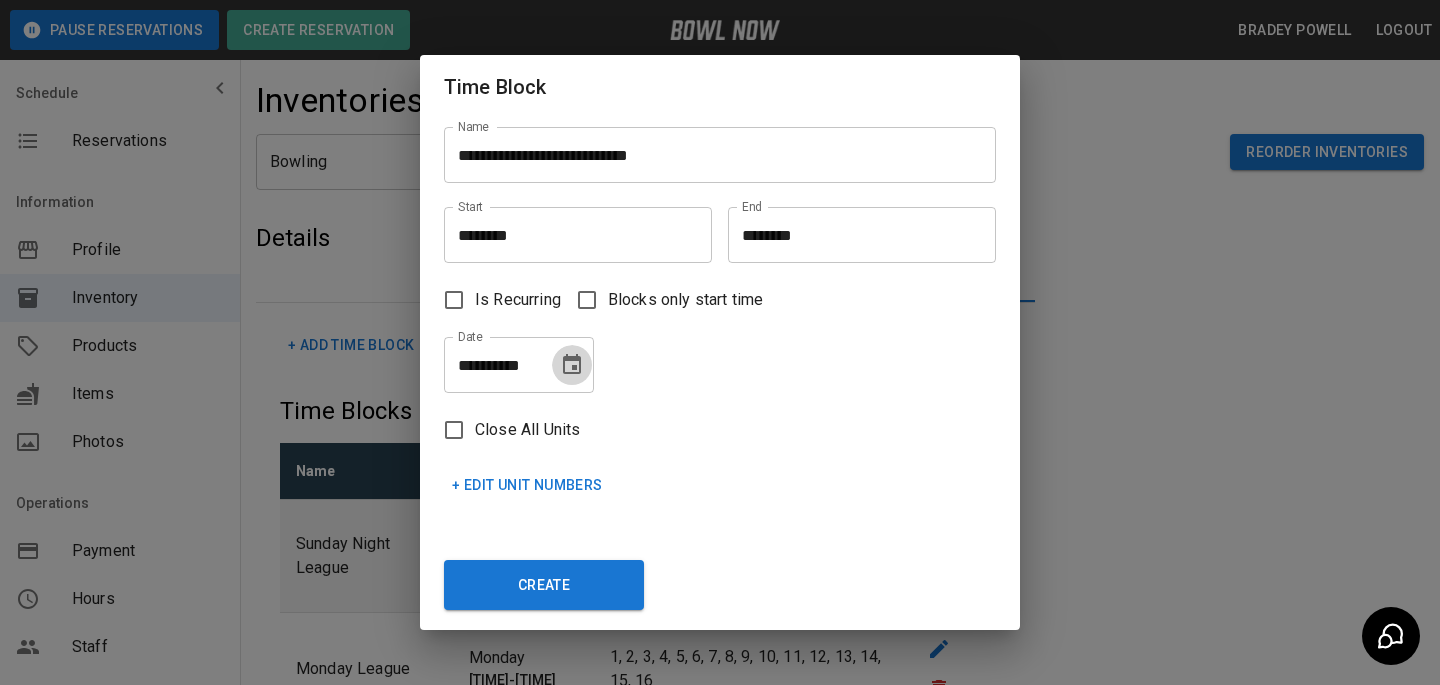 click at bounding box center (572, 365) 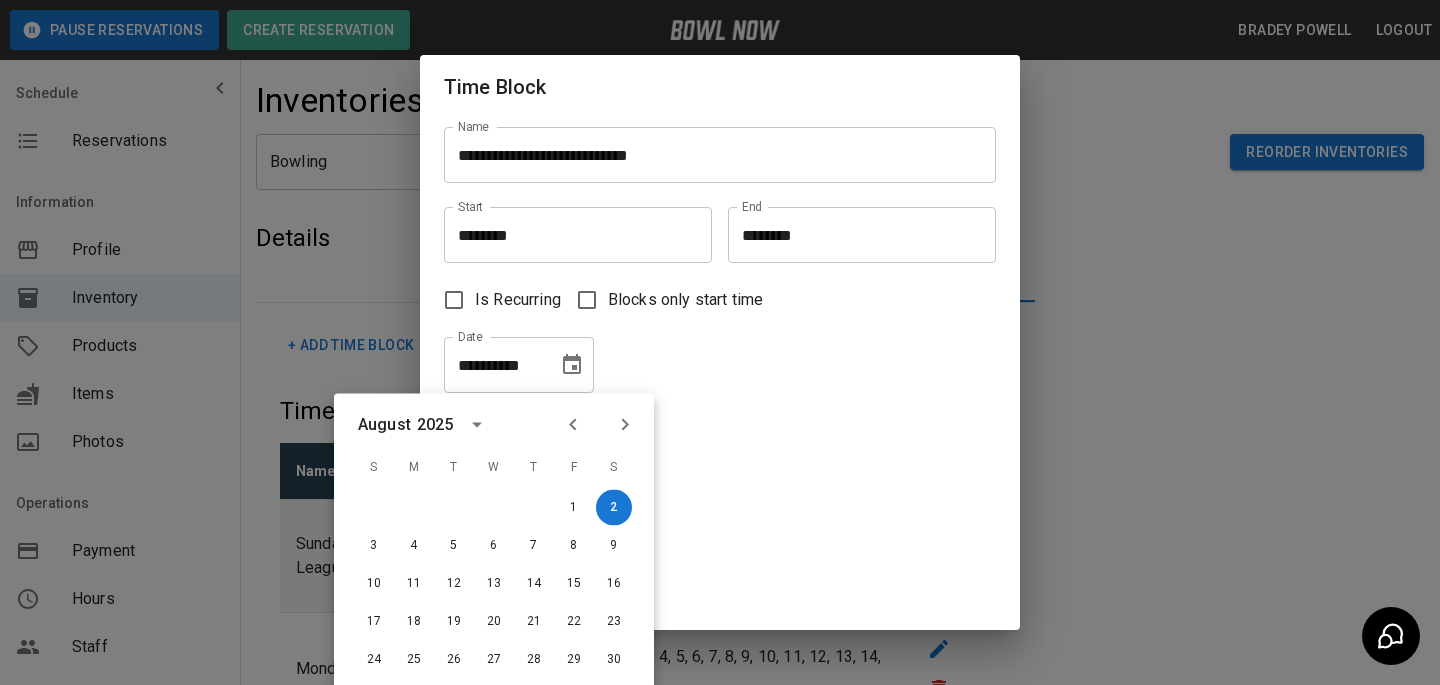 click at bounding box center [599, 425] 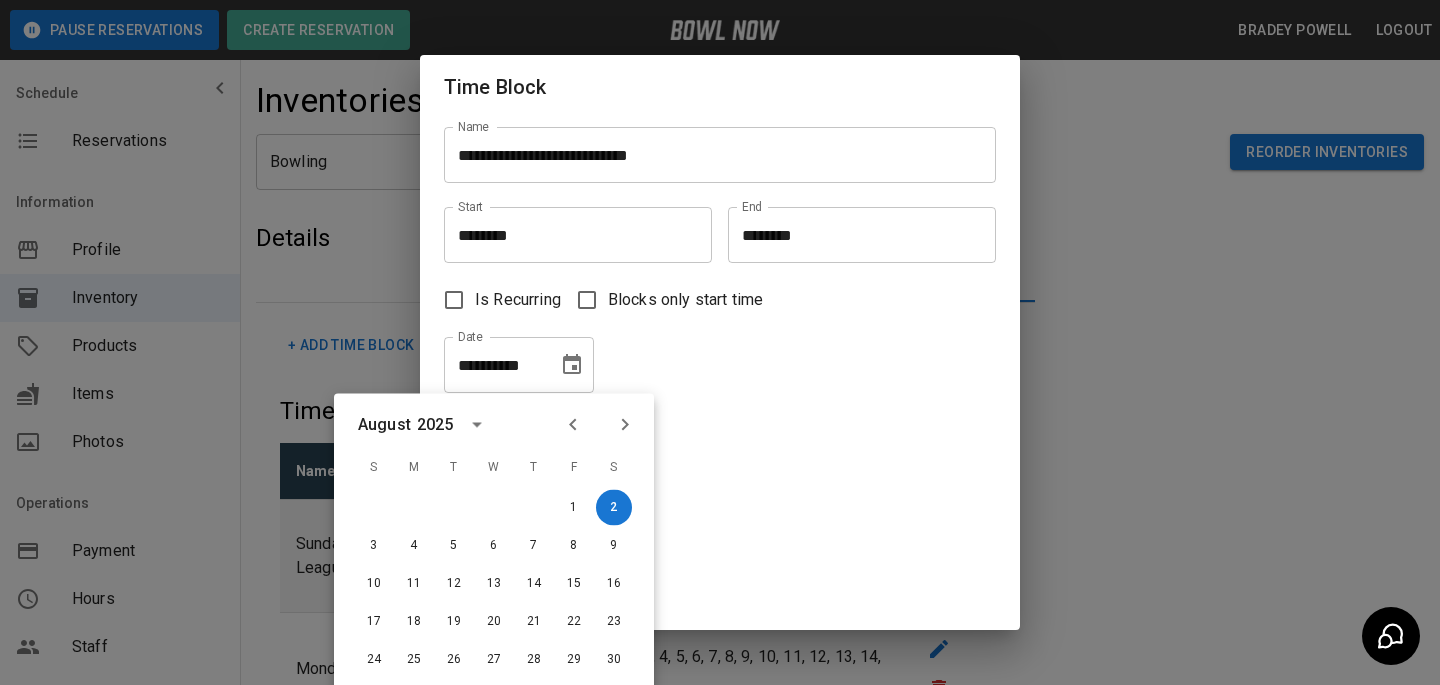 click at bounding box center (599, 425) 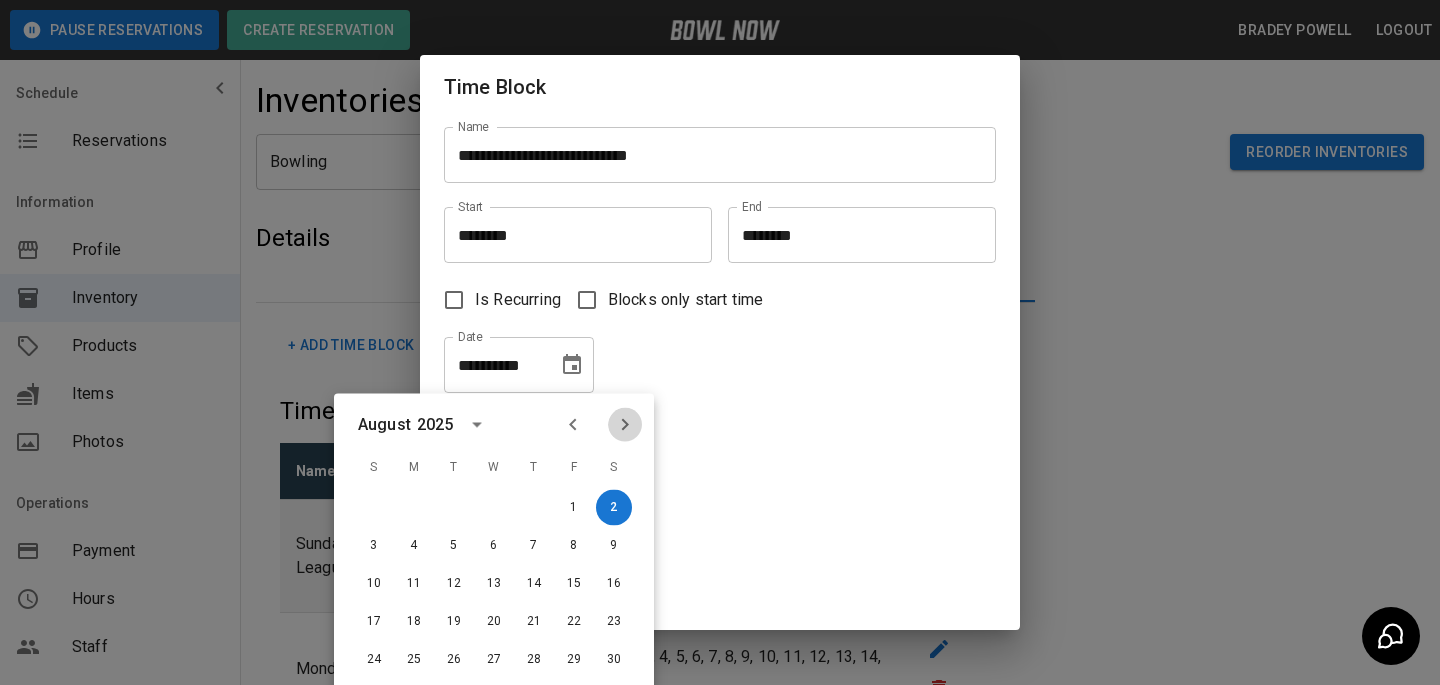 click 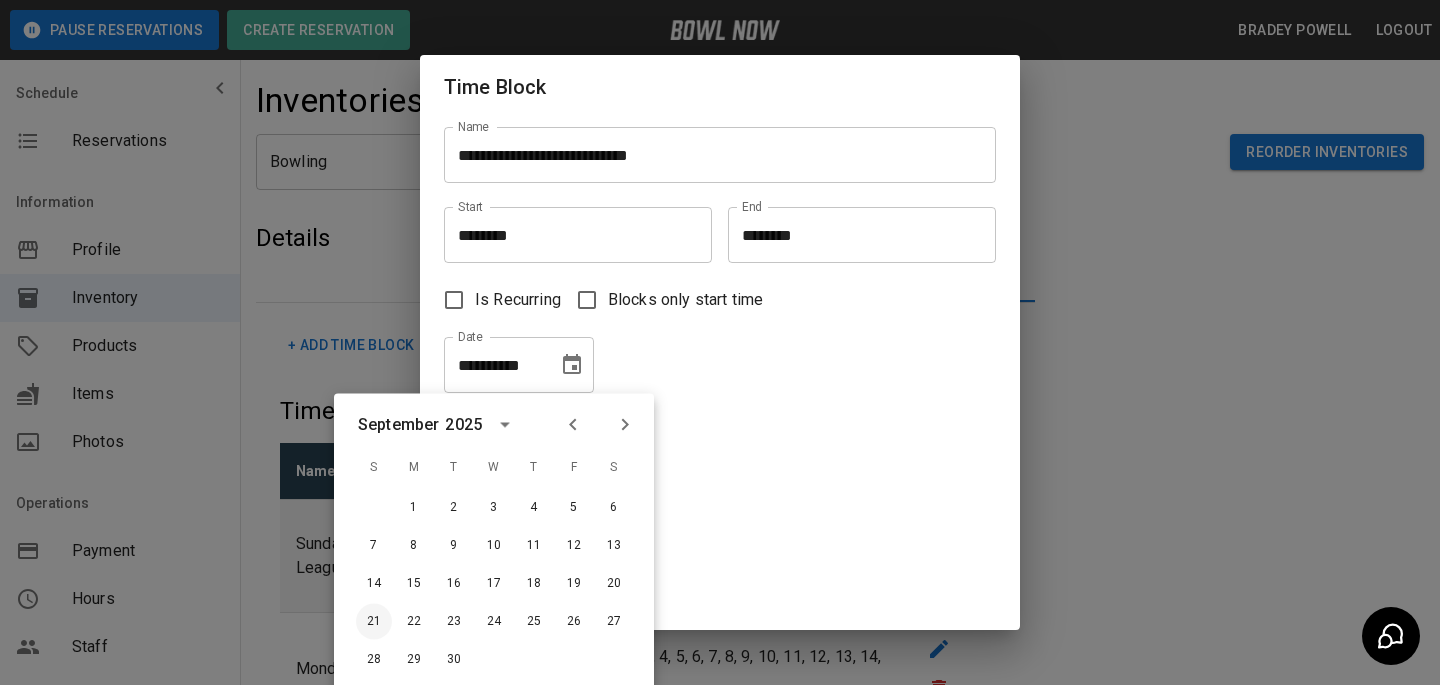 click on "21" at bounding box center [374, 622] 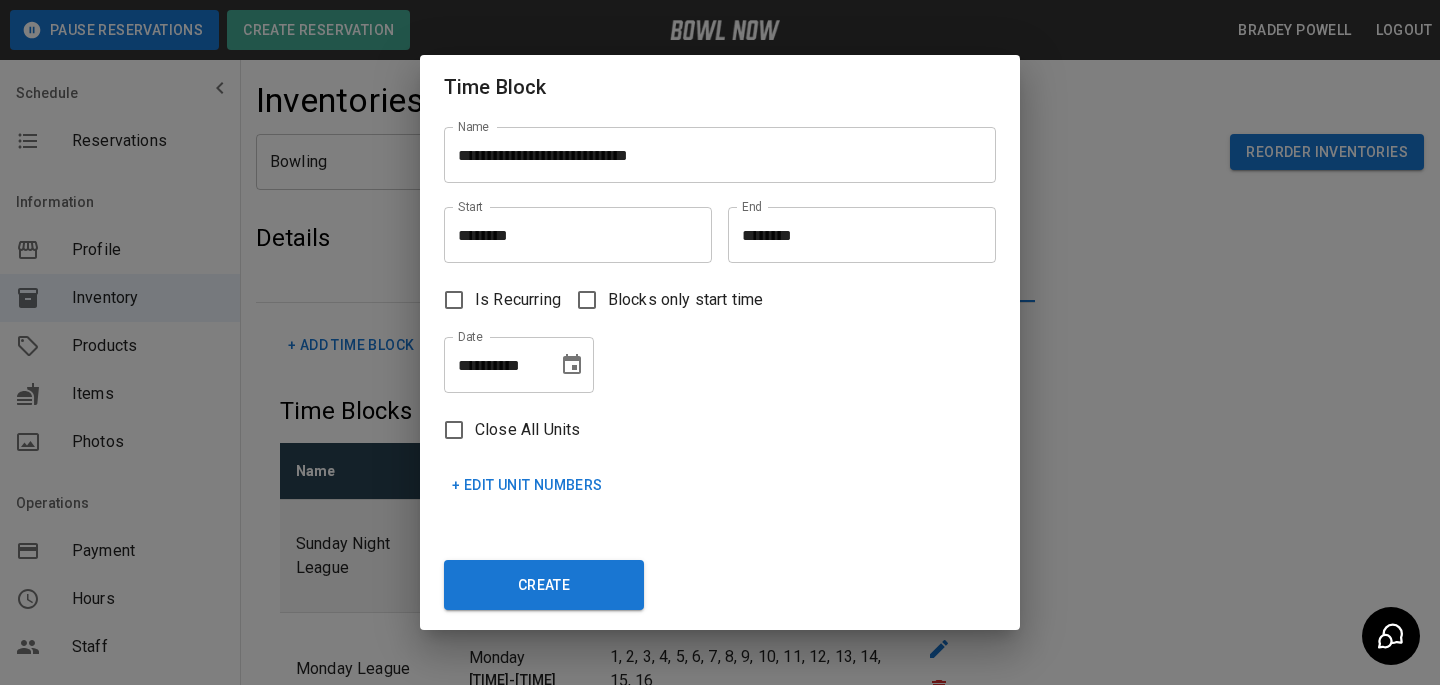 click on "**********" at bounding box center [494, 365] 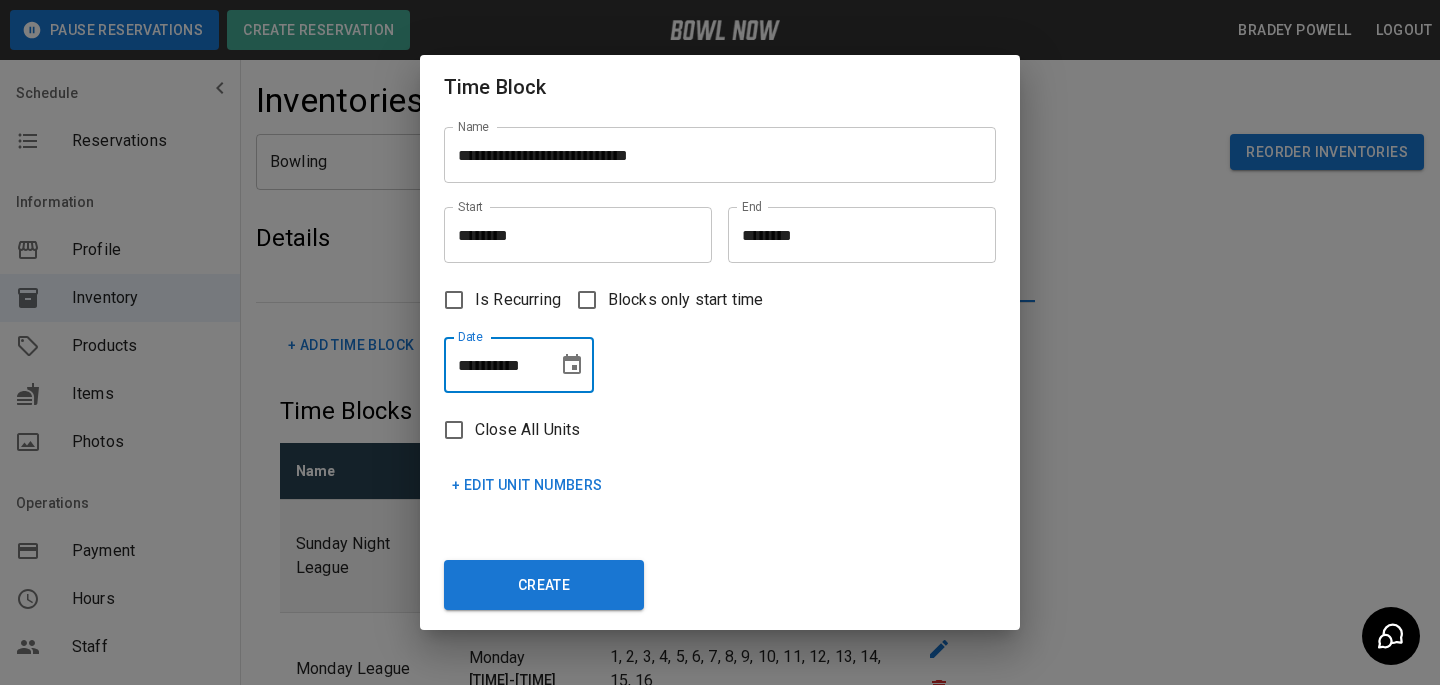 click 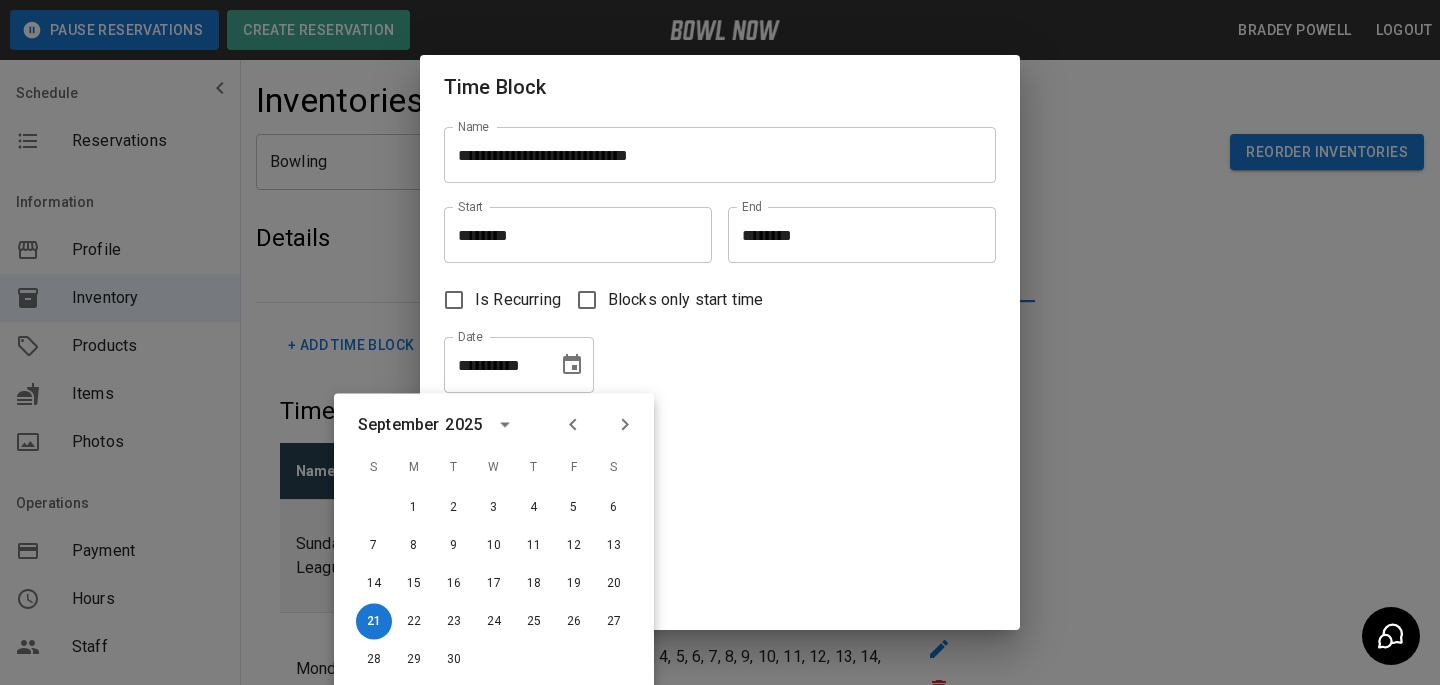 click 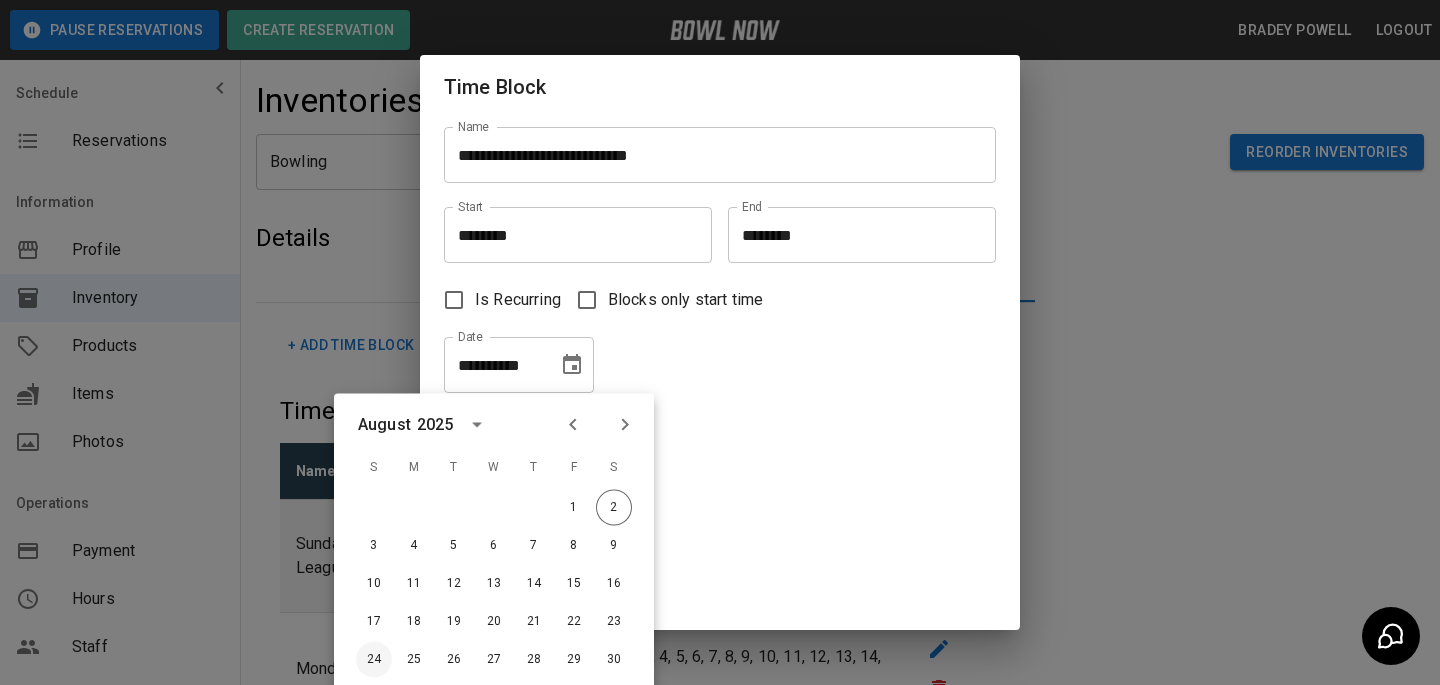 click on "24" at bounding box center (374, 660) 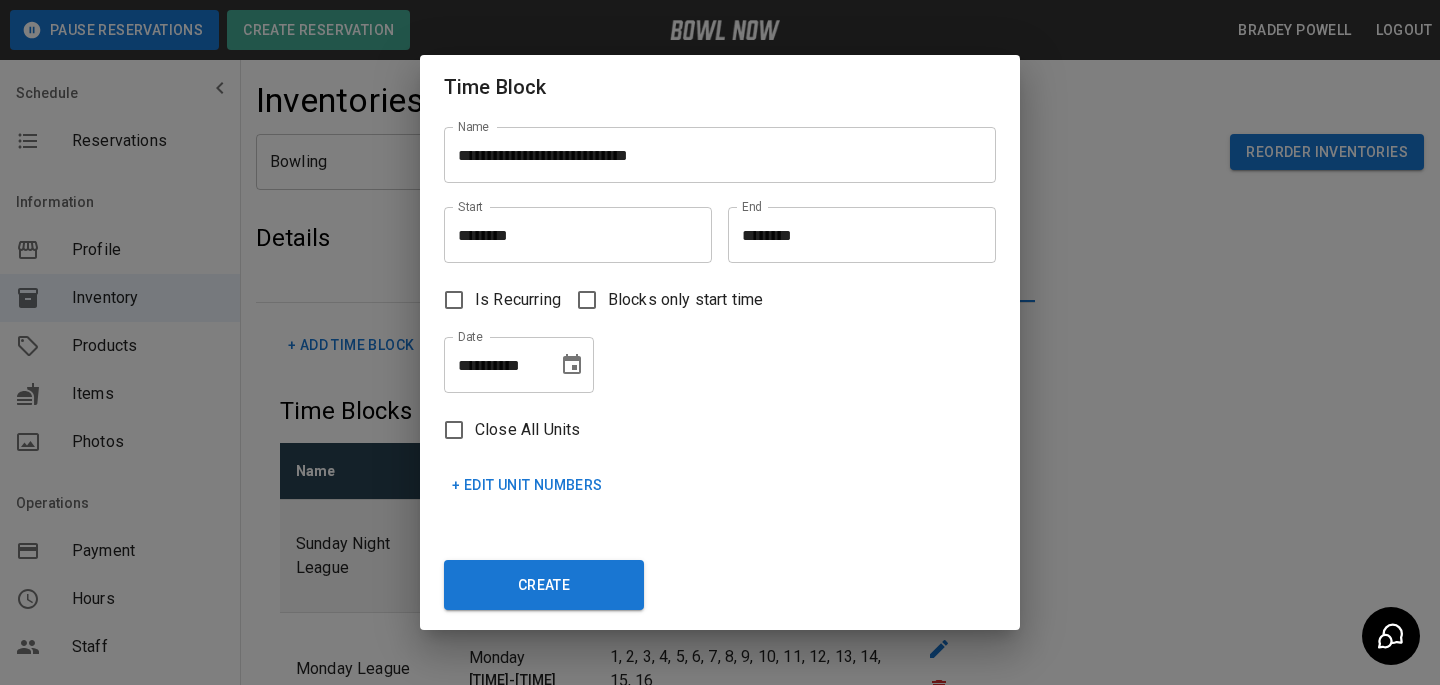 click on "+ Edit Unit Numbers" at bounding box center [527, 485] 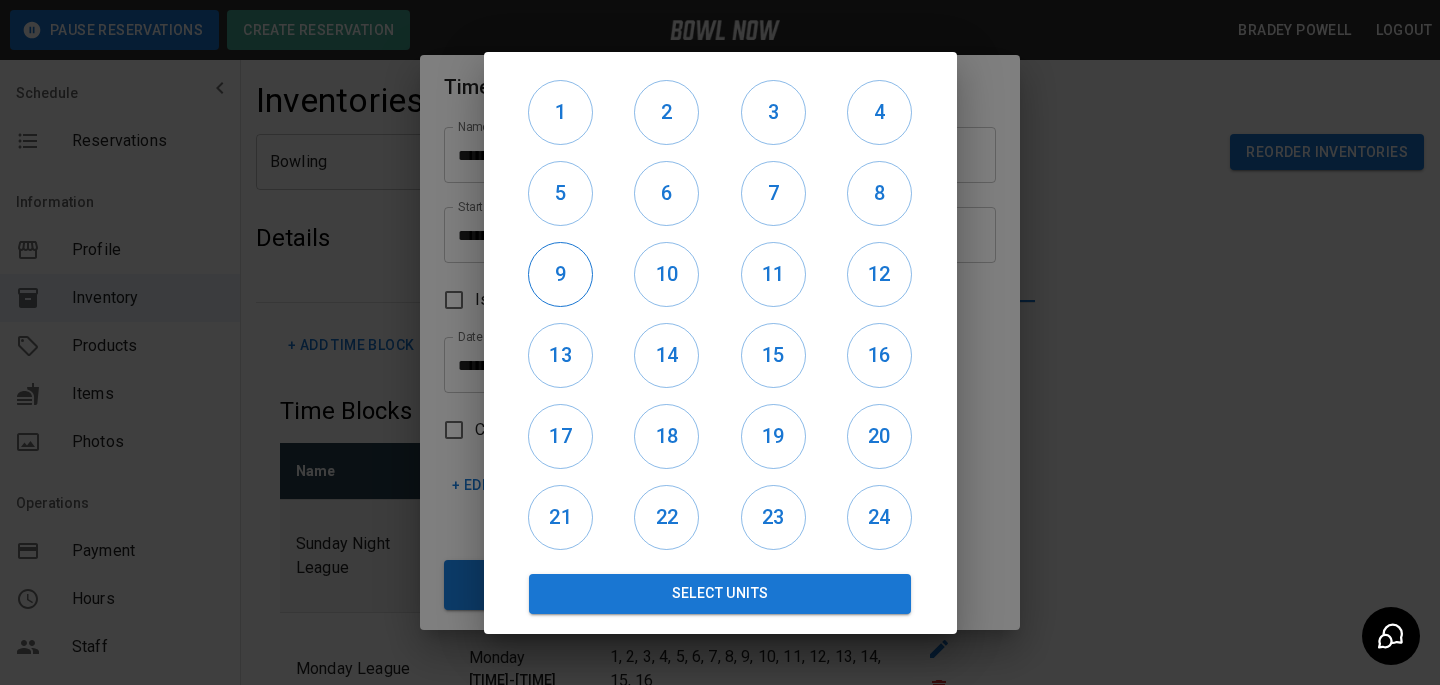 click on "9" at bounding box center (560, 274) 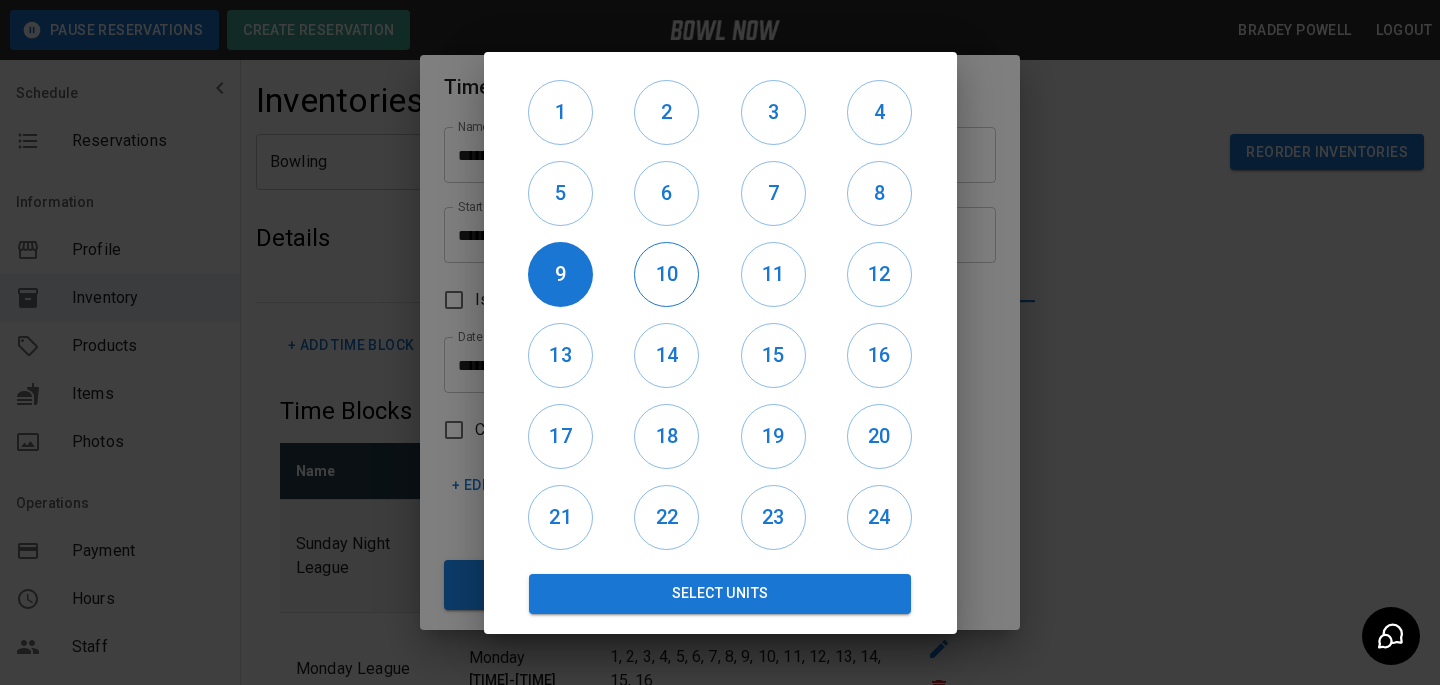 click on "10" at bounding box center (666, 274) 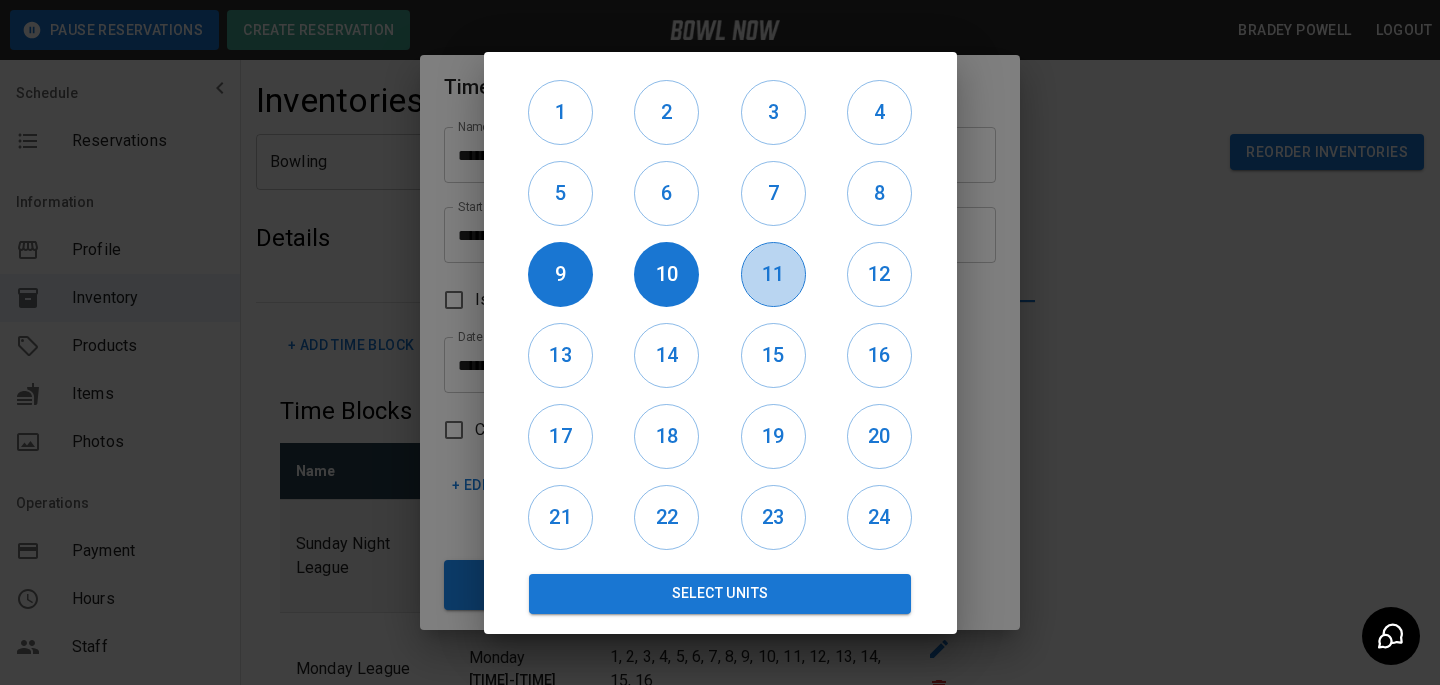 click on "11" at bounding box center (773, 274) 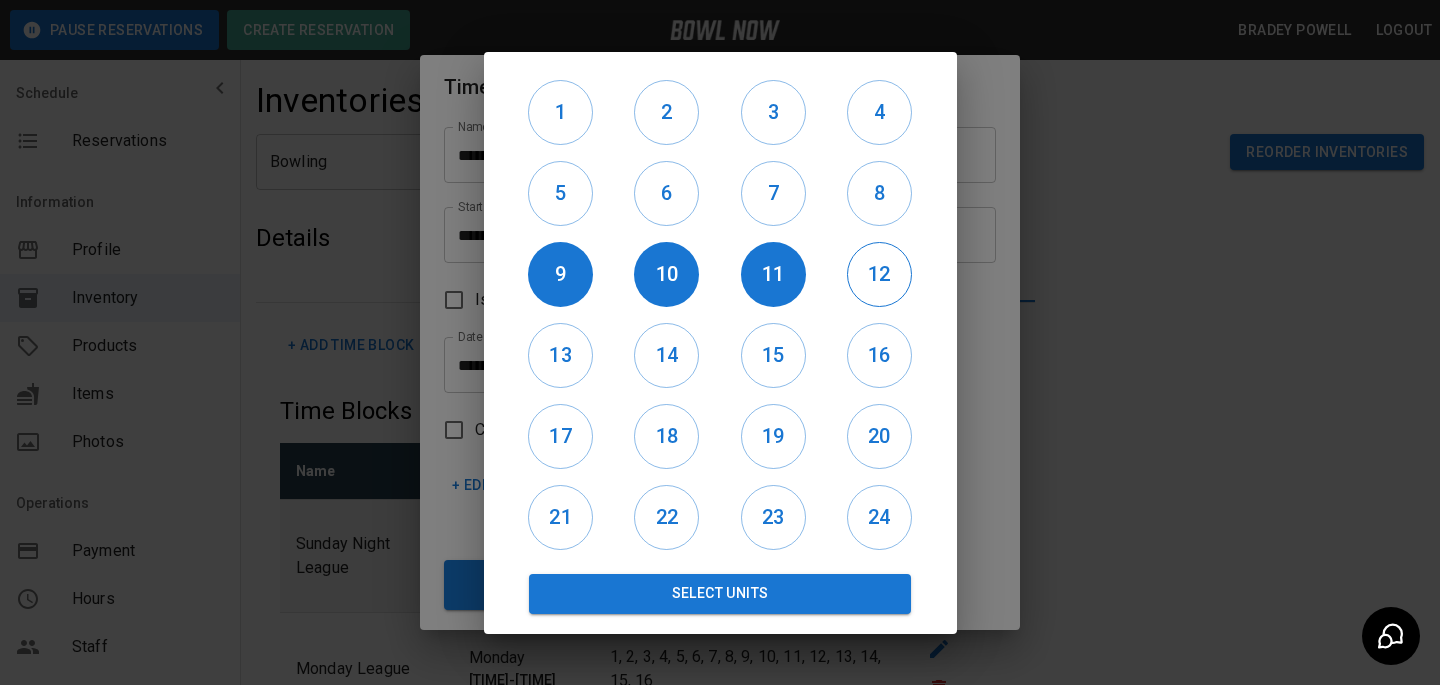 click on "12" at bounding box center [879, 274] 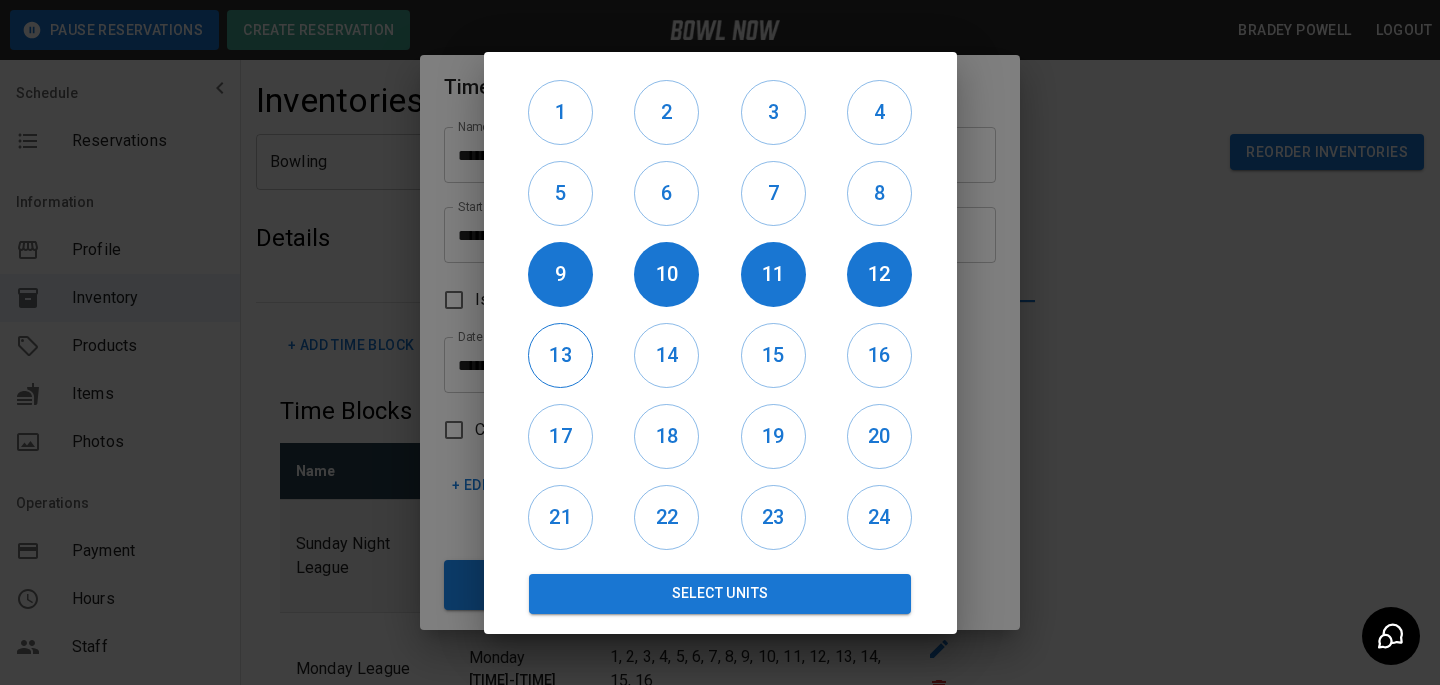click on "13" at bounding box center [560, 355] 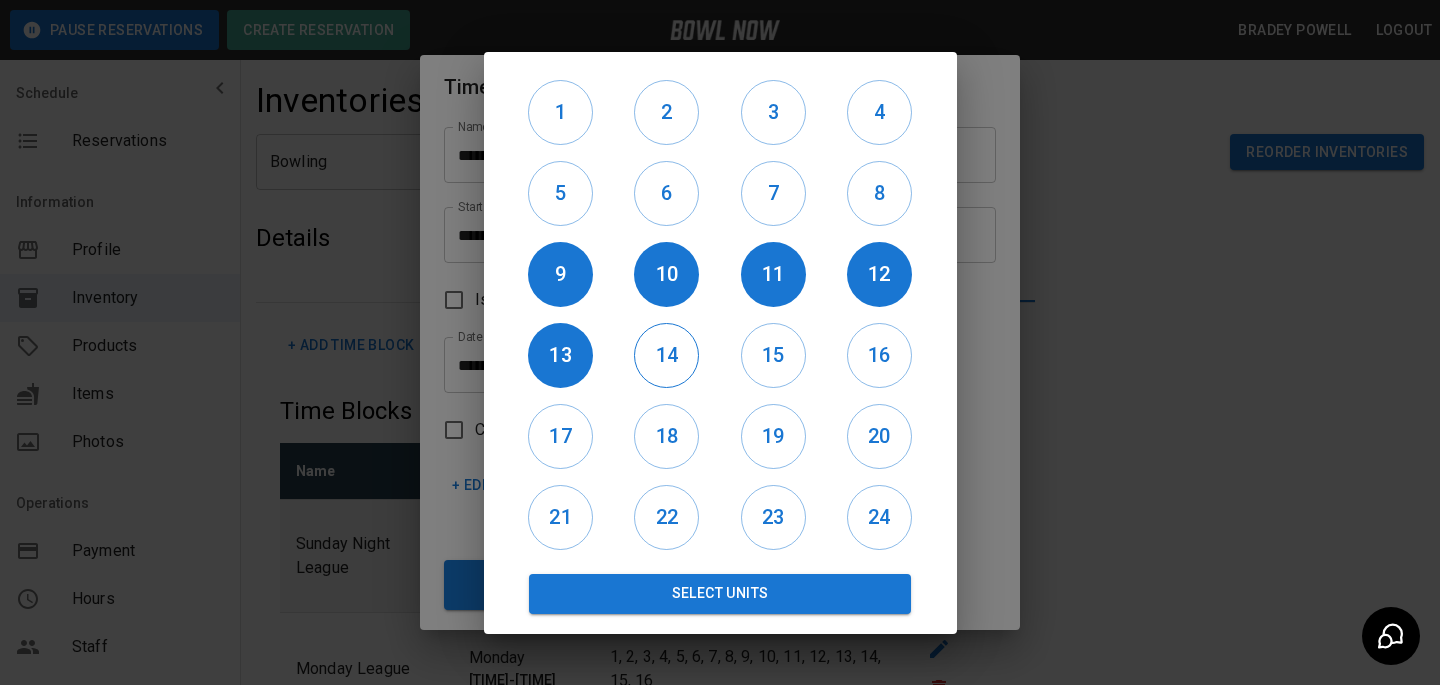 click on "14" at bounding box center (666, 355) 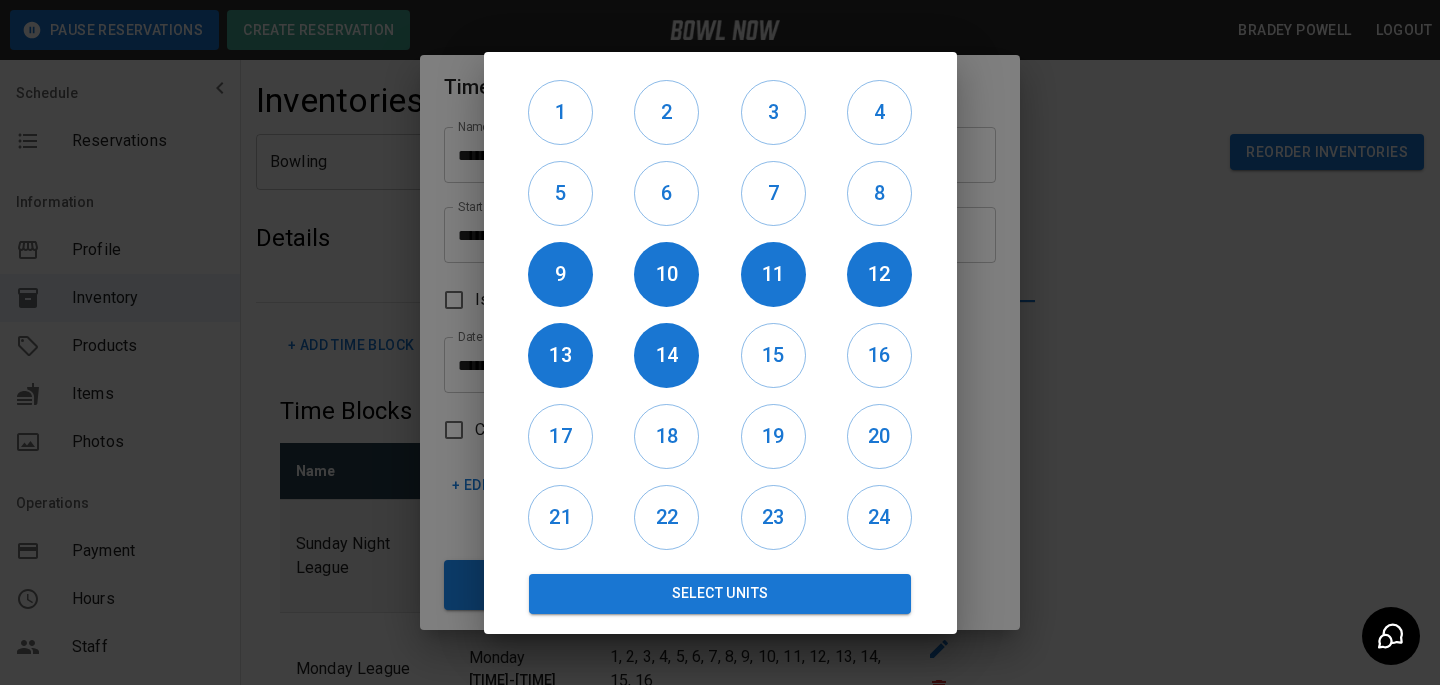 click on "15" at bounding box center (773, 355) 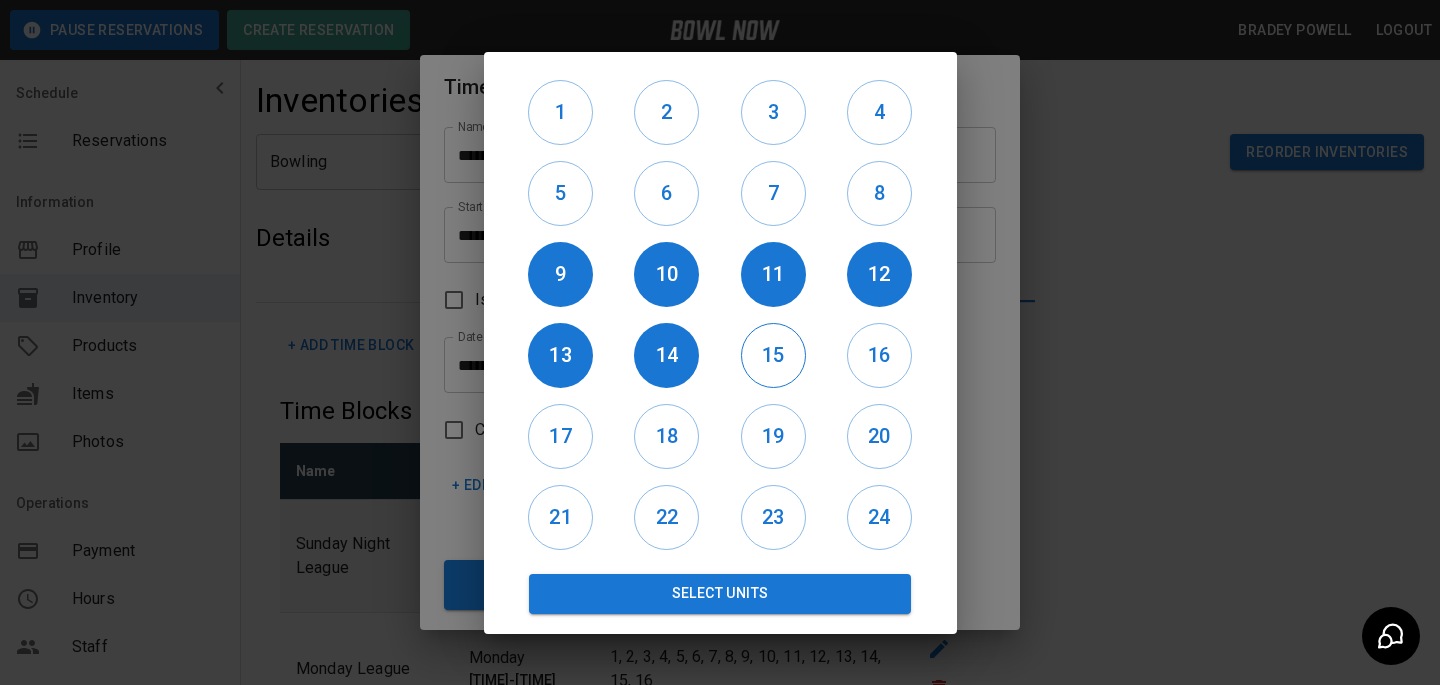 click on "15" at bounding box center [773, 355] 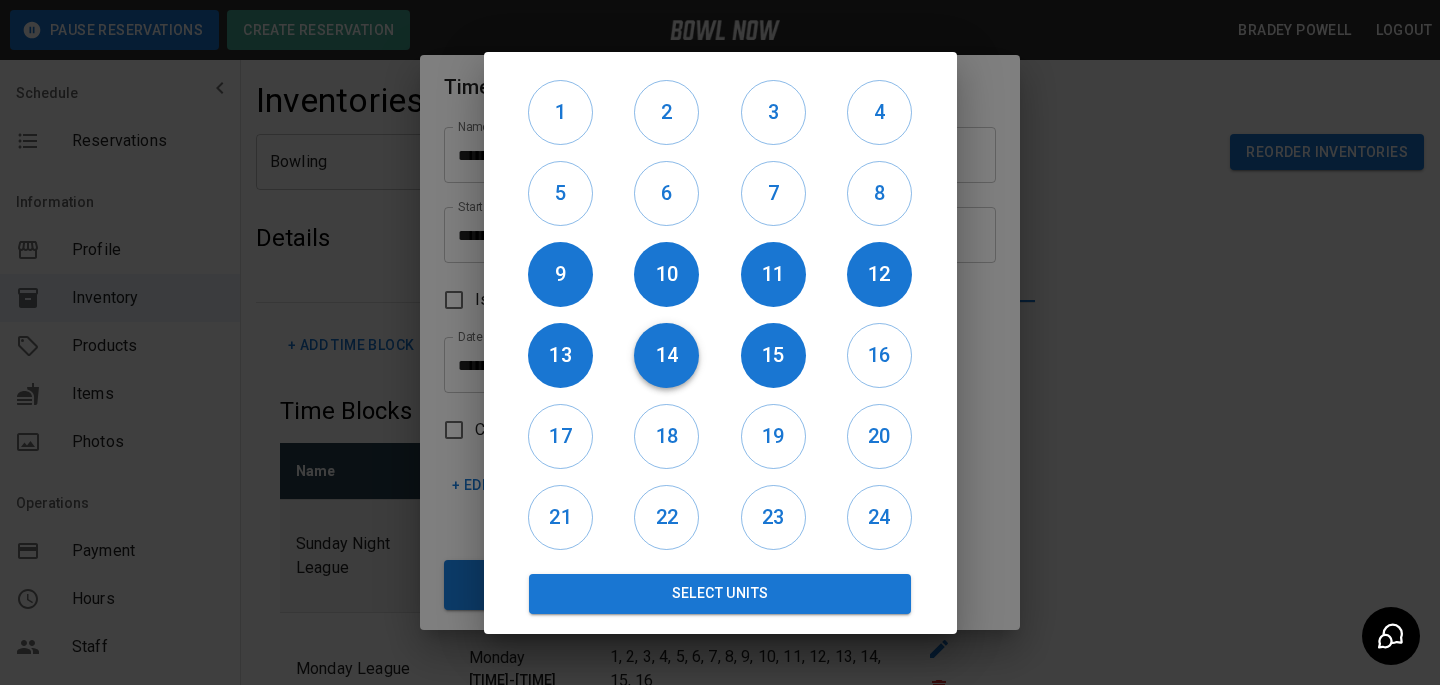 click on "14" at bounding box center [666, 355] 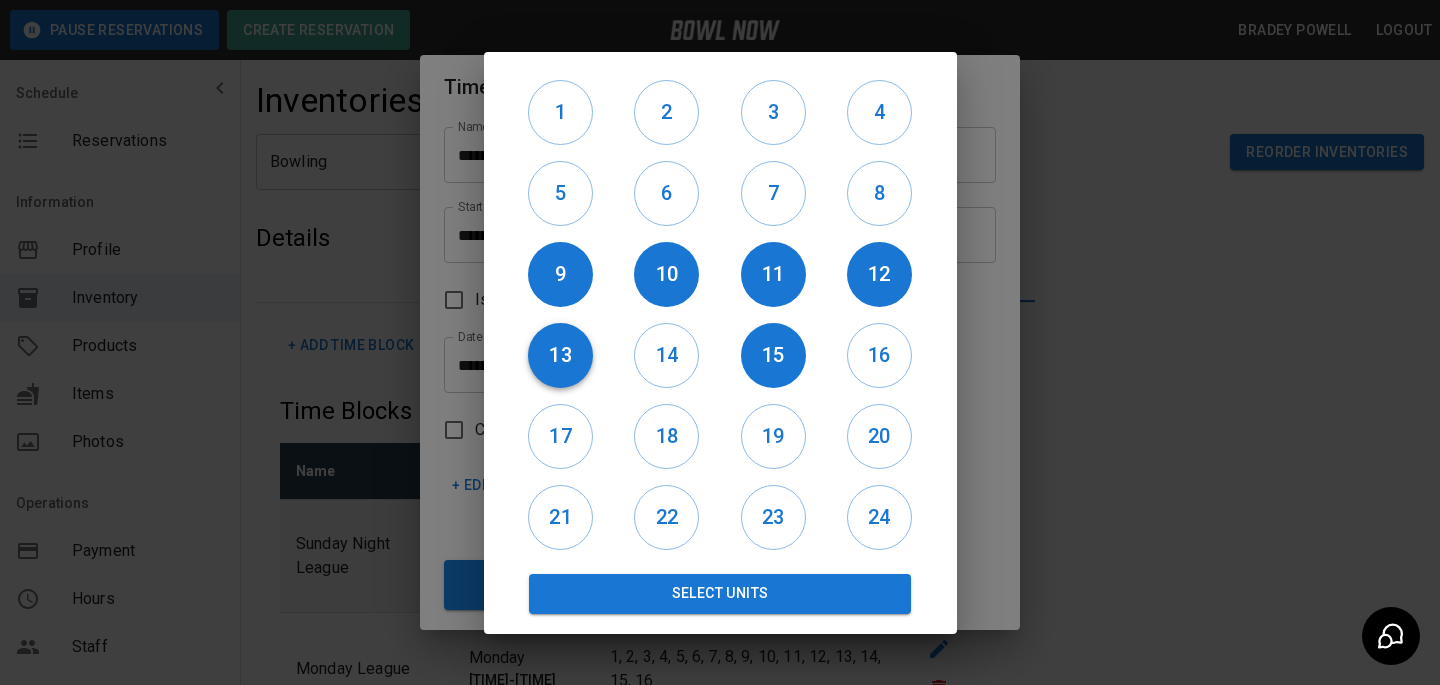 click on "13" at bounding box center [560, 355] 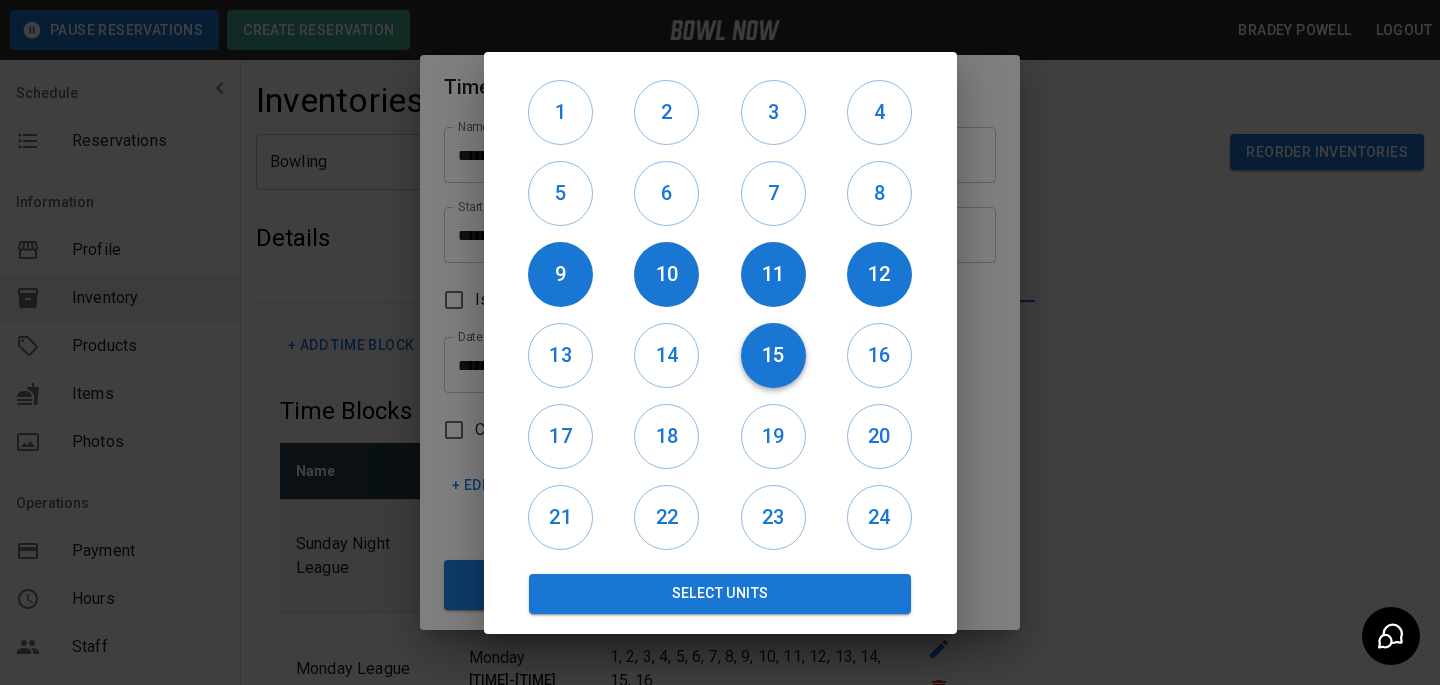 click on "15" at bounding box center [773, 355] 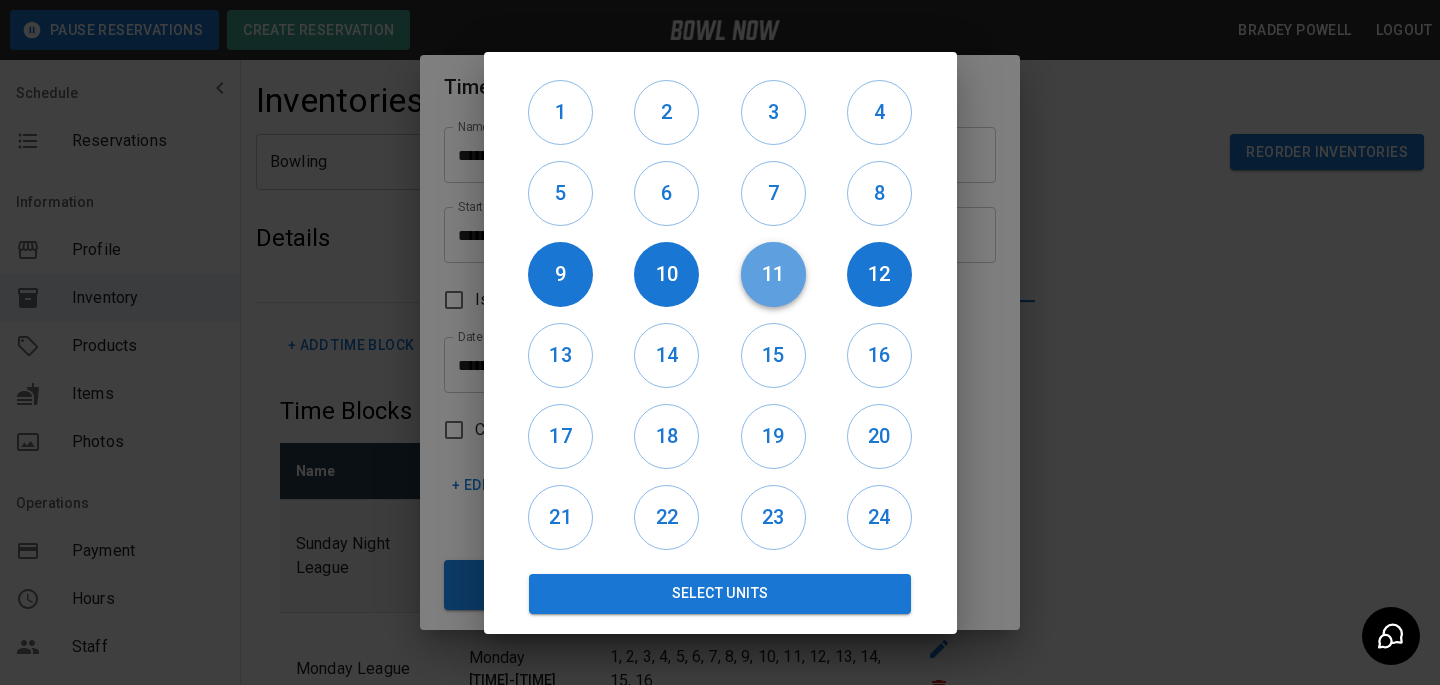 click on "11" at bounding box center [773, 274] 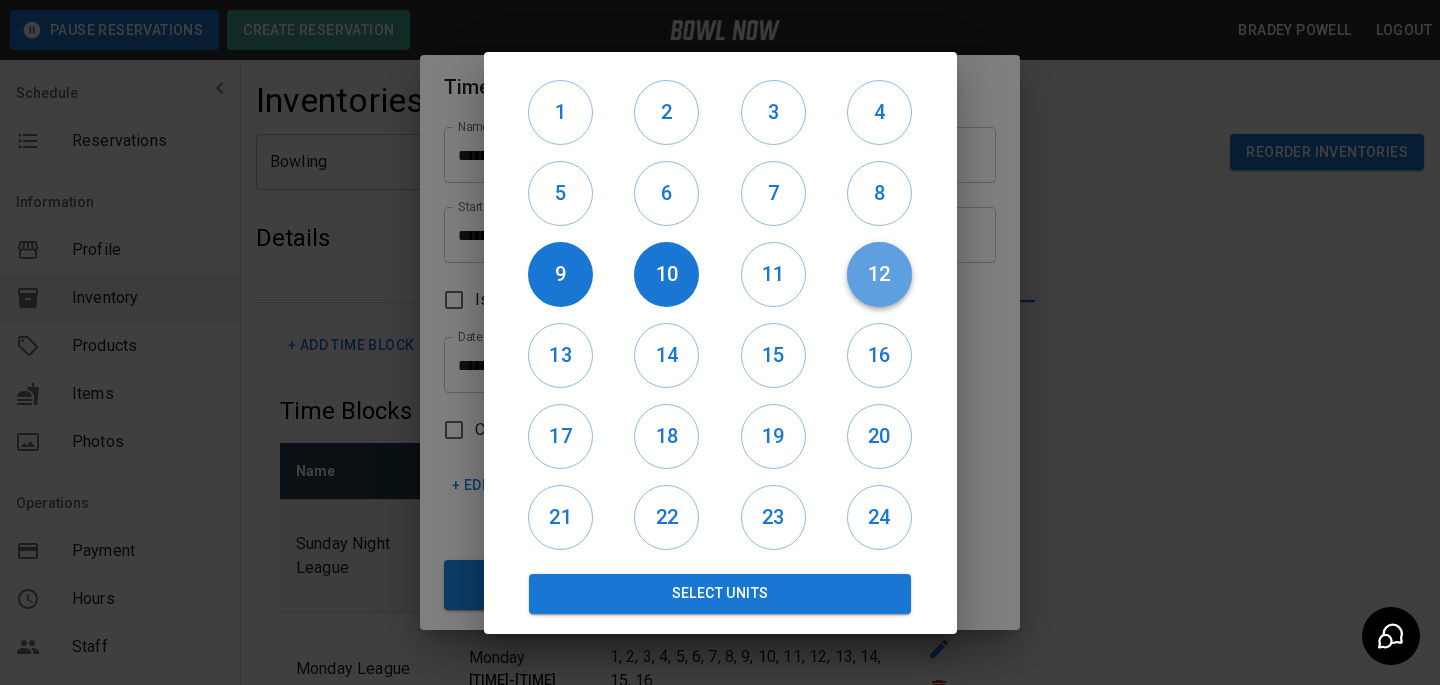 click on "12" at bounding box center [879, 274] 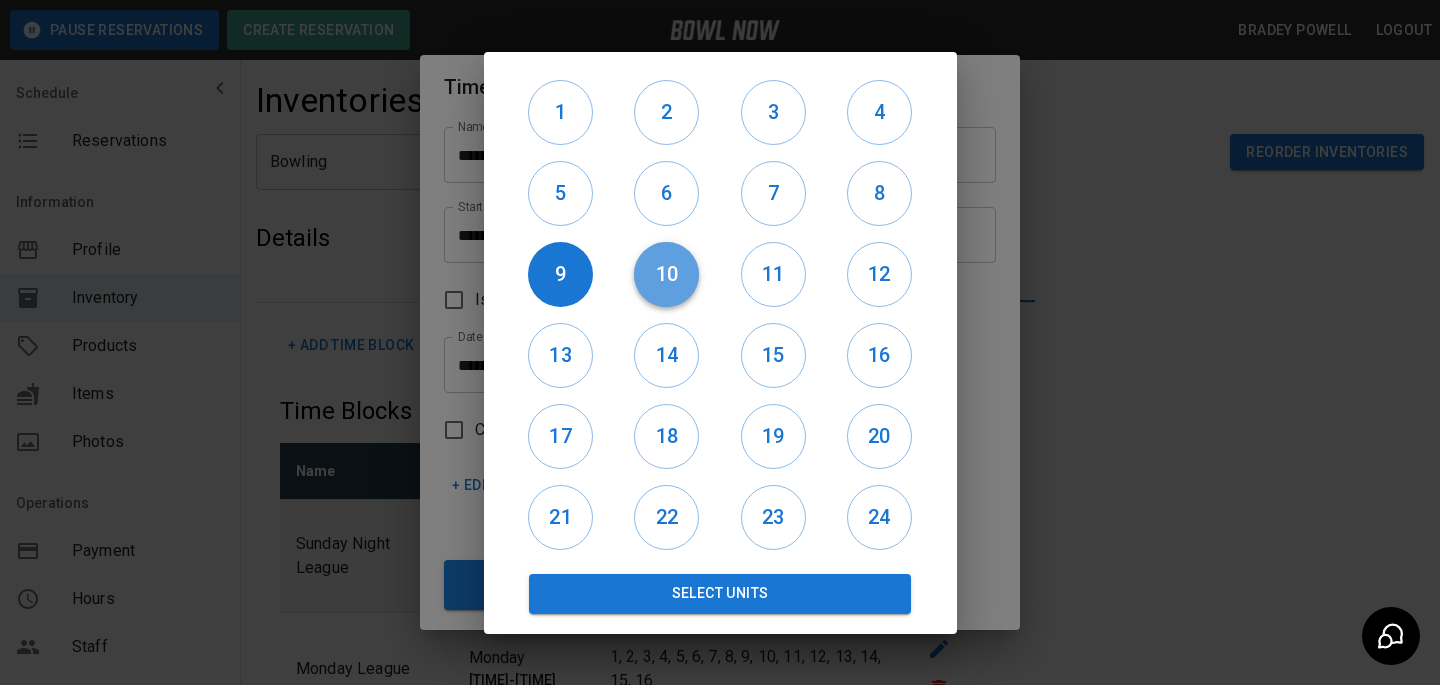 click on "10" at bounding box center (666, 274) 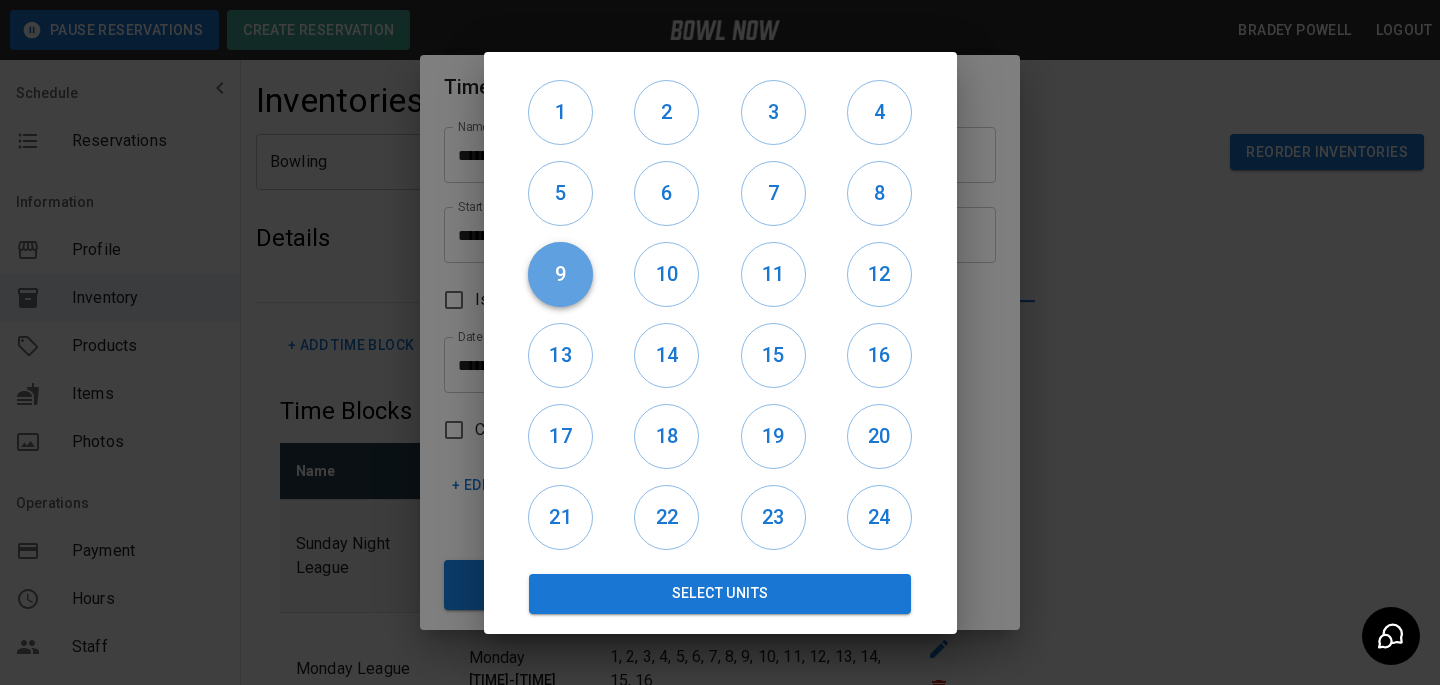 click on "9" at bounding box center [560, 274] 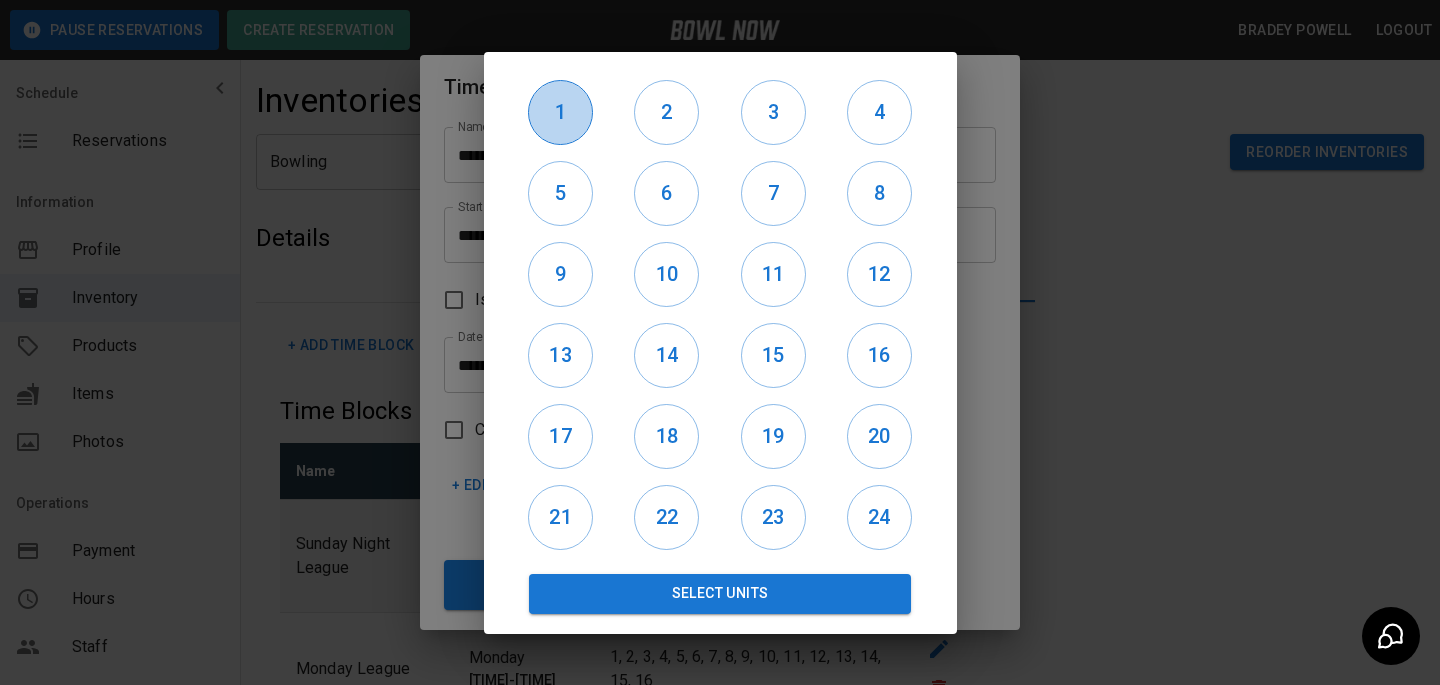 click on "1" at bounding box center [560, 112] 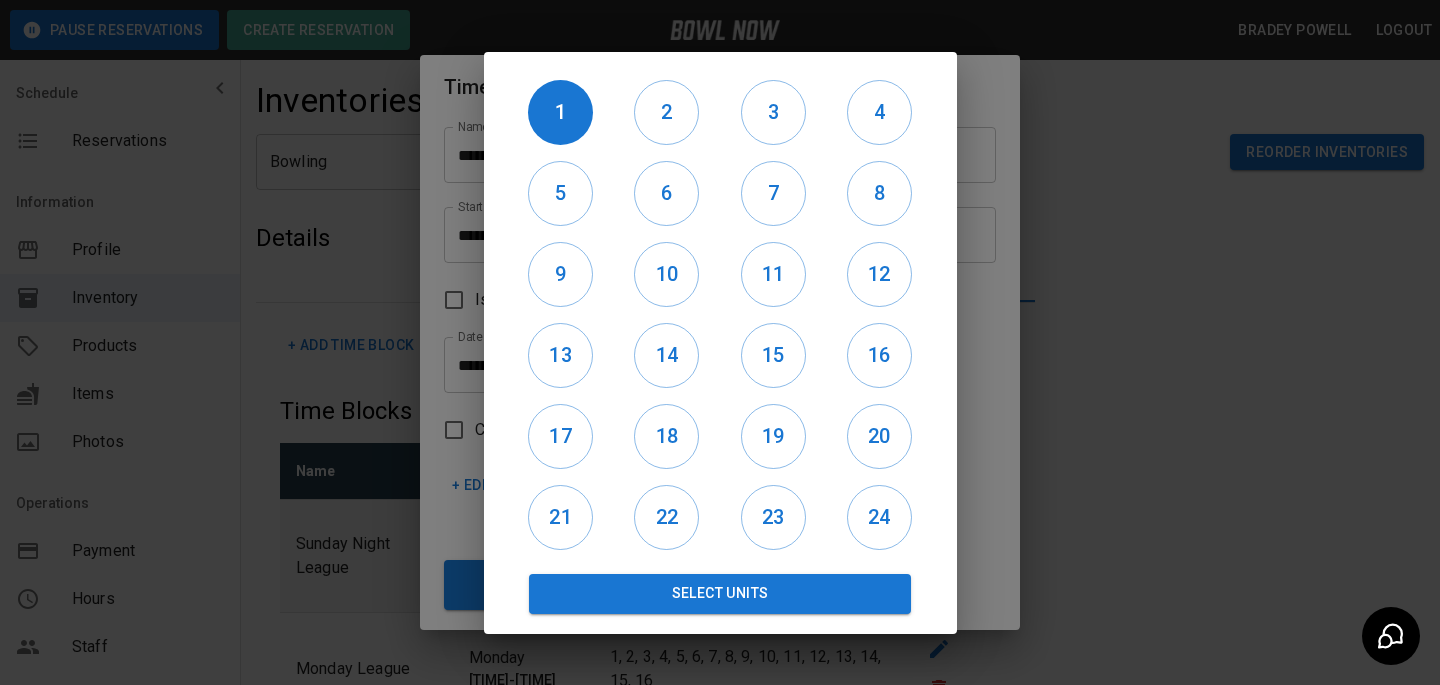 click on "2" at bounding box center (667, 112) 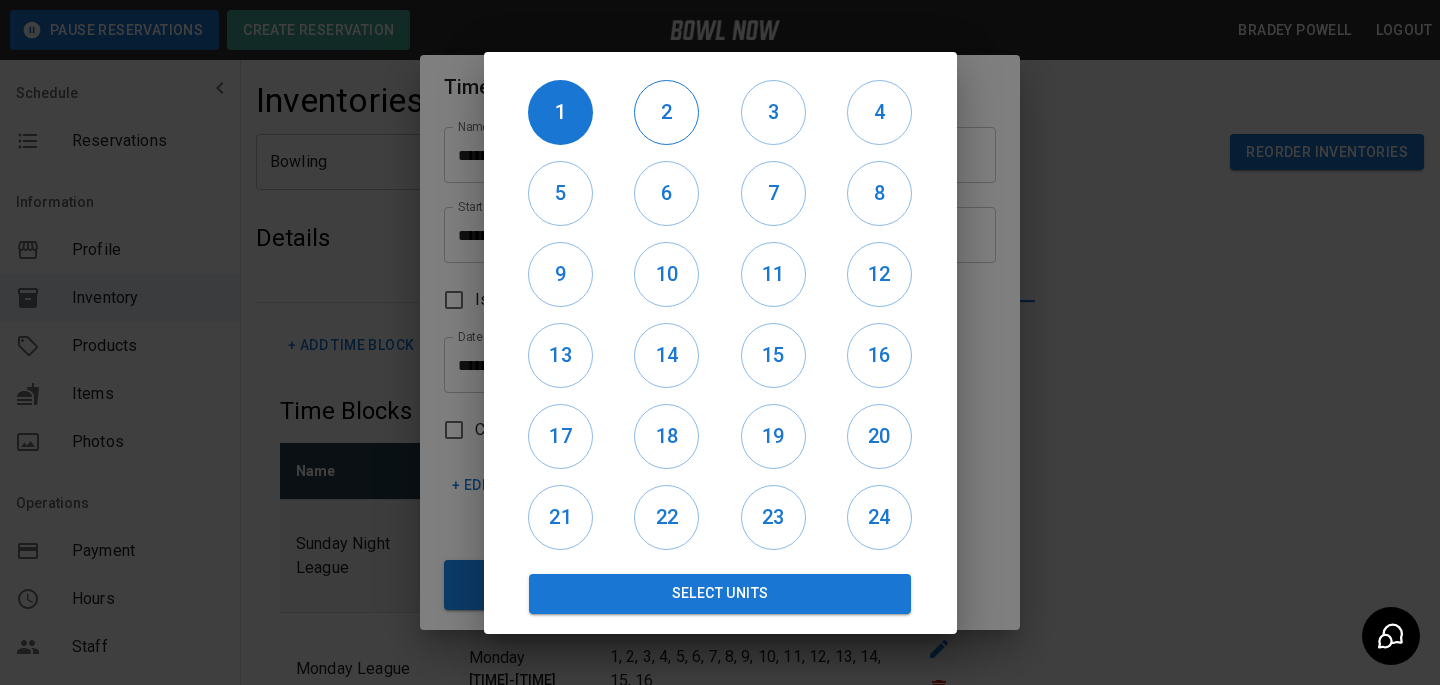 click on "2" at bounding box center (666, 112) 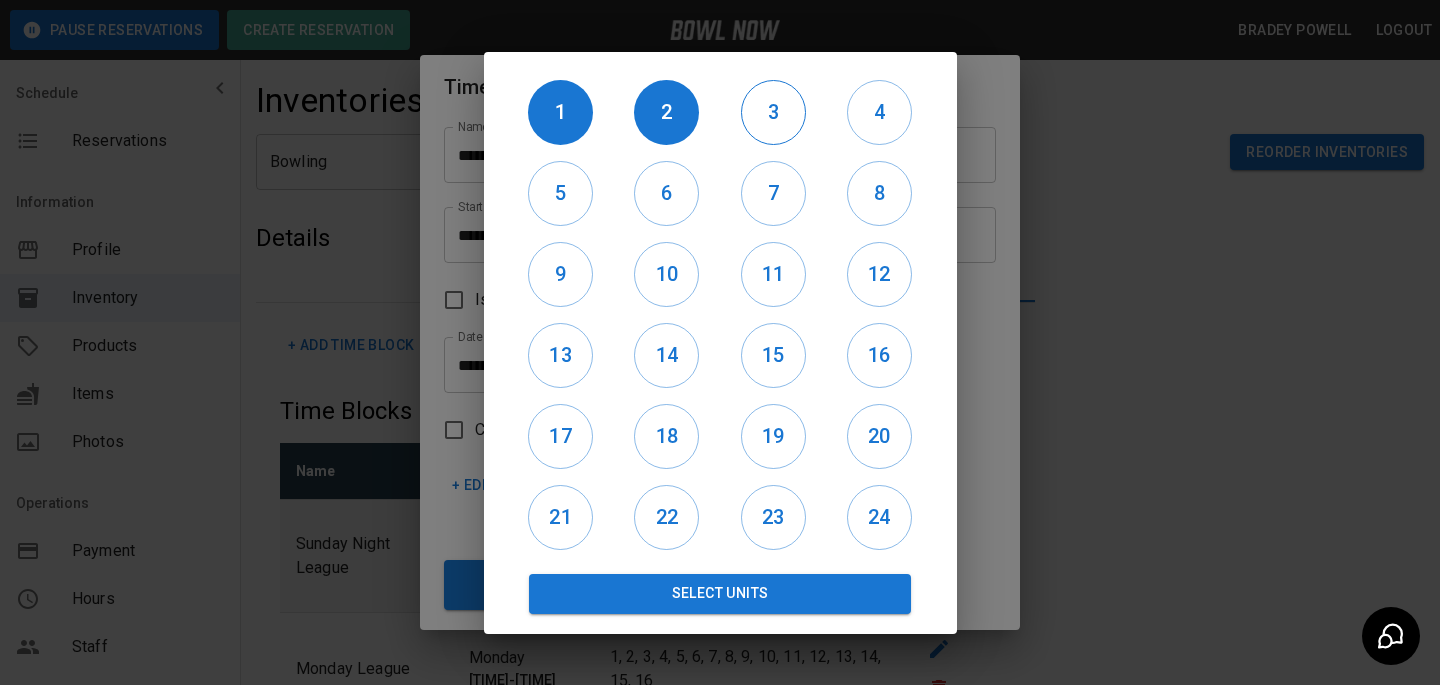 click on "3" at bounding box center [773, 112] 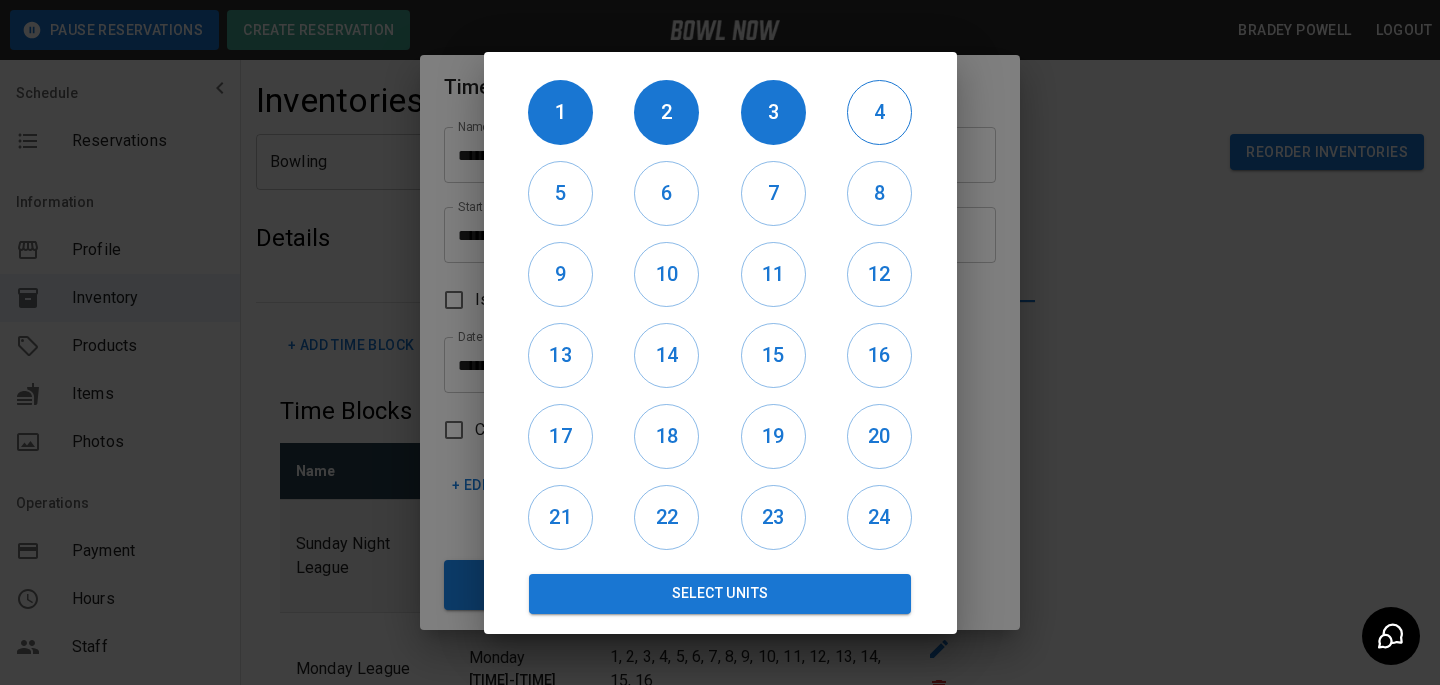 click on "4" at bounding box center (879, 112) 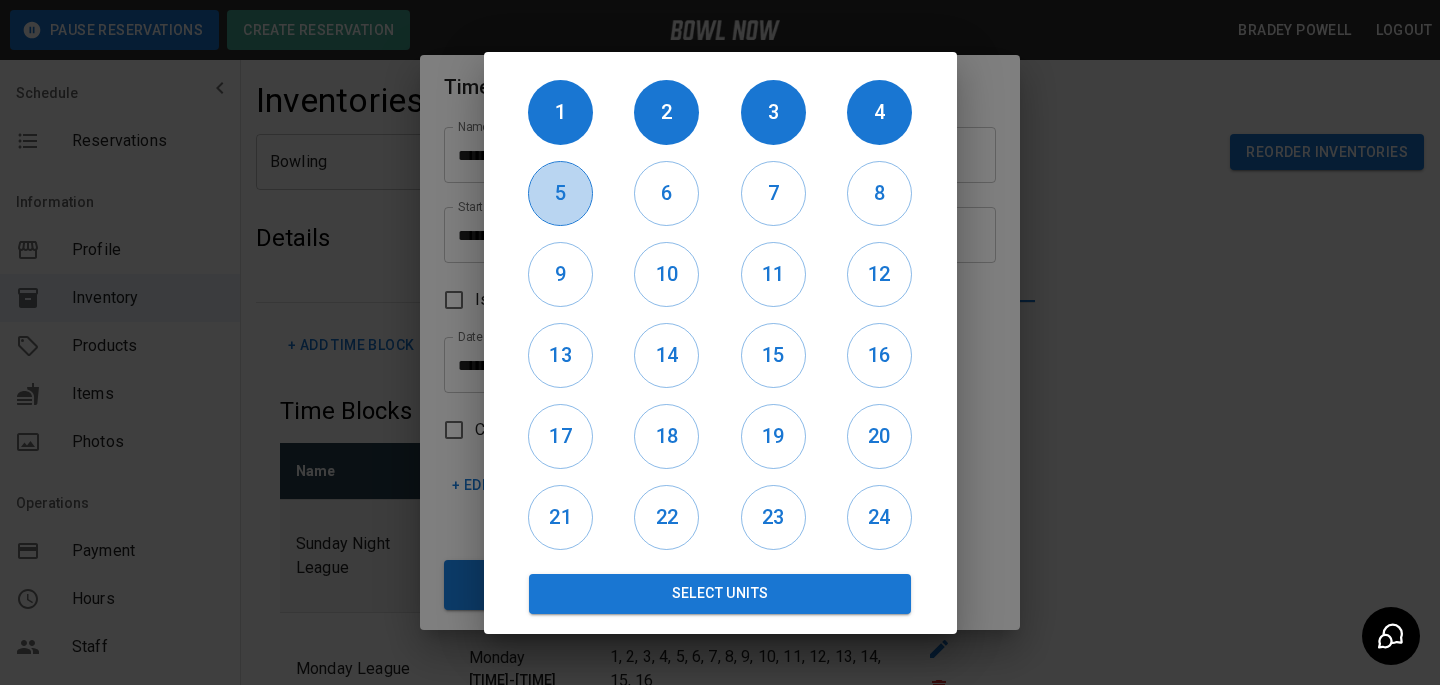 click on "5" at bounding box center (560, 193) 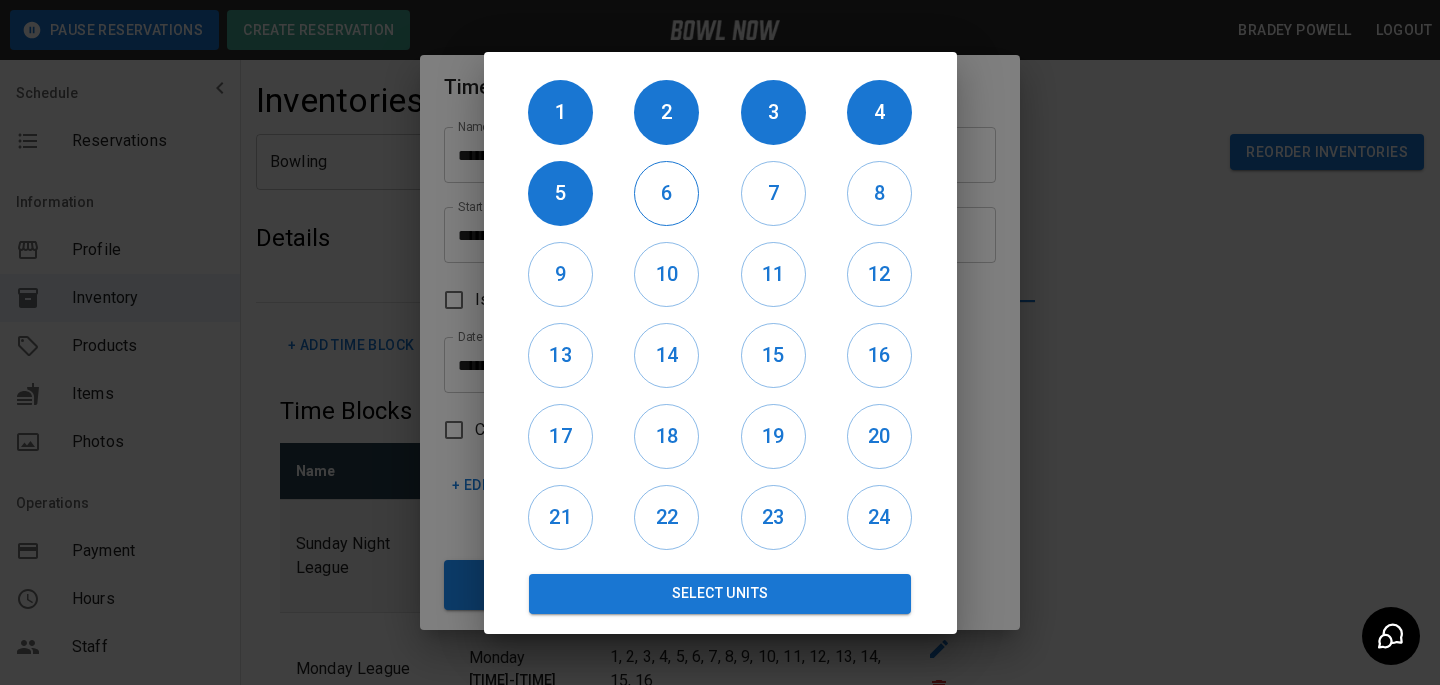 click on "6" at bounding box center (666, 193) 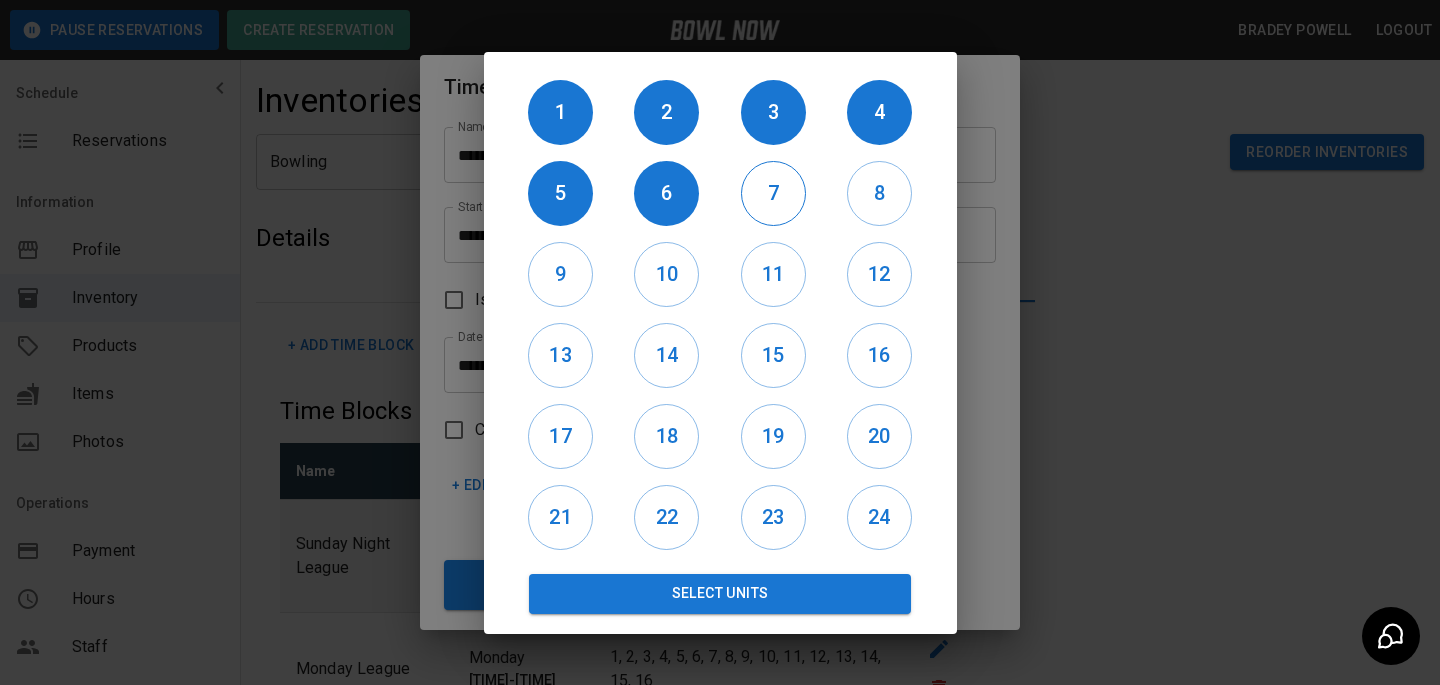 click on "7" at bounding box center (773, 193) 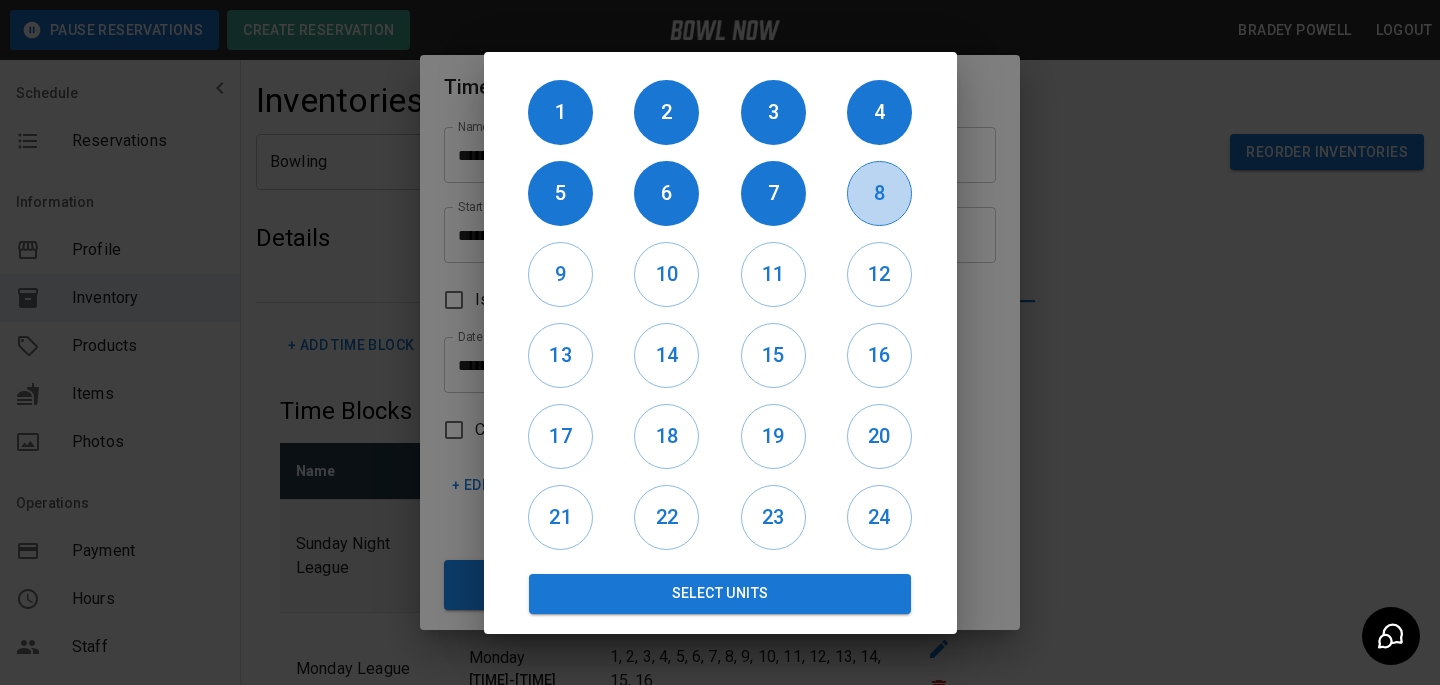 click on "8" at bounding box center [879, 193] 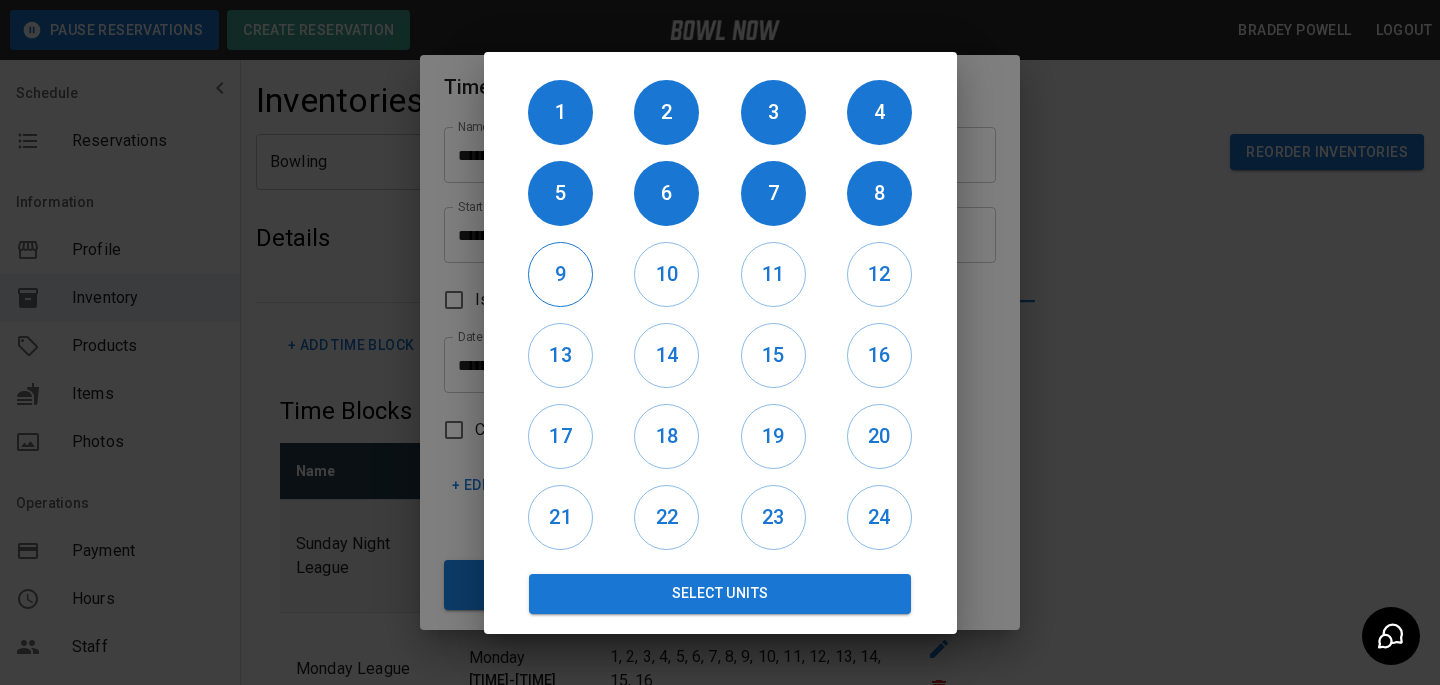 click on "9" at bounding box center (560, 274) 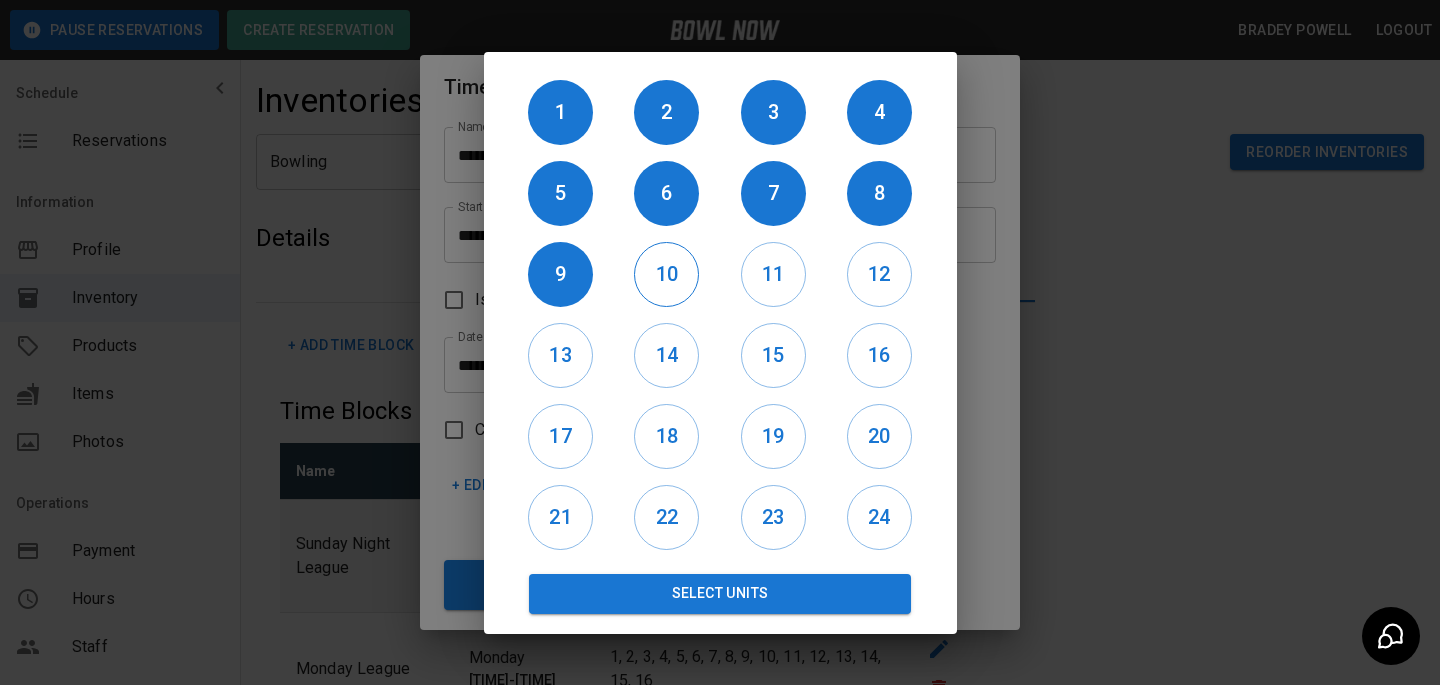 click on "10" at bounding box center (666, 274) 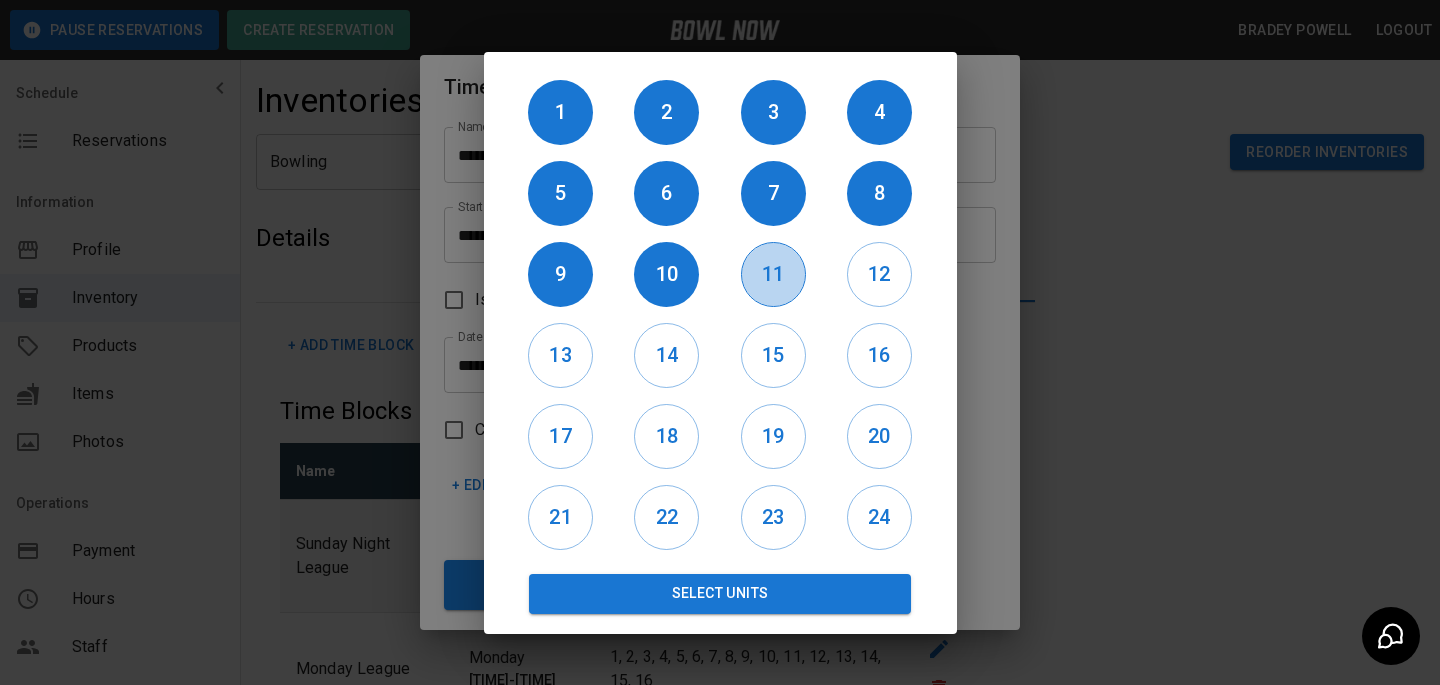 click on "11" at bounding box center (773, 274) 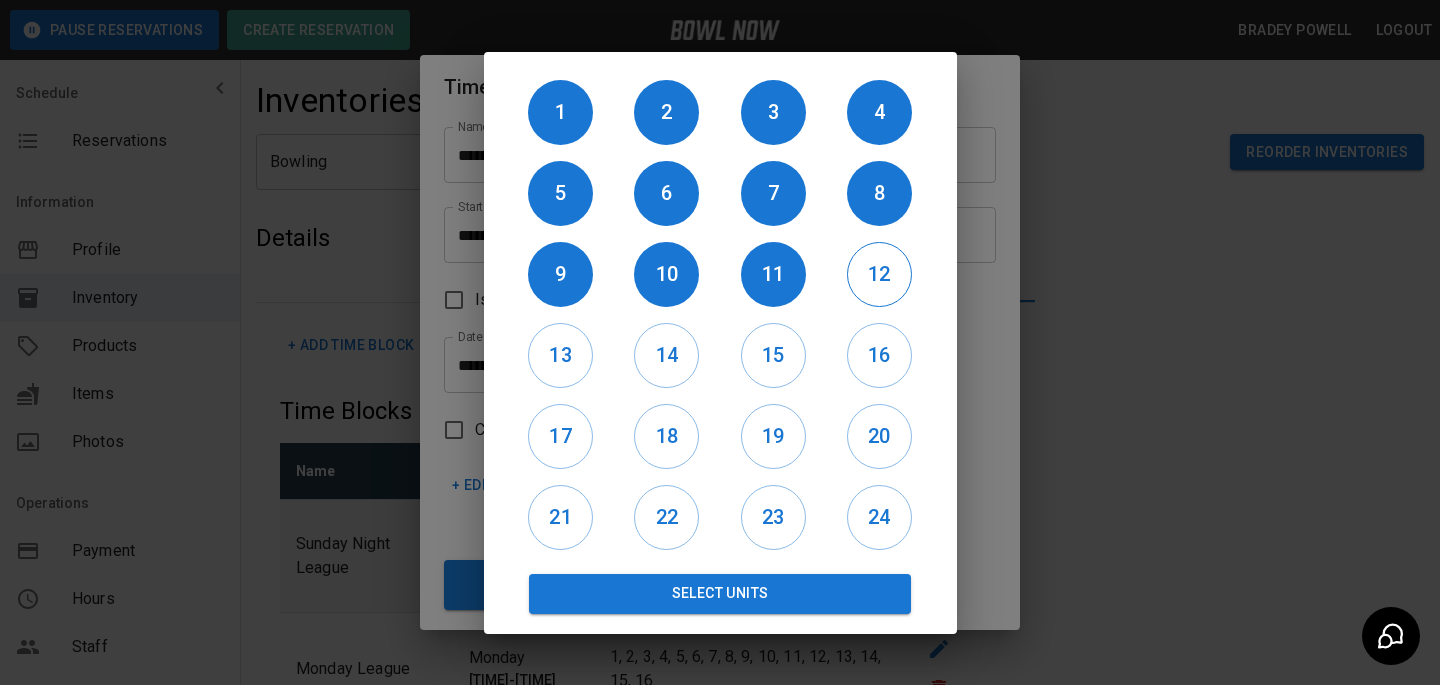 click on "12" at bounding box center [879, 274] 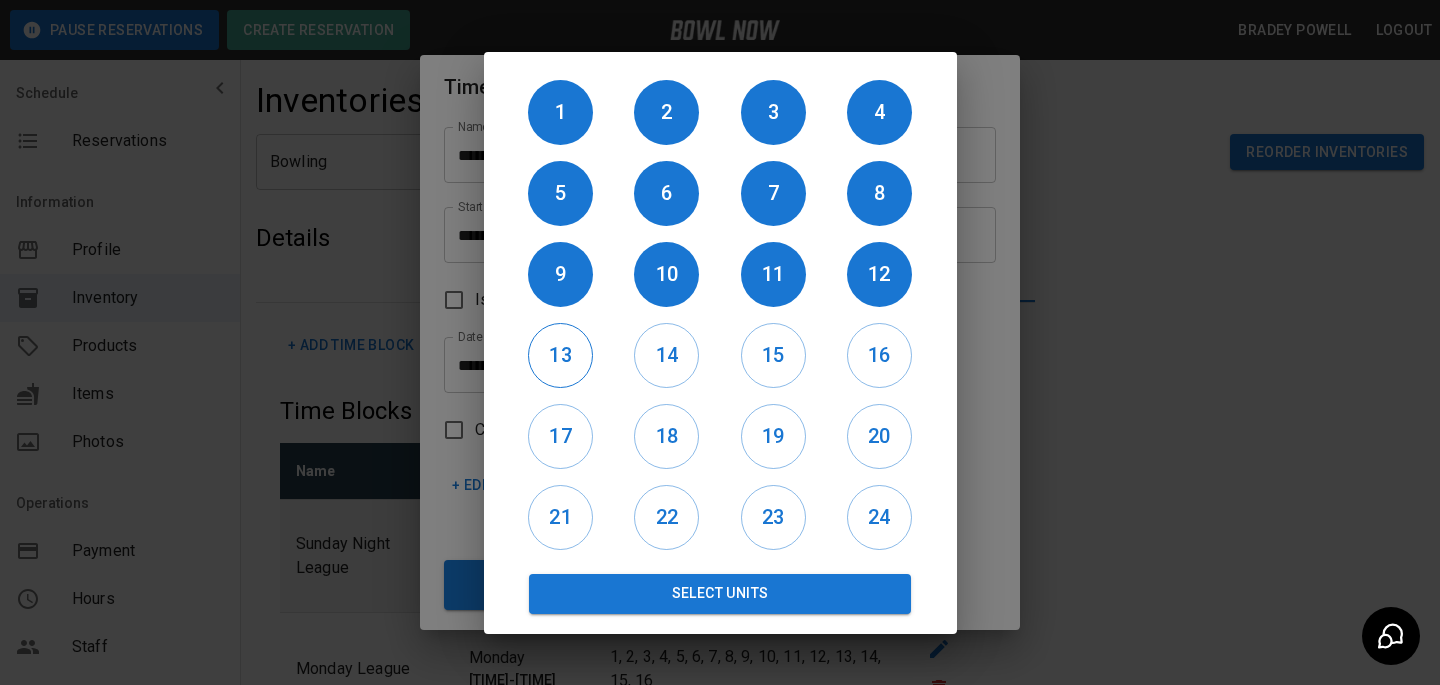 click on "13" at bounding box center (560, 355) 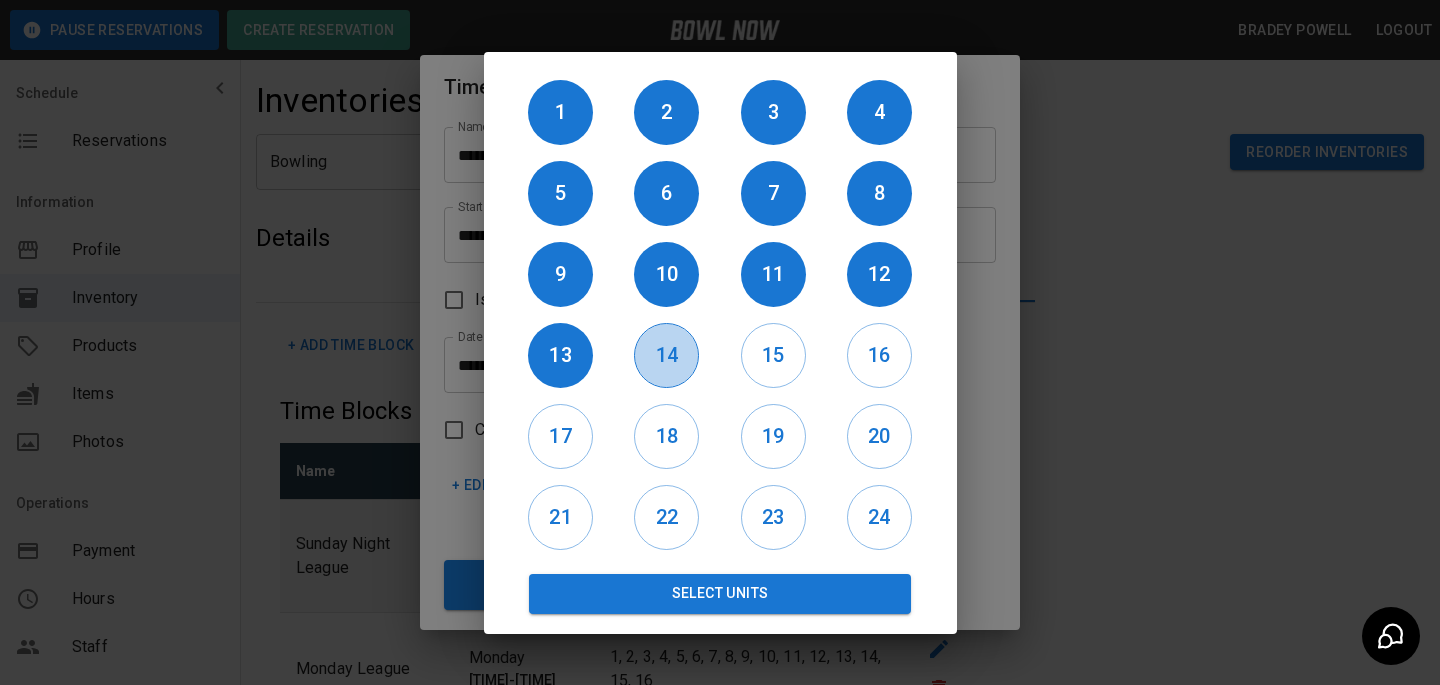 click on "14" at bounding box center (666, 355) 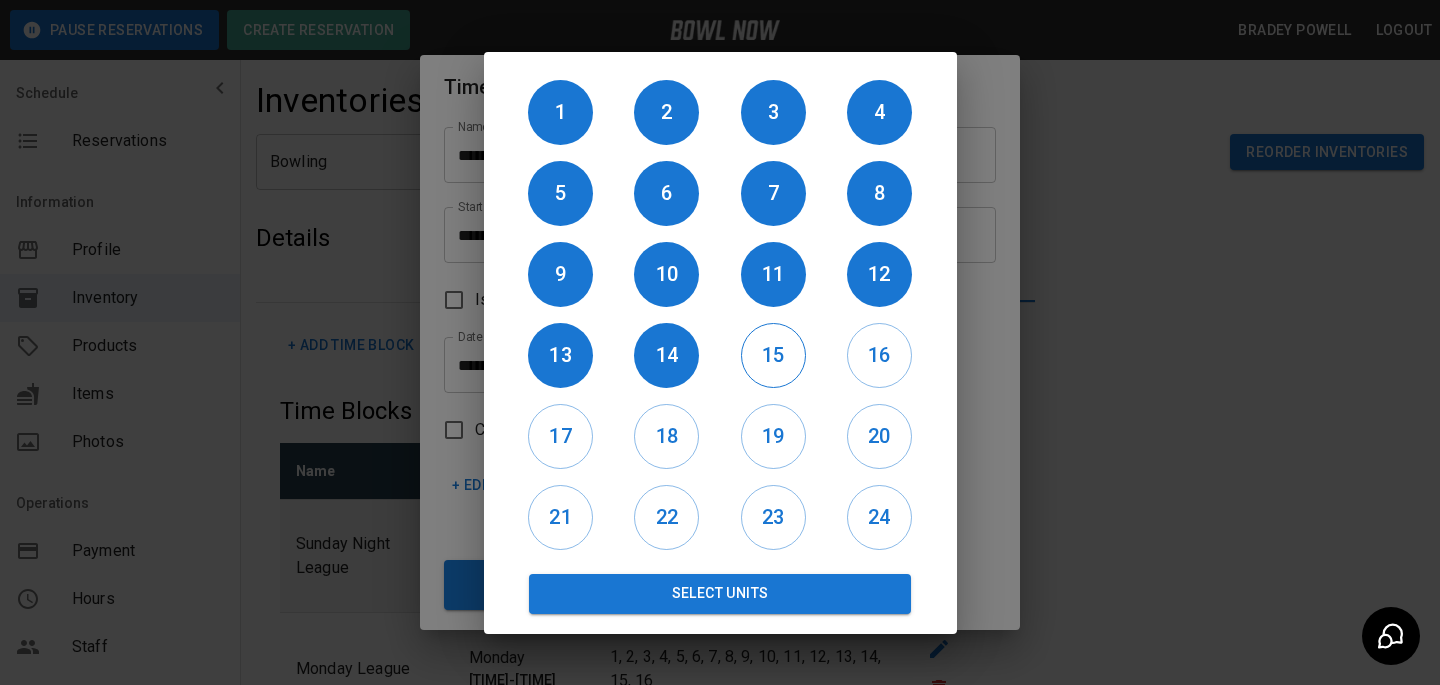 click on "15" at bounding box center (773, 355) 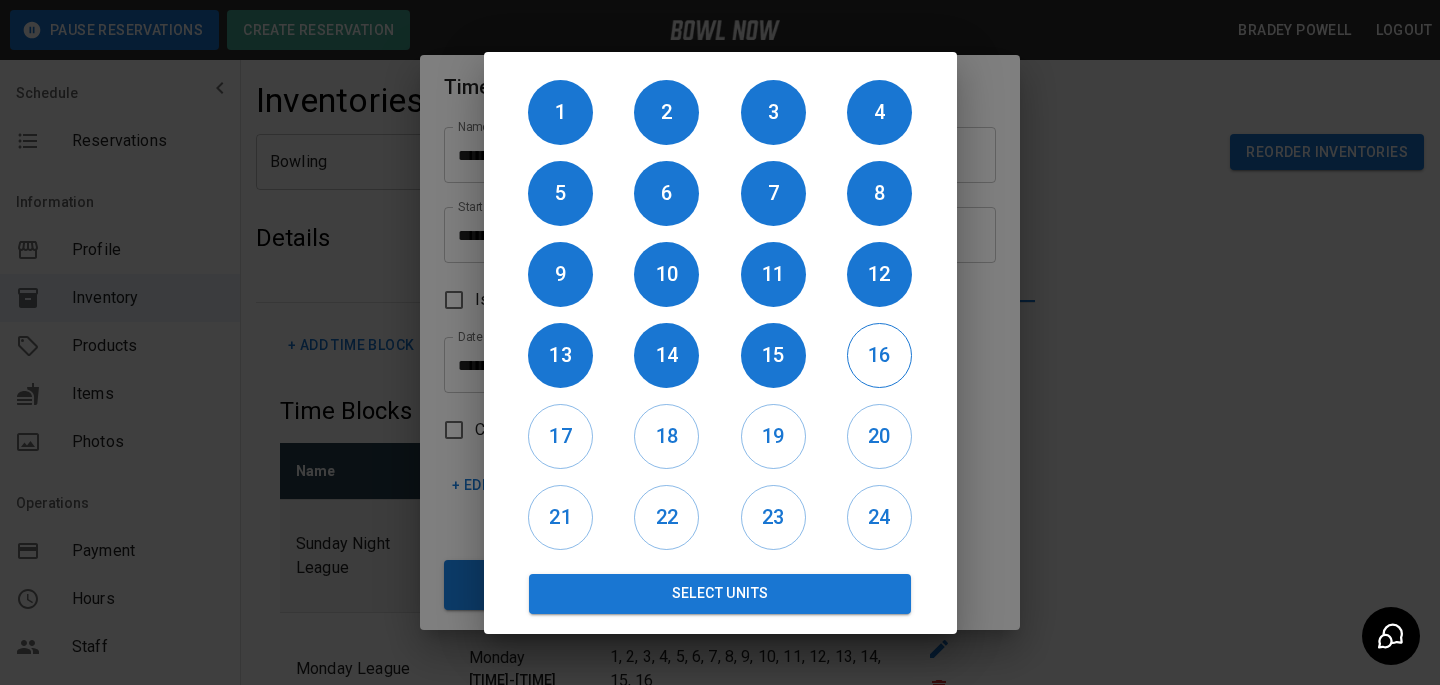 click on "16" at bounding box center (879, 355) 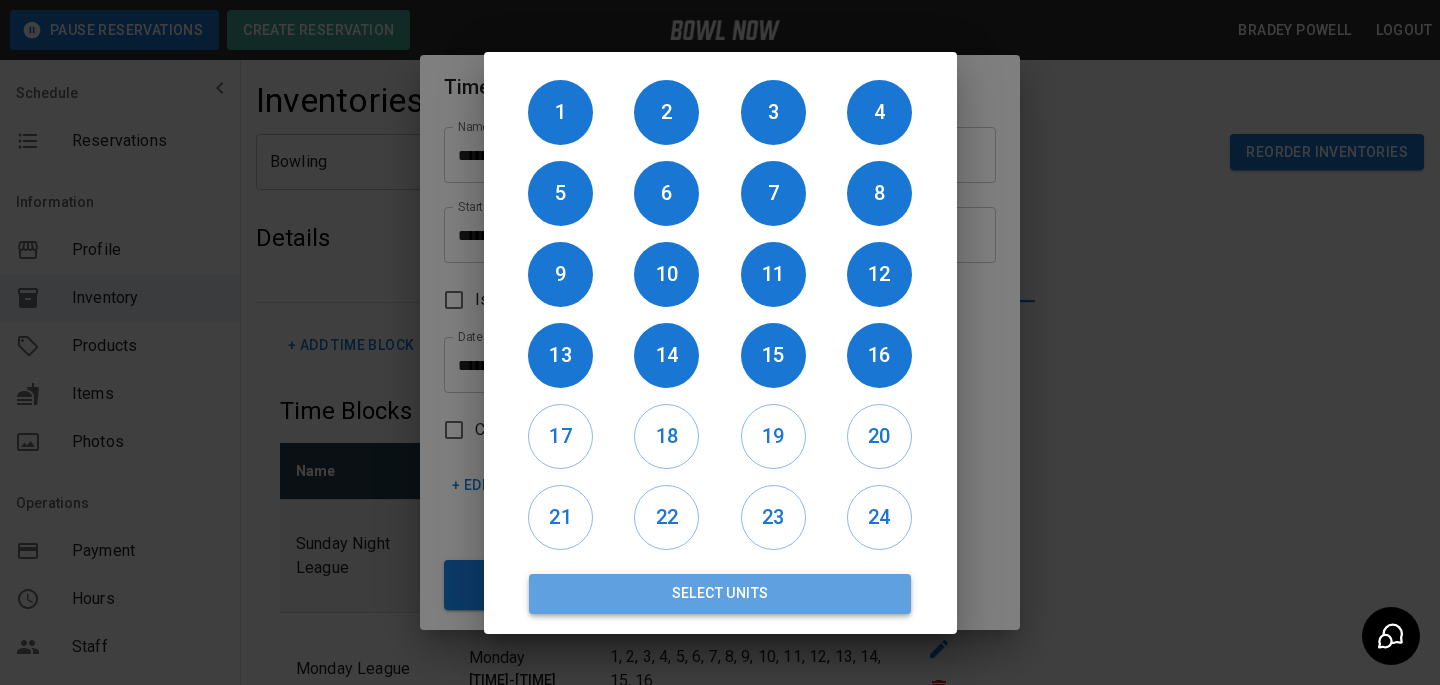 click on "Select Units" at bounding box center [720, 594] 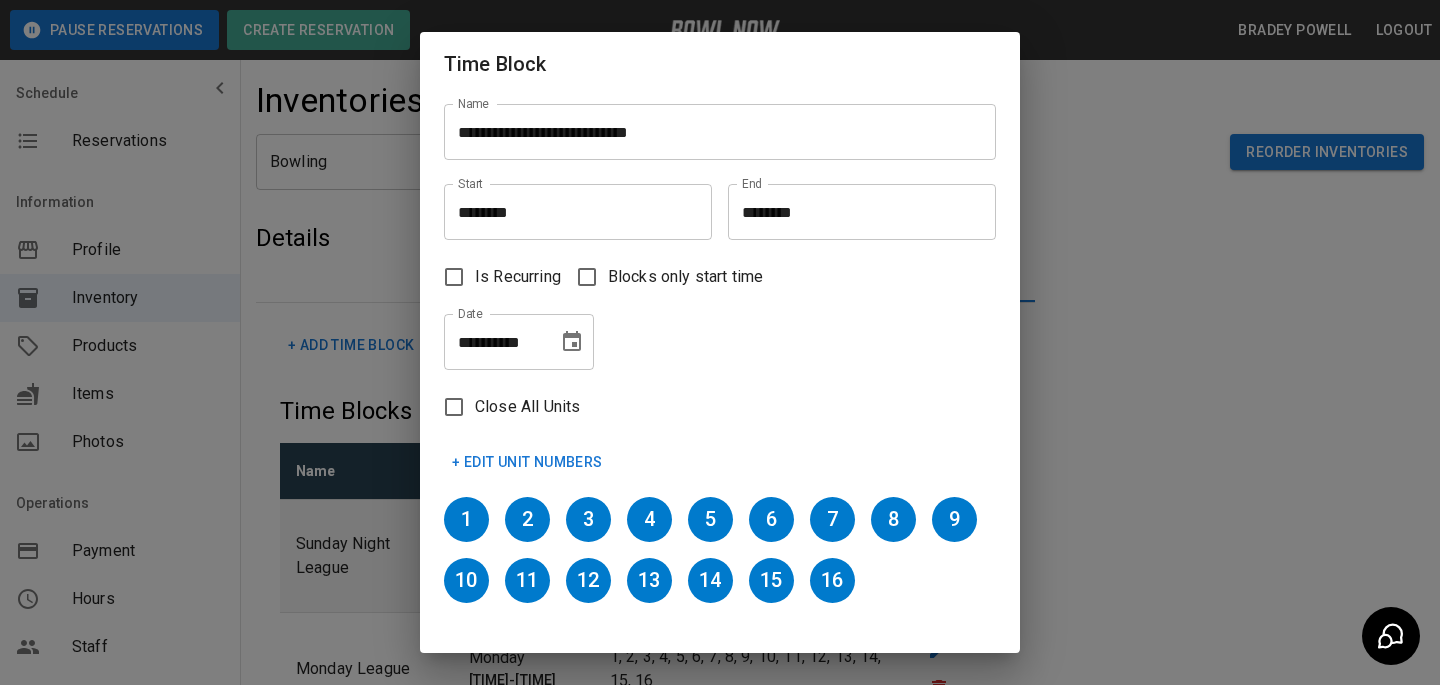 scroll, scrollTop: 75, scrollLeft: 0, axis: vertical 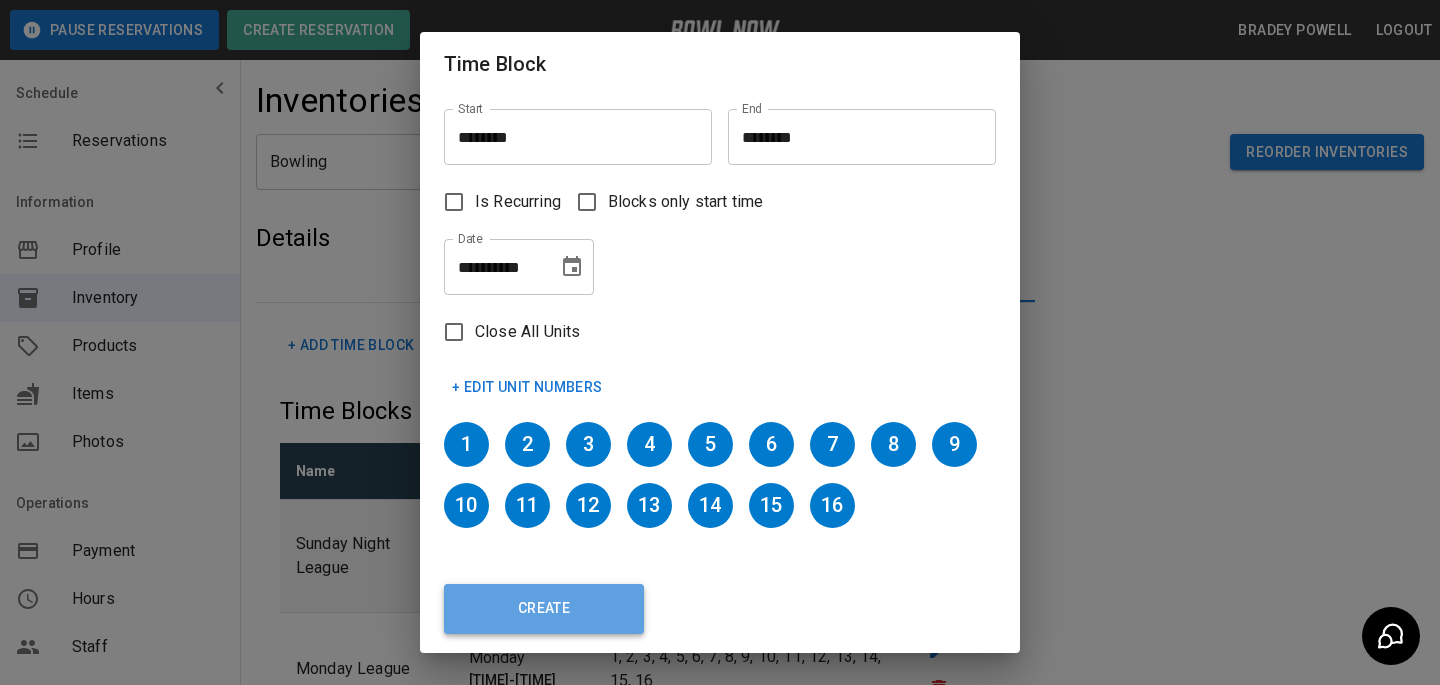 click on "Create" at bounding box center (544, 609) 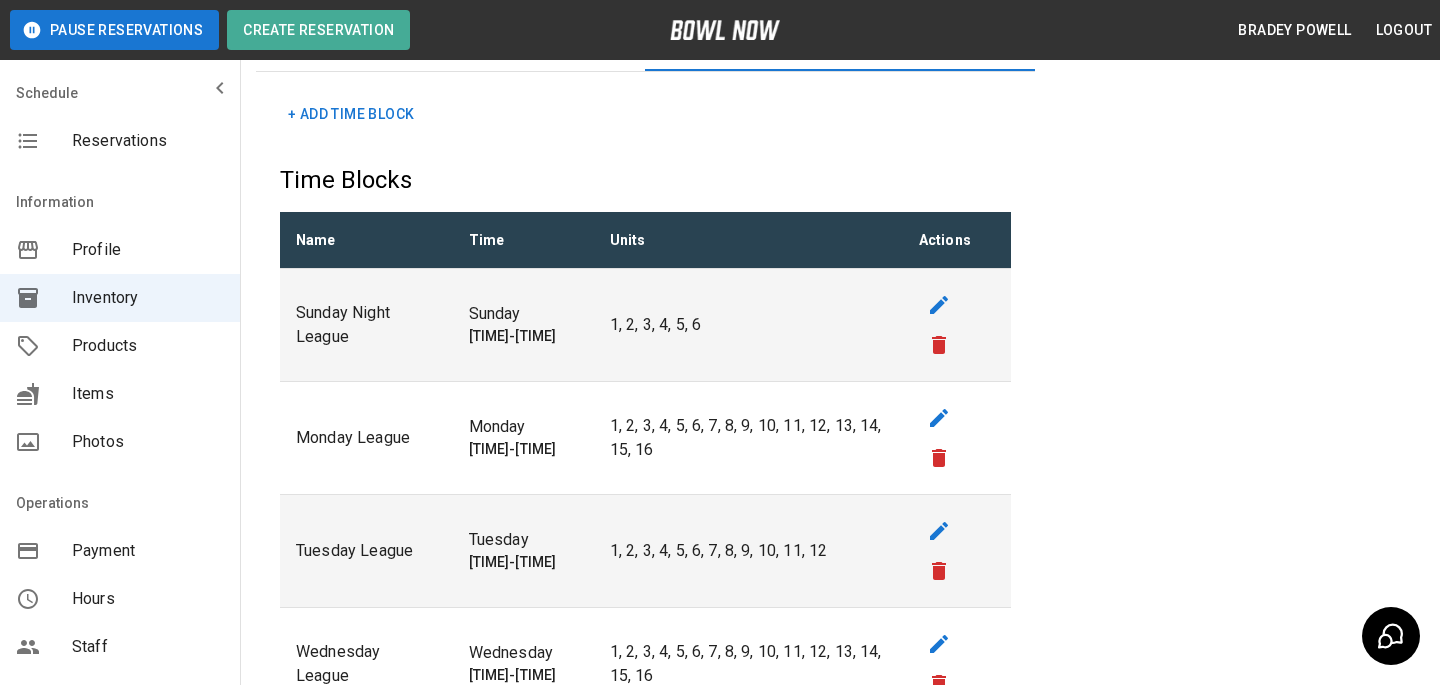 scroll, scrollTop: 1070, scrollLeft: 0, axis: vertical 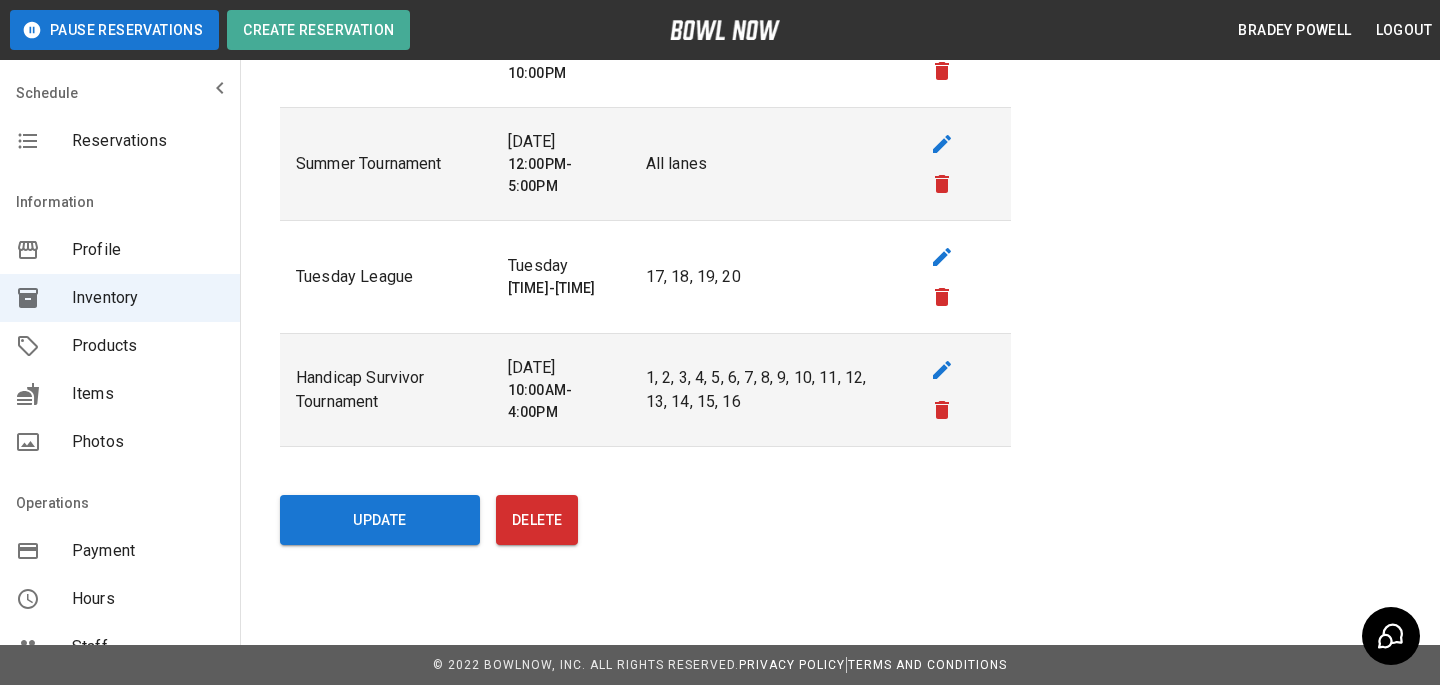click on "Details Basic Time Block Name ******* Name Active Description Description Units ** * Units Guest(s) Per Unit * * Guest(s) Per Unit Reservation Increments ** * Reservation Increments Create © 2022 BowlNow, Inc. All Rights Reserved. Privacy Policy   |   Terms and Conditions /businesses/Xmh61pqfYjQiq1MpHFTx/inventories [FIRST_NAME] [LAST_NAME] Logout Reservations Profile Inventory Products Items Photos Payment Hours Staff Help Reports Integrations Contacts Account" at bounding box center [840, -143] 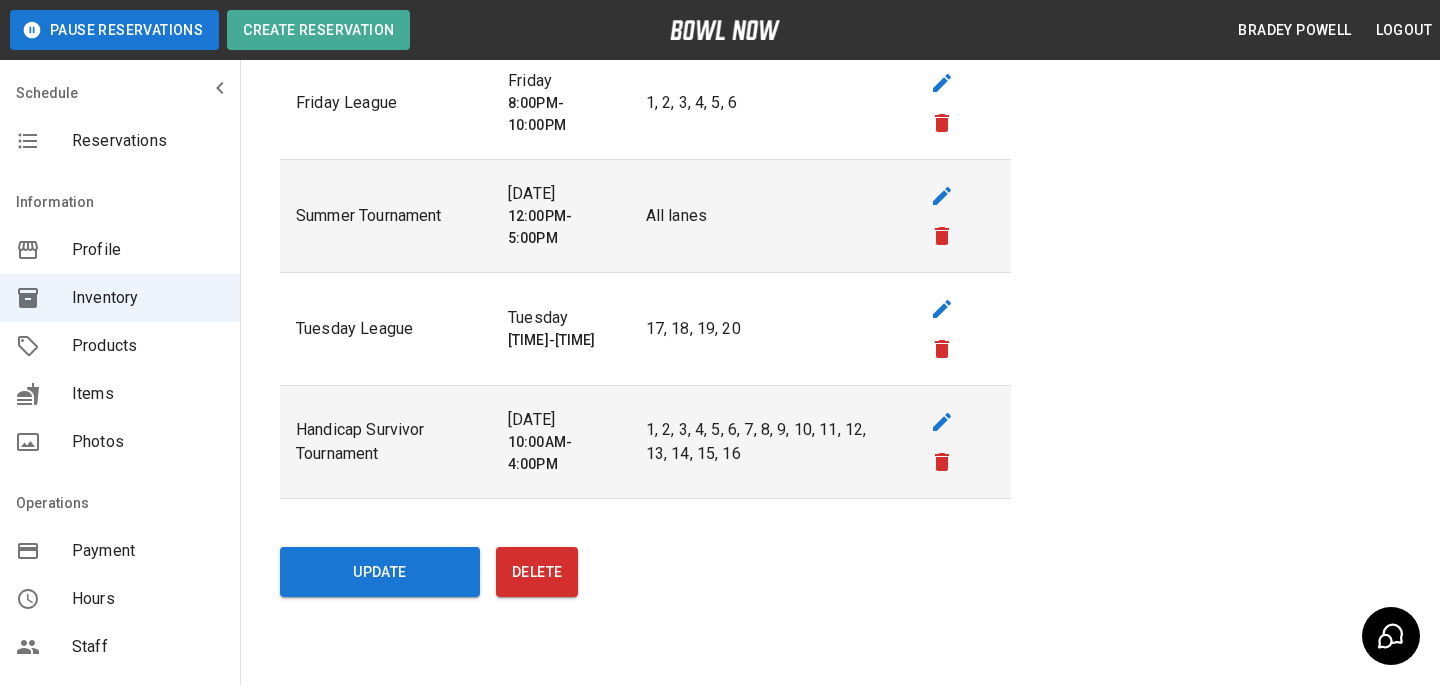 scroll, scrollTop: 1011, scrollLeft: 0, axis: vertical 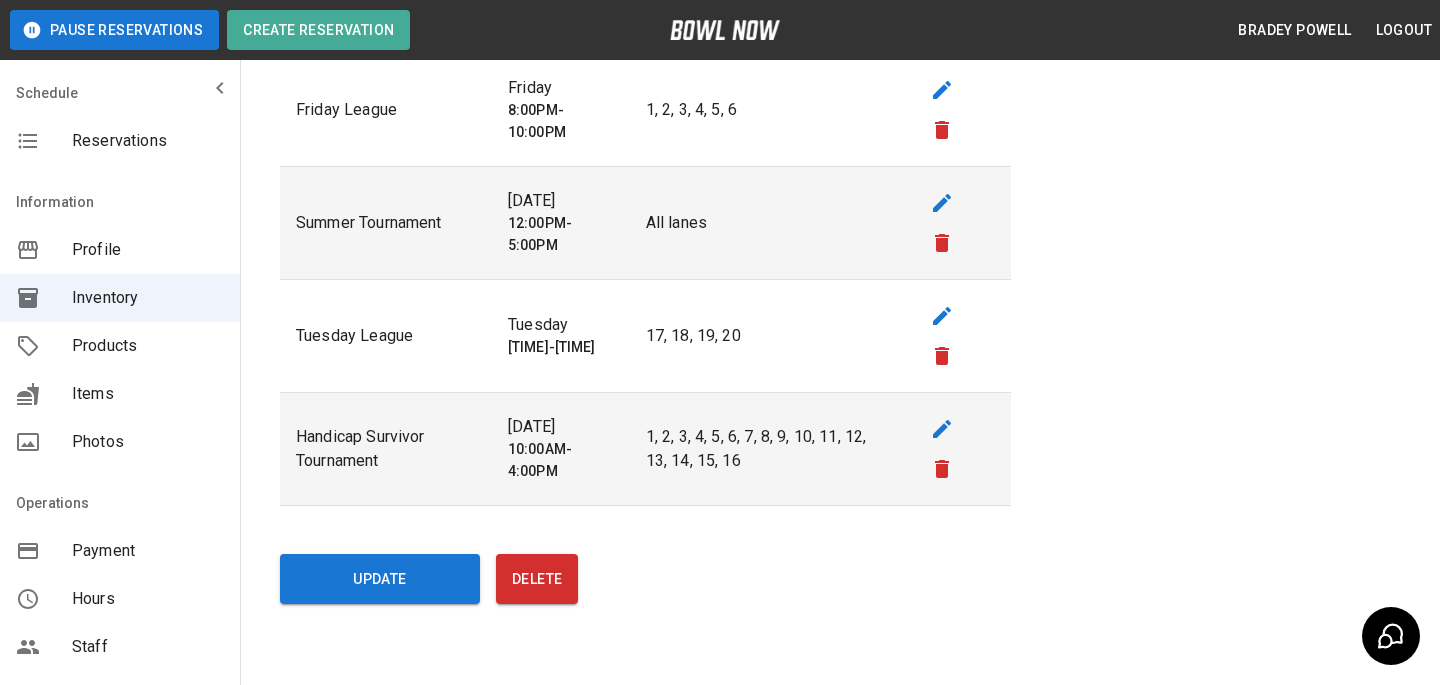 click on "Reservations" at bounding box center [148, 141] 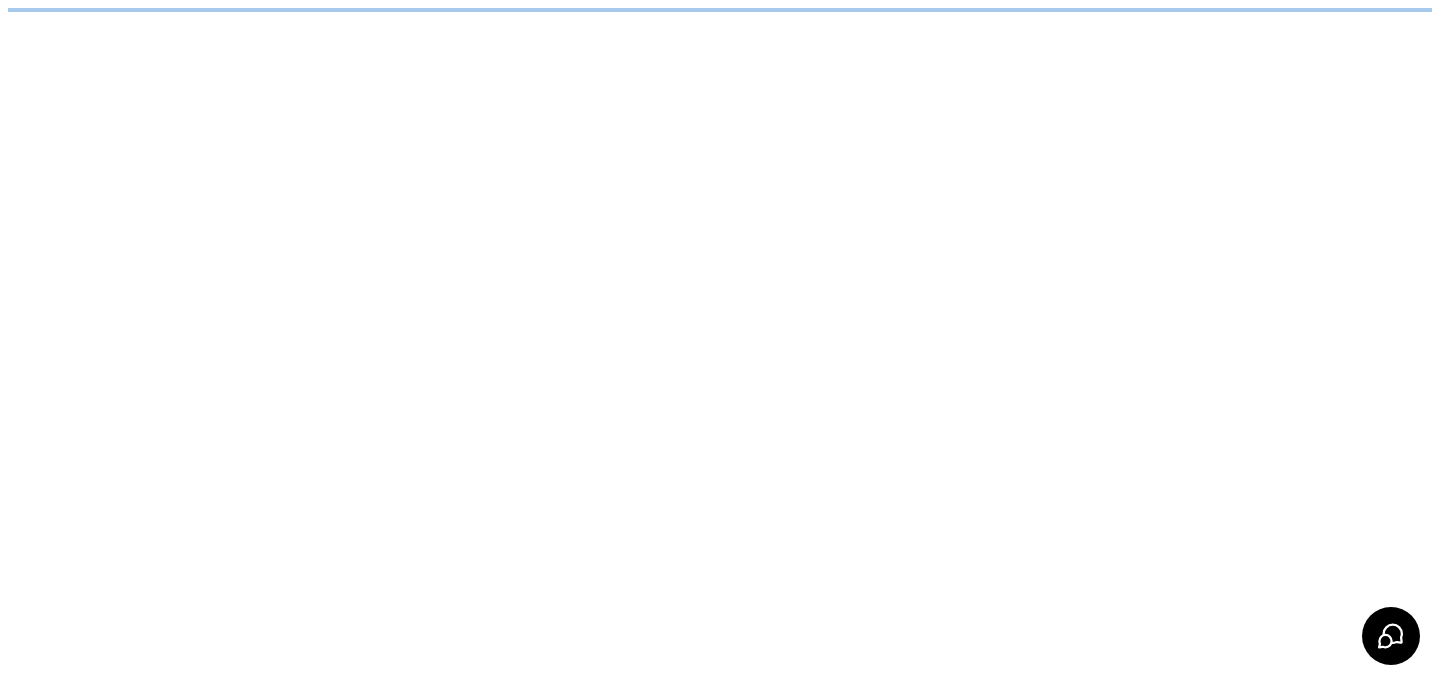 scroll, scrollTop: 0, scrollLeft: 0, axis: both 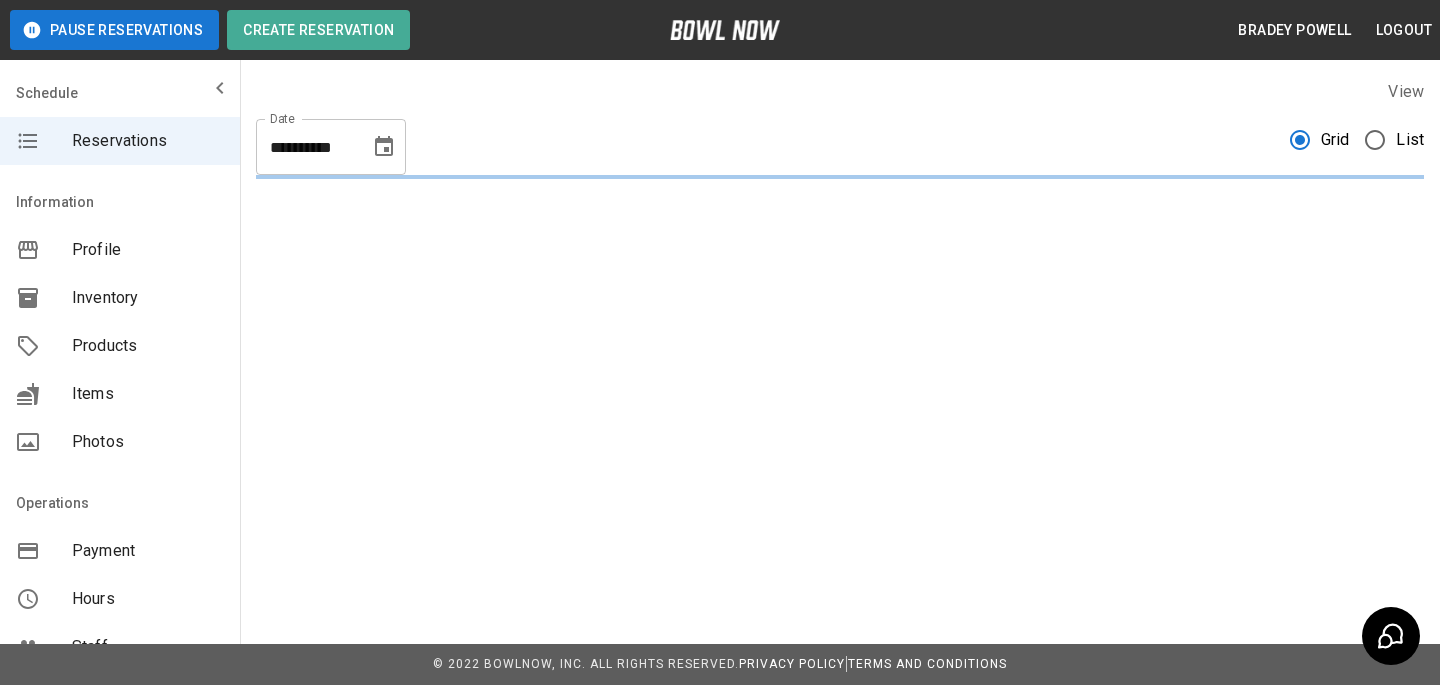 click at bounding box center (384, 147) 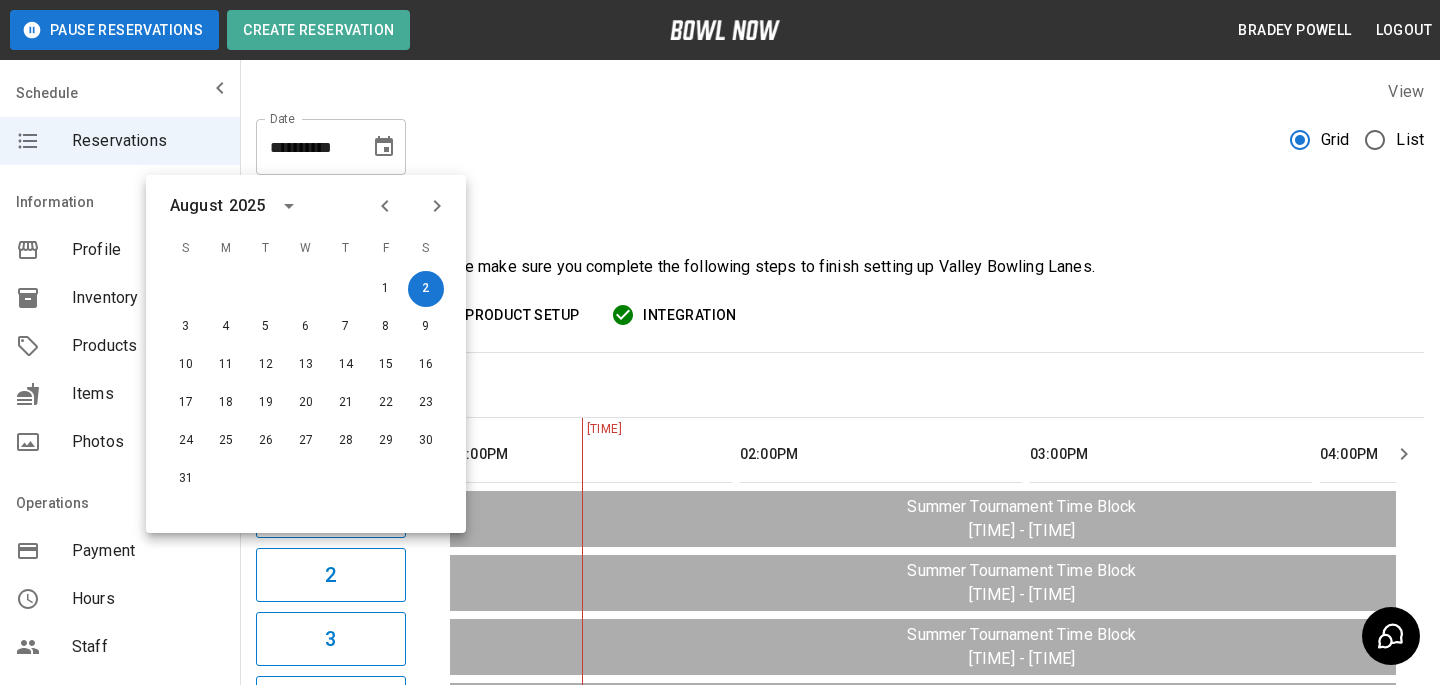 click 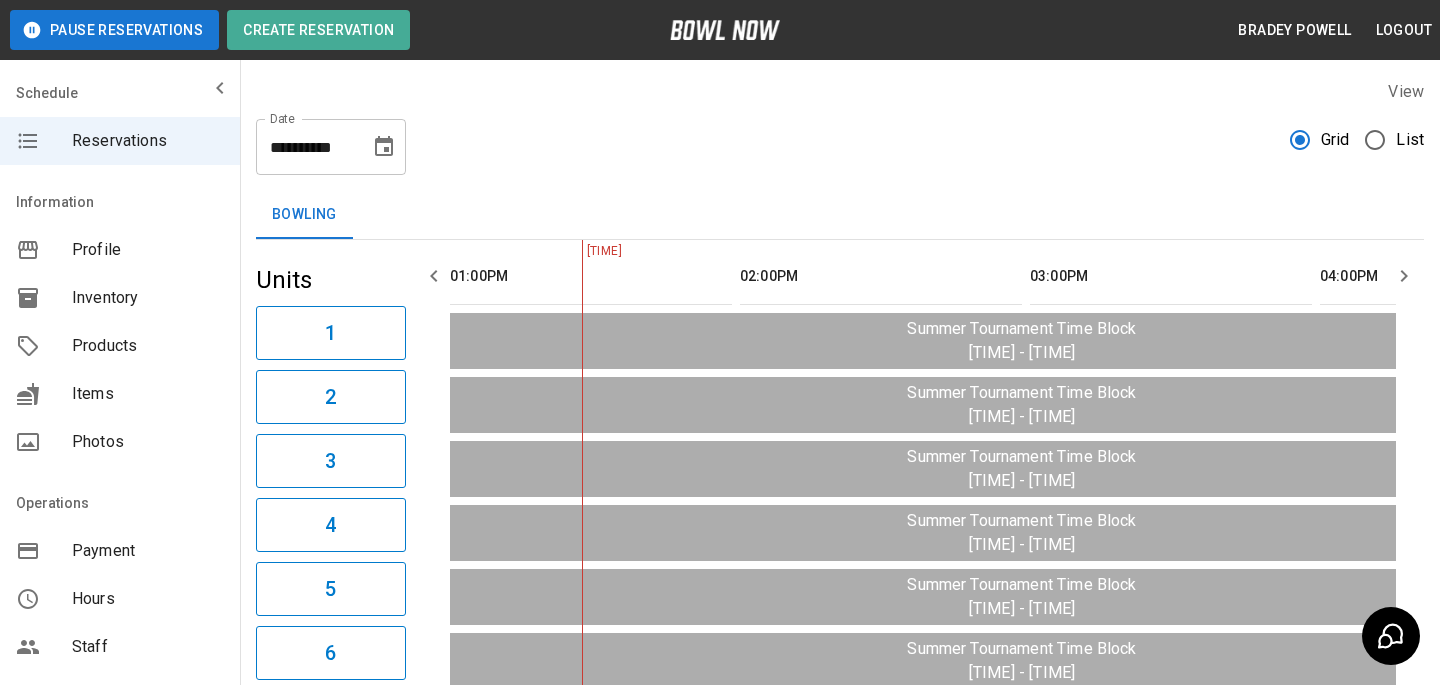 click 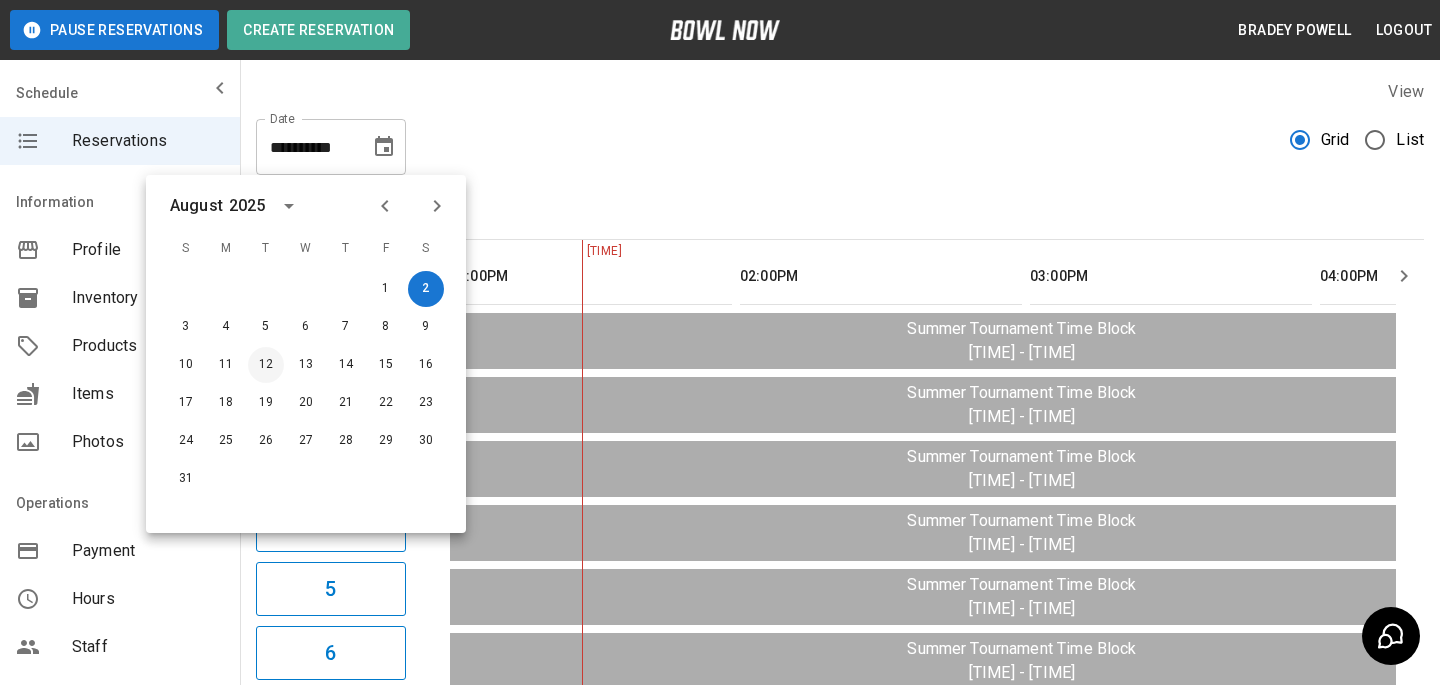 click on "12" at bounding box center (266, 365) 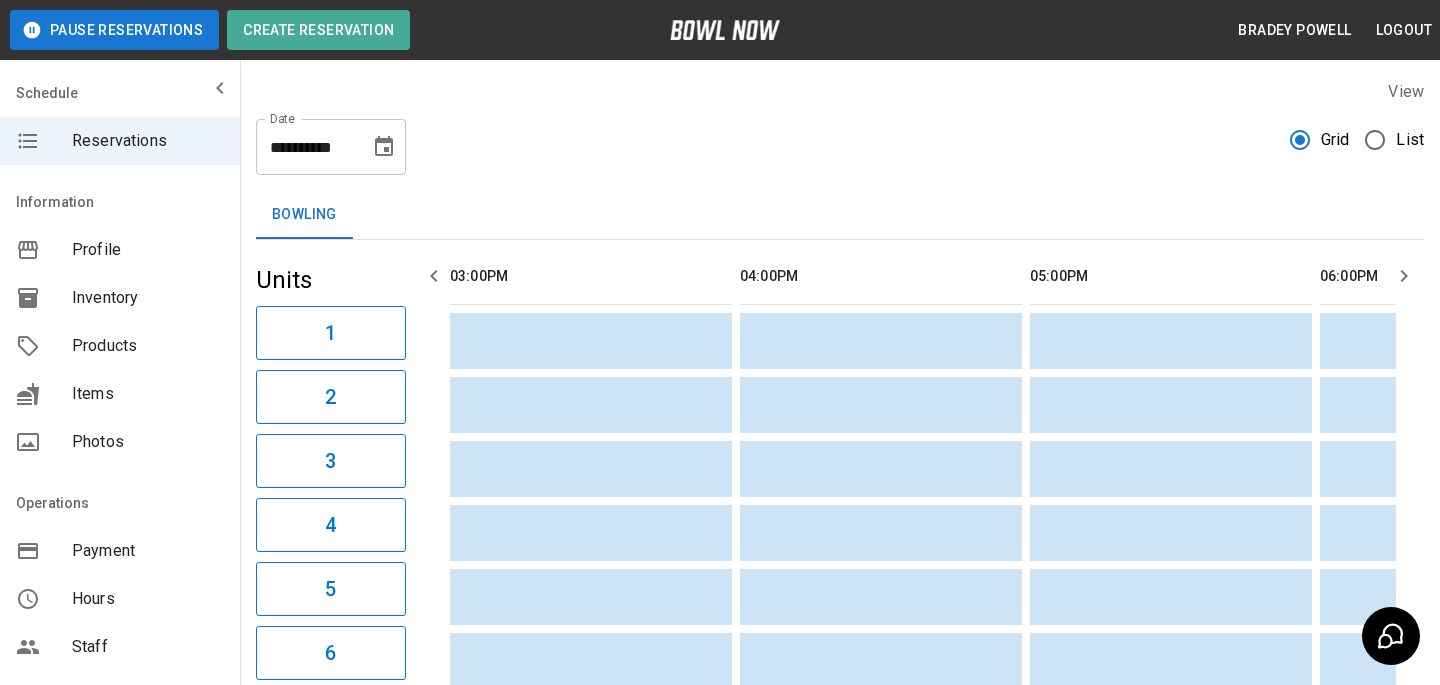 scroll, scrollTop: 0, scrollLeft: 1371, axis: horizontal 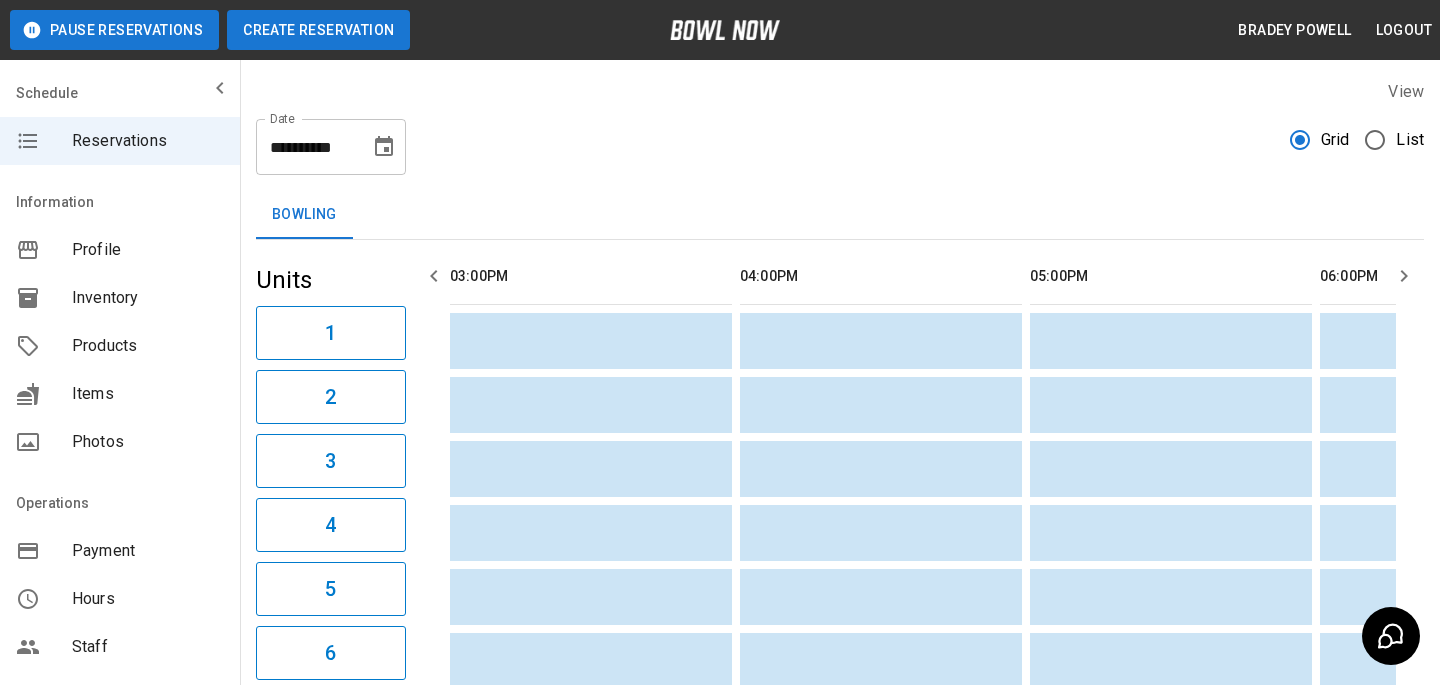click on "Create Reservation" at bounding box center (318, 30) 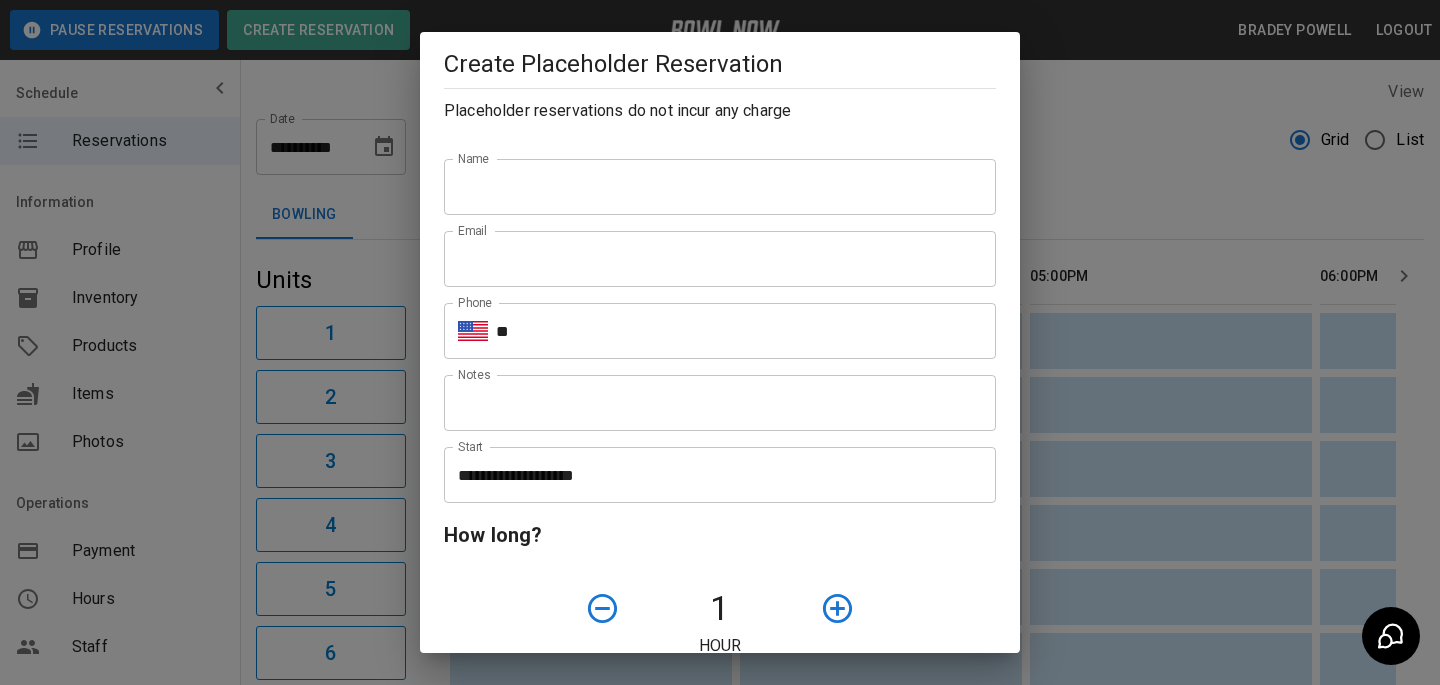 click on "Name" at bounding box center [720, 187] 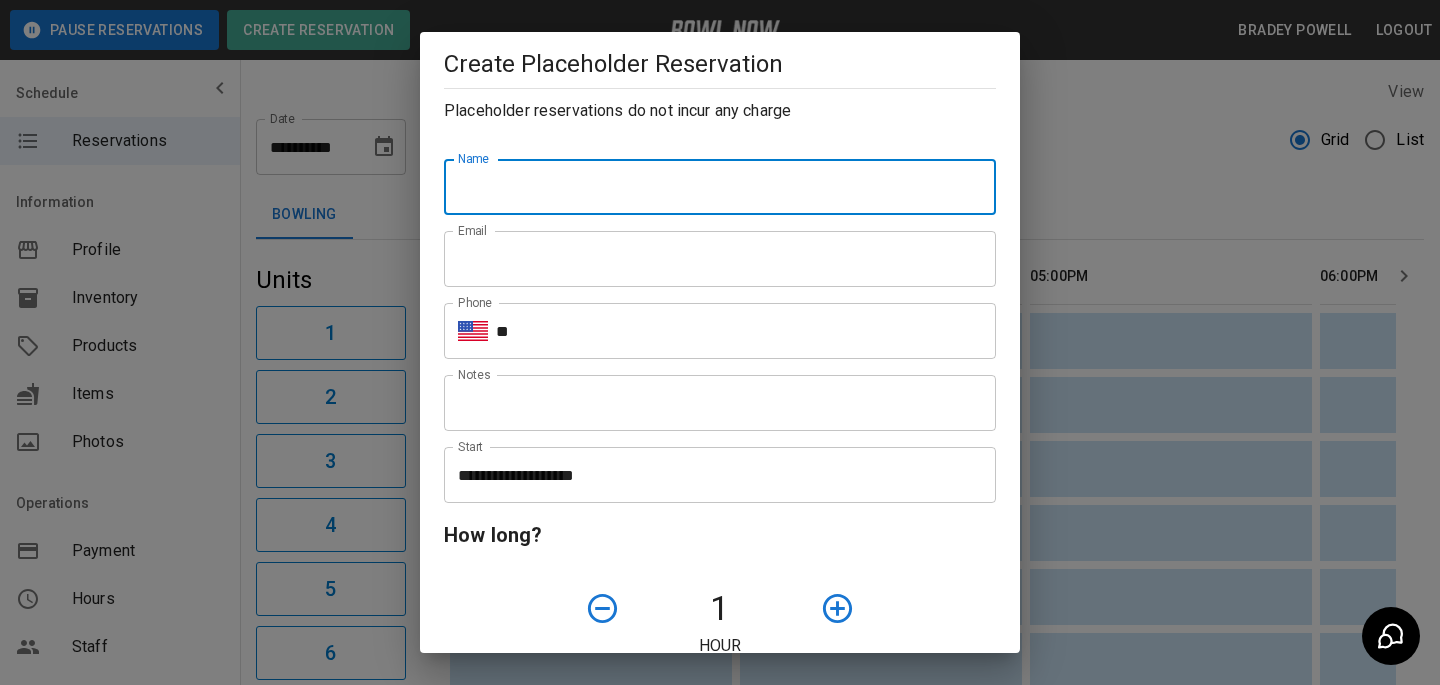 paste on "********" 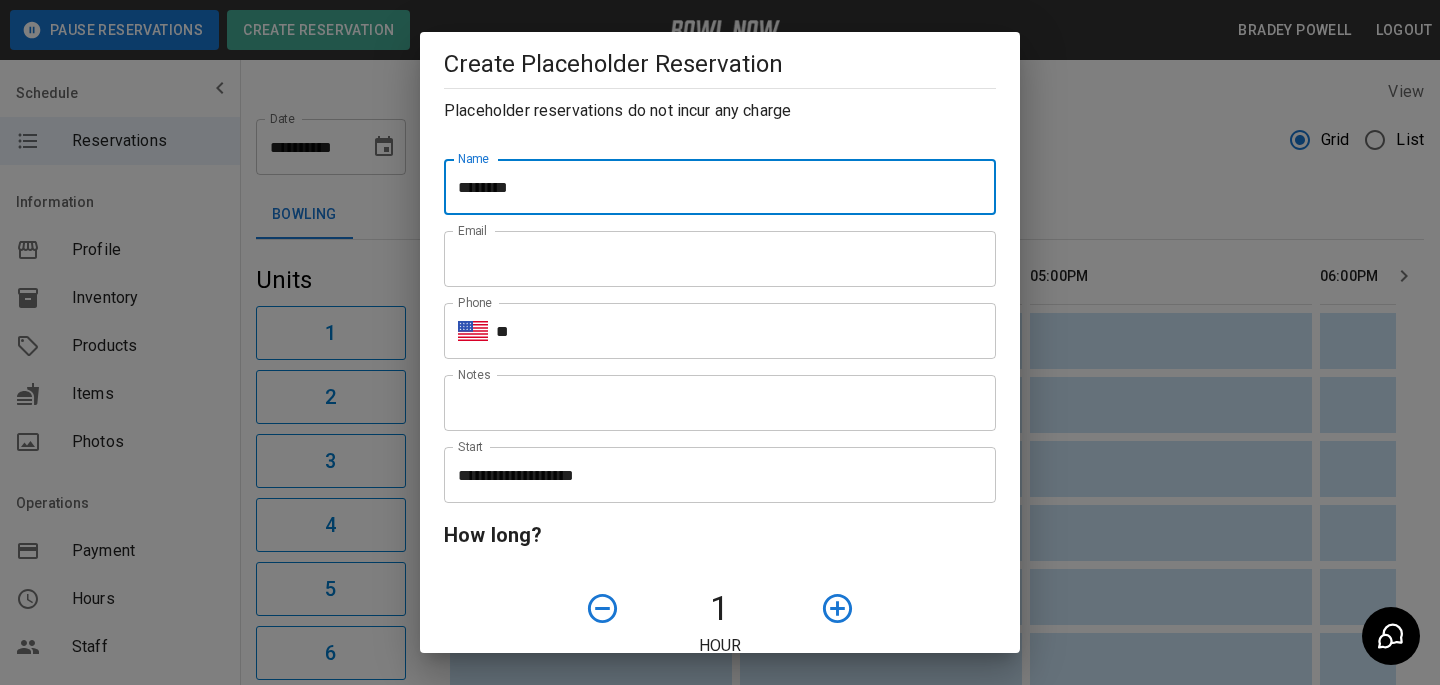 type on "********" 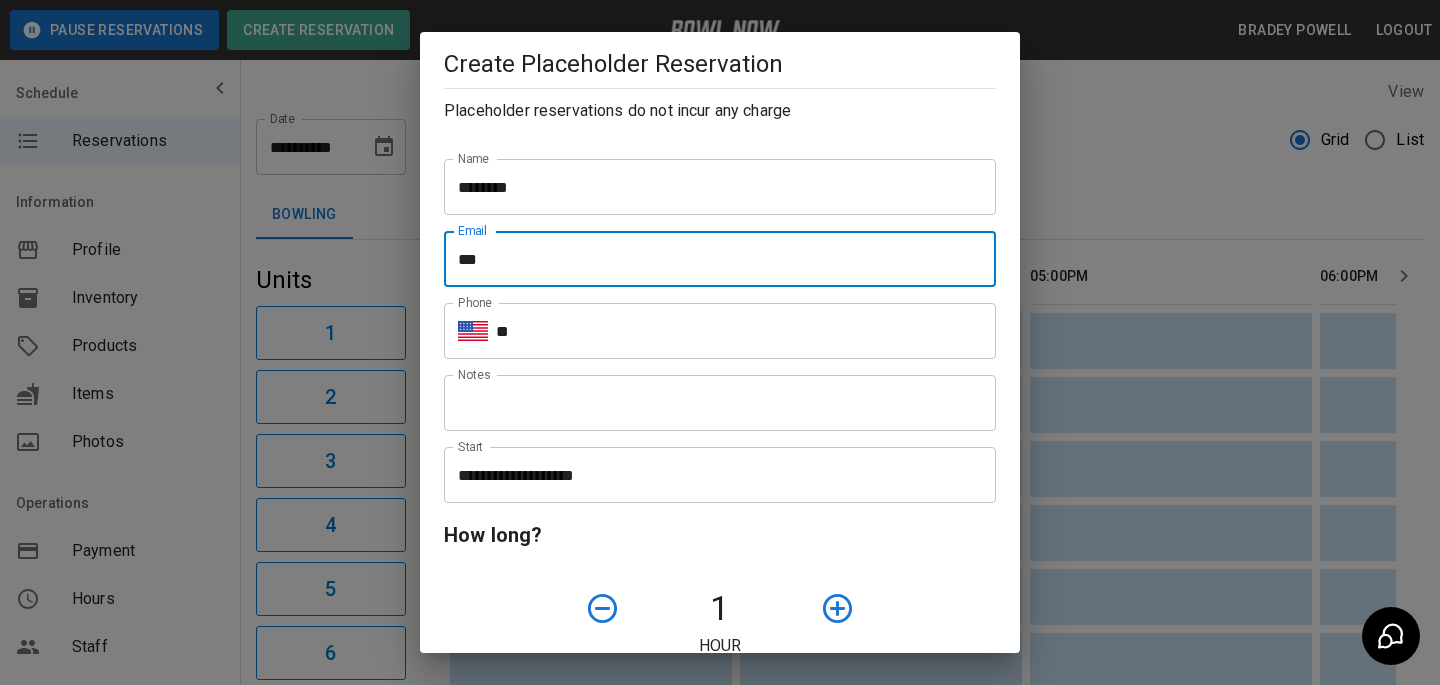 type on "**********" 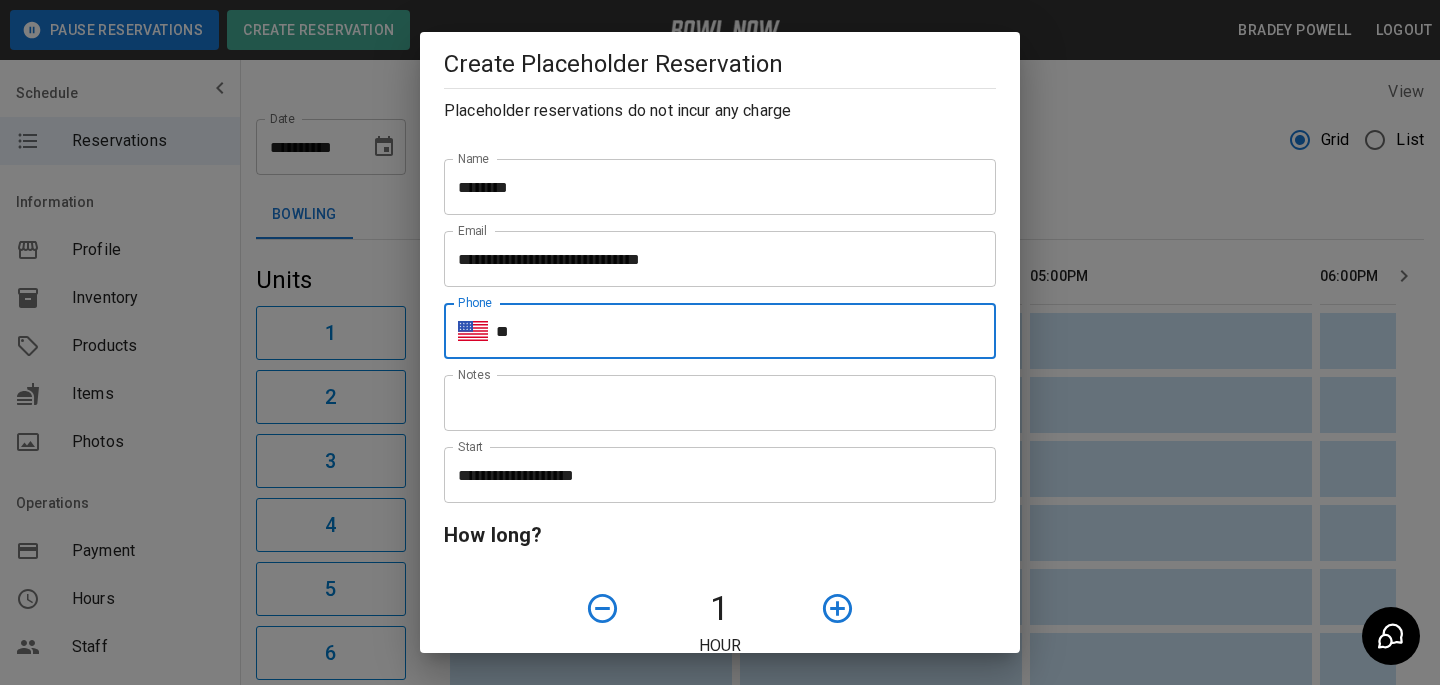 click on "**" at bounding box center (746, 331) 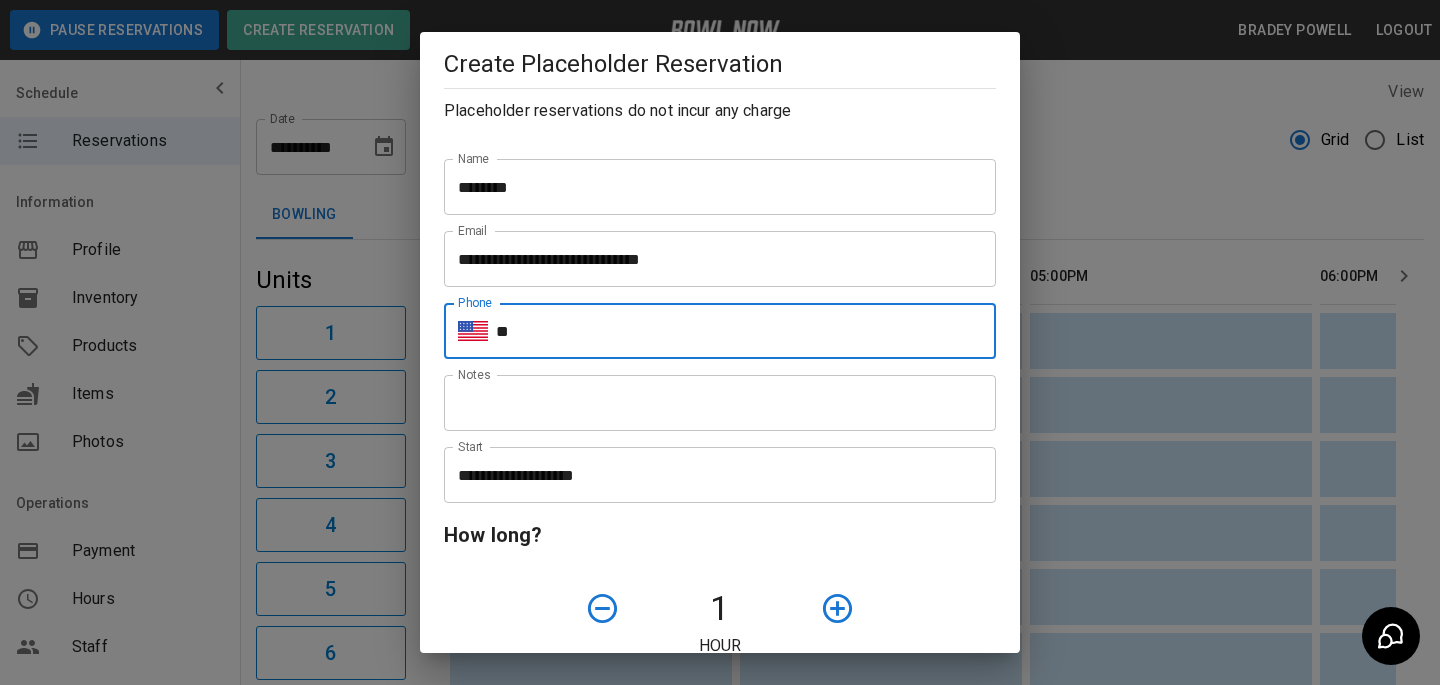 type on "**********" 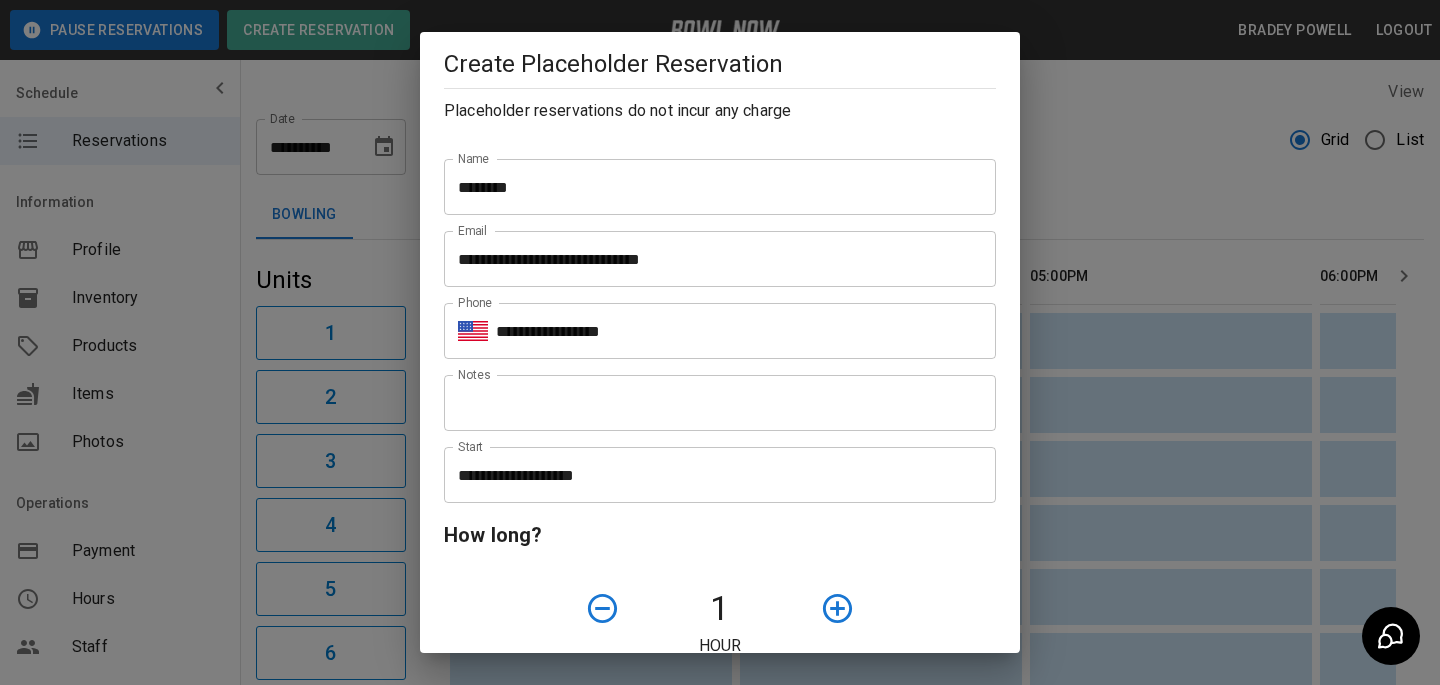 click on "Notes Notes" at bounding box center [712, 395] 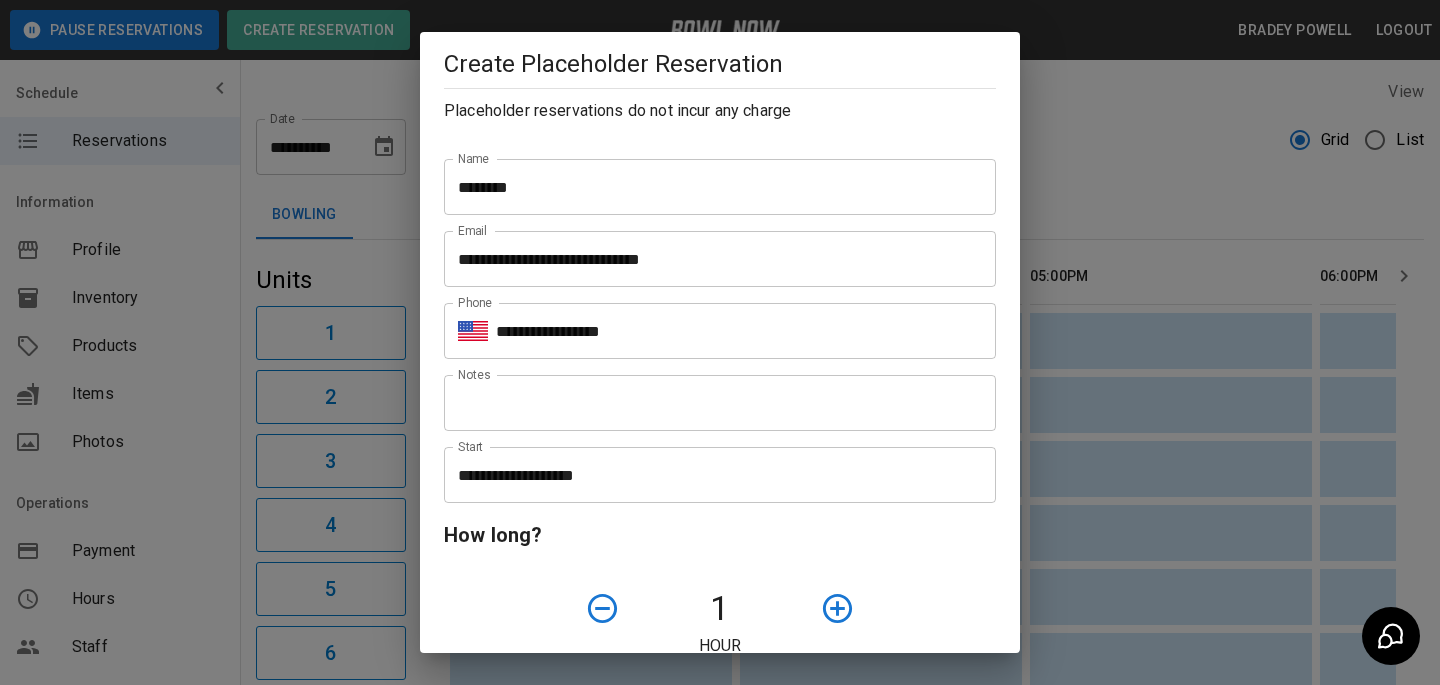click on "**********" at bounding box center [713, 475] 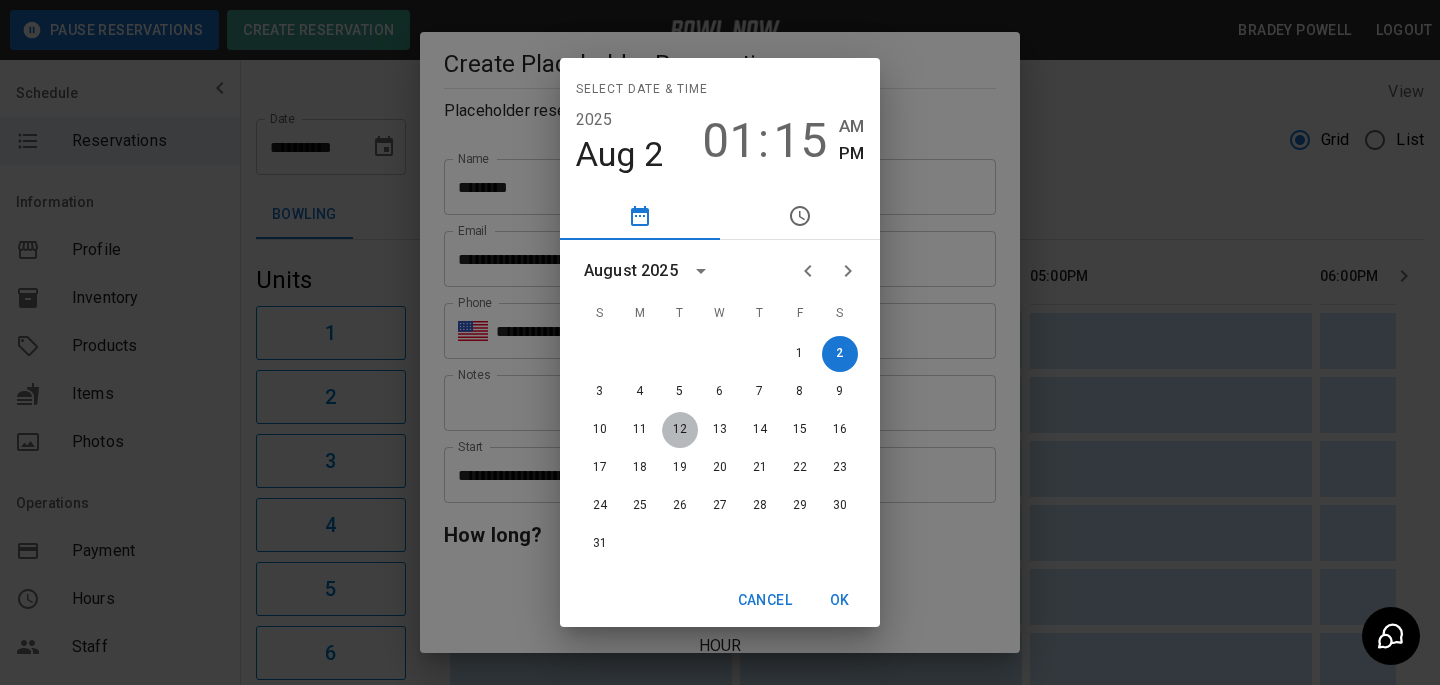 click on "12" at bounding box center (680, 430) 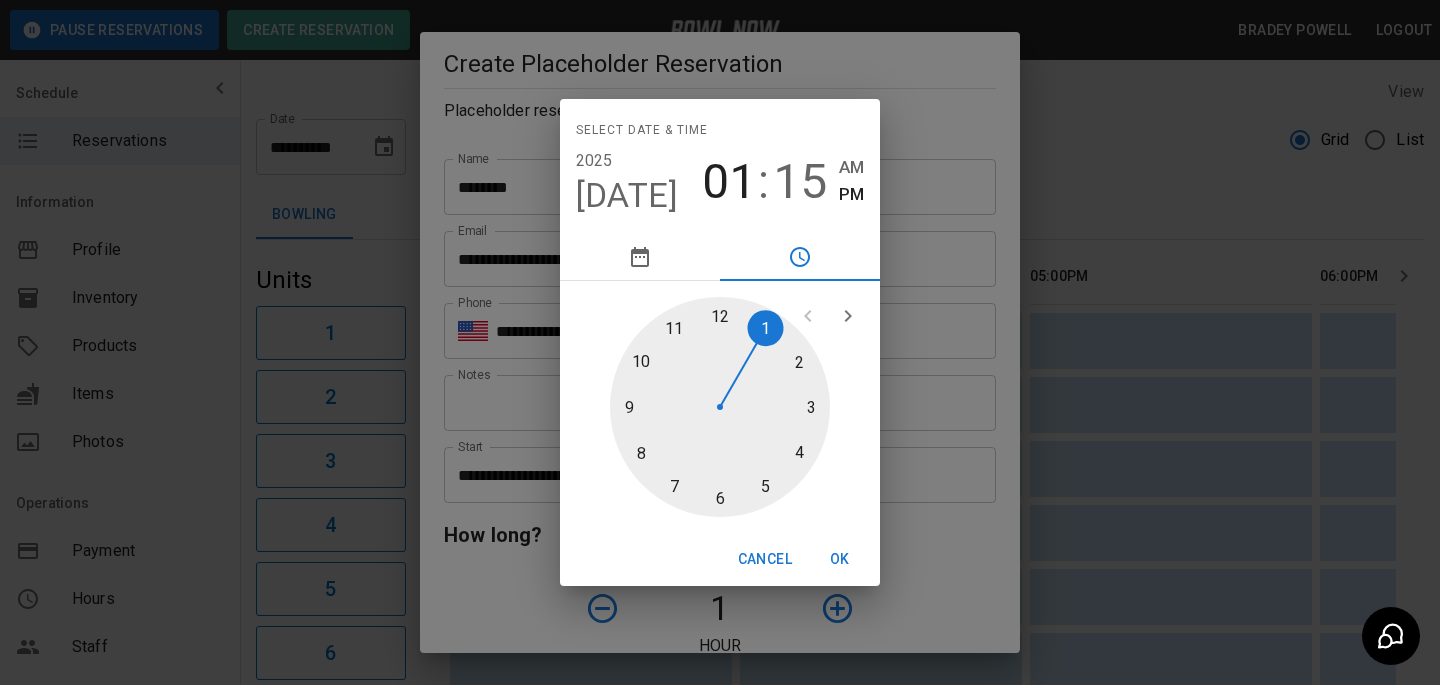 click at bounding box center (720, 407) 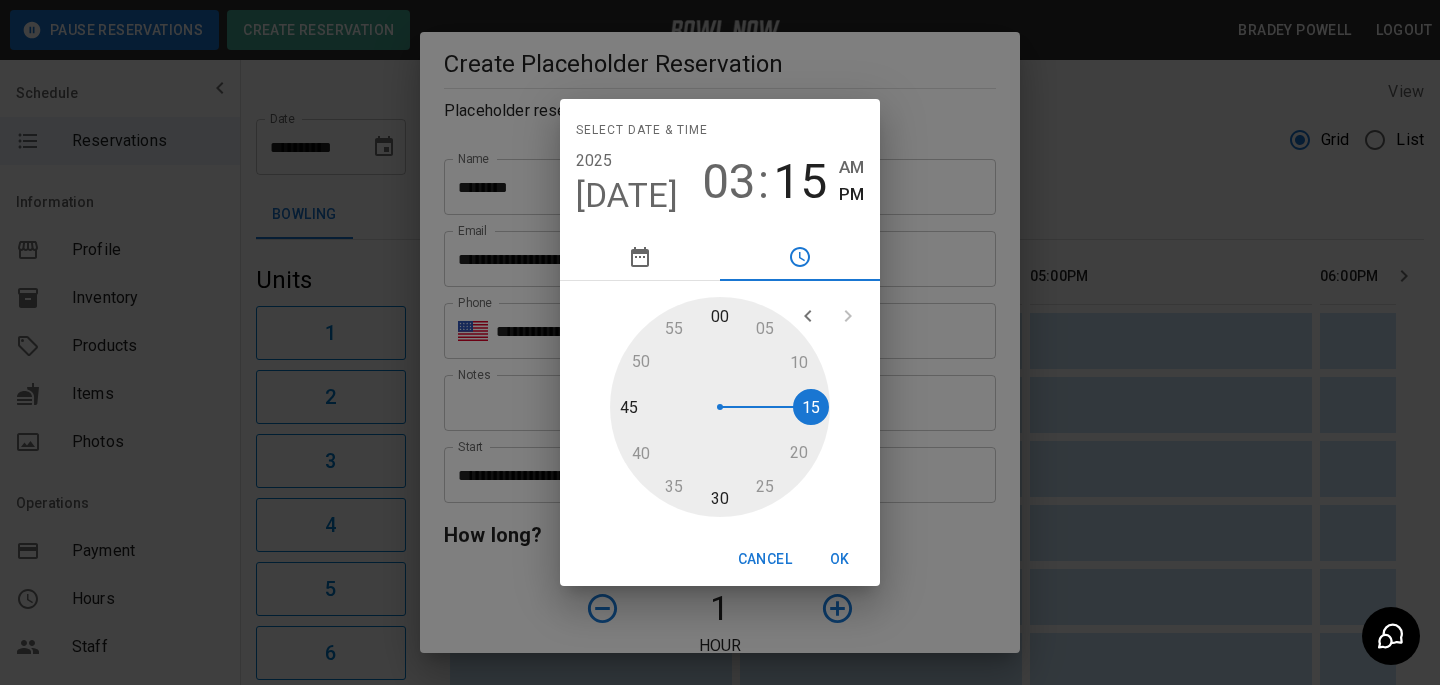 click at bounding box center [720, 407] 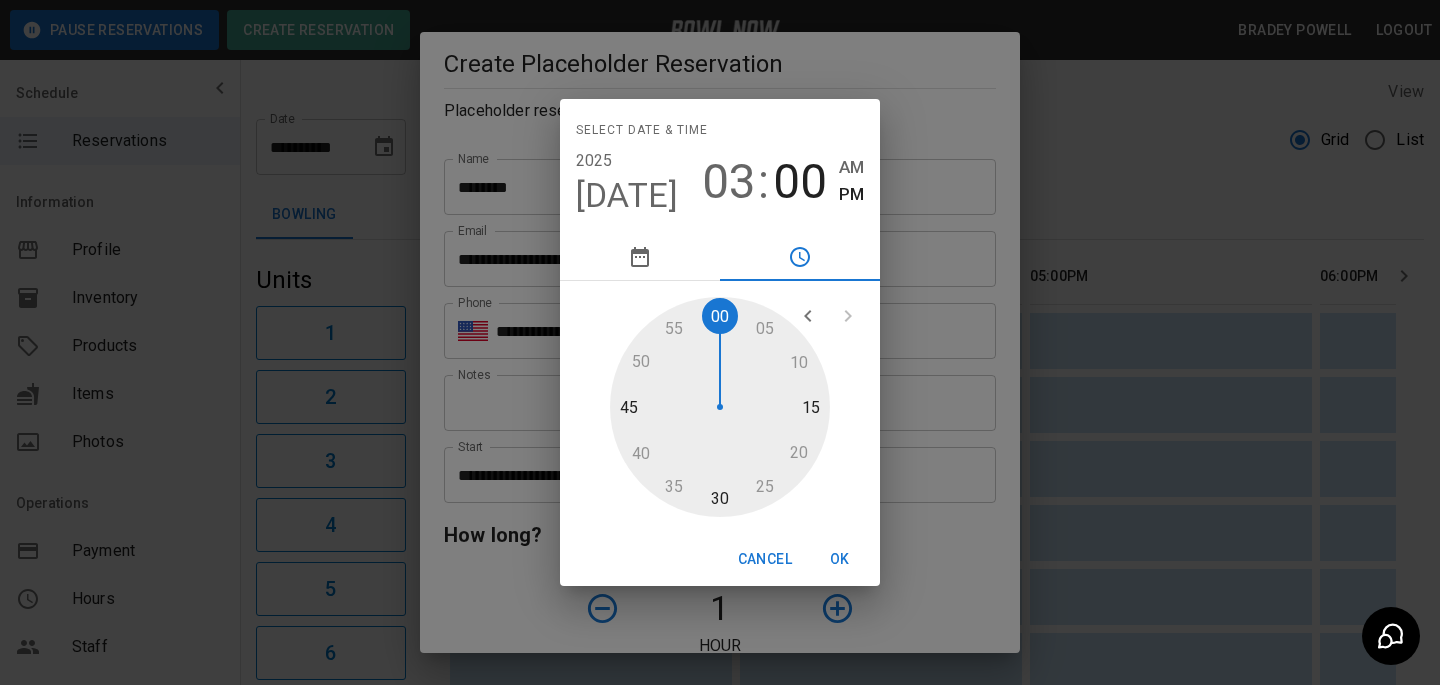 click on "OK" at bounding box center [840, 559] 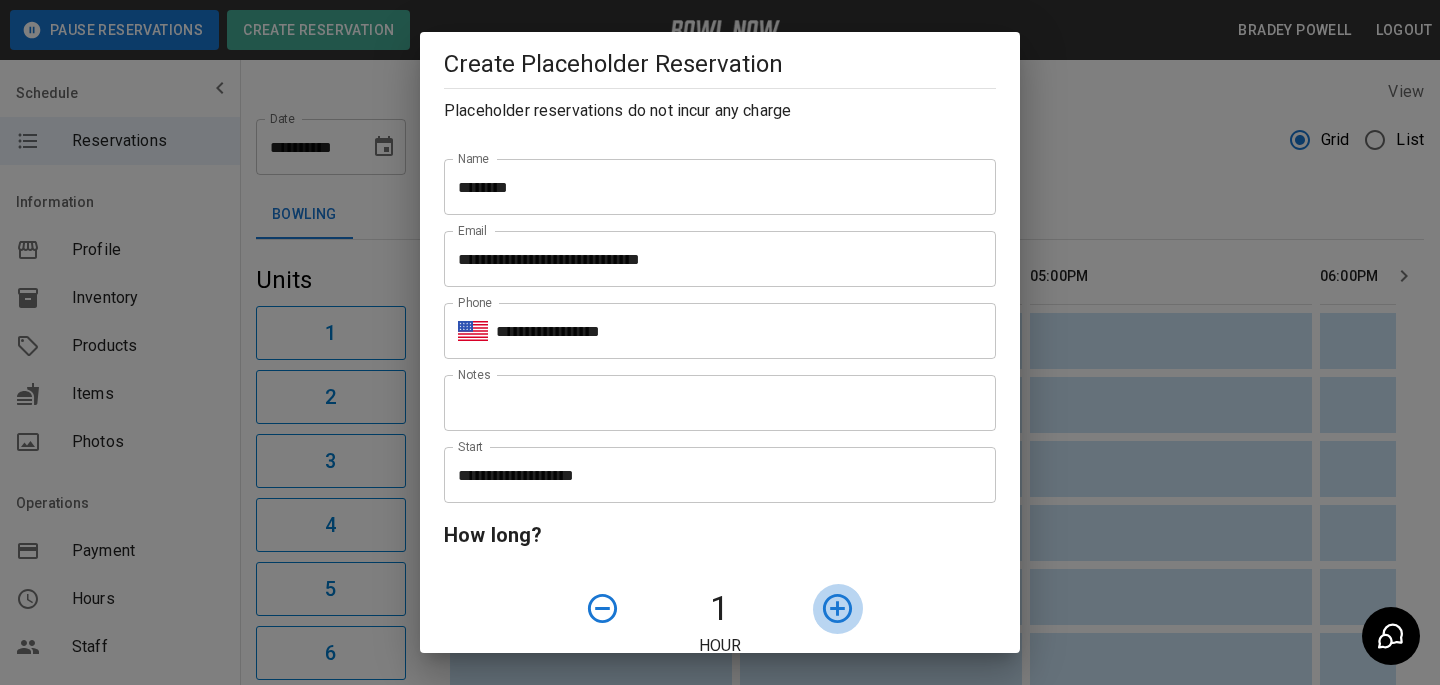 click 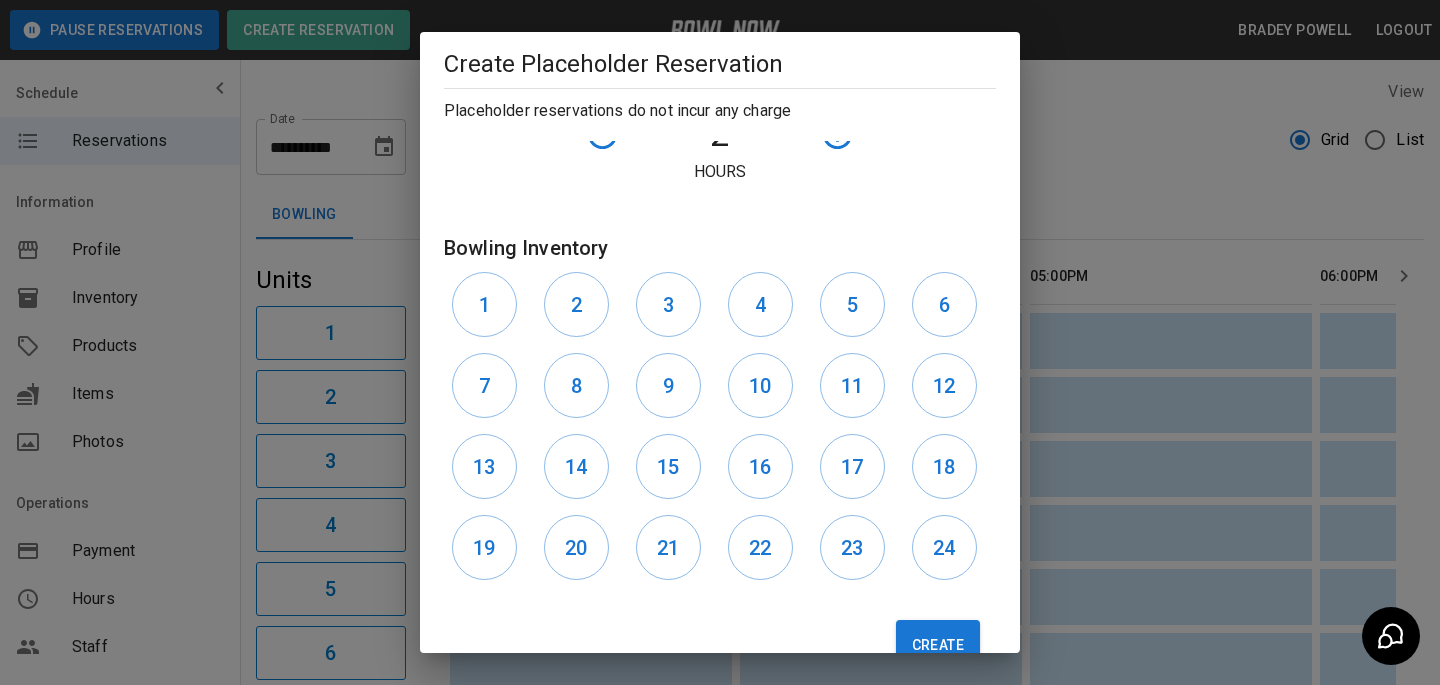 scroll, scrollTop: 527, scrollLeft: 0, axis: vertical 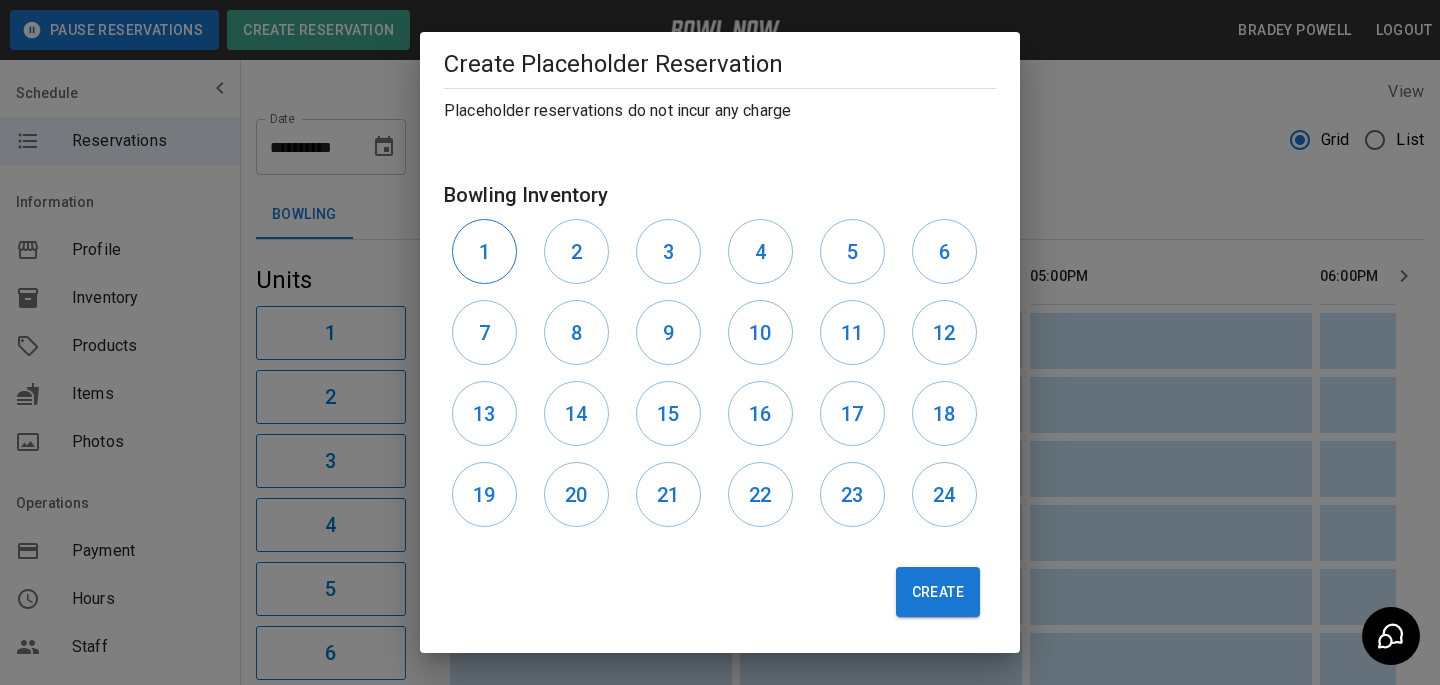 click on "1" at bounding box center [484, 251] 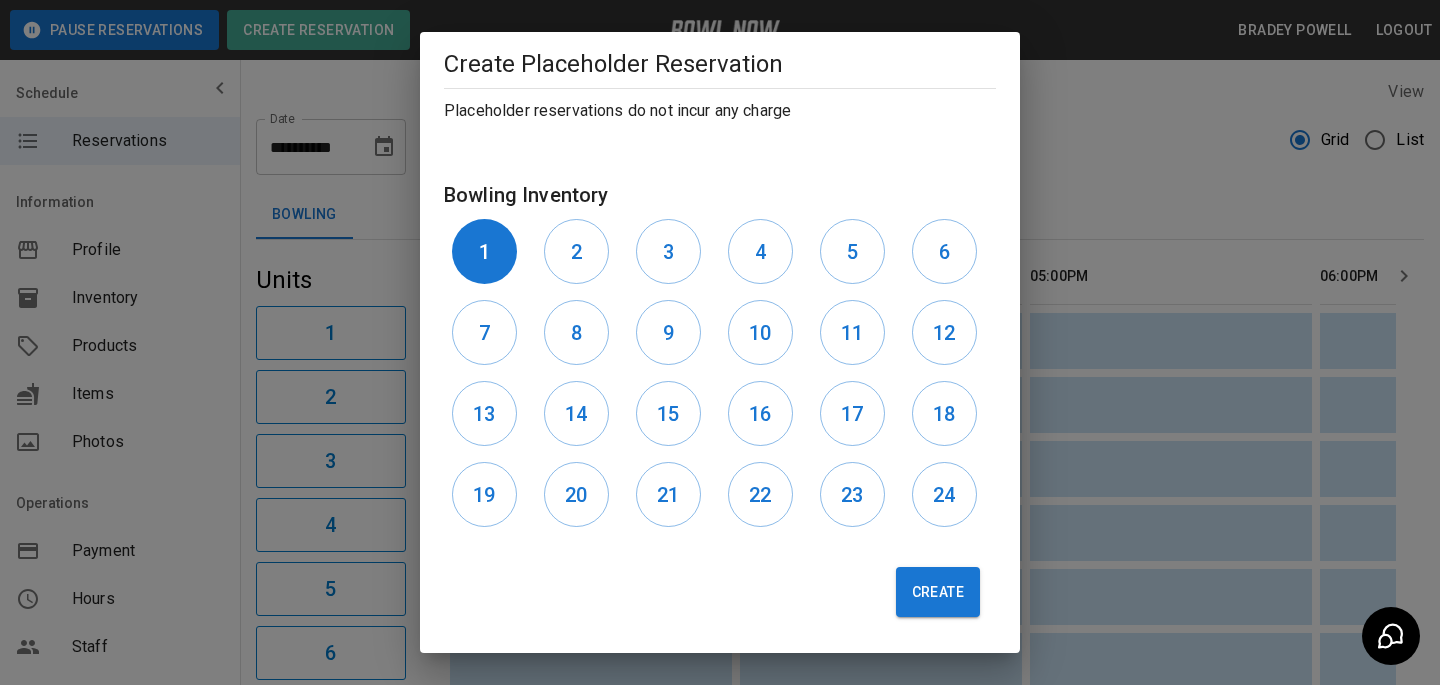 click on "2" at bounding box center [582, 251] 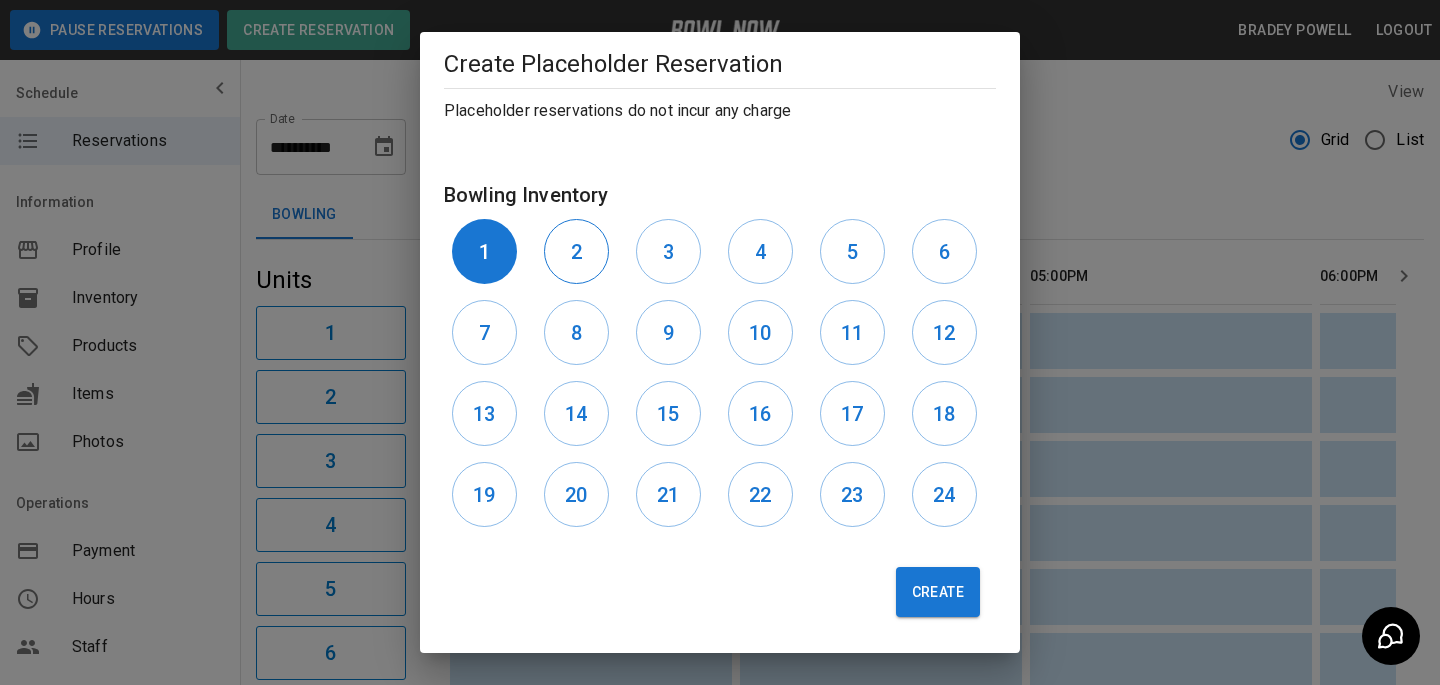 click on "2" at bounding box center [576, 252] 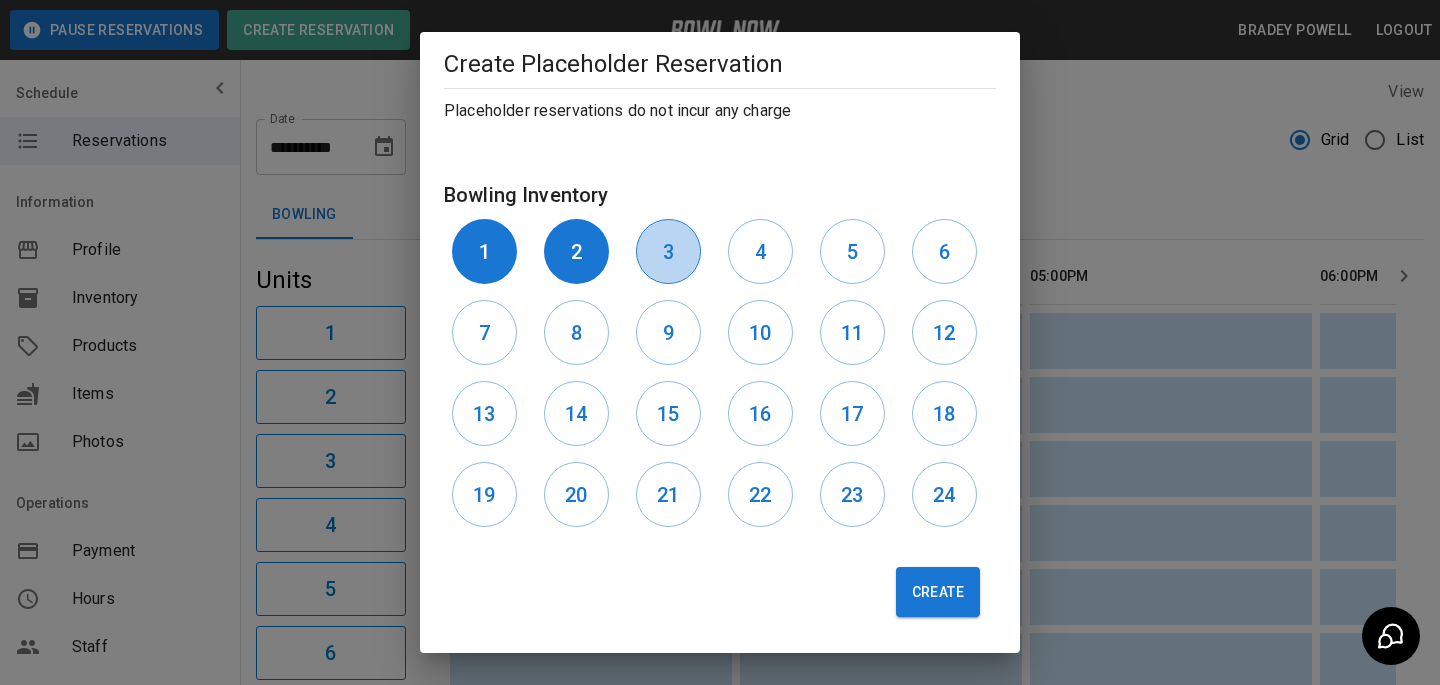 click on "3" at bounding box center [668, 252] 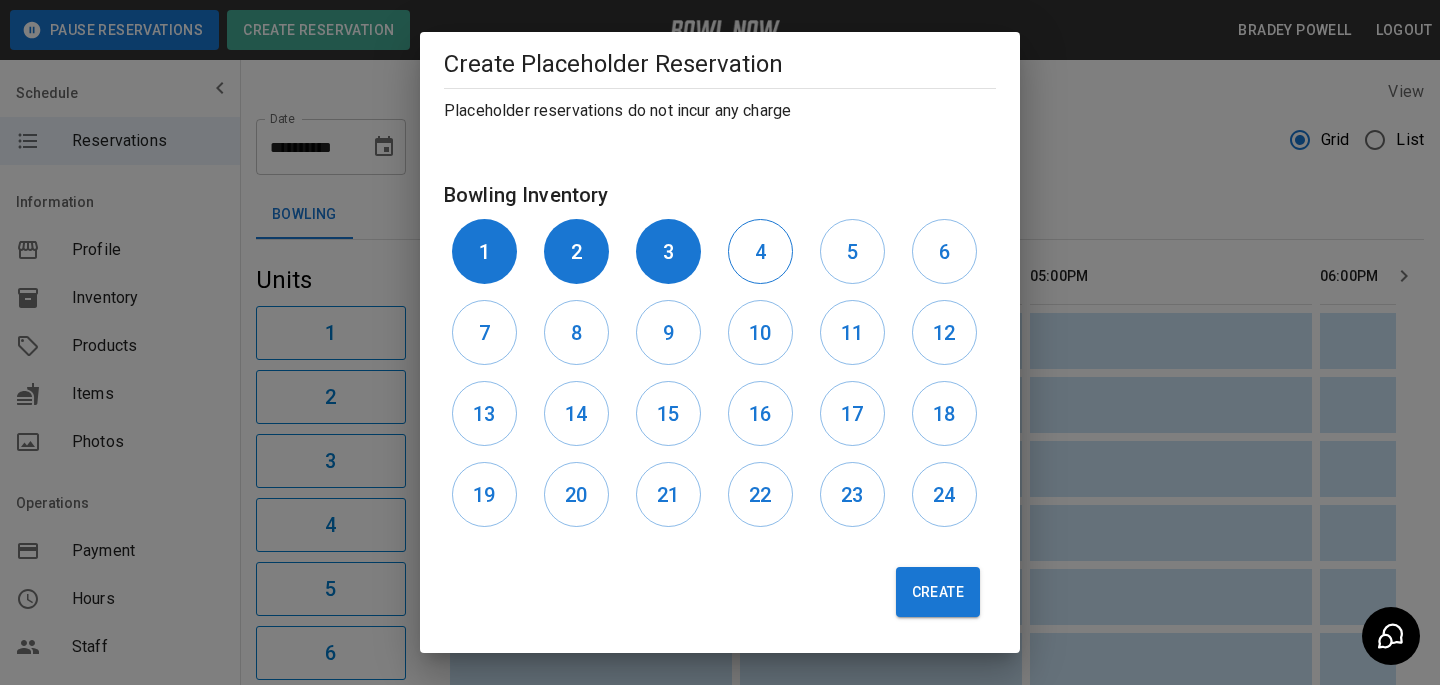 click on "4" at bounding box center [760, 251] 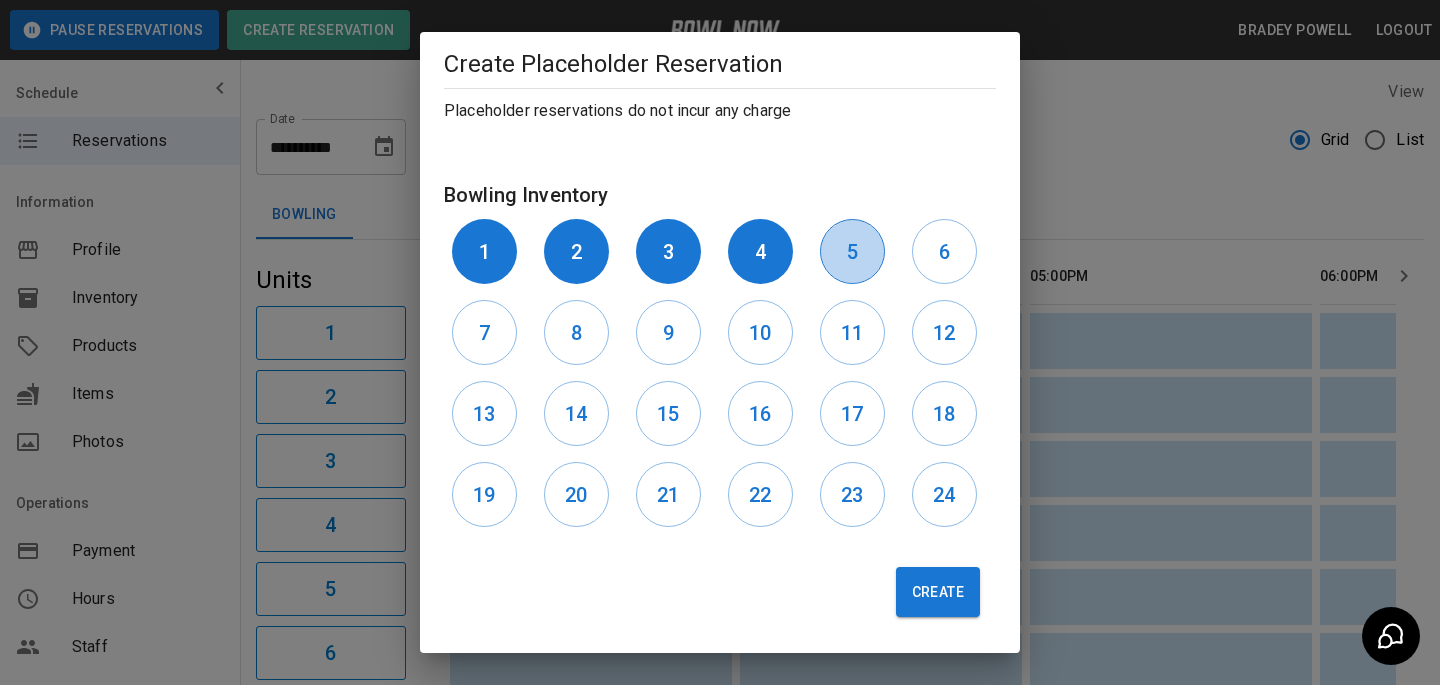 click on "5" at bounding box center [852, 251] 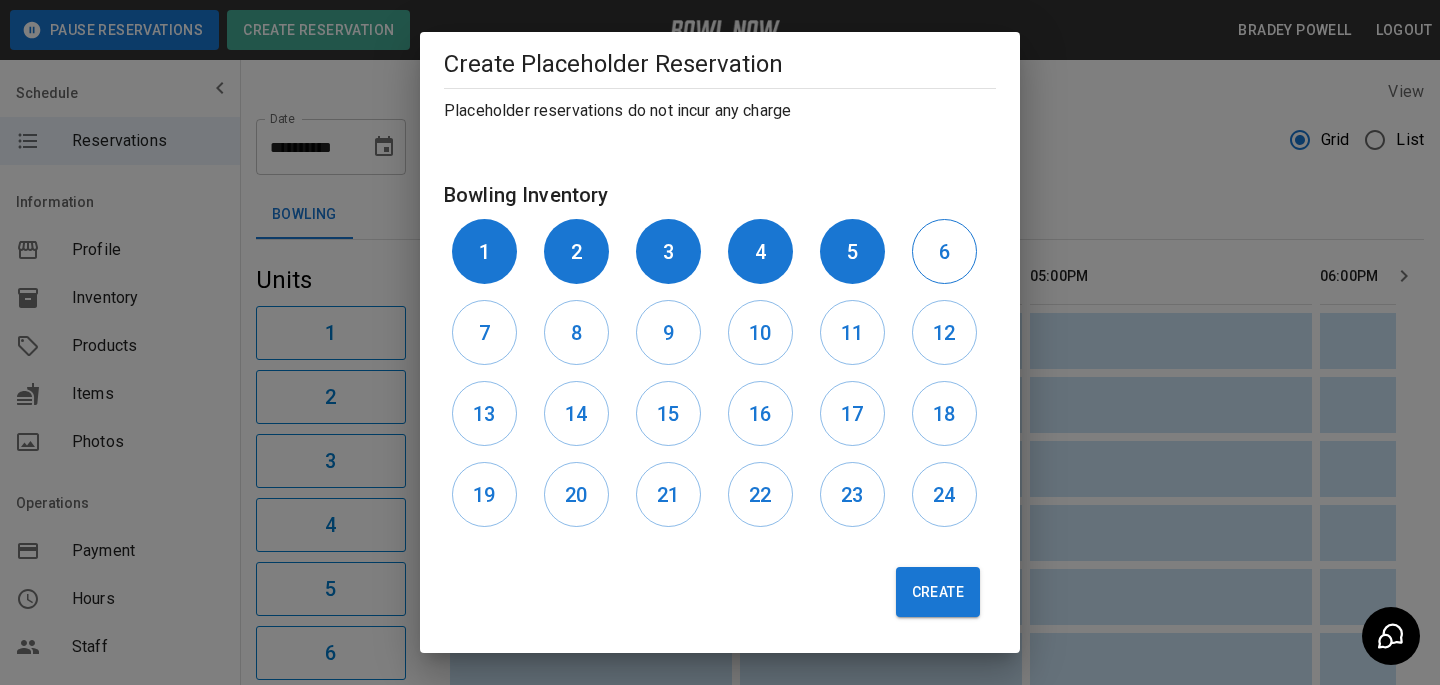 click on "6" at bounding box center [944, 251] 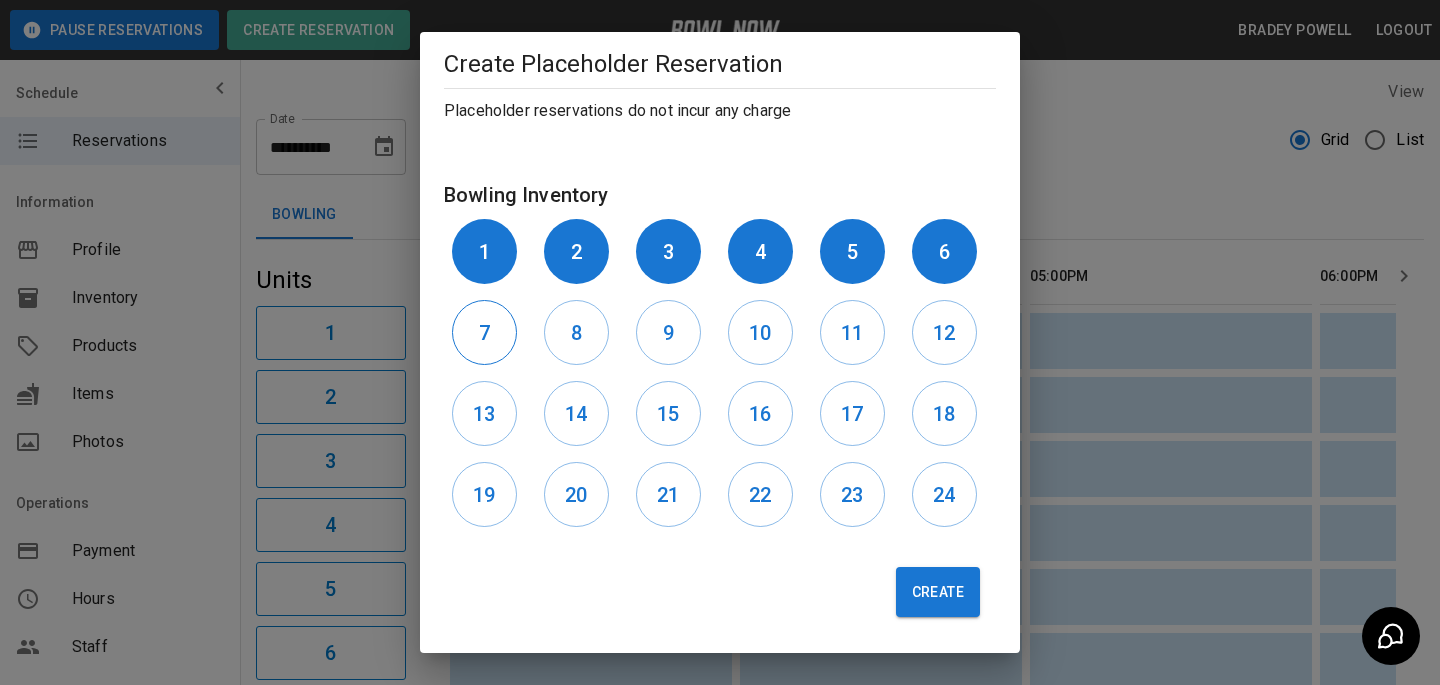click on "7" at bounding box center (484, 333) 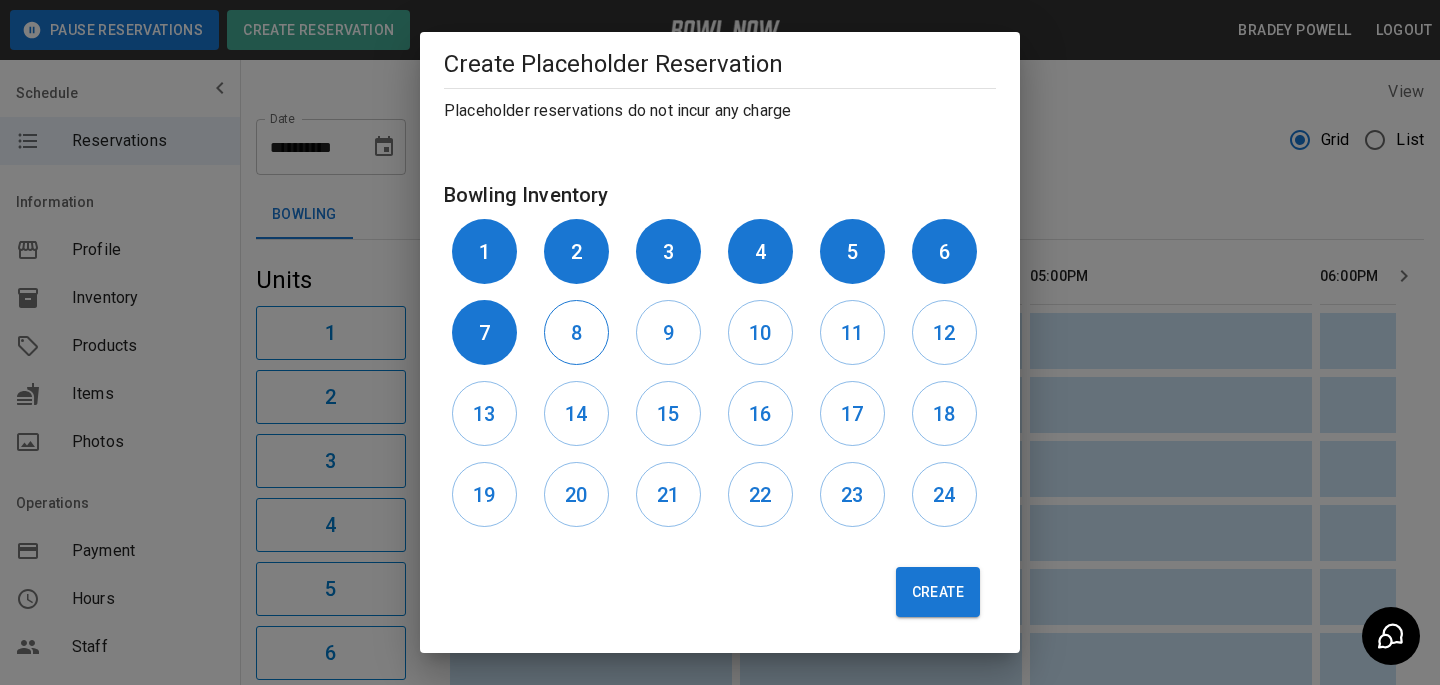 click on "8" at bounding box center [576, 333] 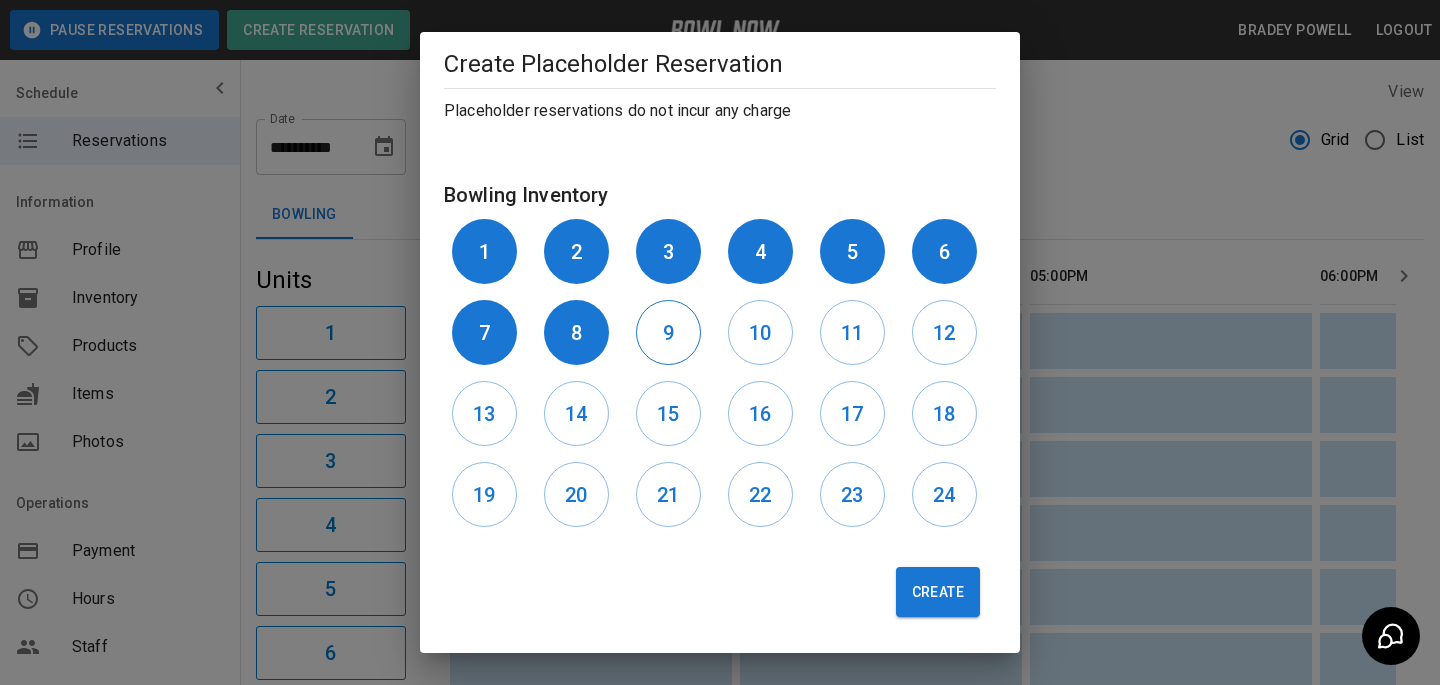 click on "9" at bounding box center [668, 332] 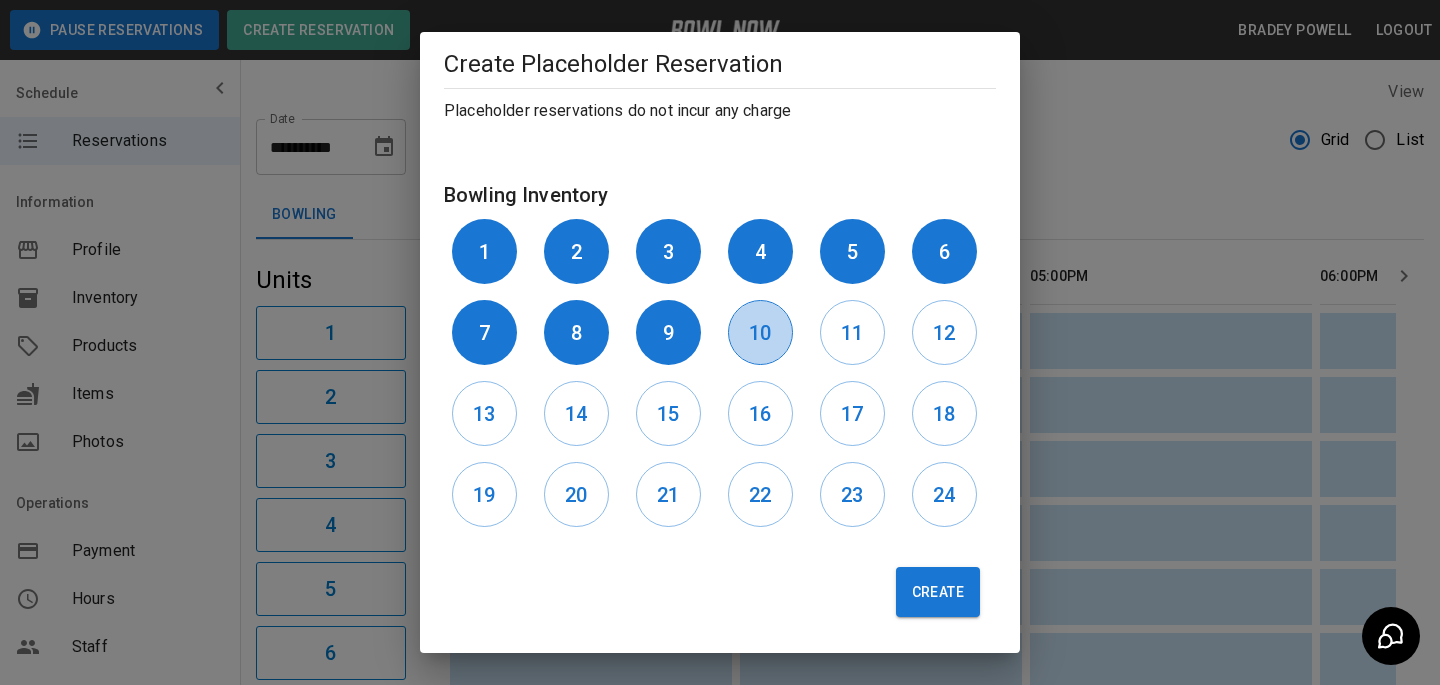 click on "10" at bounding box center [760, 333] 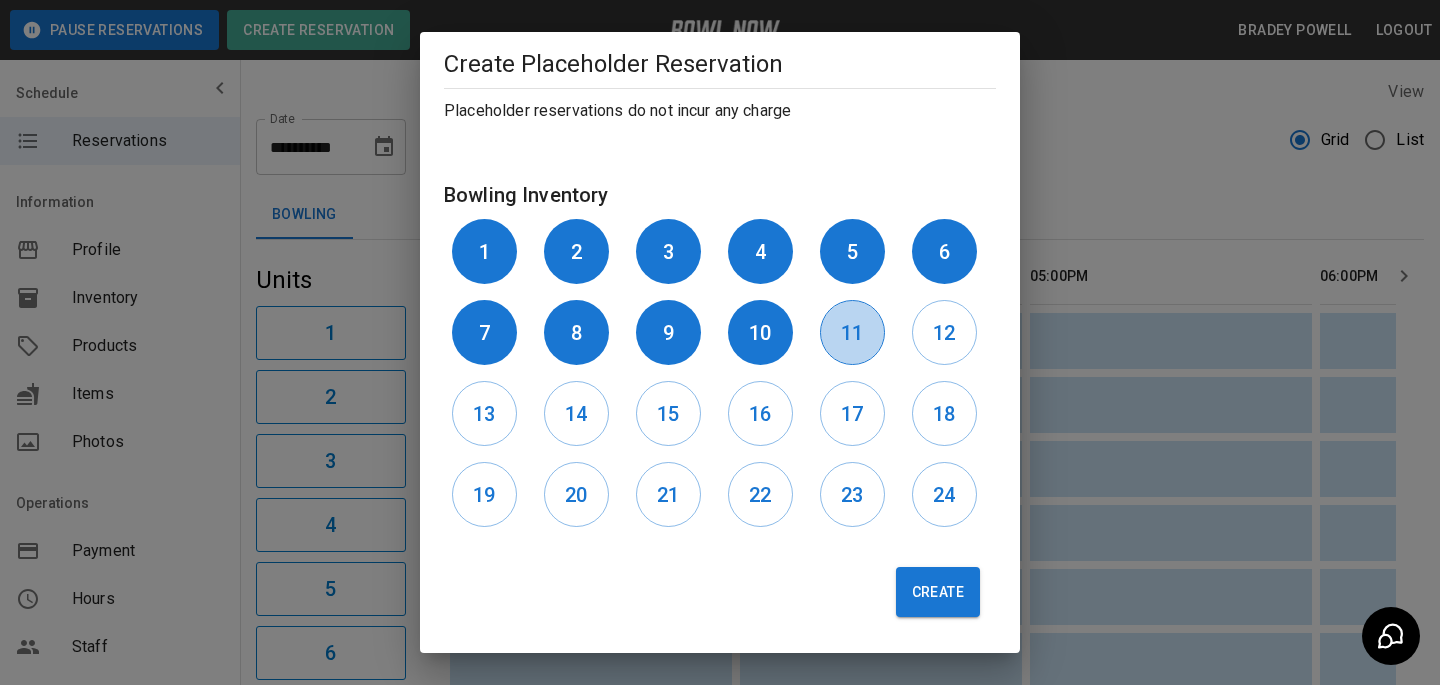 click on "11" at bounding box center [852, 332] 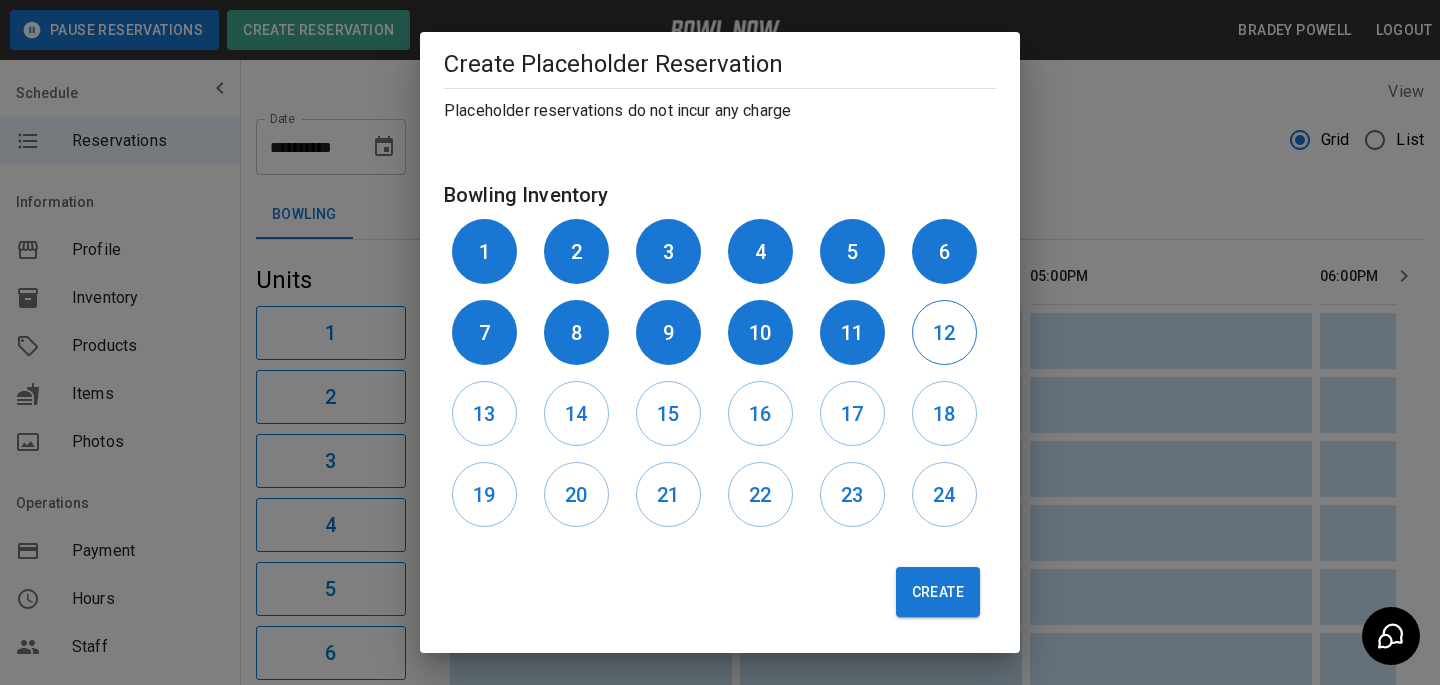 click on "12" at bounding box center (944, 333) 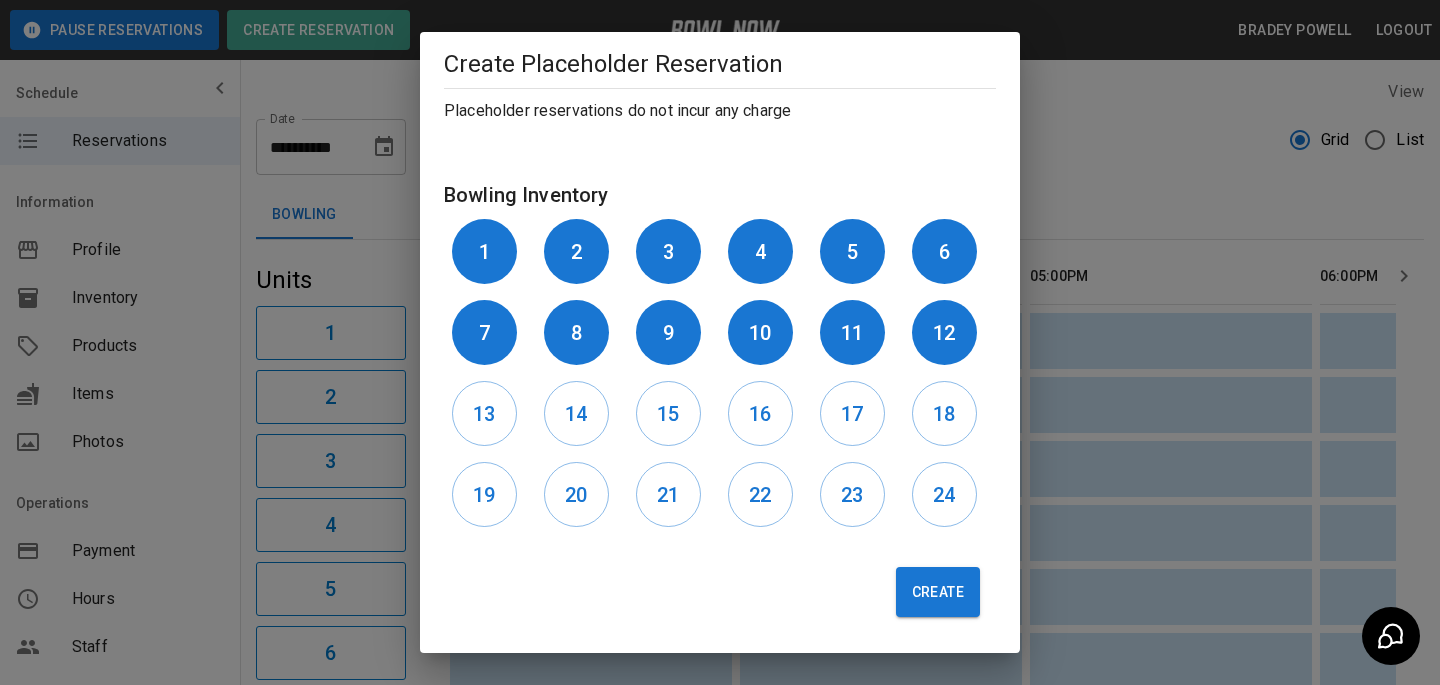 click on "13" at bounding box center [490, 413] 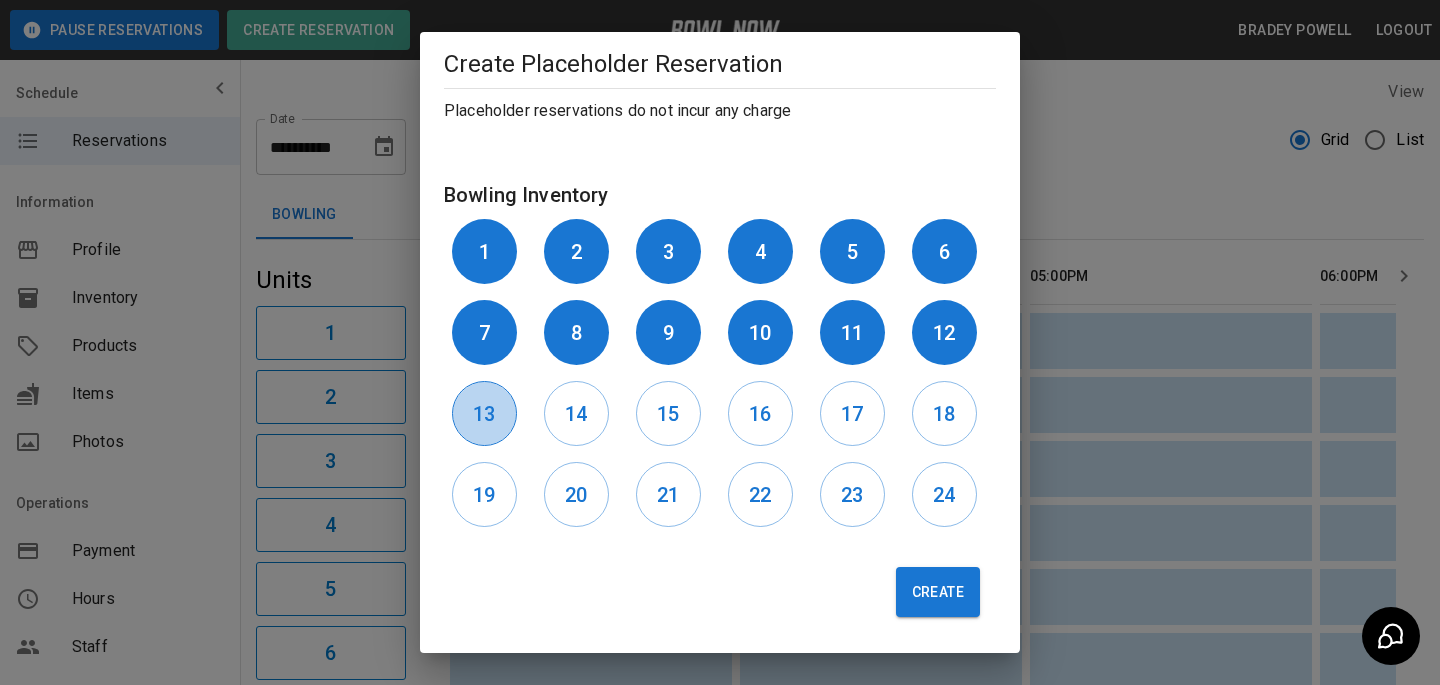 click on "13" at bounding box center [484, 414] 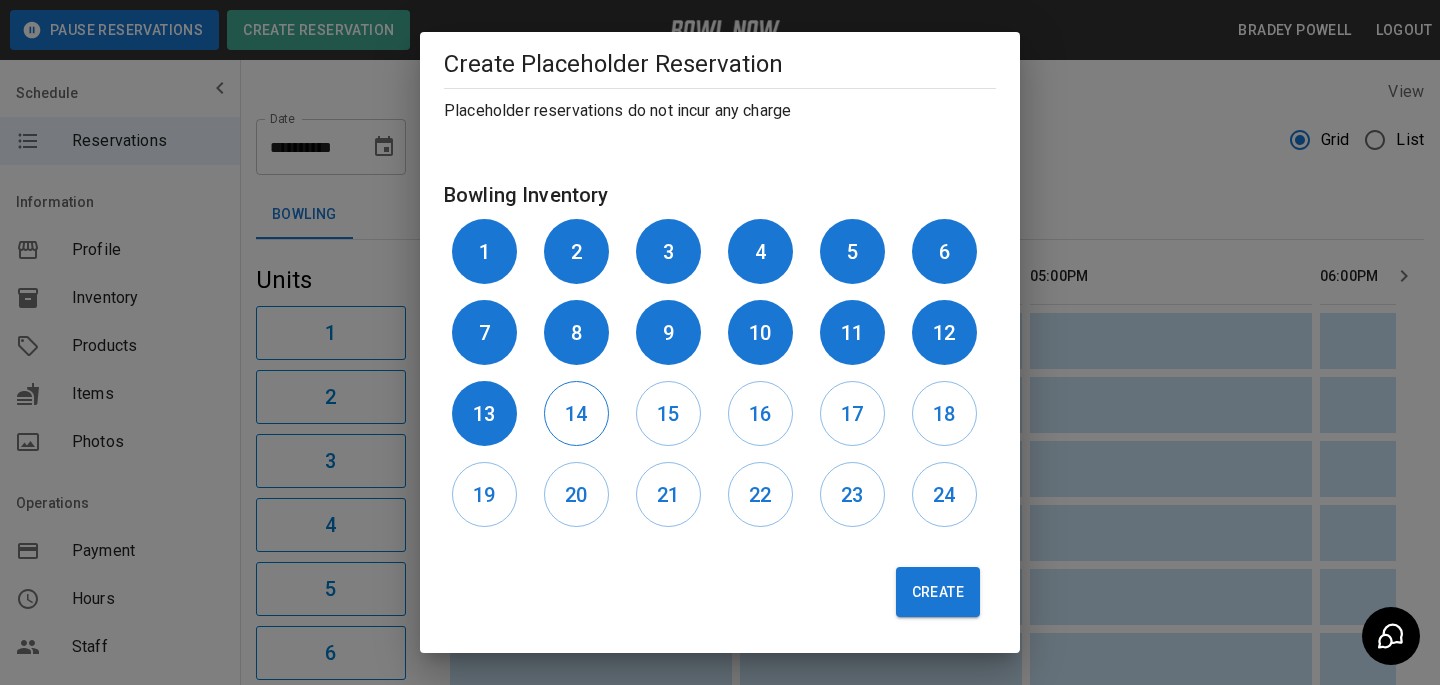 click on "14" at bounding box center [576, 414] 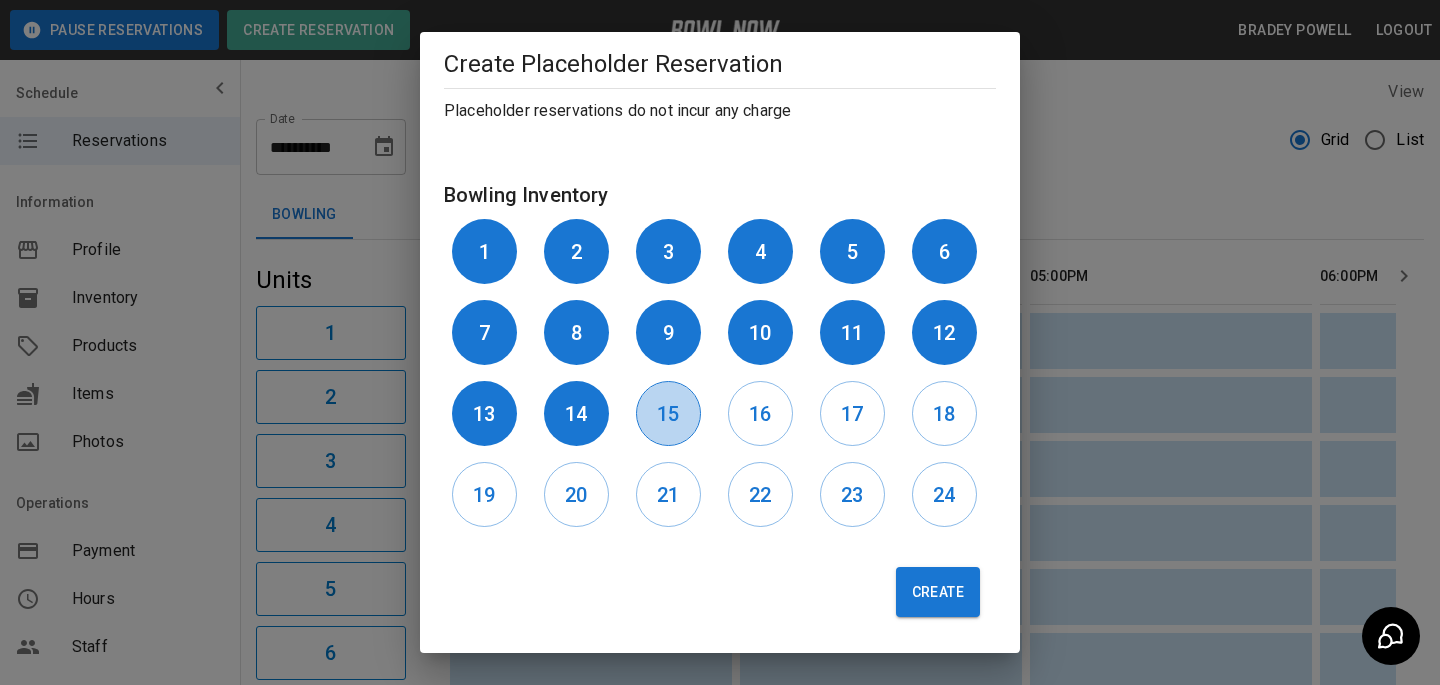 click on "15" at bounding box center [668, 413] 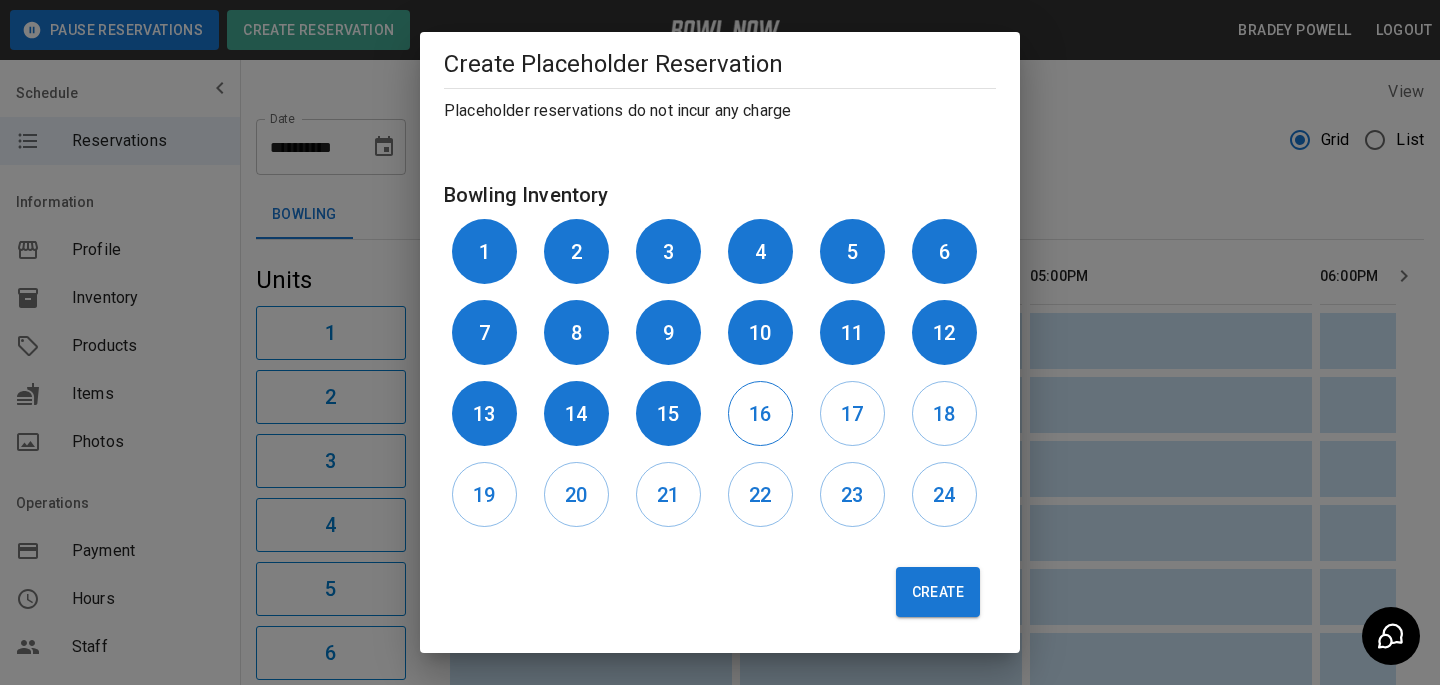 click on "16" at bounding box center (760, 414) 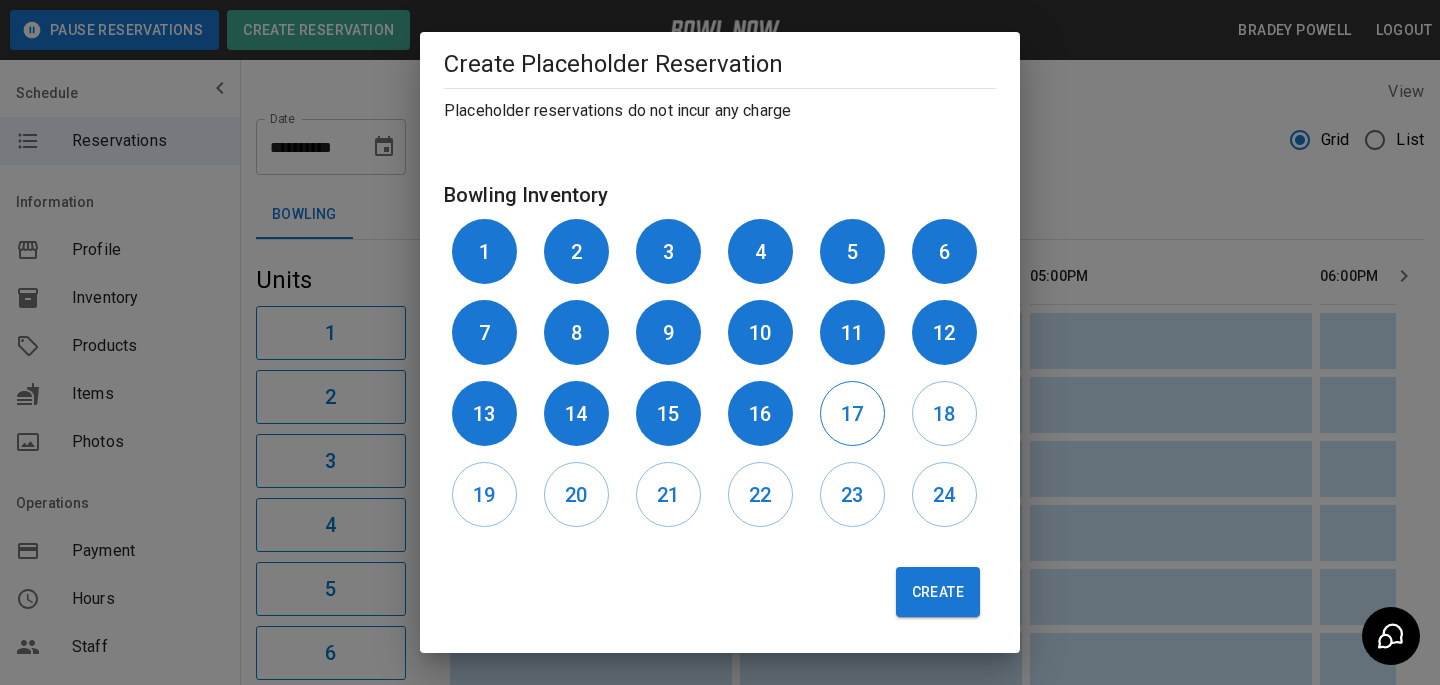 click on "17" at bounding box center [852, 413] 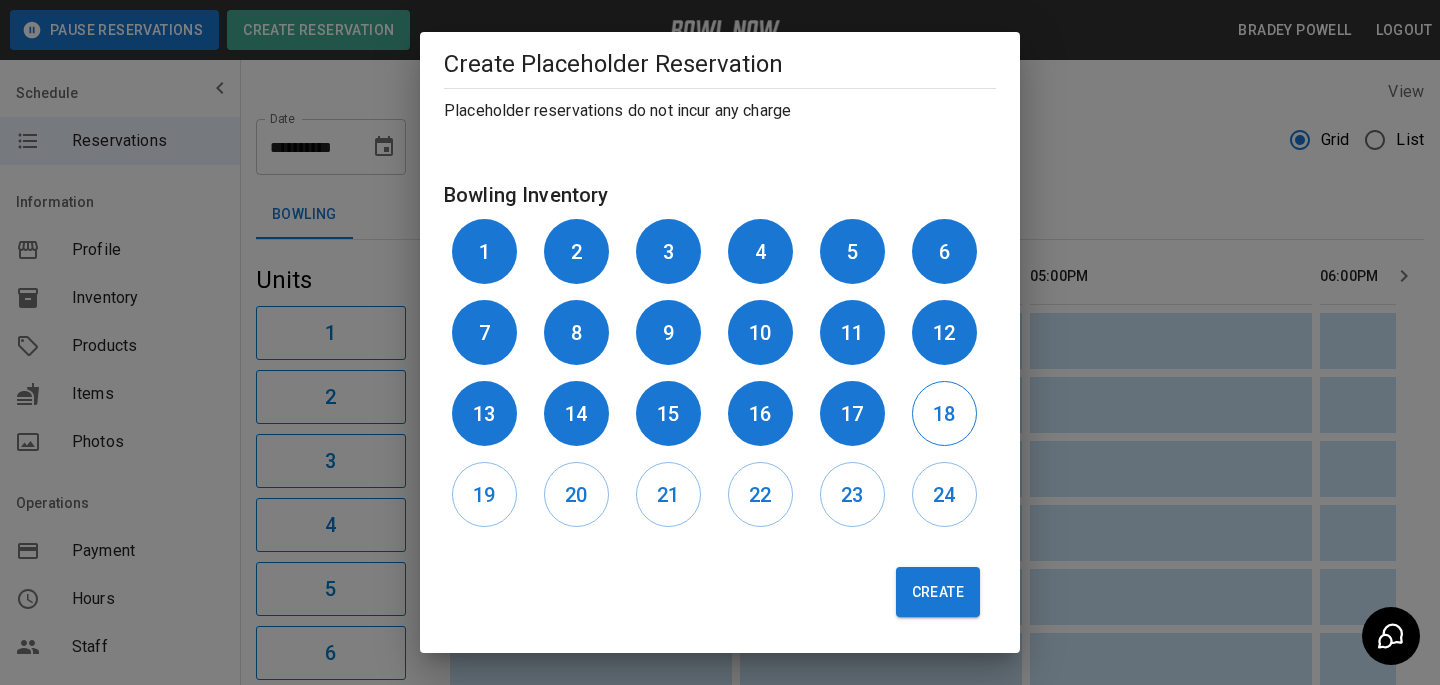 click on "18" at bounding box center (944, 414) 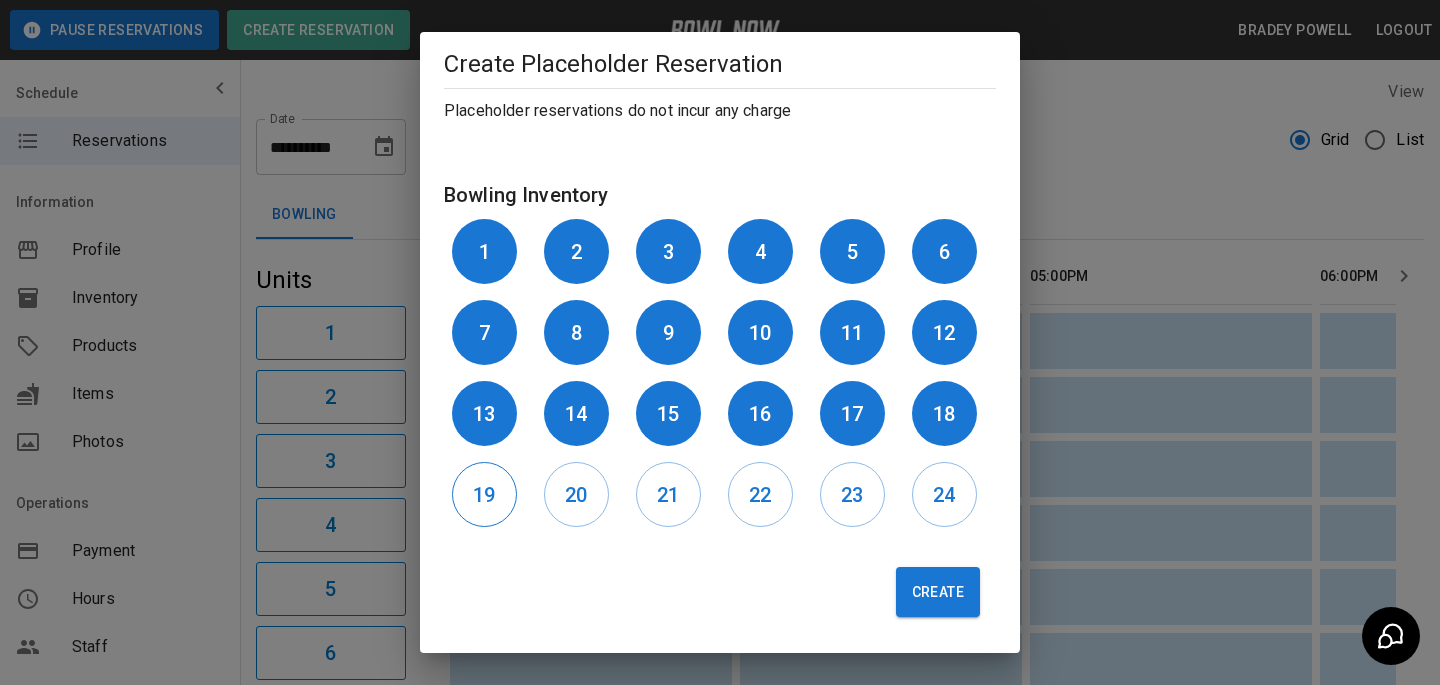 click on "19" at bounding box center [484, 494] 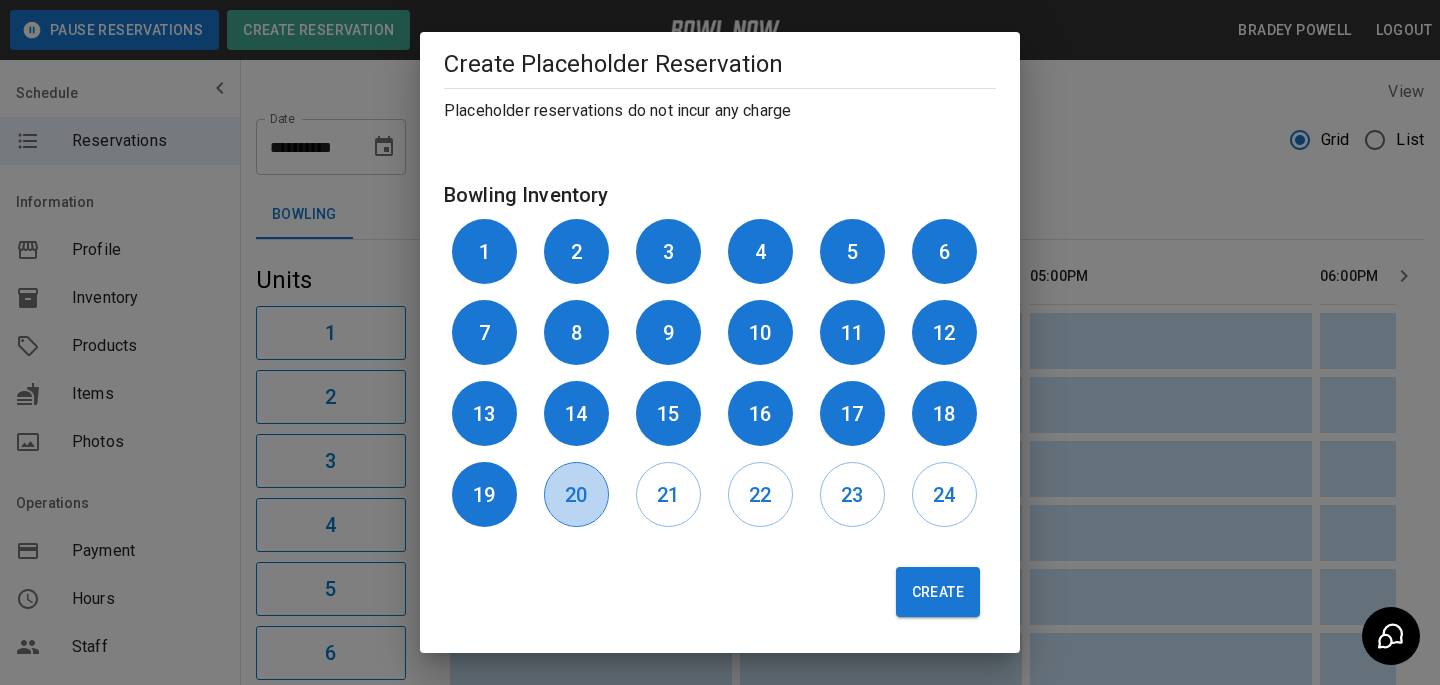 click on "20" at bounding box center [576, 495] 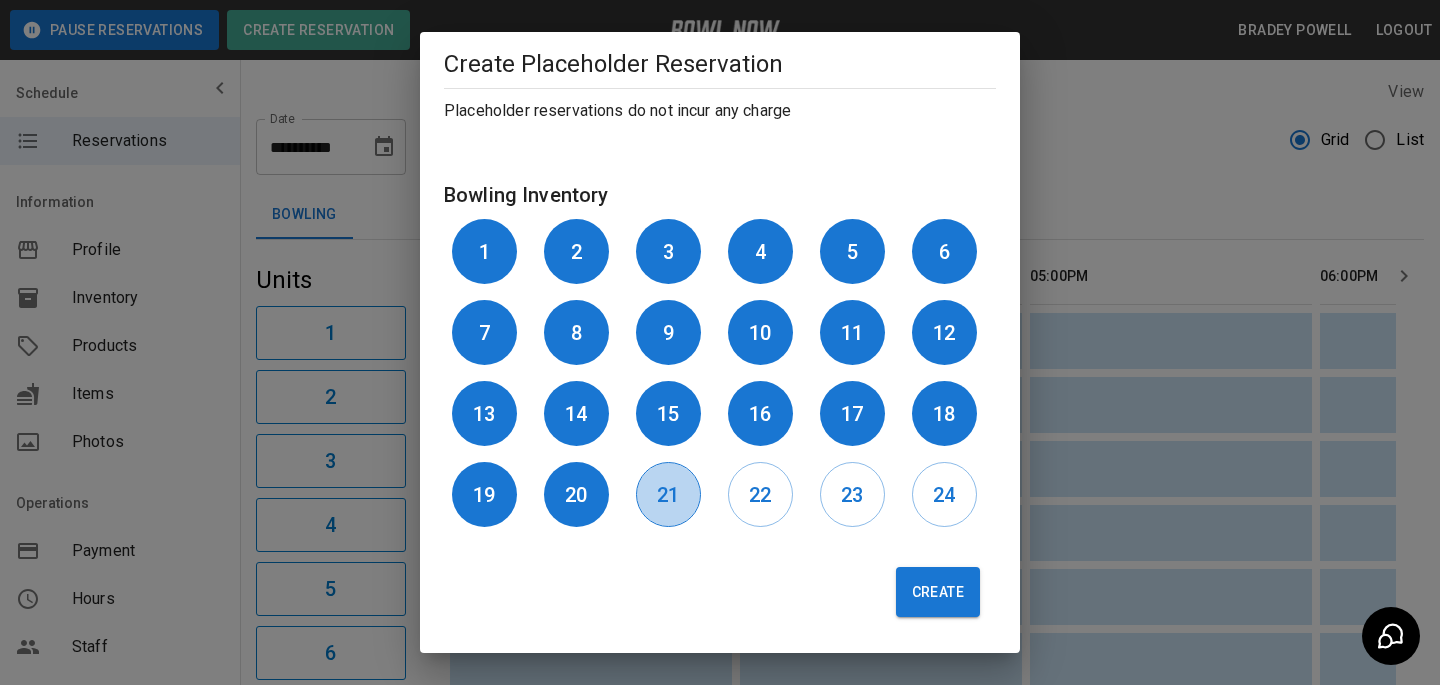 click on "21" at bounding box center (668, 494) 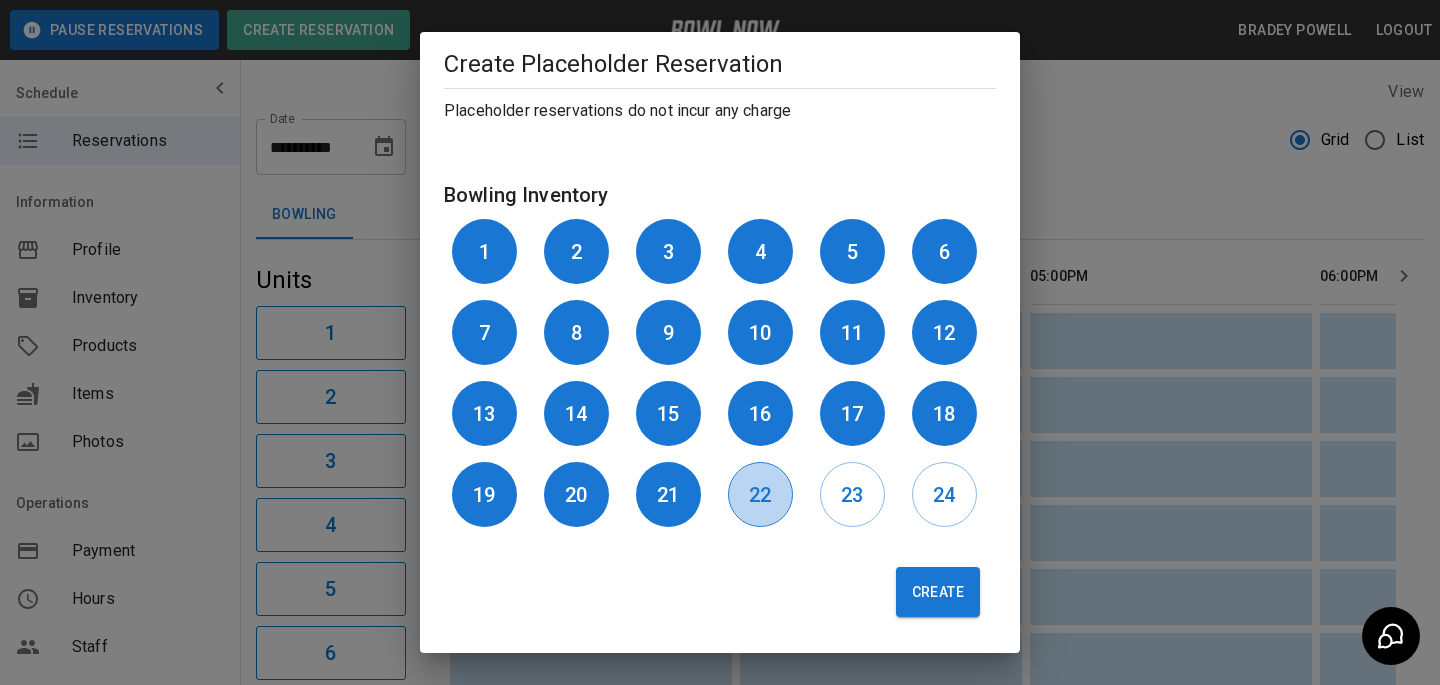 click on "22" at bounding box center [760, 495] 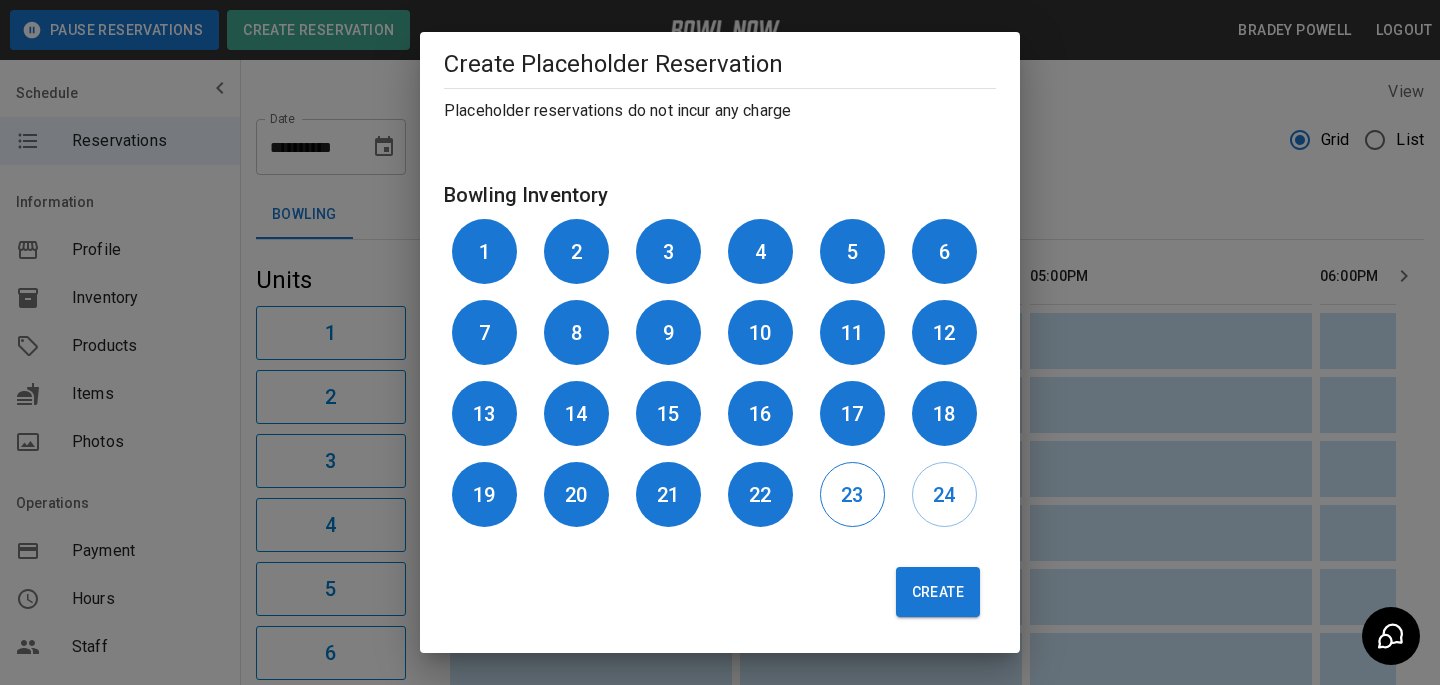click on "23" at bounding box center (852, 494) 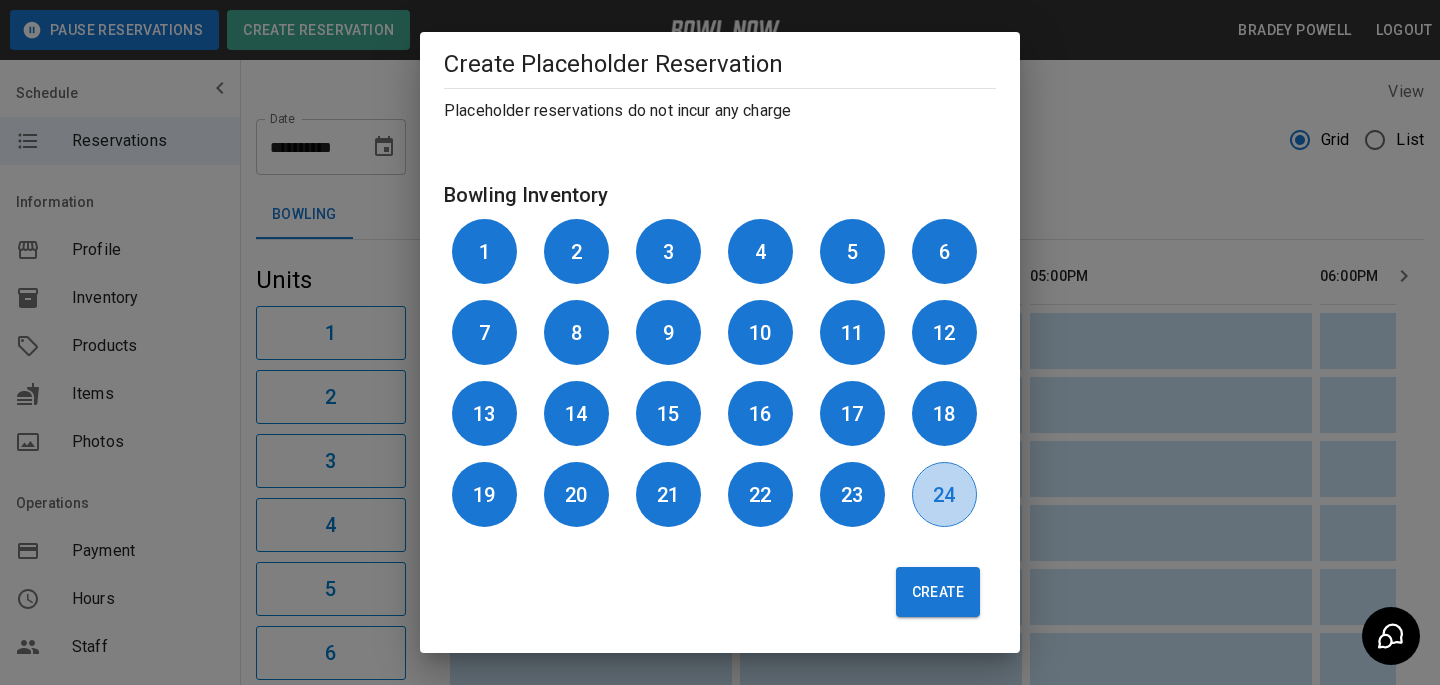 click on "24" at bounding box center [944, 494] 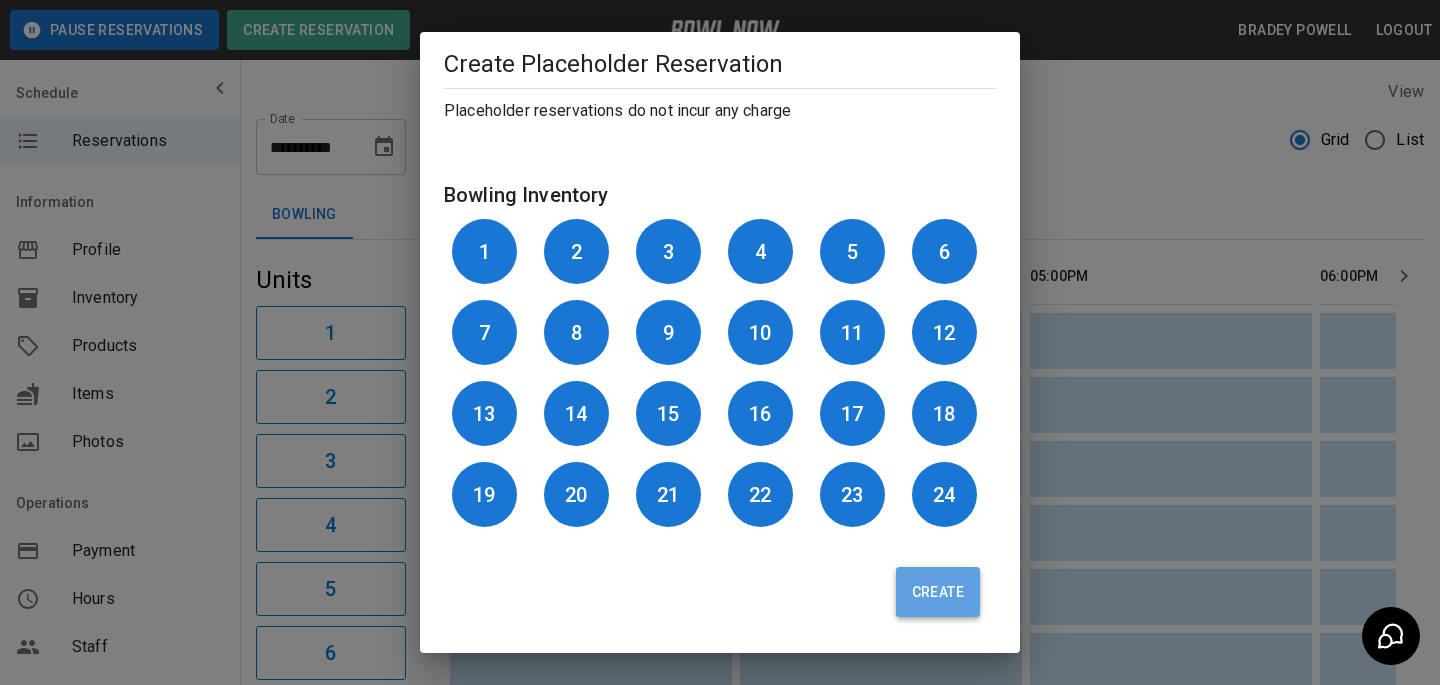 click on "Create" at bounding box center (938, 592) 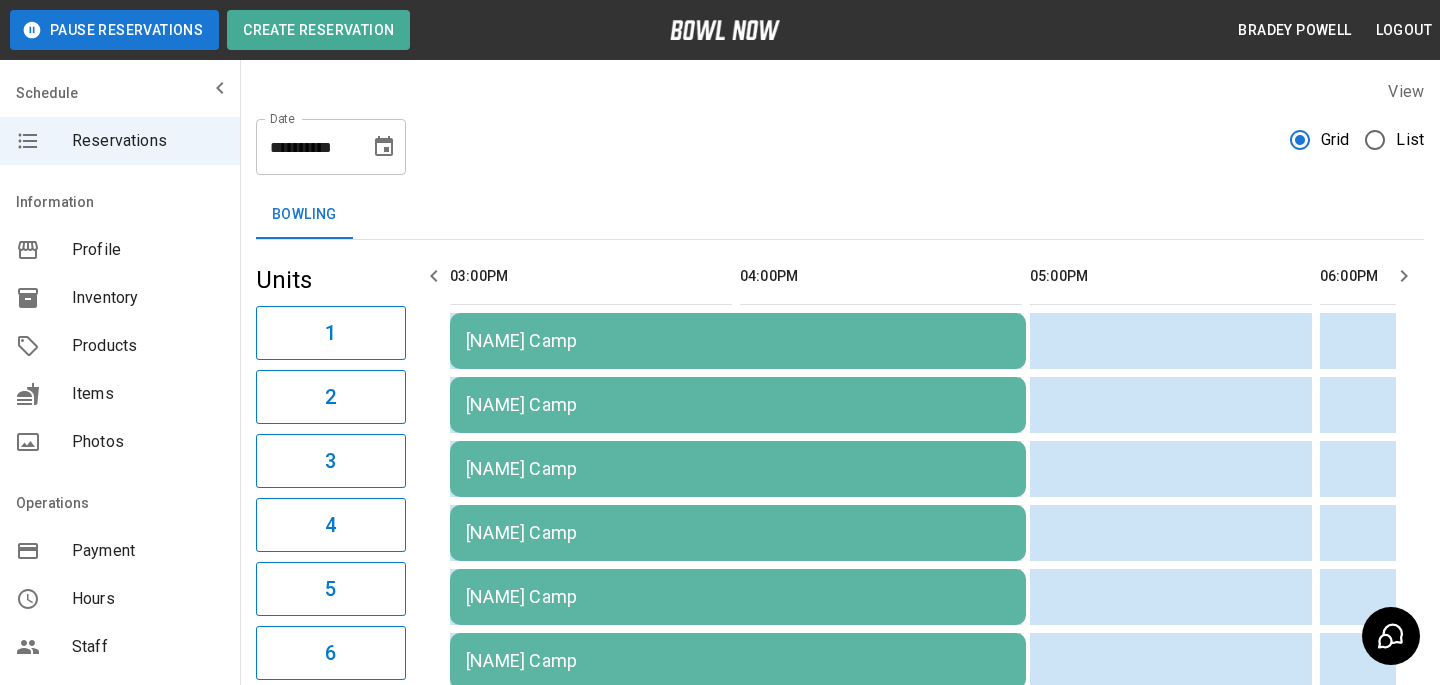 type 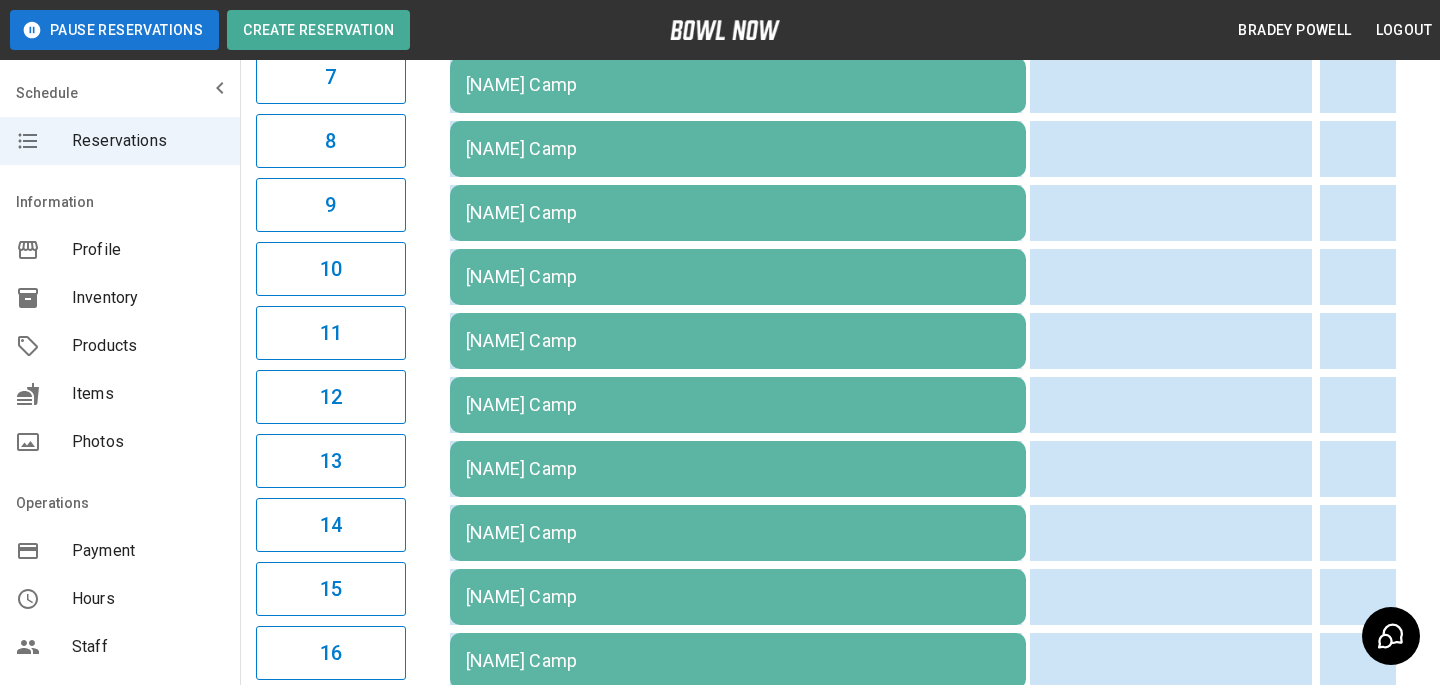 scroll, scrollTop: 0, scrollLeft: 0, axis: both 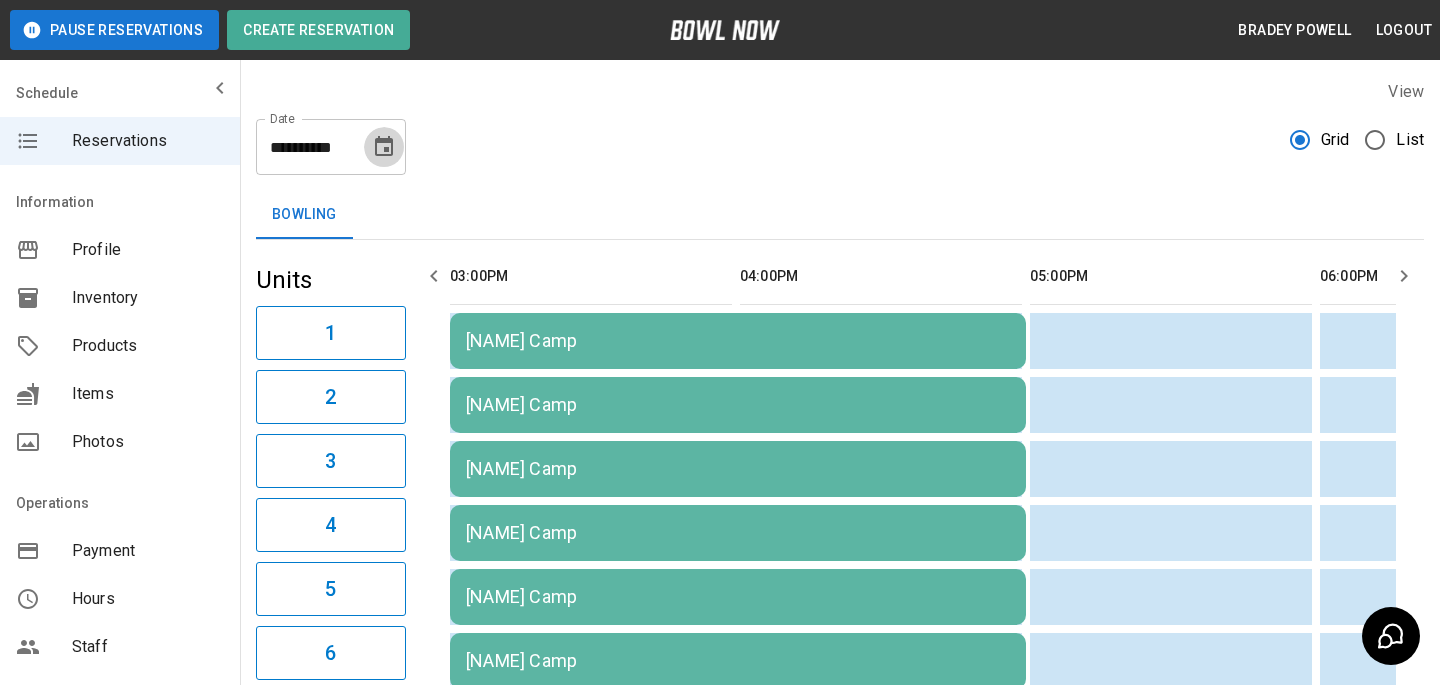 click 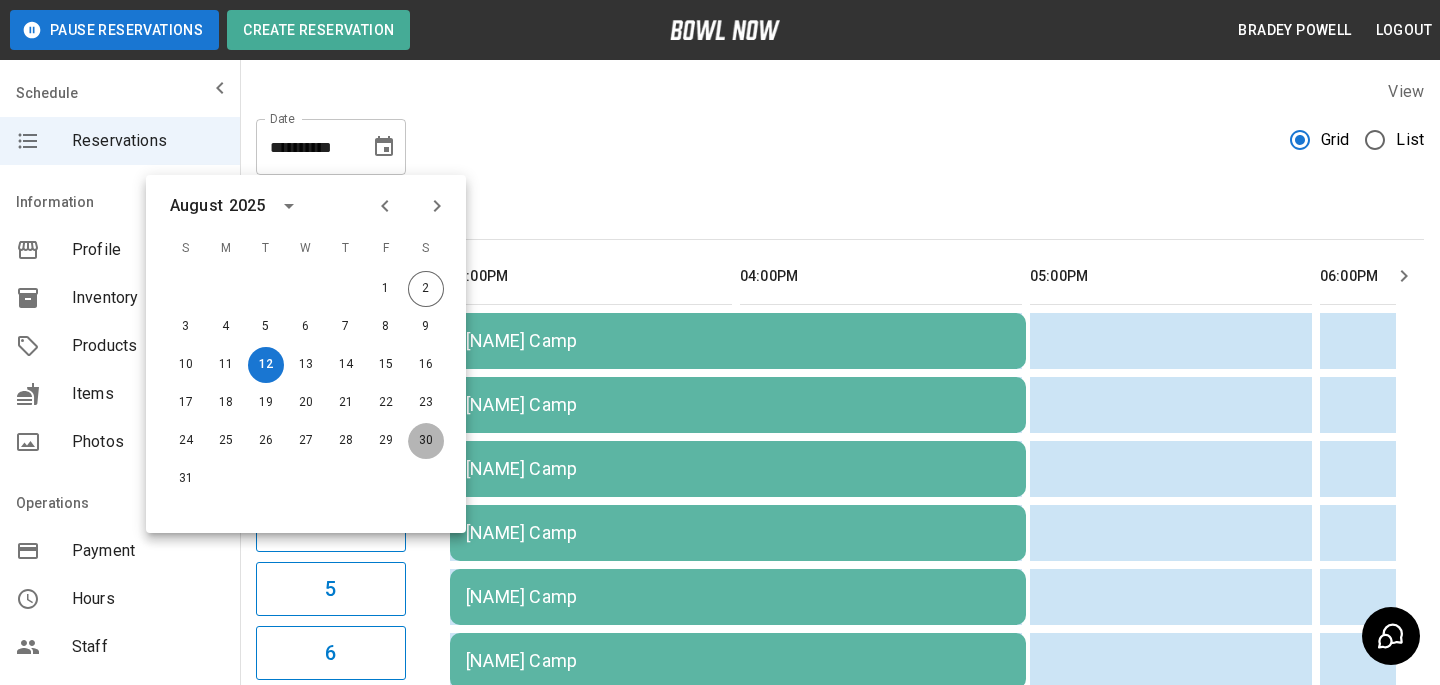 click on "30" at bounding box center [426, 441] 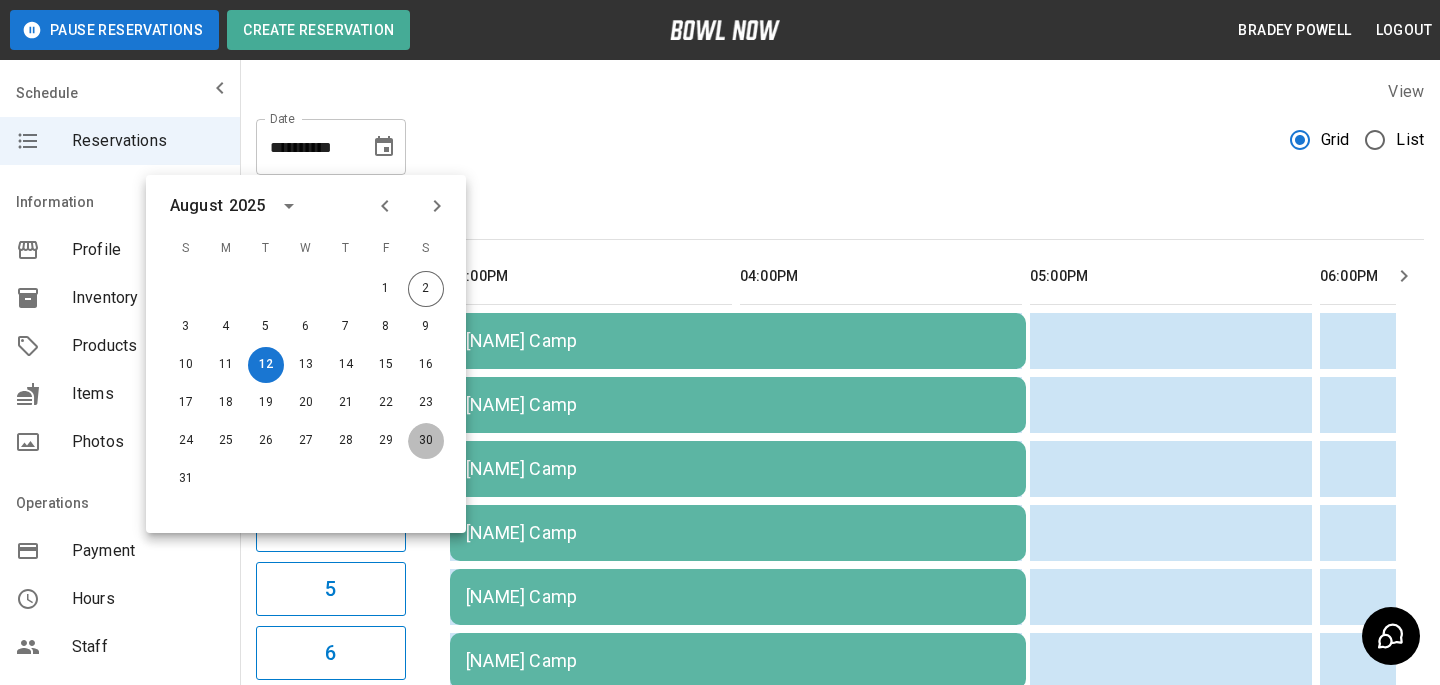 type on "**********" 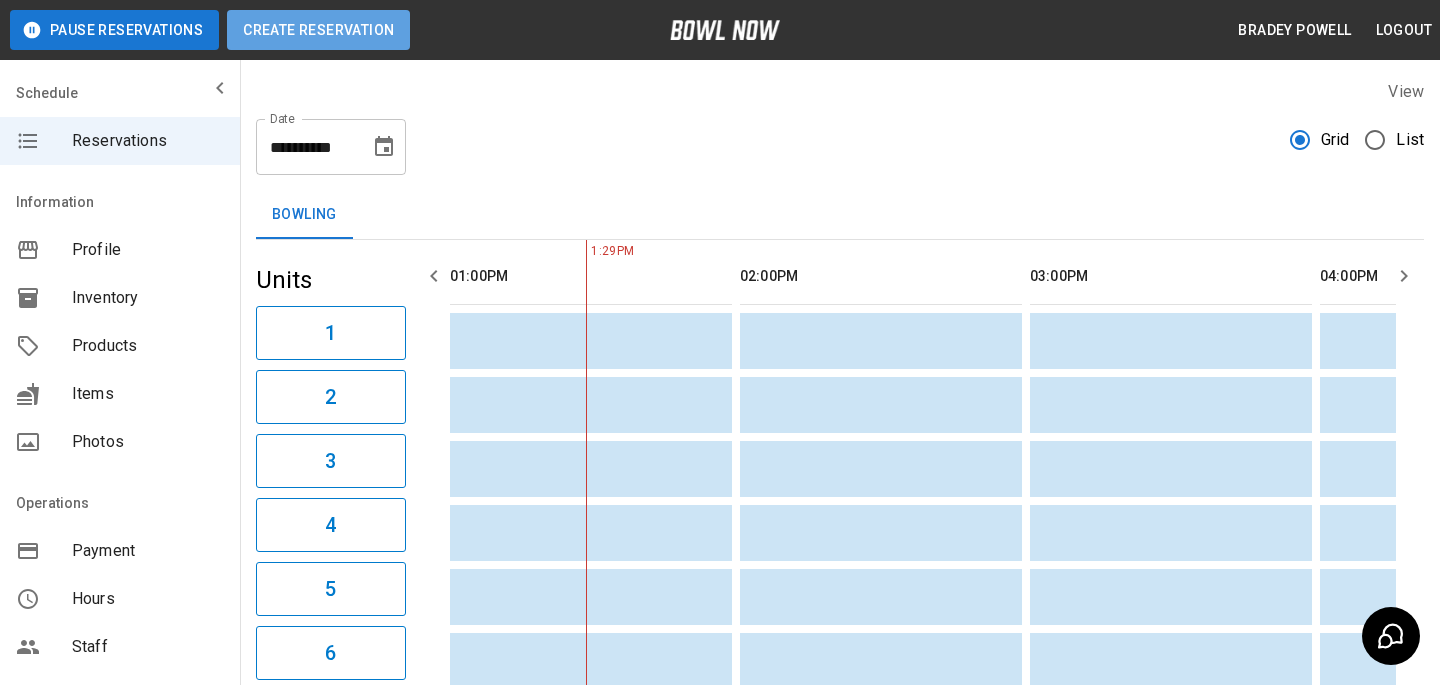 click on "Create Reservation" at bounding box center (318, 30) 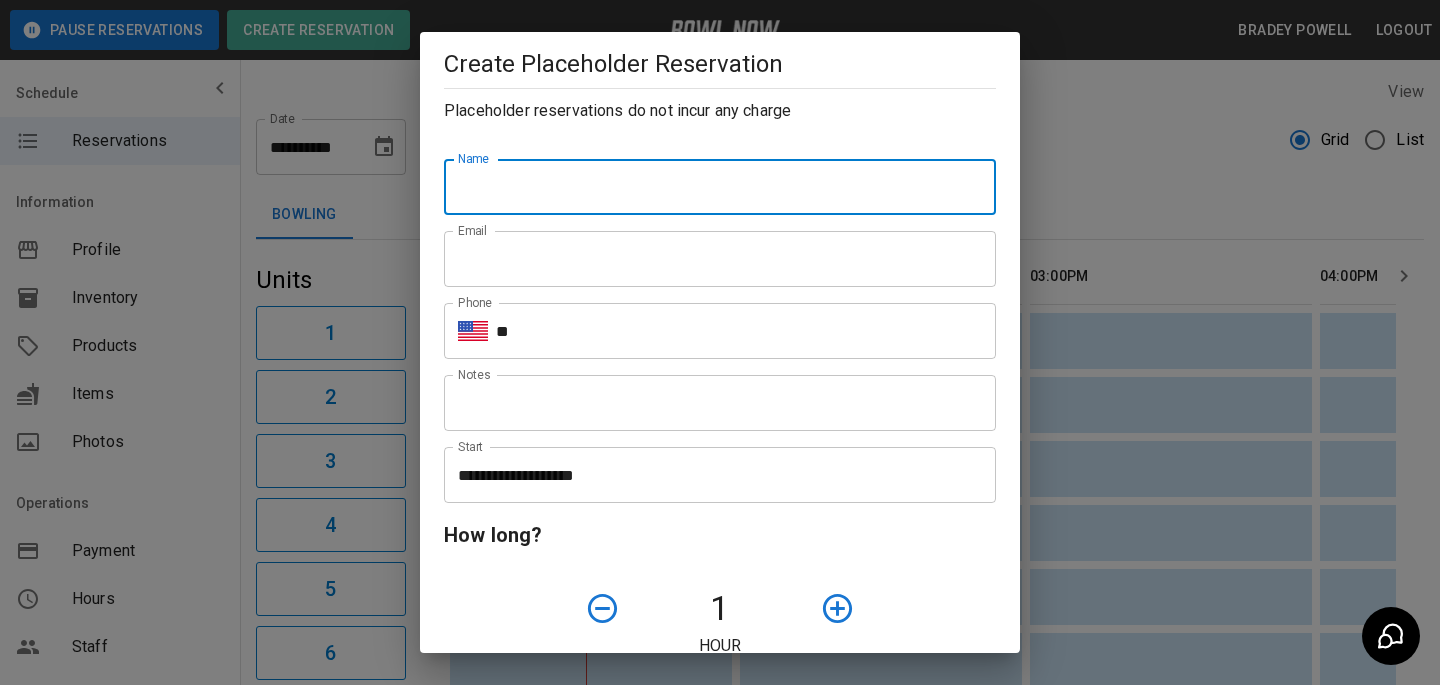 click on "Name" at bounding box center (720, 187) 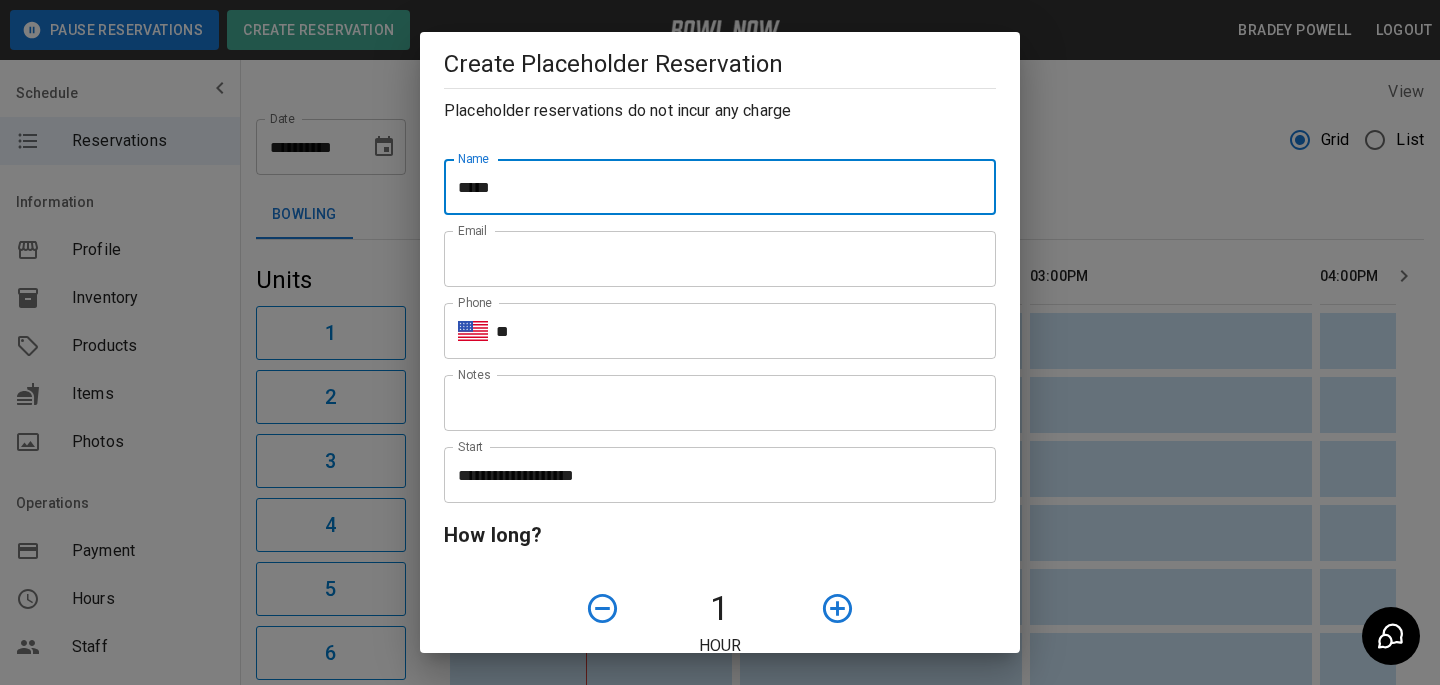 type on "*****" 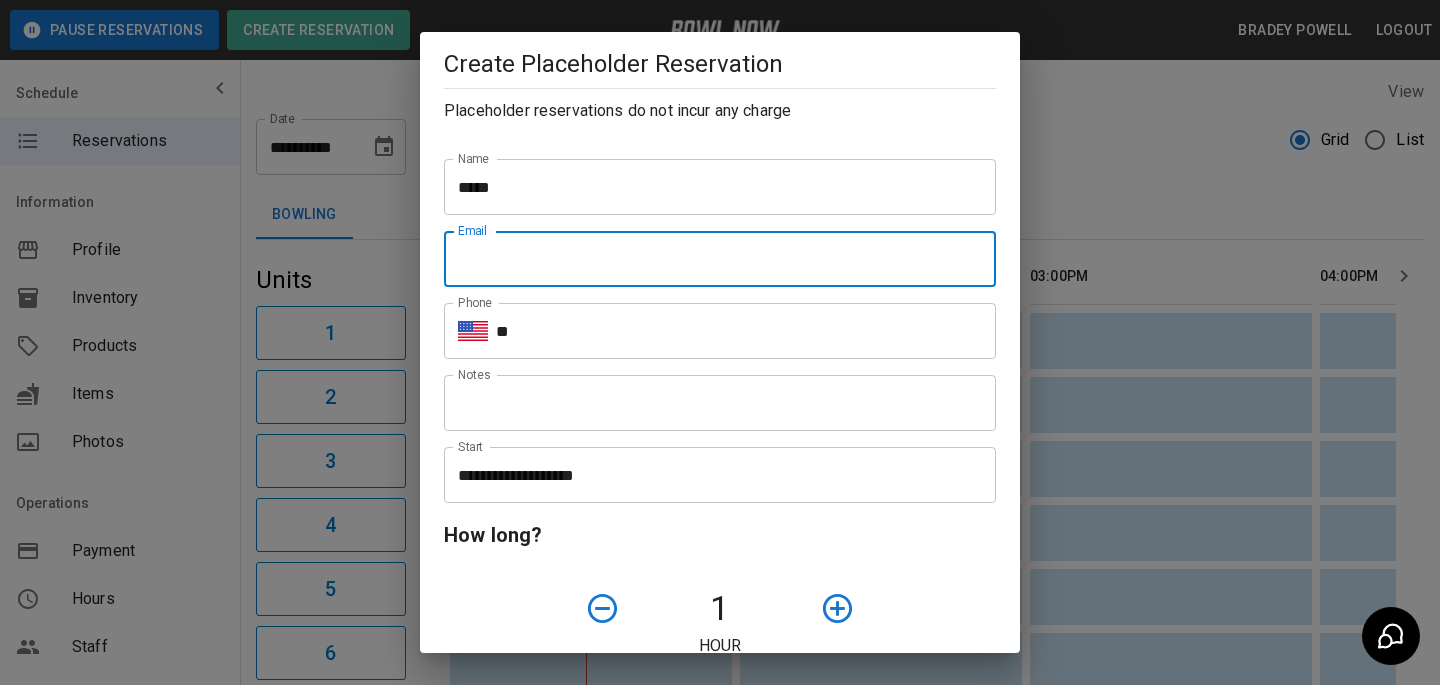 click on "Email" at bounding box center (720, 259) 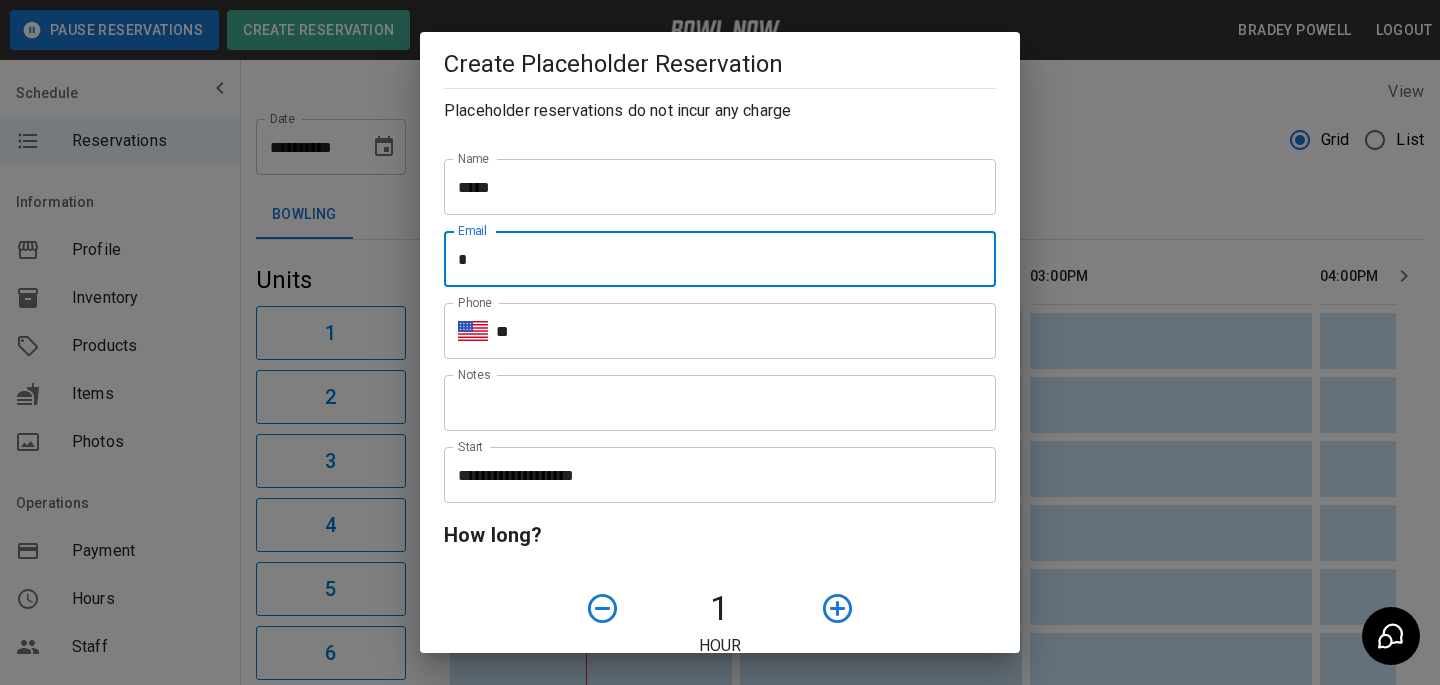 type on "**********" 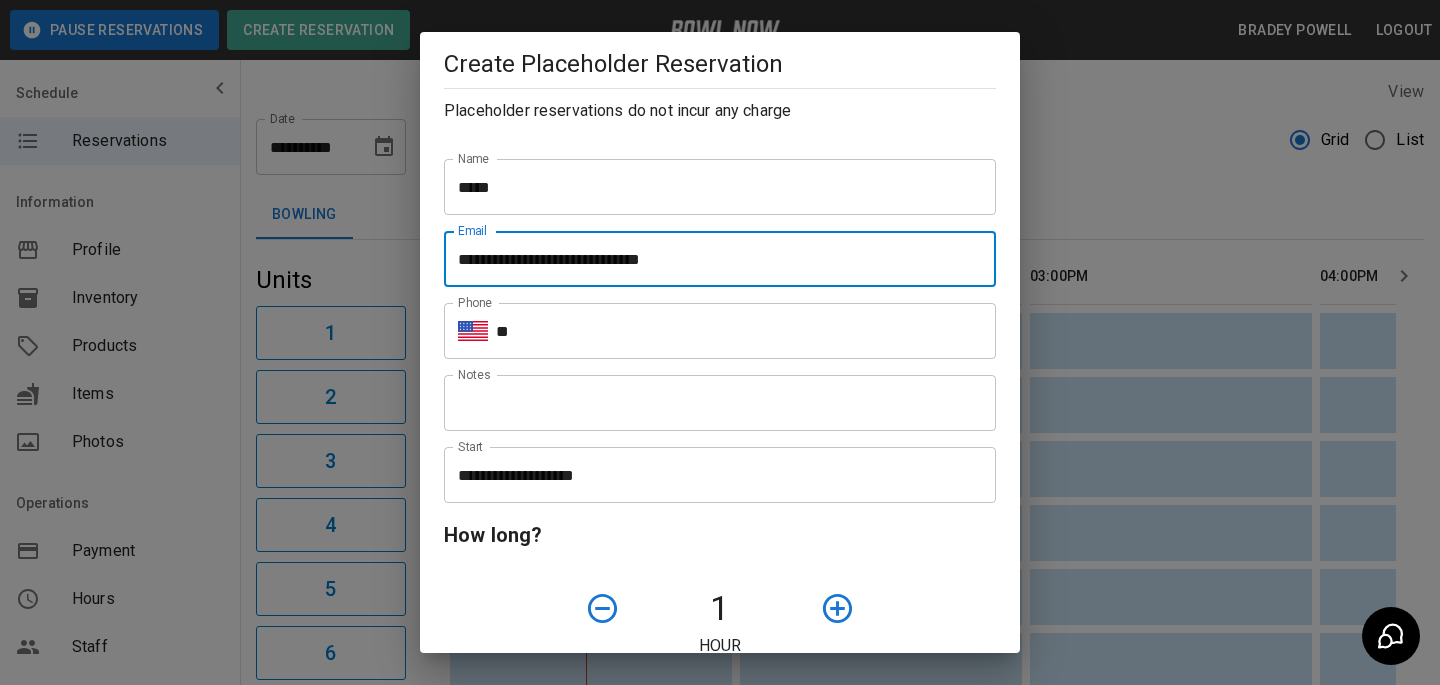 click on "**" at bounding box center [746, 331] 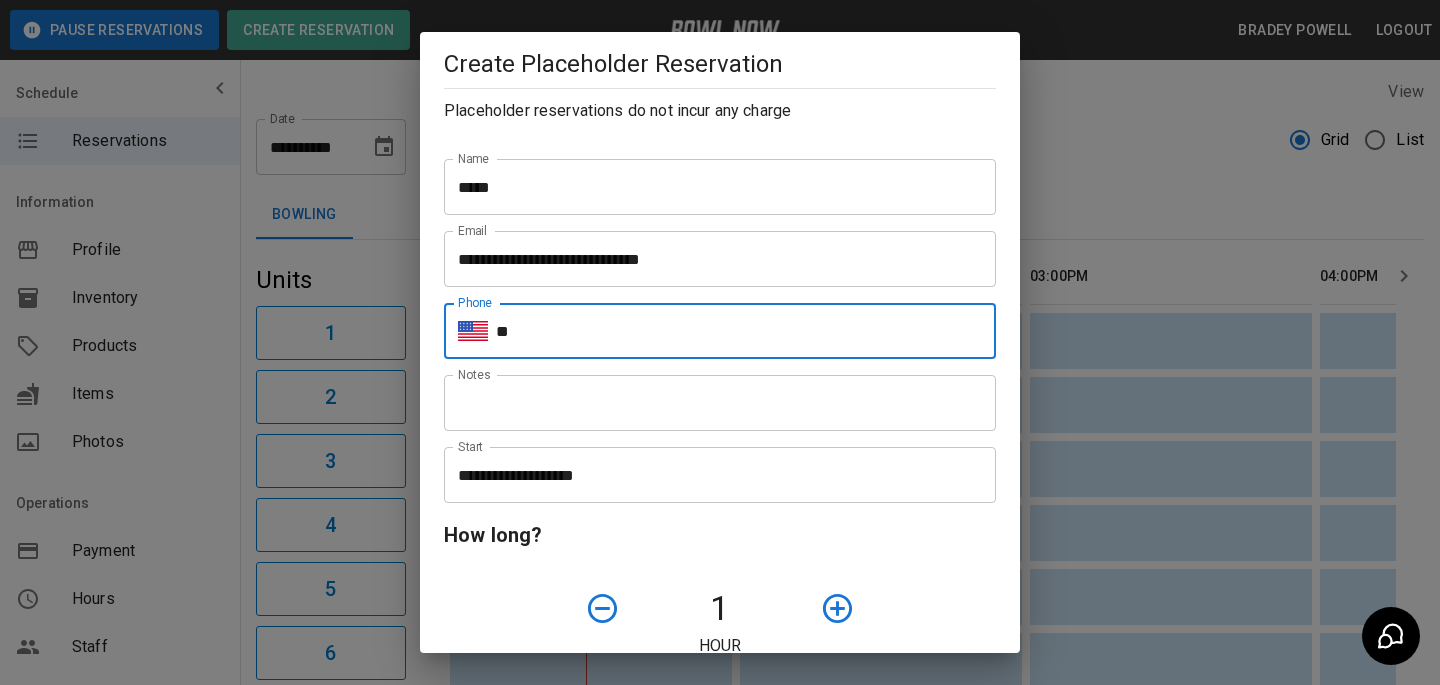 type on "**********" 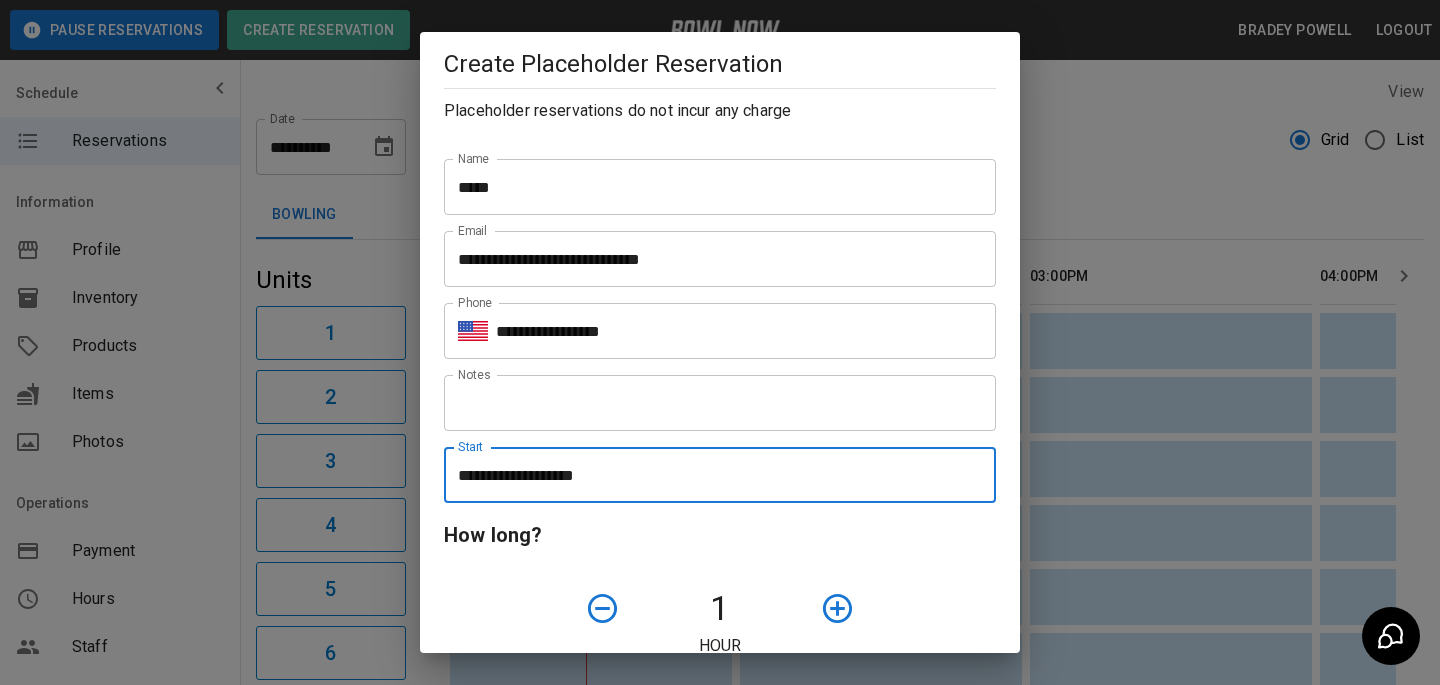 click on "**********" at bounding box center (713, 475) 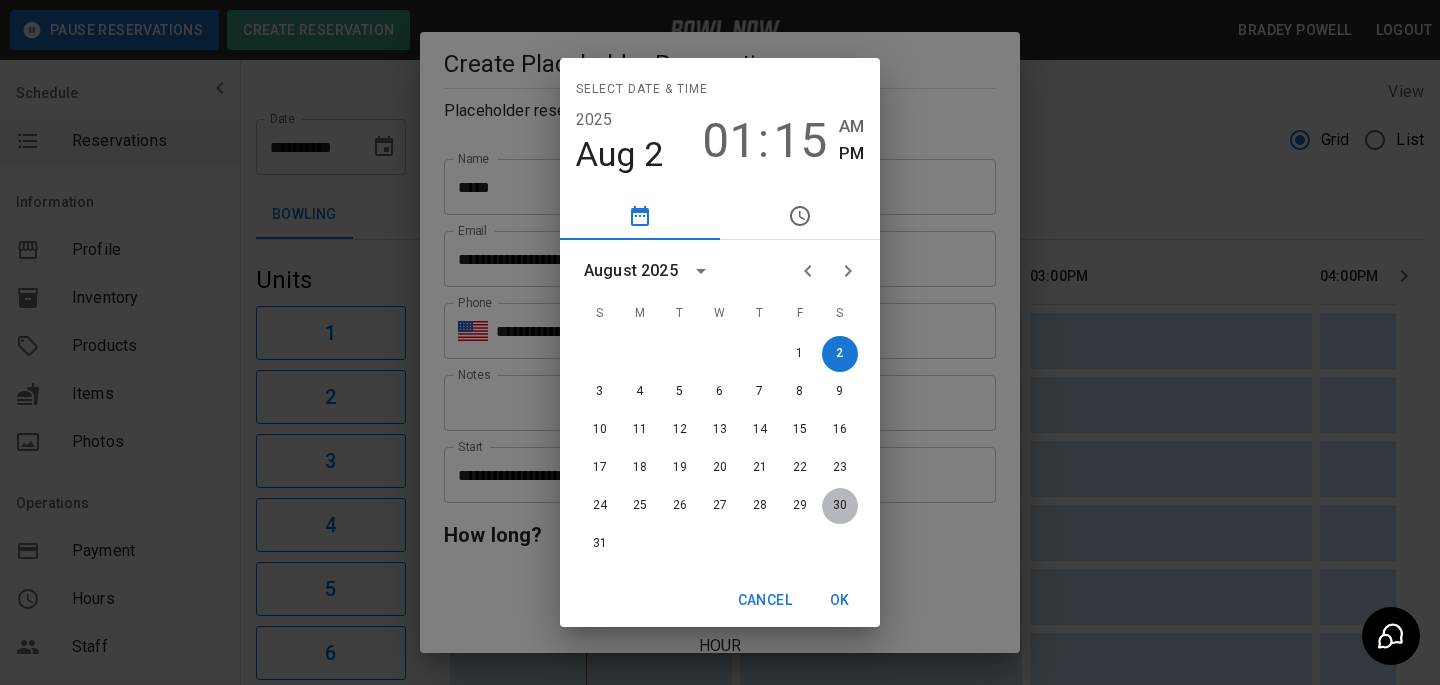 click on "30" at bounding box center [840, 506] 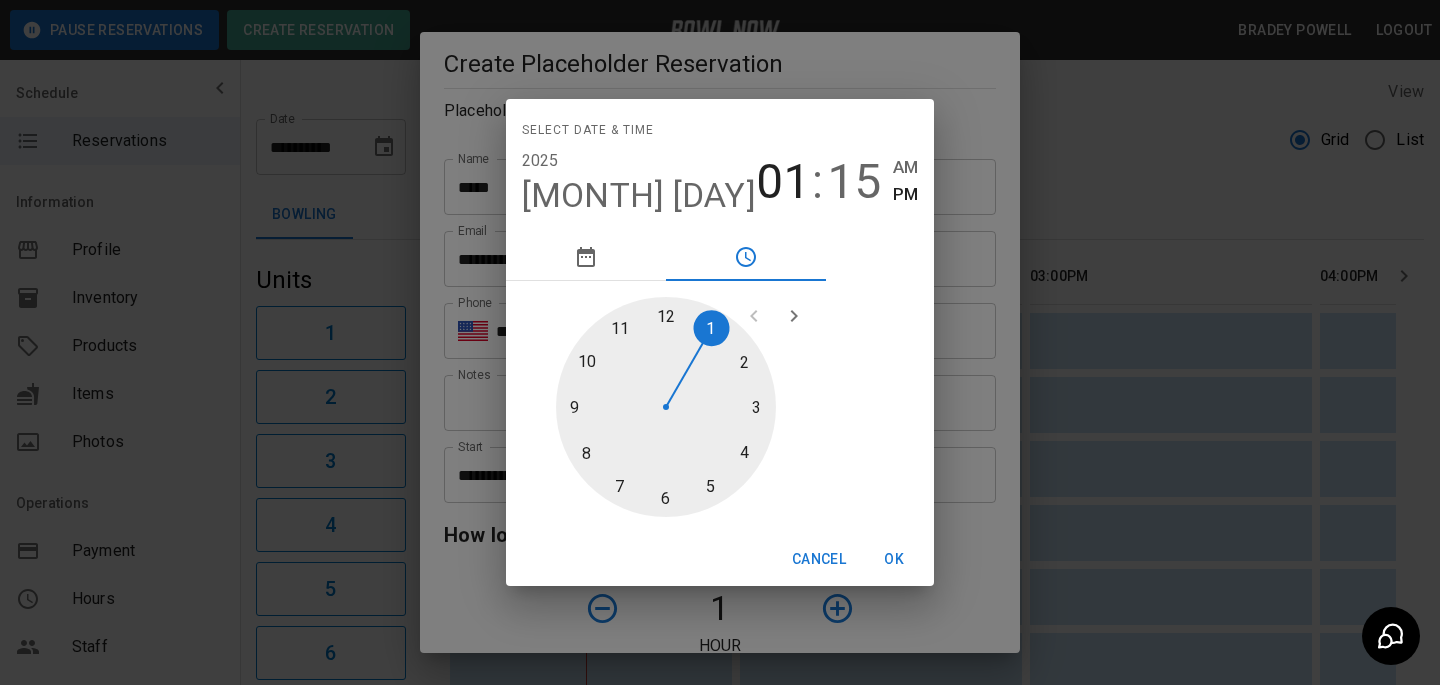 click at bounding box center (666, 407) 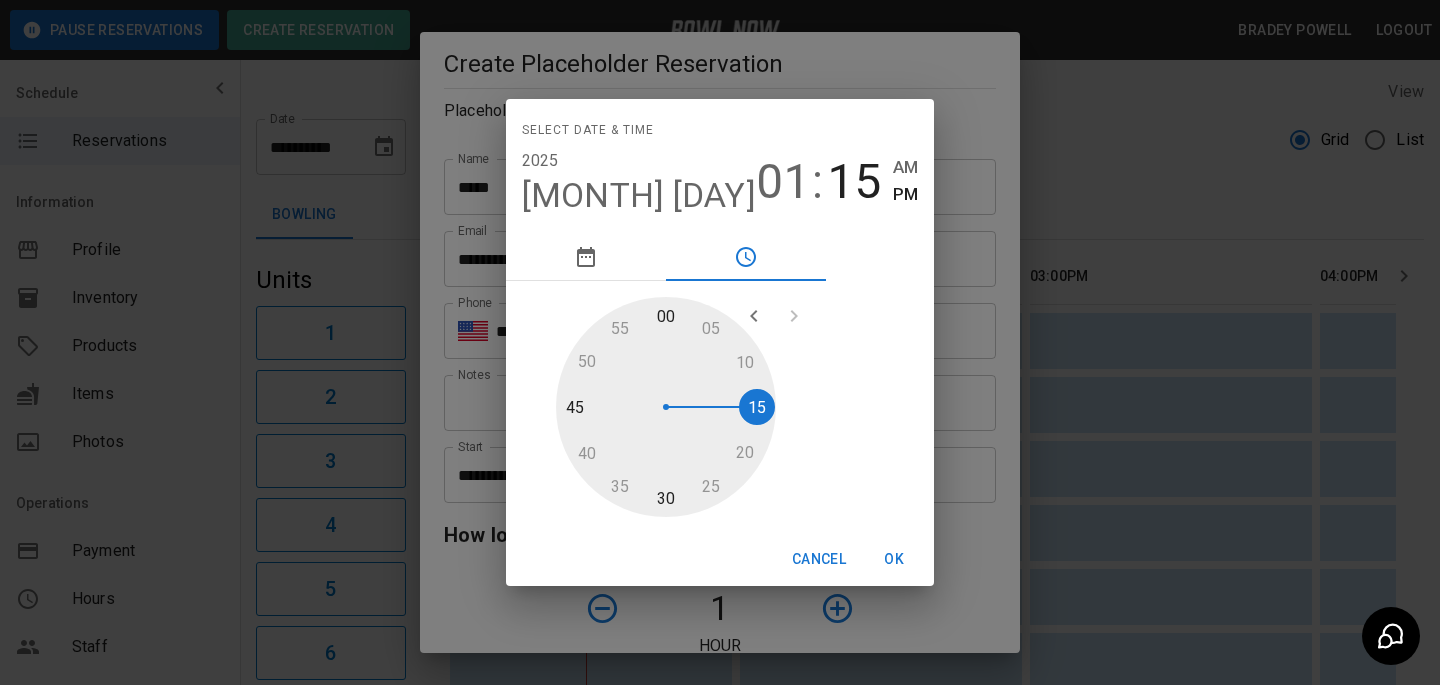 click at bounding box center (666, 407) 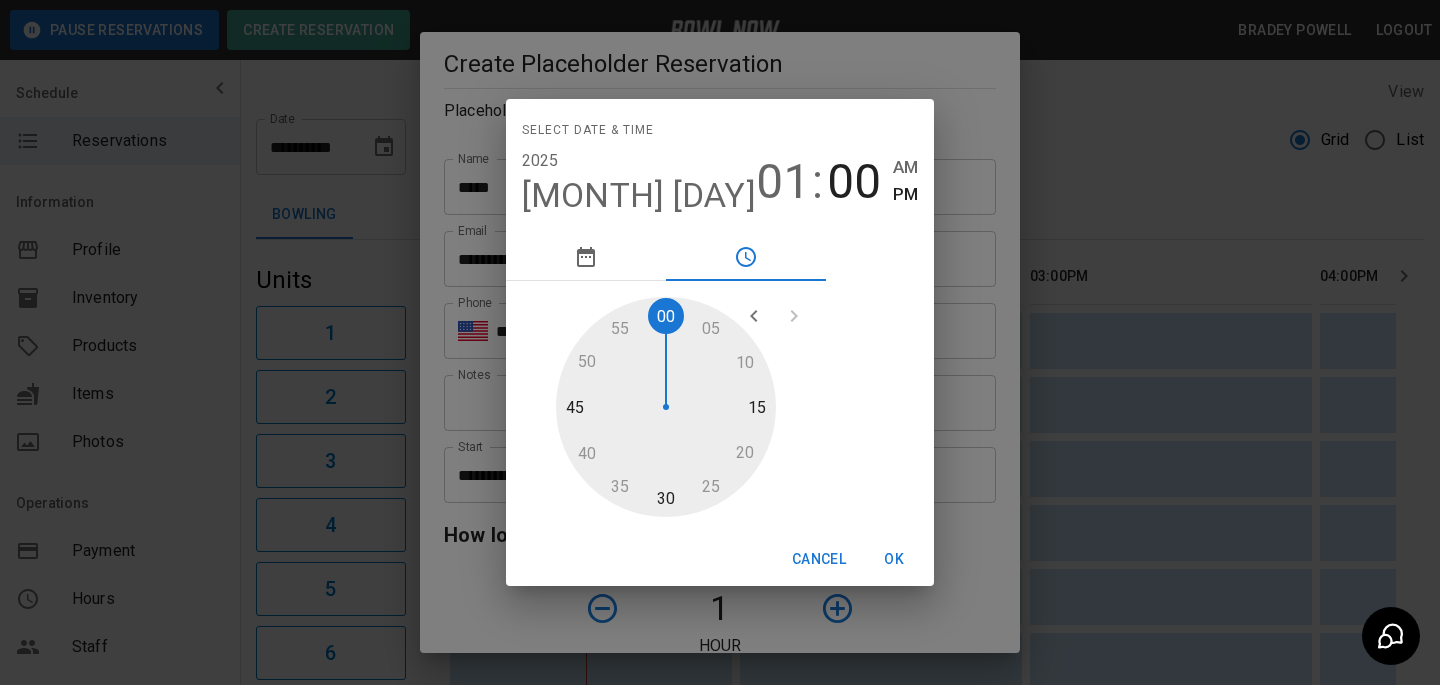 click on "OK" at bounding box center (894, 559) 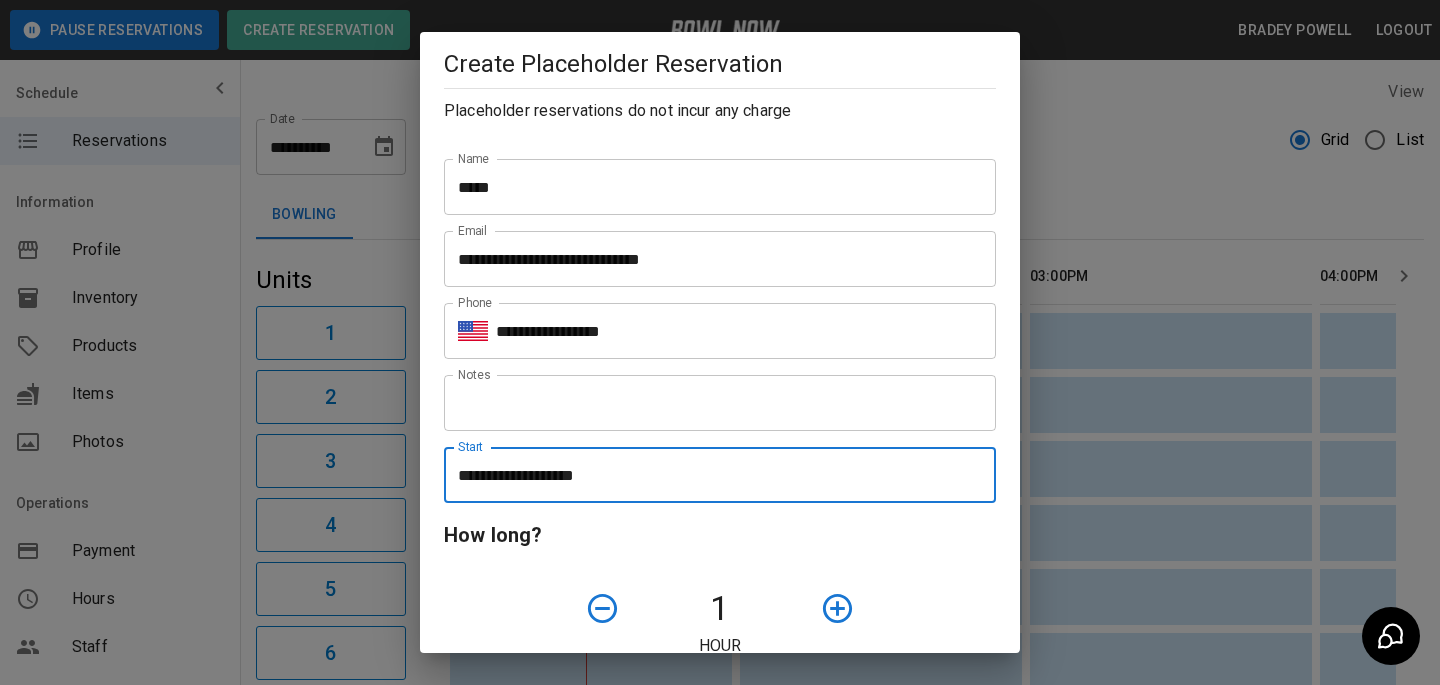 click on "**********" at bounding box center (713, 475) 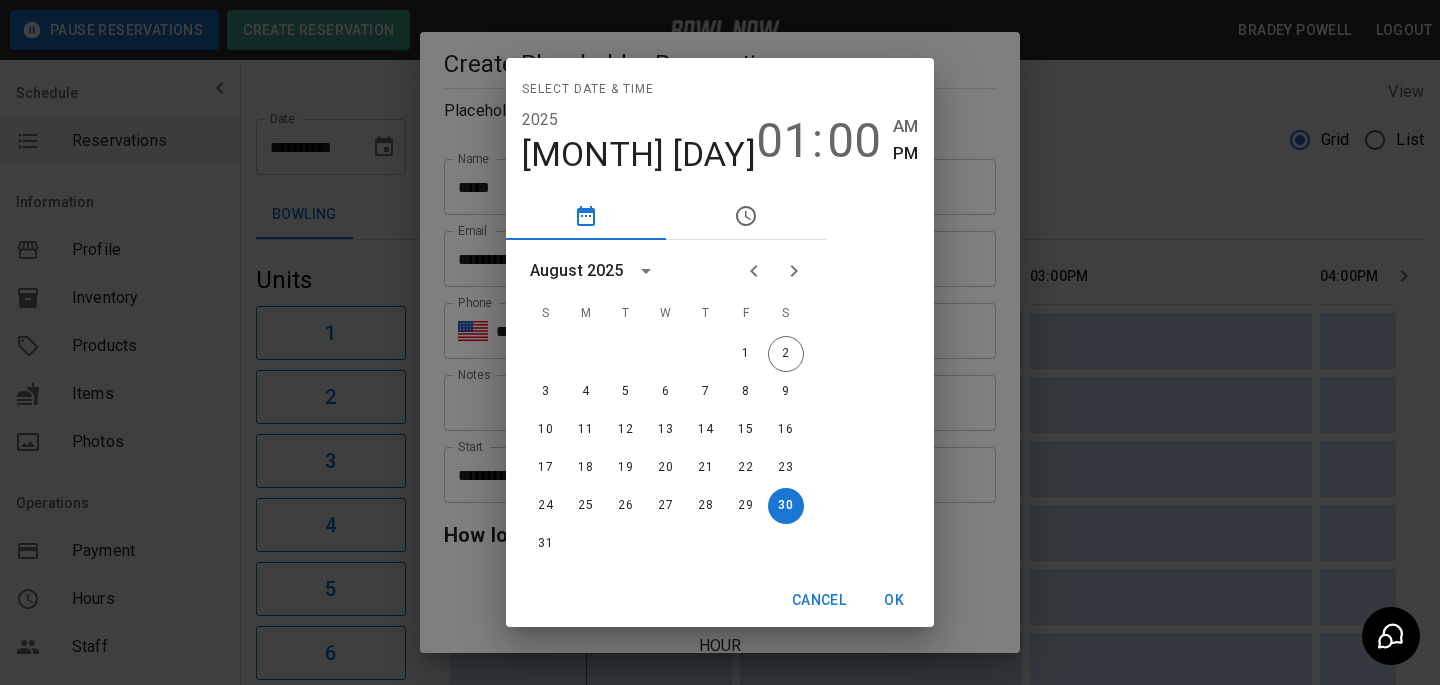 click on "31" at bounding box center (666, 544) 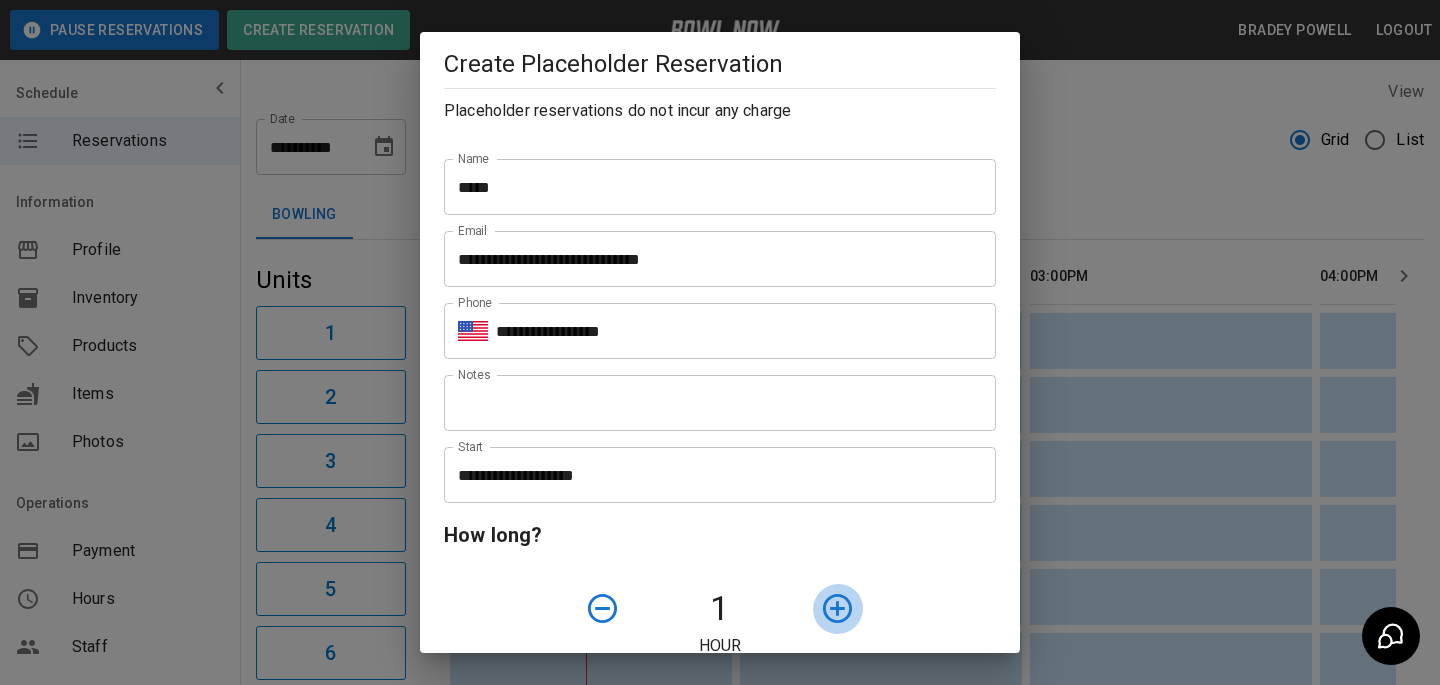click 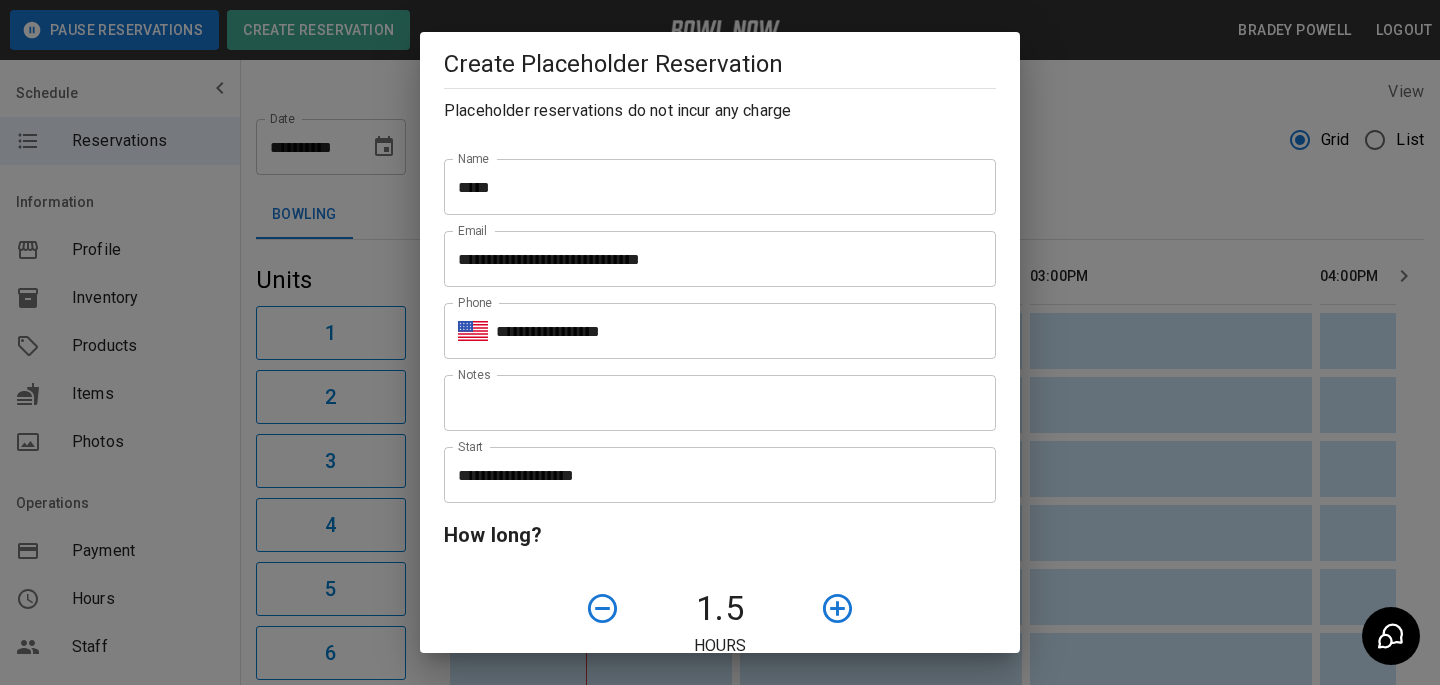 scroll, scrollTop: 527, scrollLeft: 0, axis: vertical 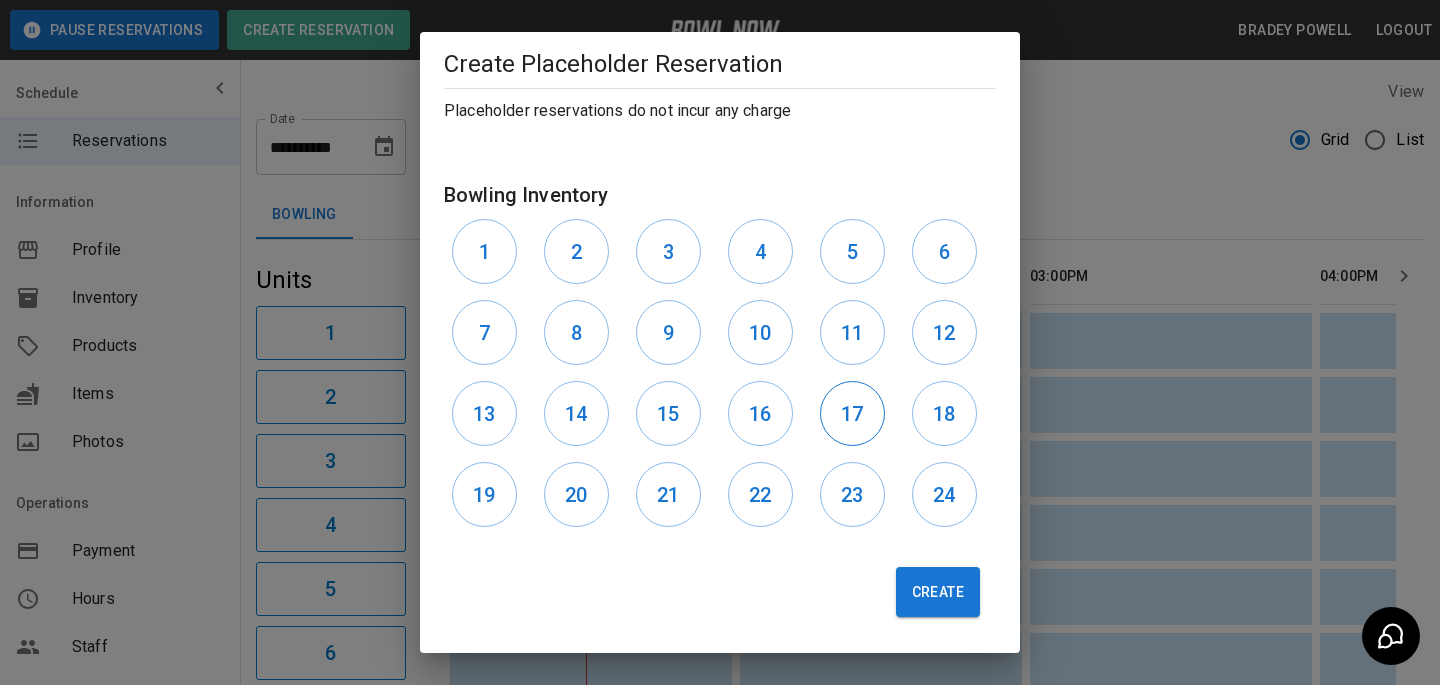 click on "17" at bounding box center (852, 413) 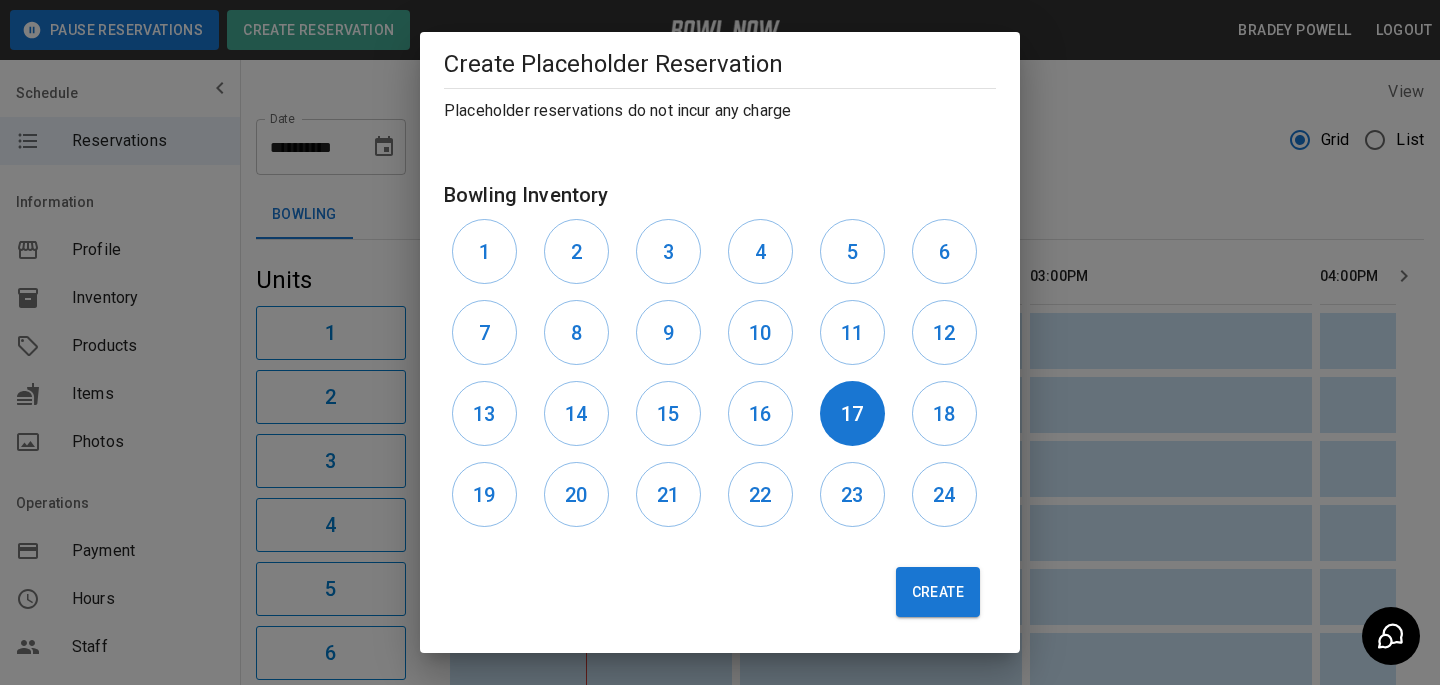 click on "18" at bounding box center (950, 413) 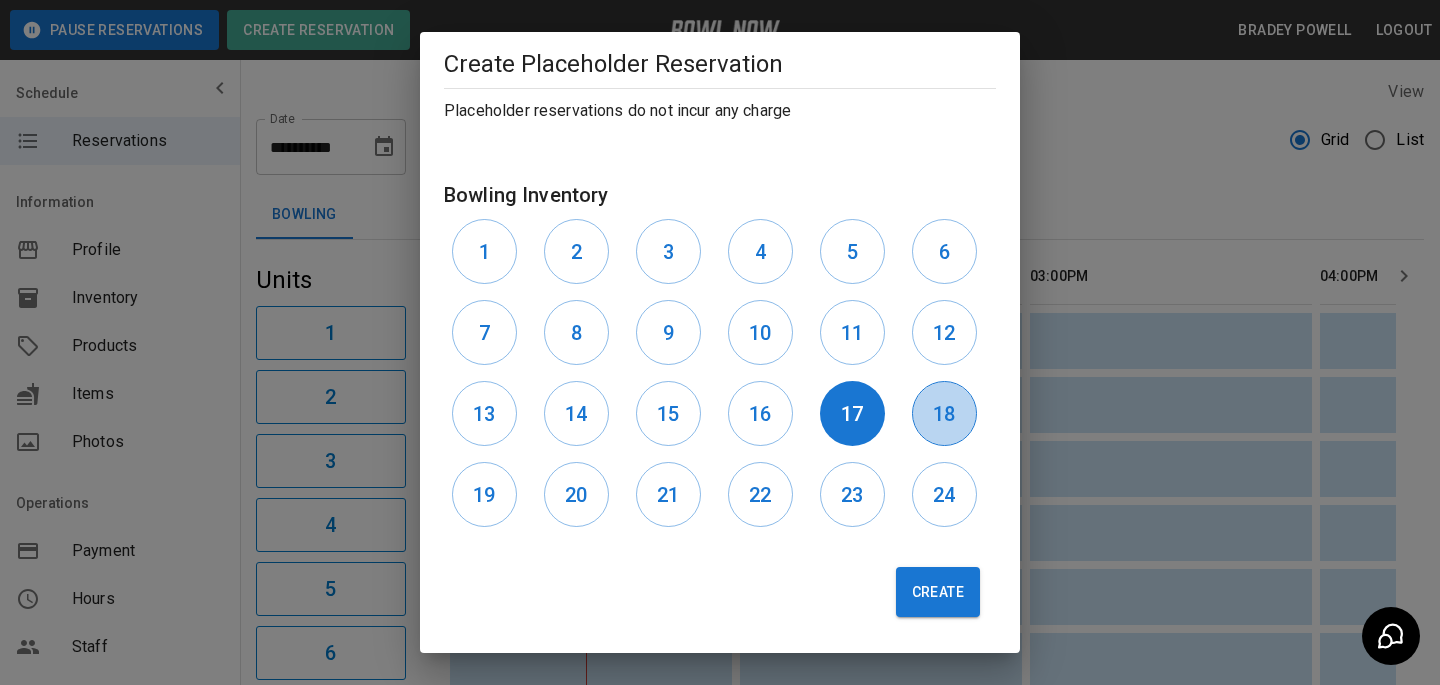 click on "18" at bounding box center (944, 413) 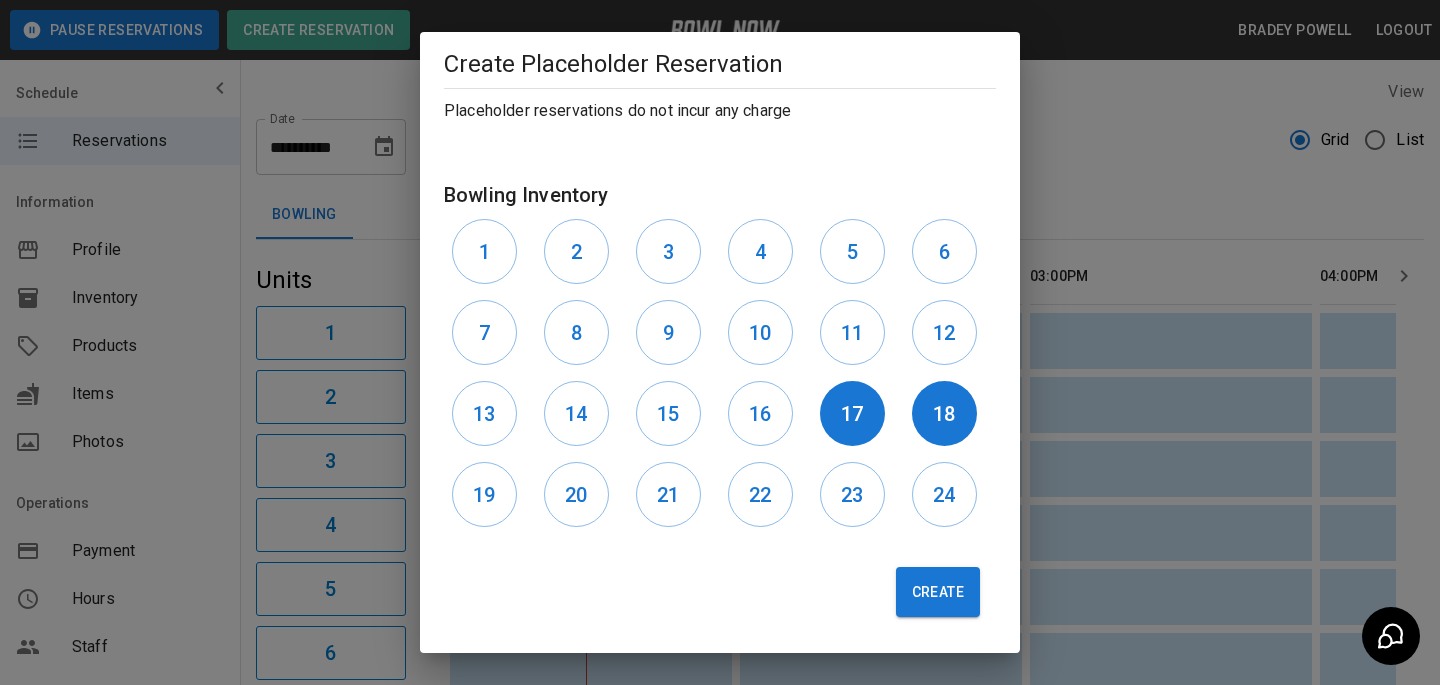 click on "19" at bounding box center (490, 494) 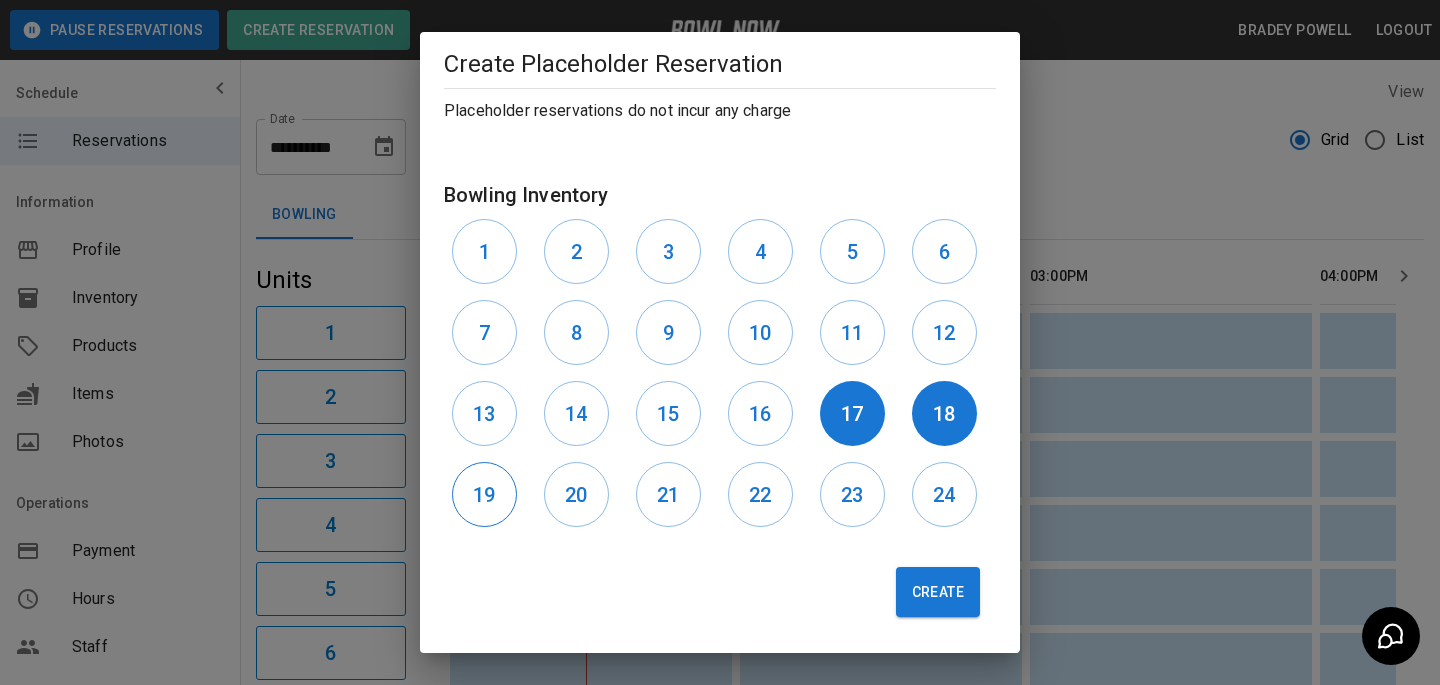 drag, startPoint x: 478, startPoint y: 493, endPoint x: 502, endPoint y: 493, distance: 24 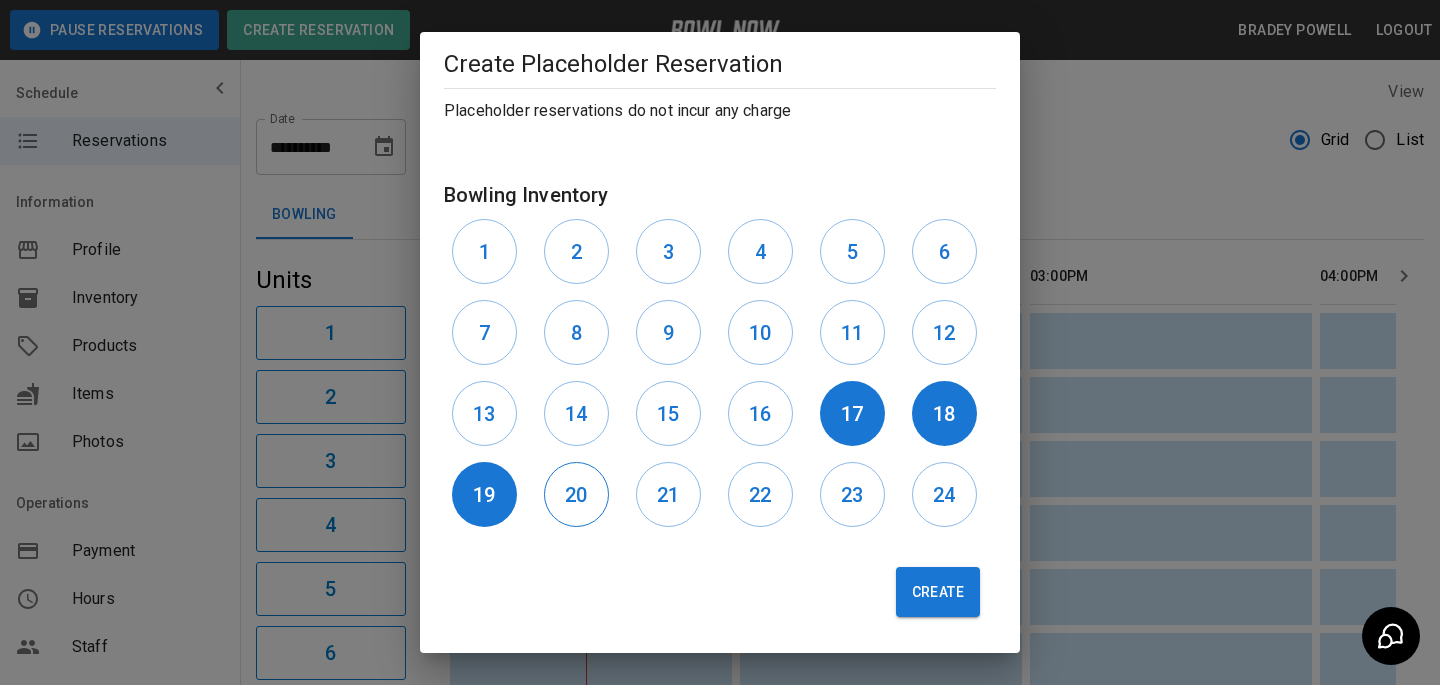 click on "20" at bounding box center [576, 495] 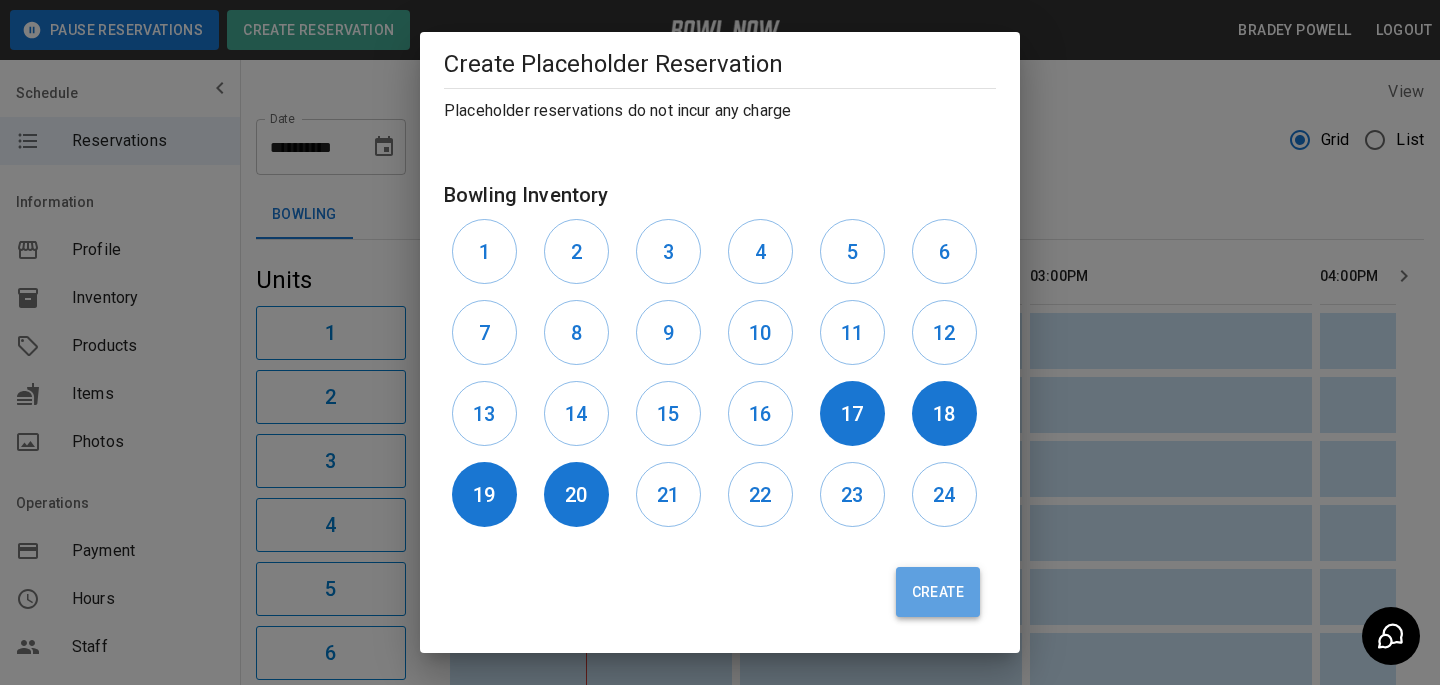 click on "Create" at bounding box center (938, 592) 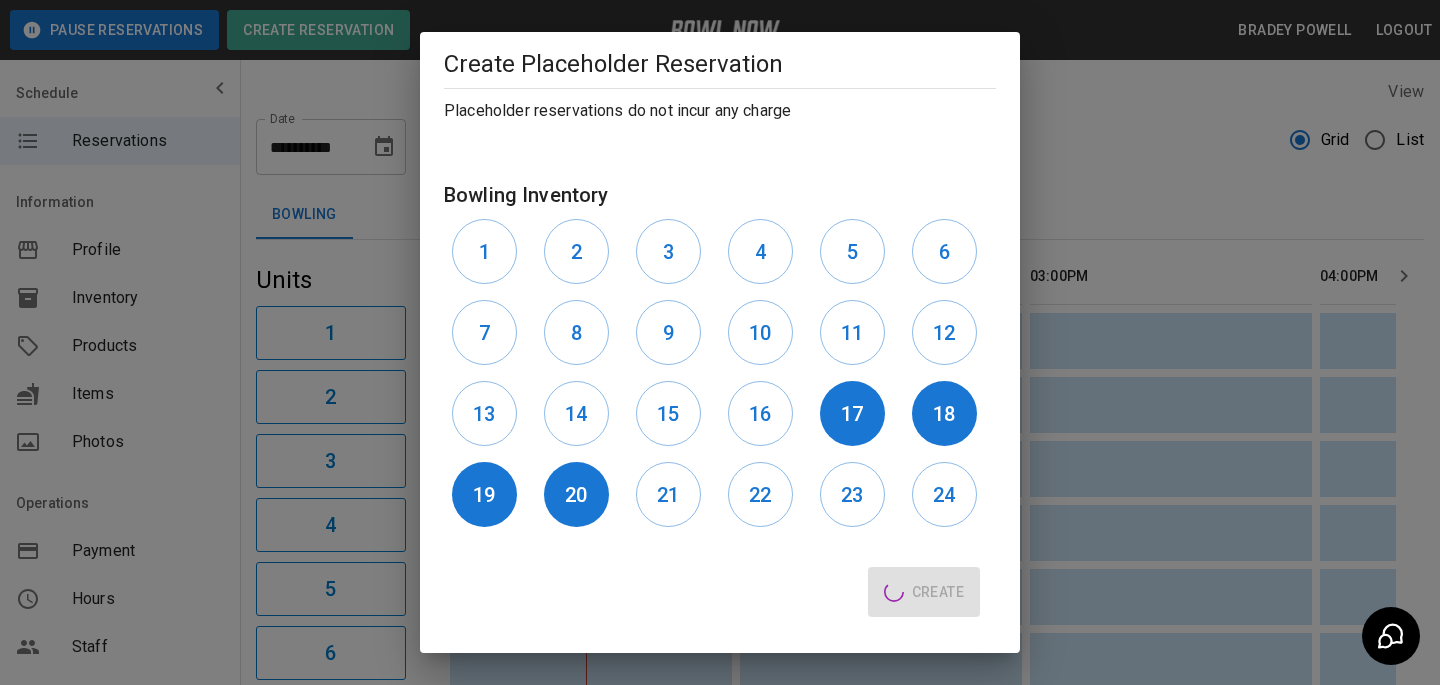 type 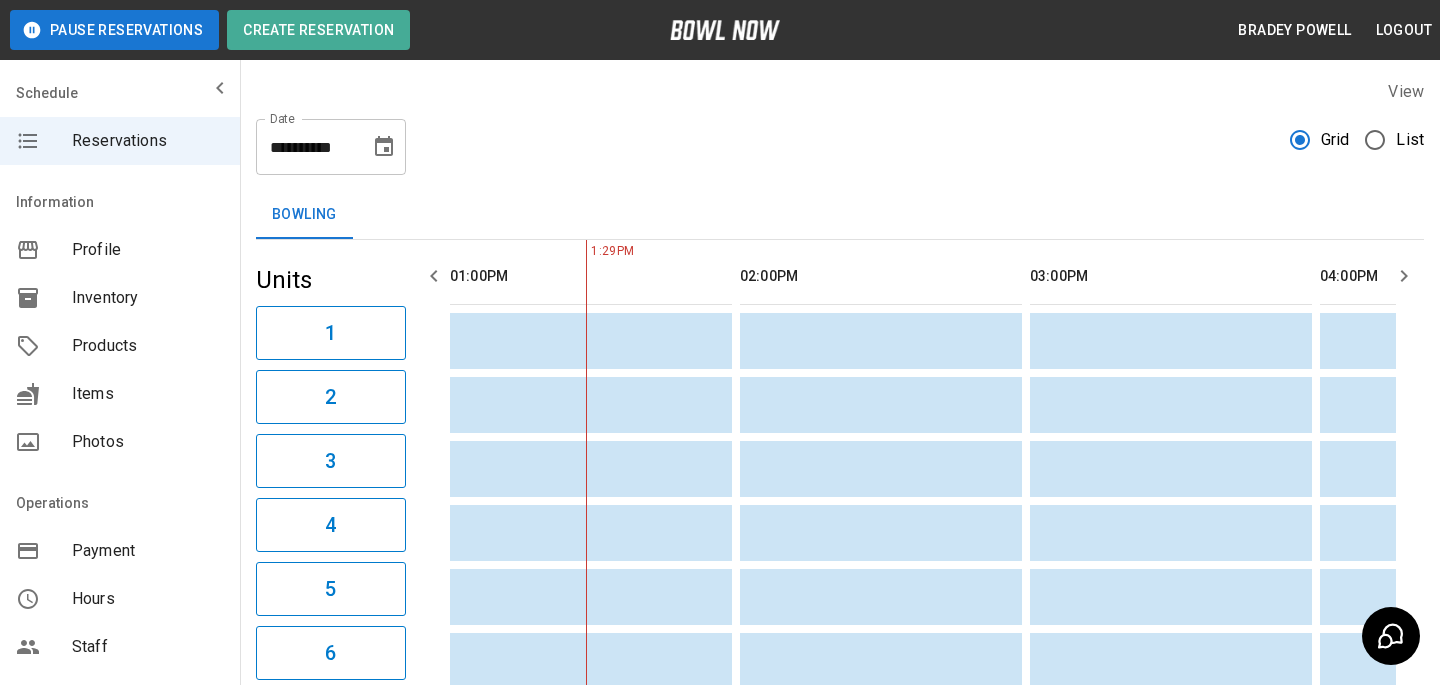scroll, scrollTop: 0, scrollLeft: 2226, axis: horizontal 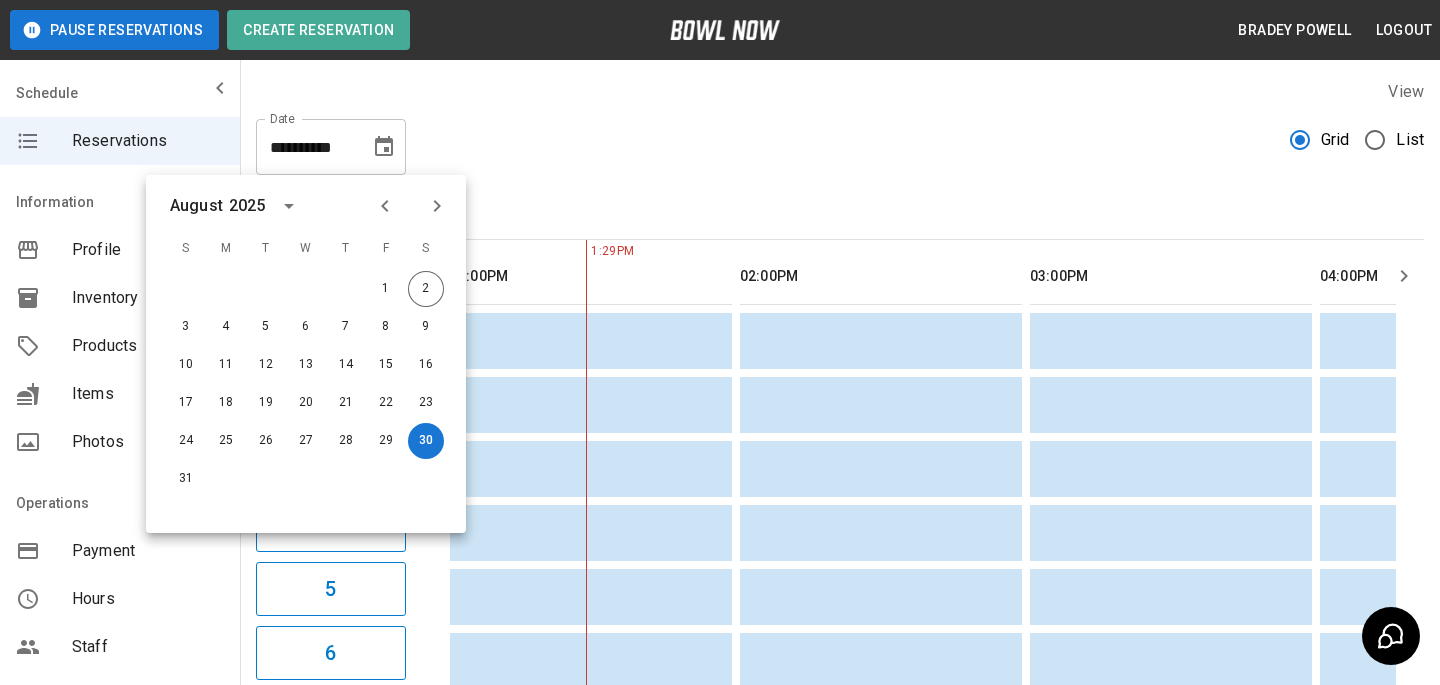 click 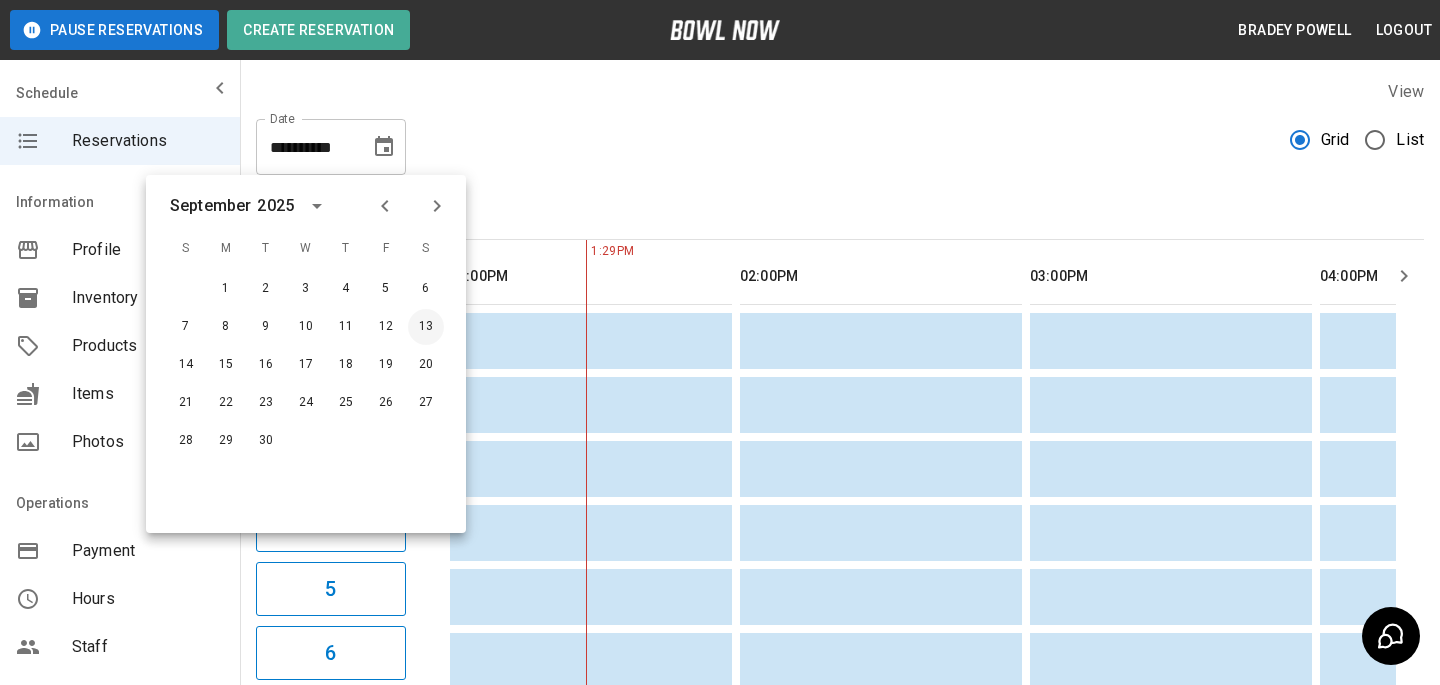 click on "13" at bounding box center (426, 327) 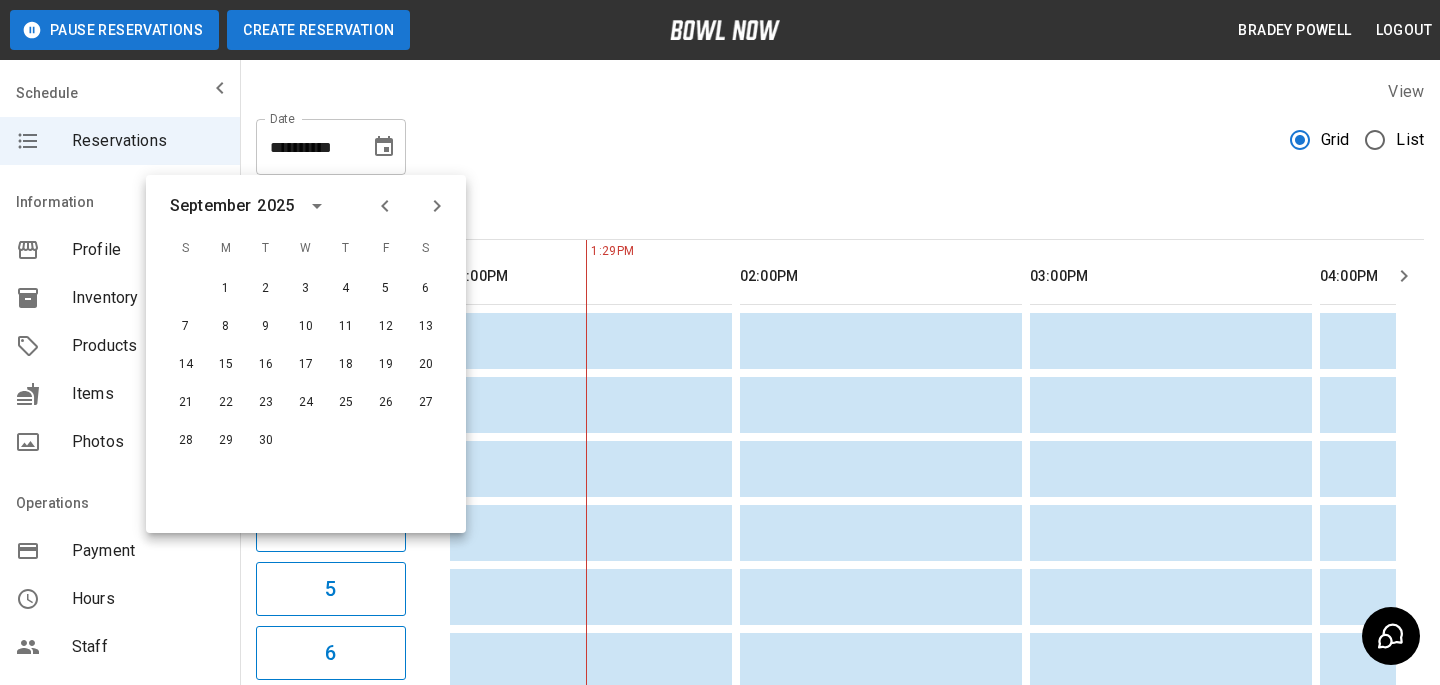 type on "**********" 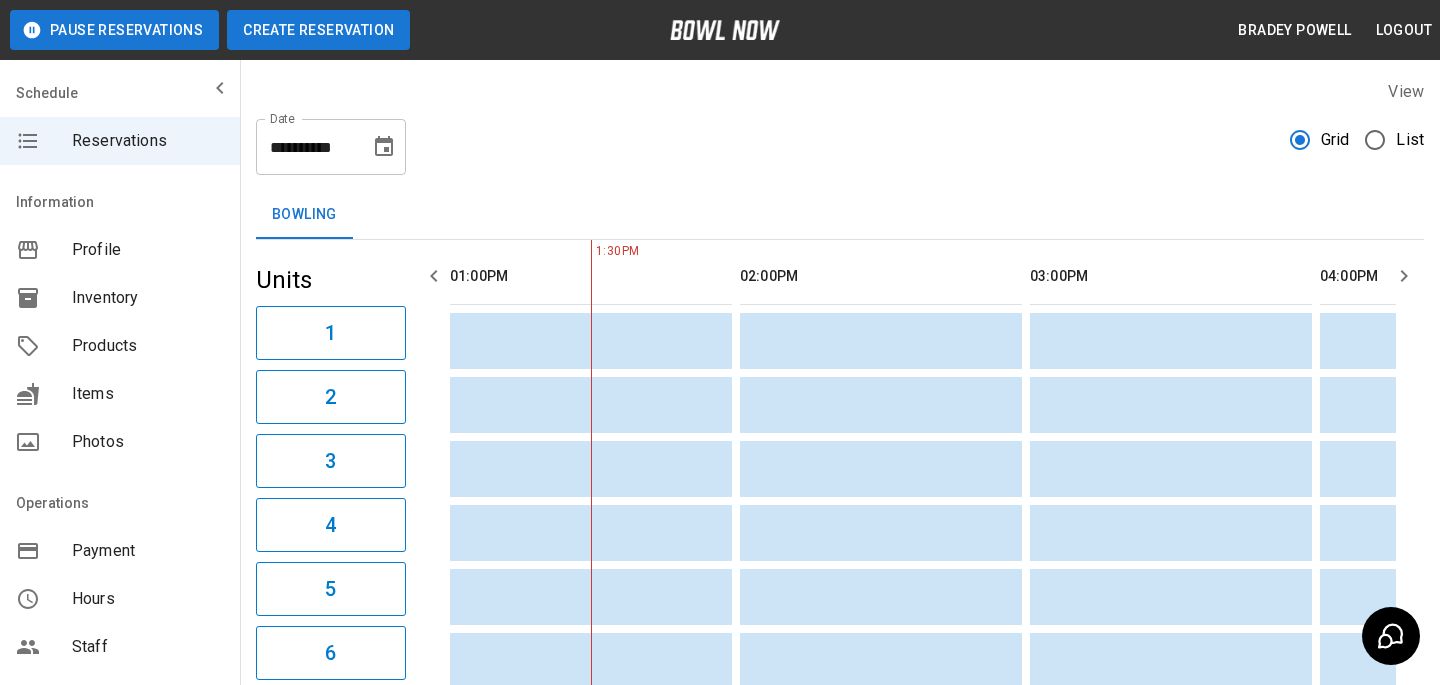 click on "Create Reservation" at bounding box center [318, 30] 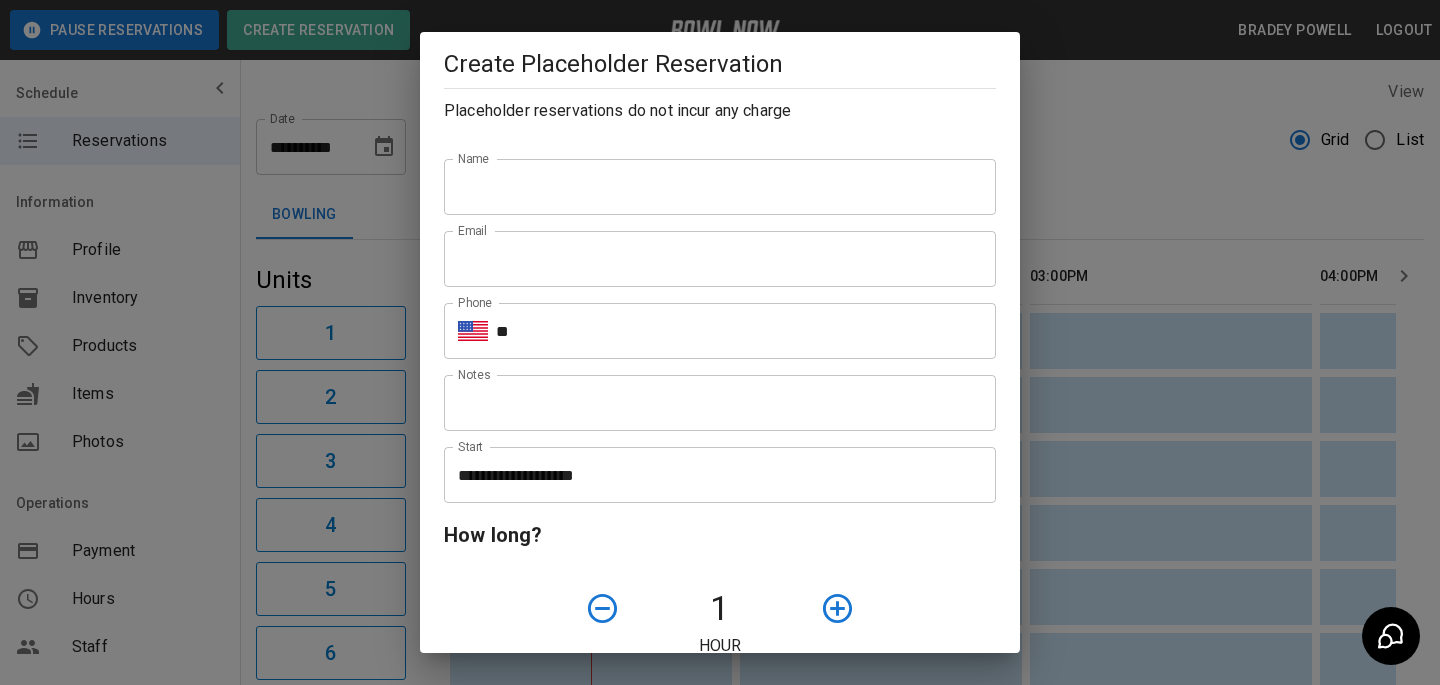 click on "Name" at bounding box center (720, 187) 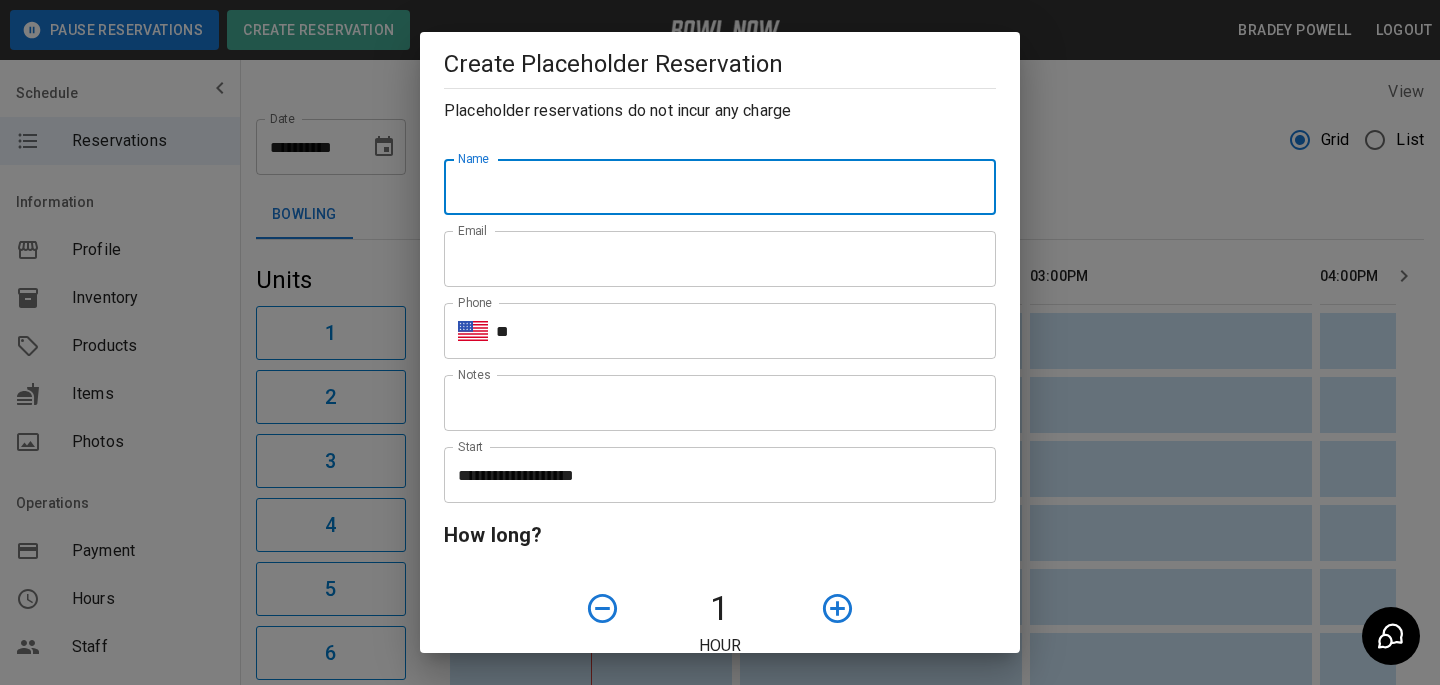 paste on "**********" 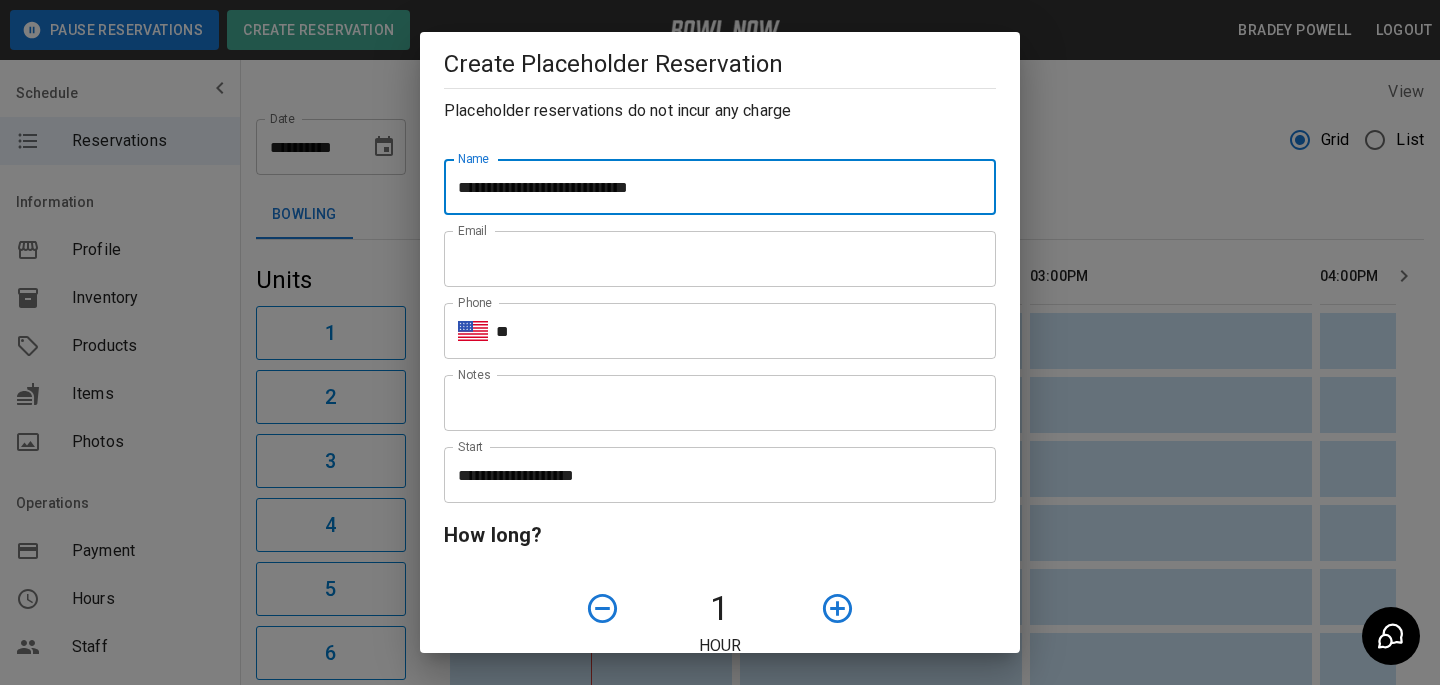 type on "**********" 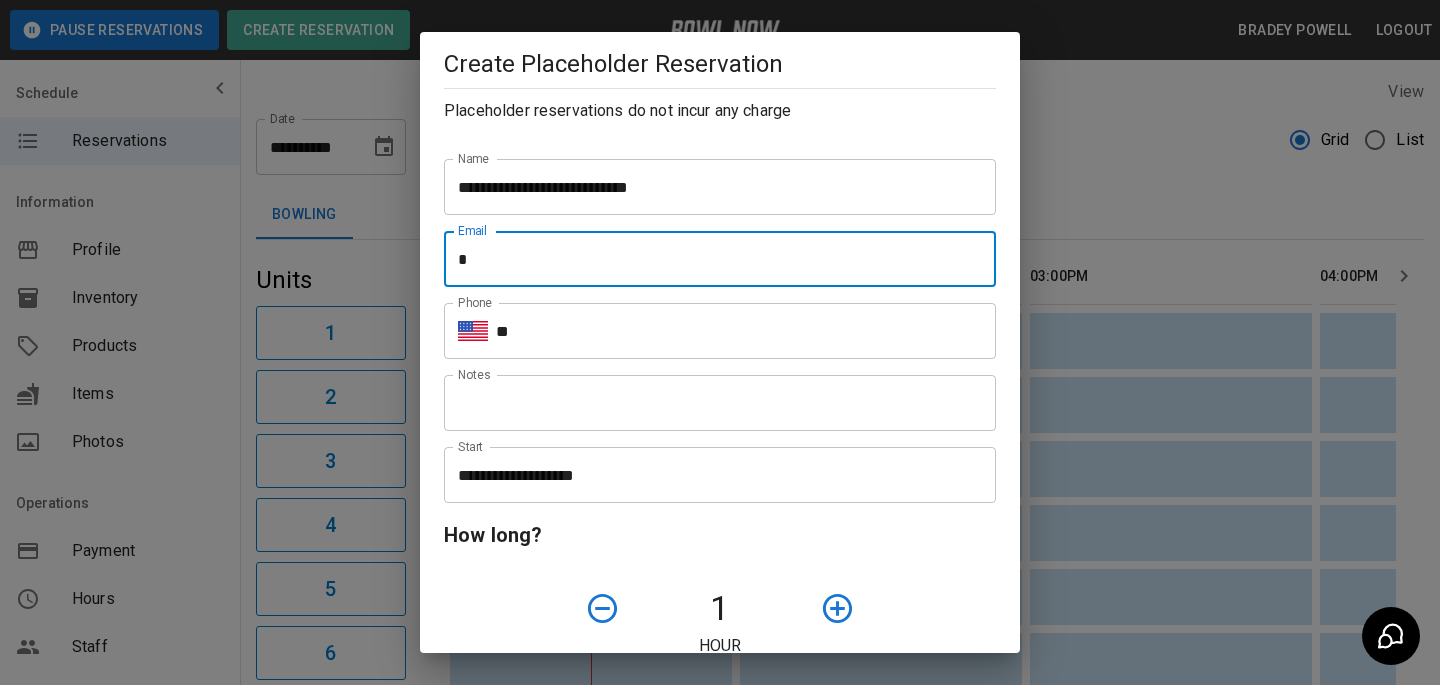 type on "**********" 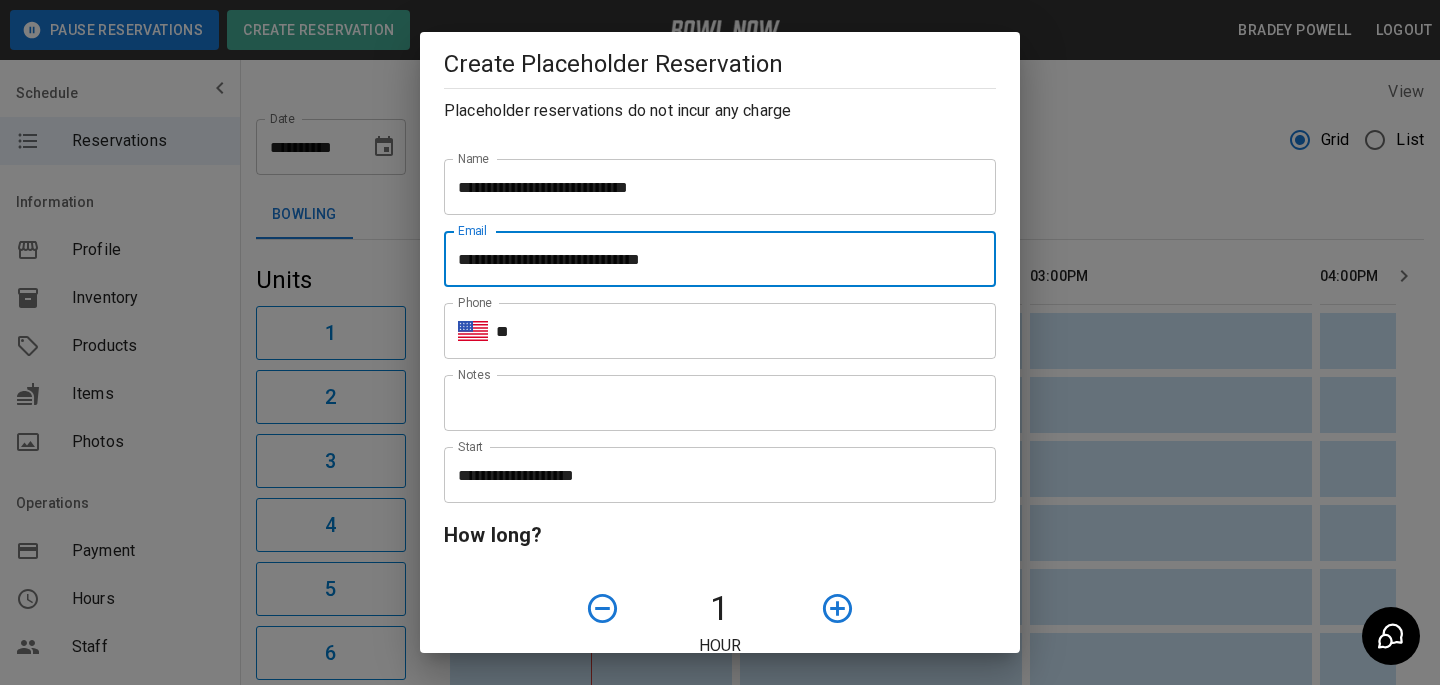 click on "**" at bounding box center [746, 331] 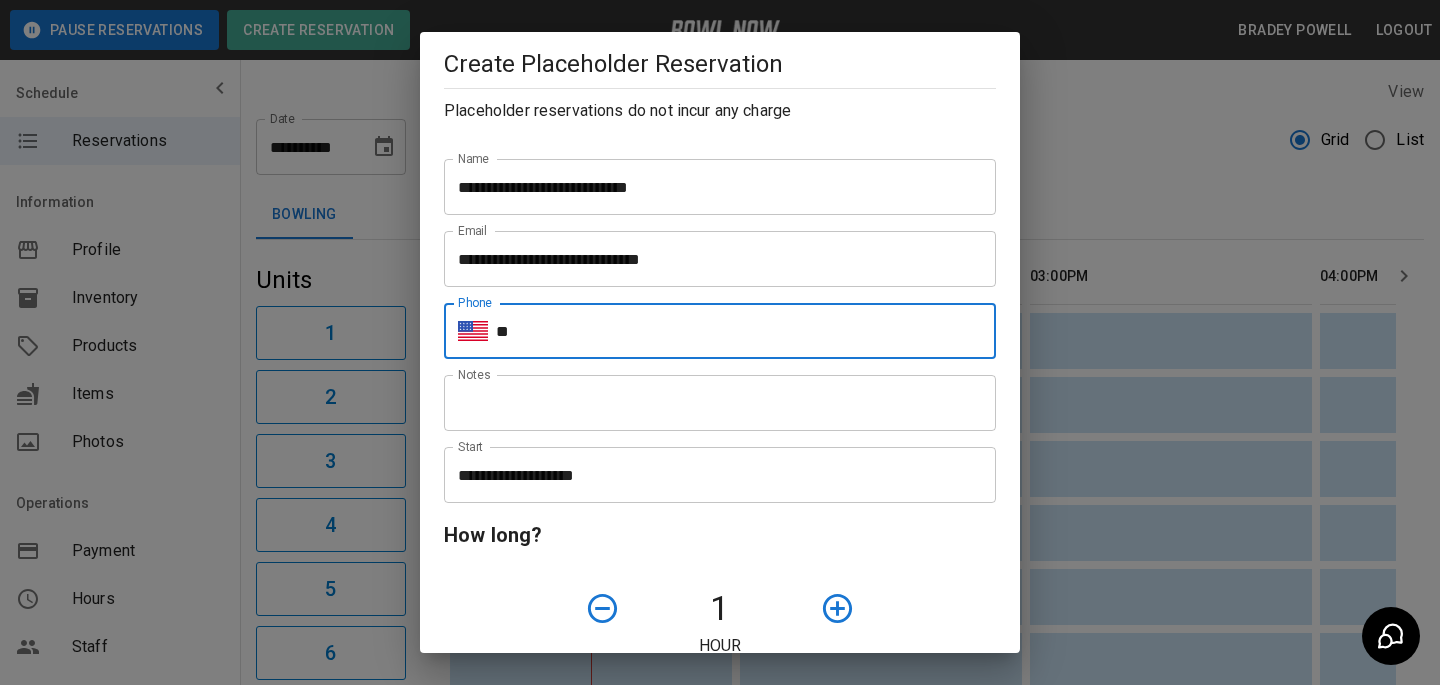 type on "**********" 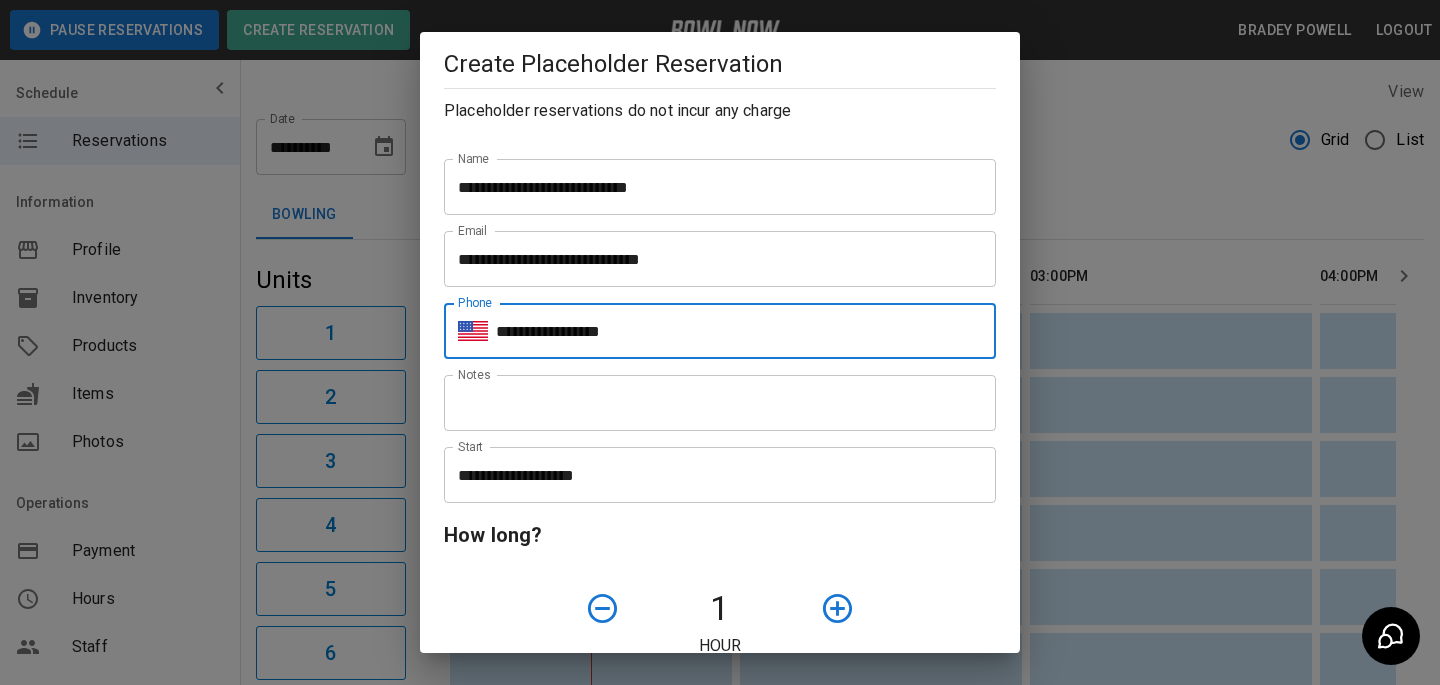 click on "**********" at bounding box center [713, 475] 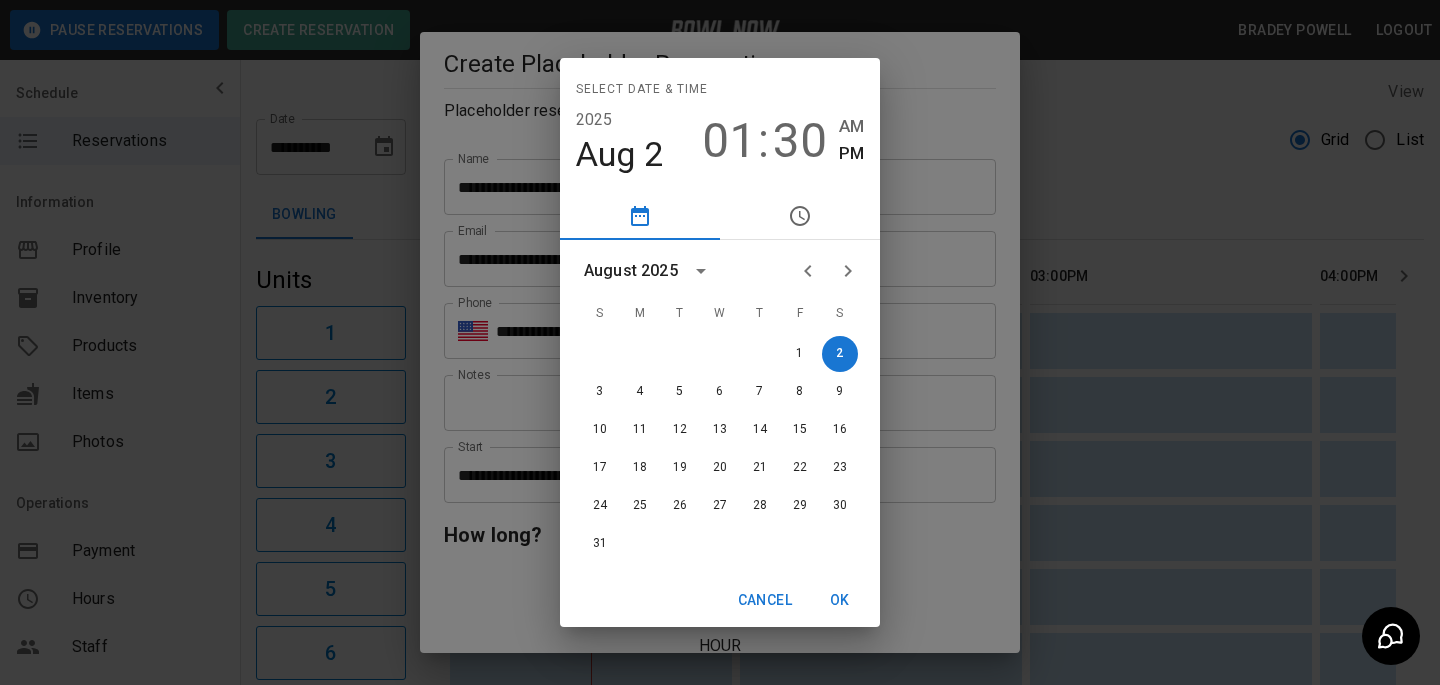 click 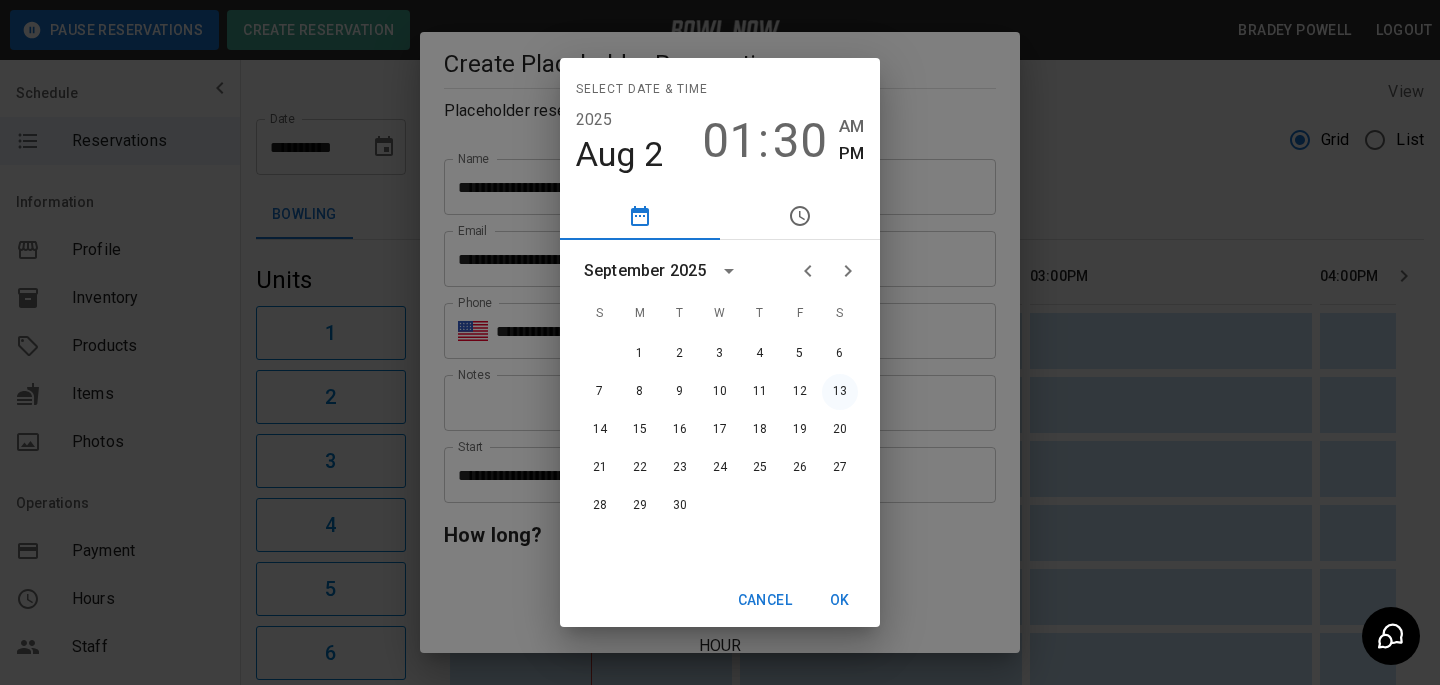 click on "13" at bounding box center (840, 392) 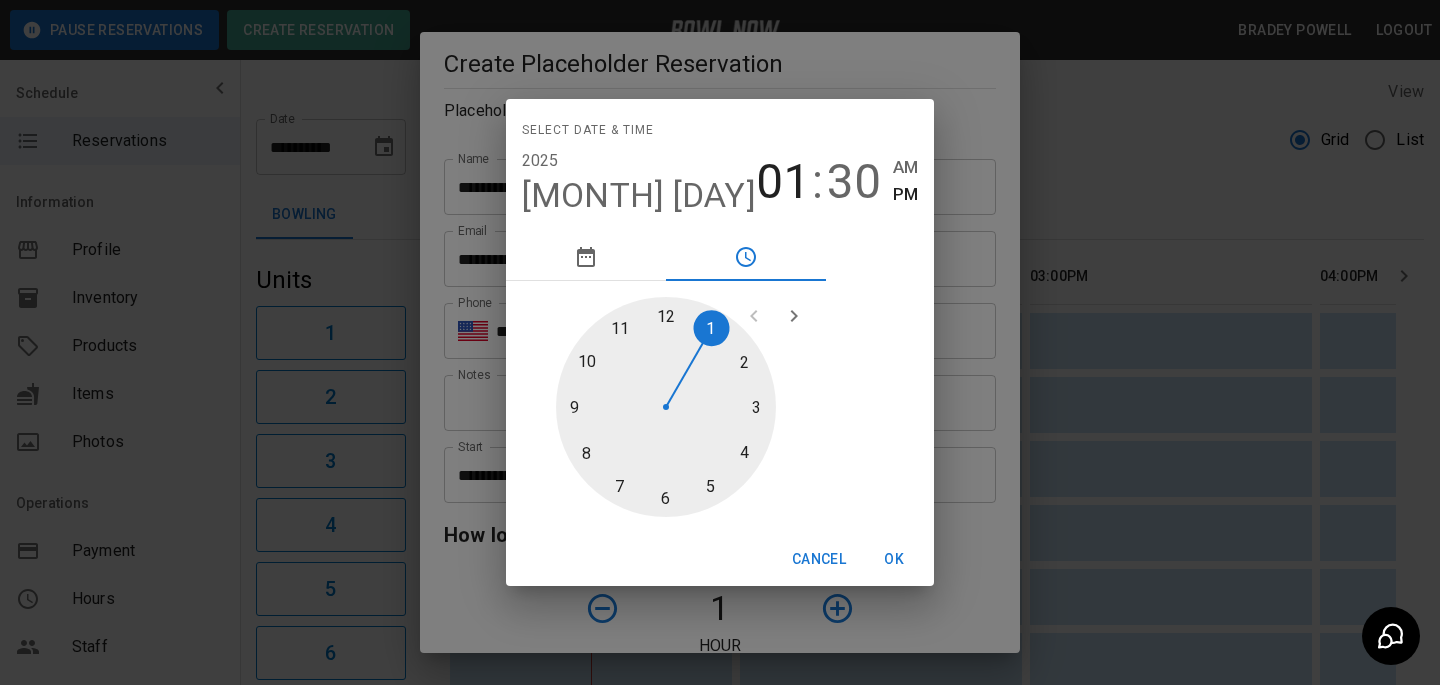 click at bounding box center [666, 407] 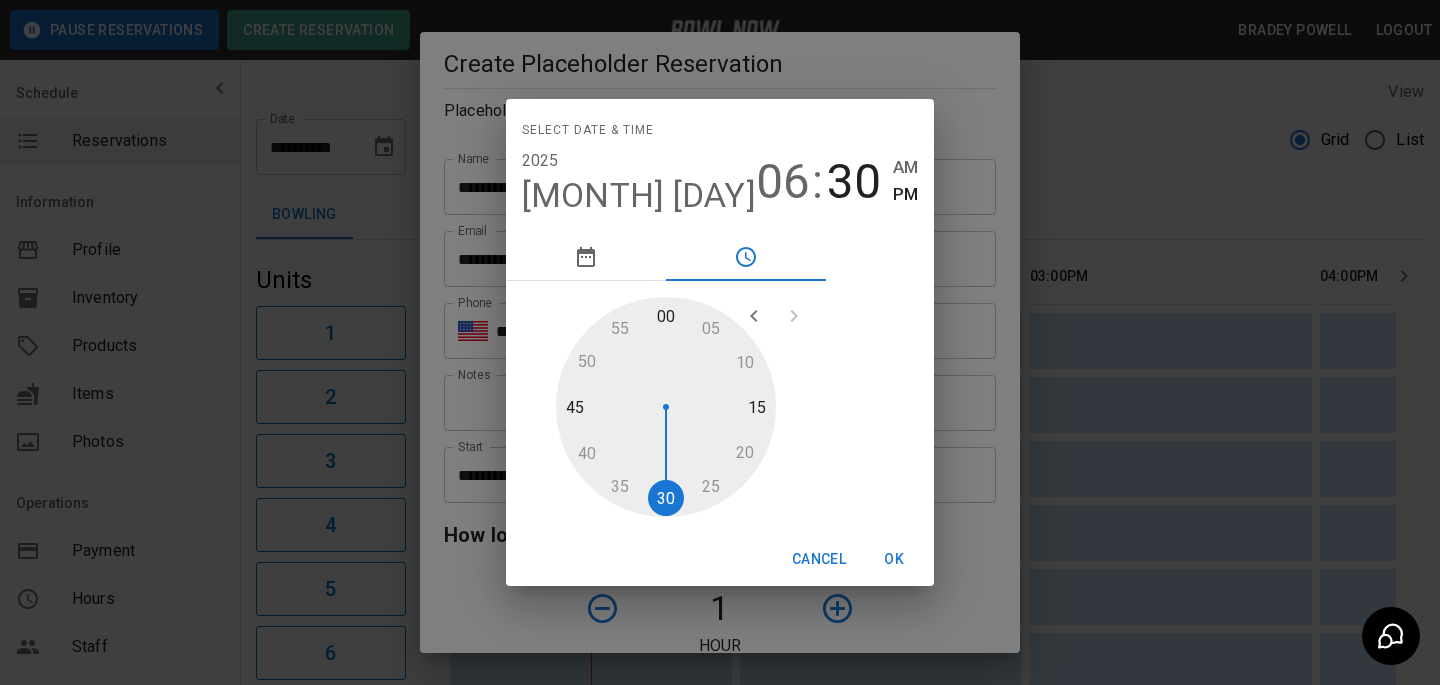 type on "**********" 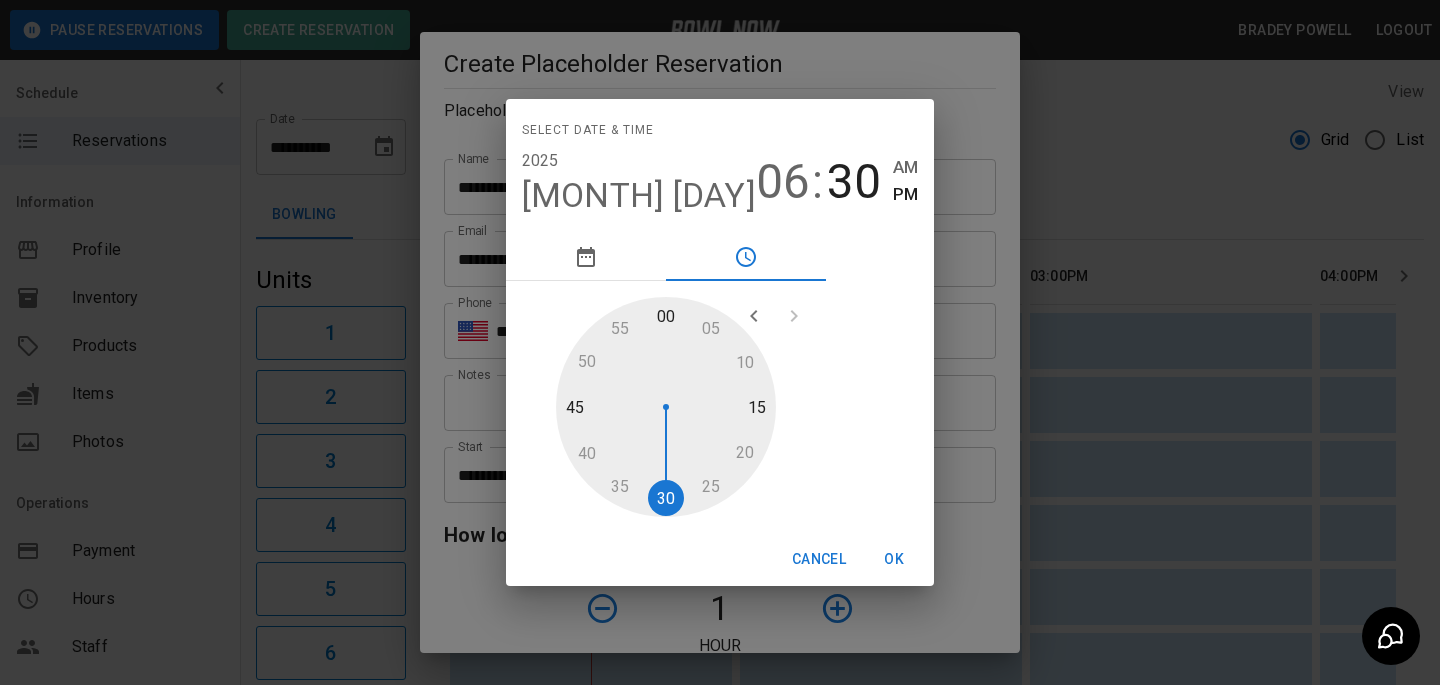 click at bounding box center (666, 407) 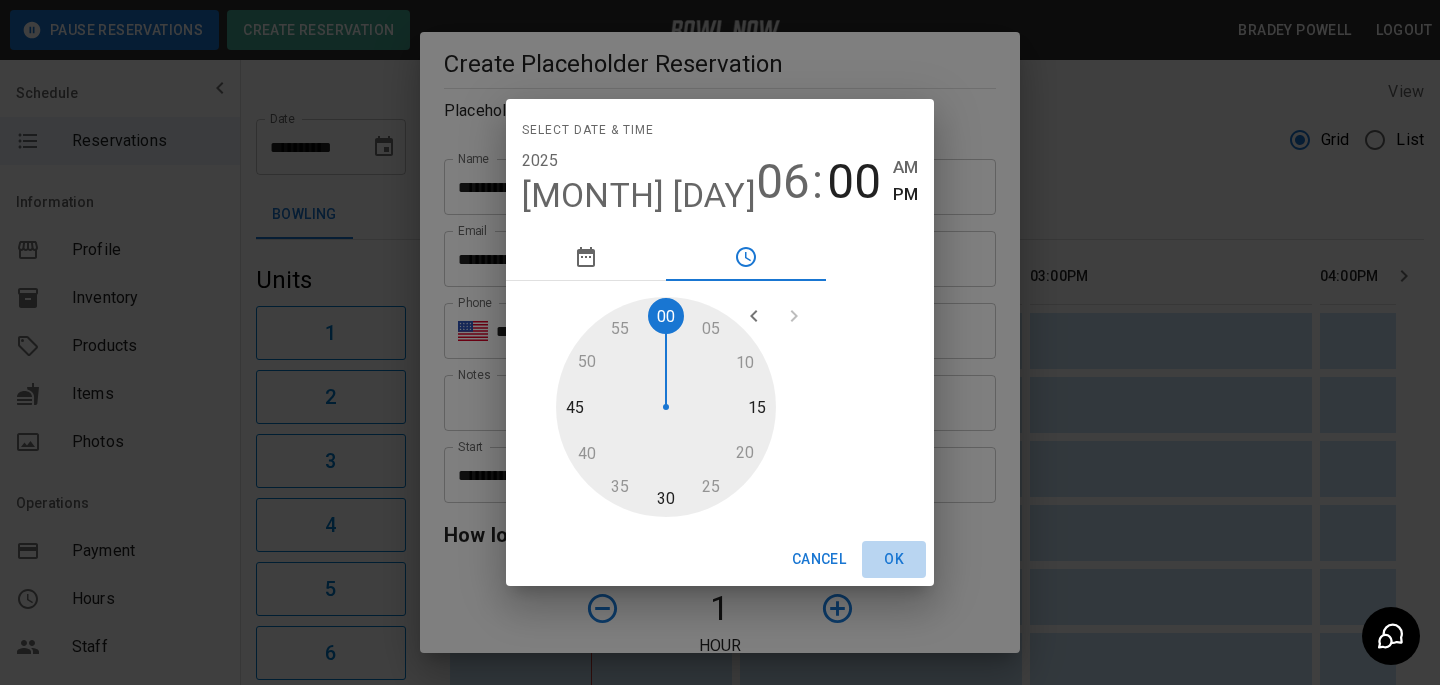 click on "OK" at bounding box center (894, 559) 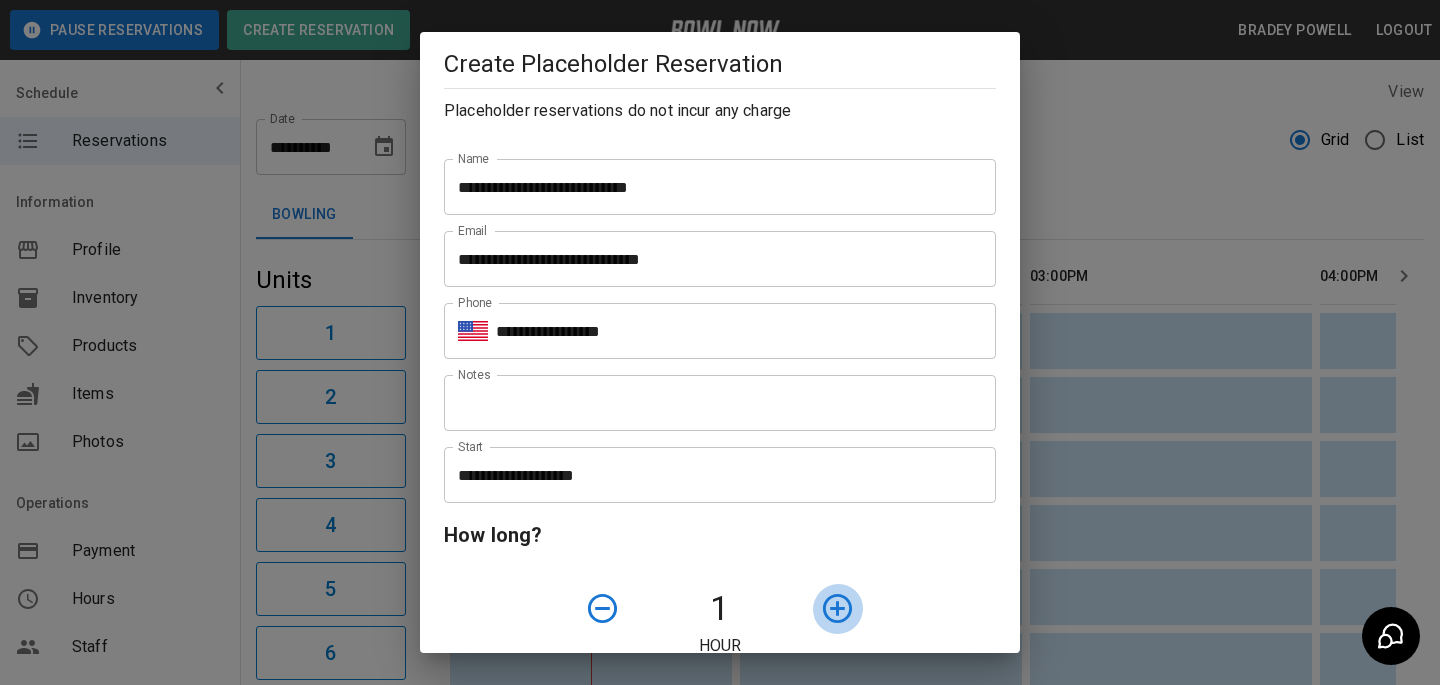 click 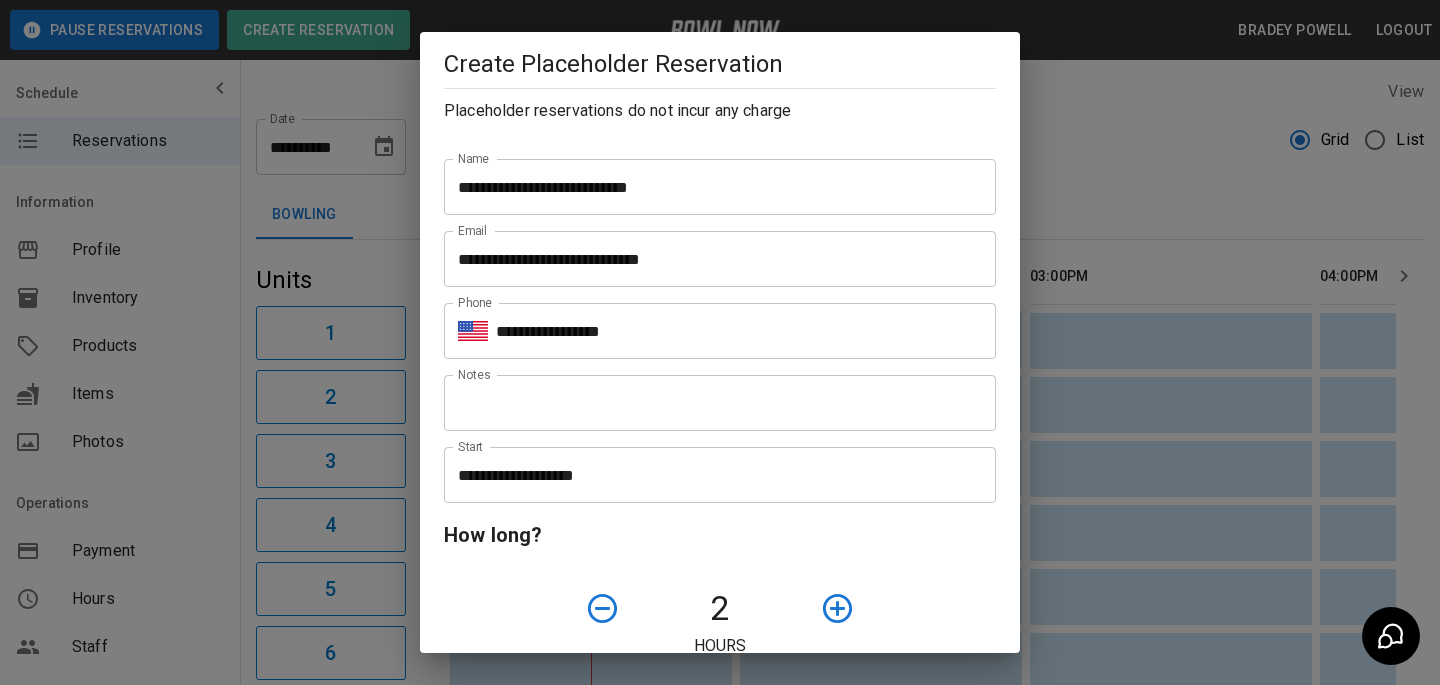 click 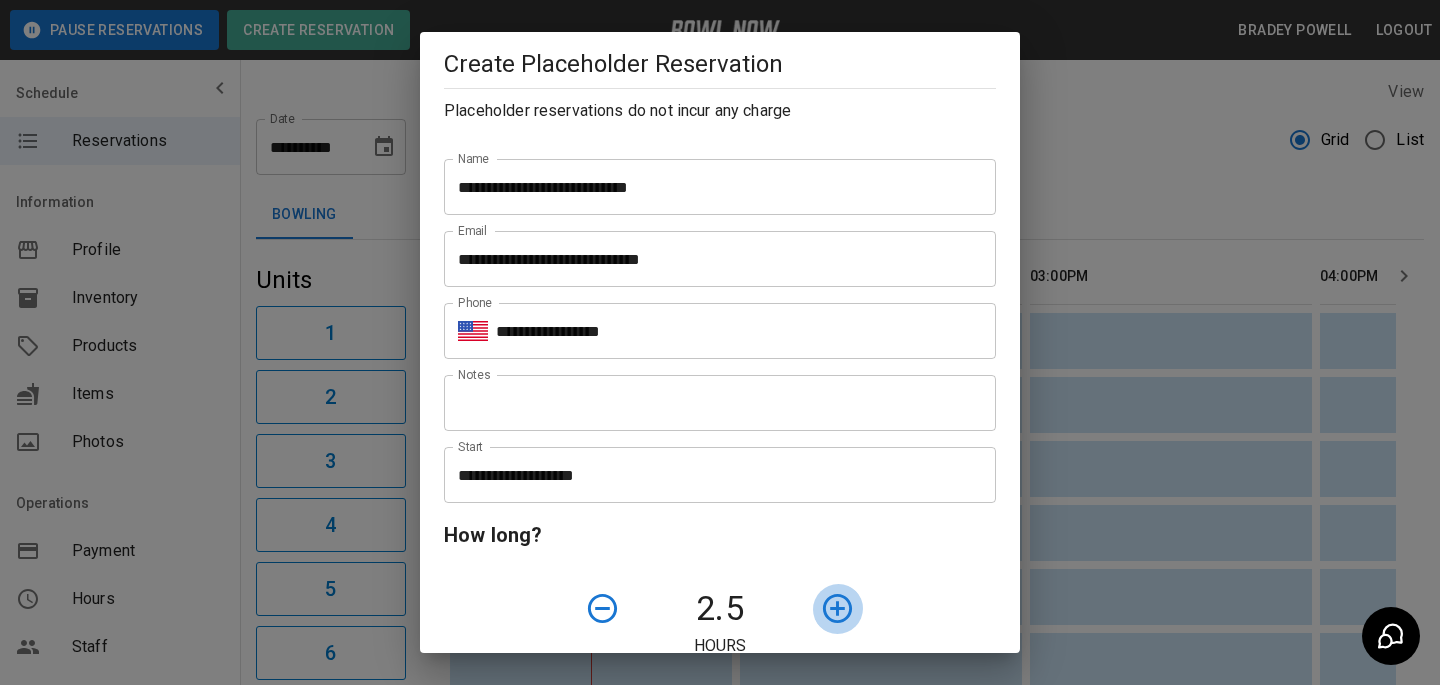 click 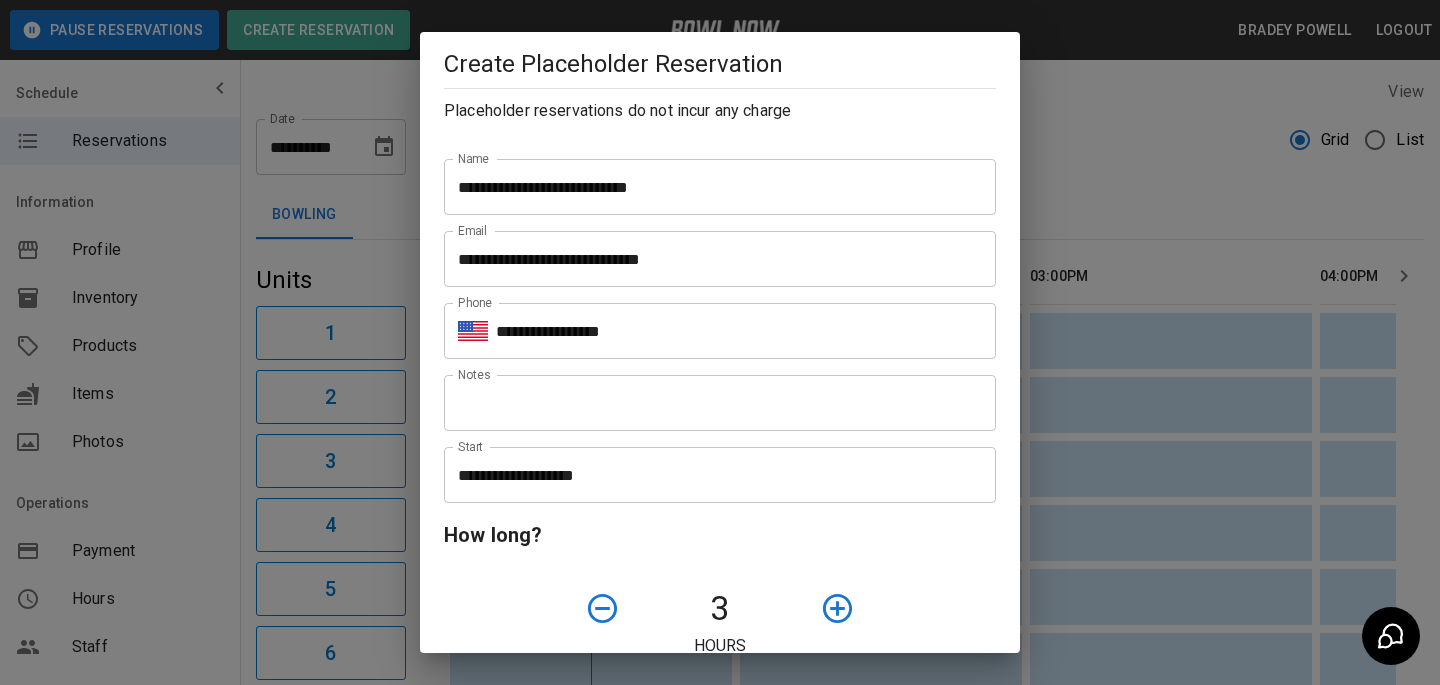 click 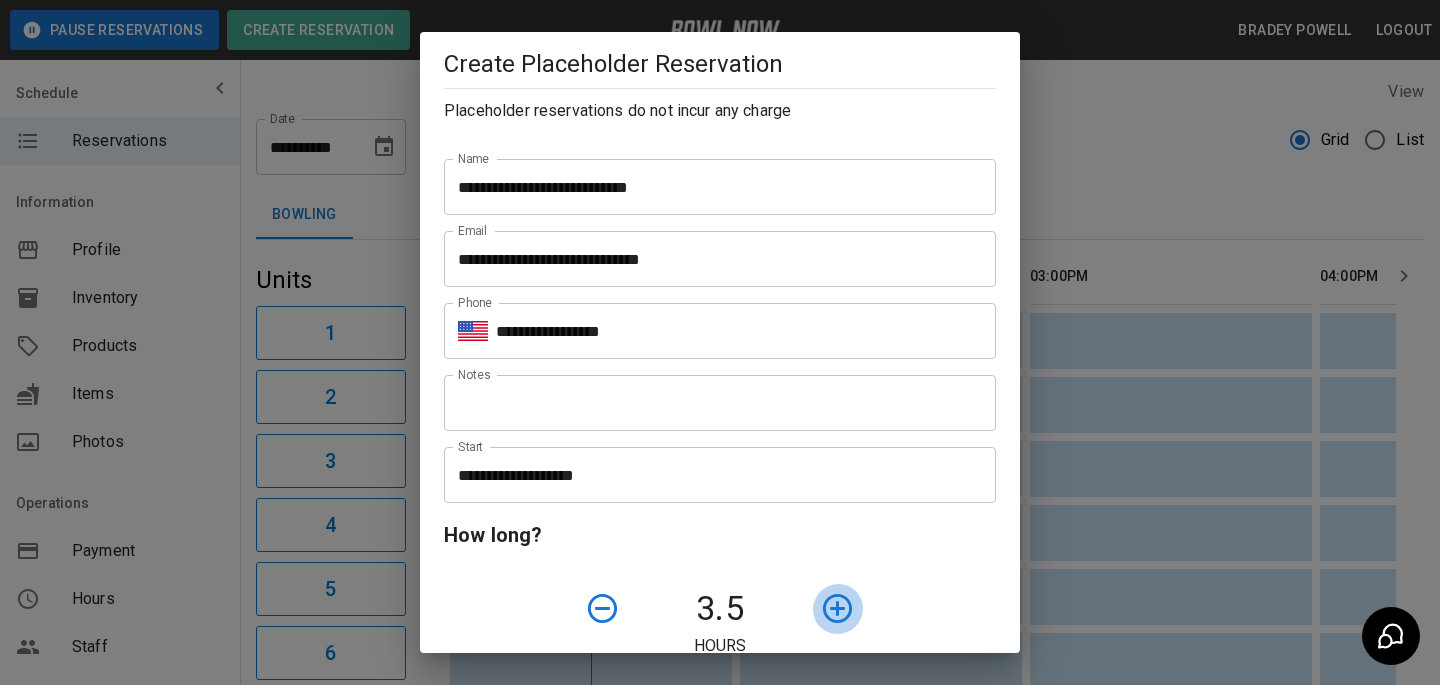click 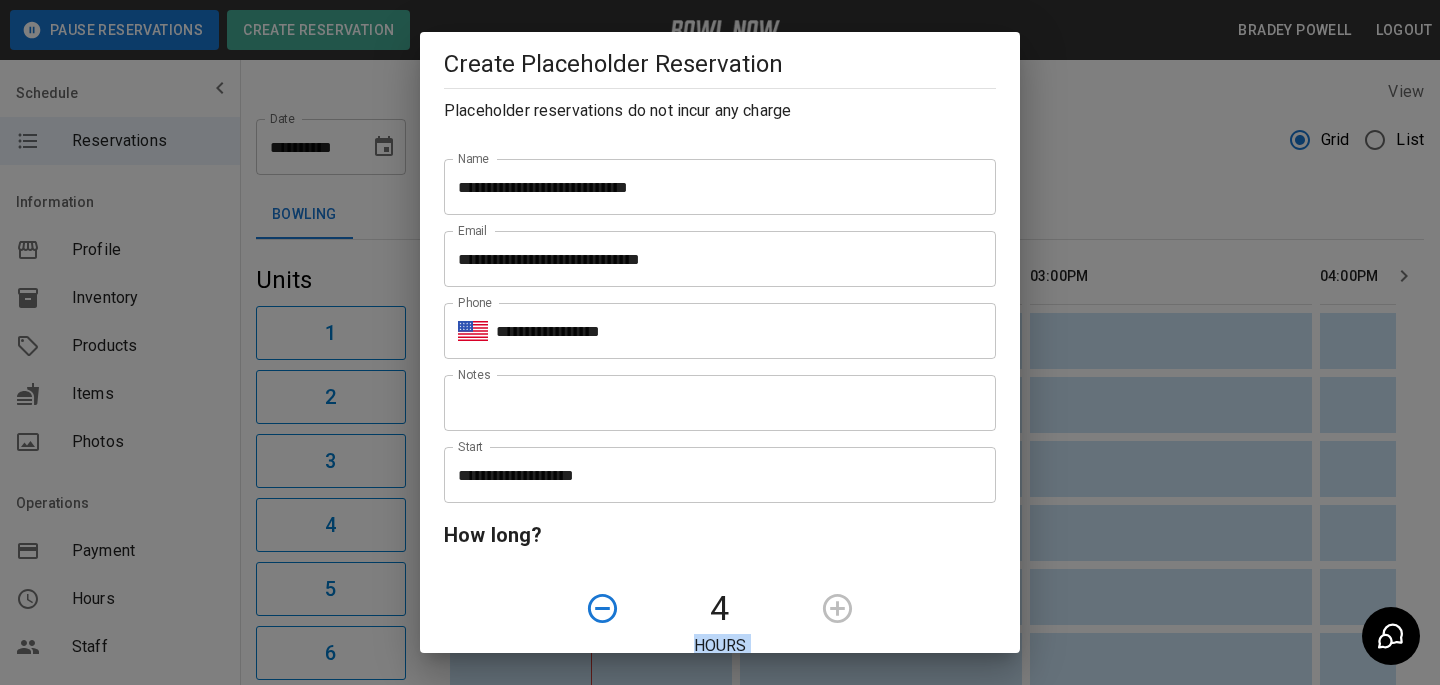 click at bounding box center [881, 608] 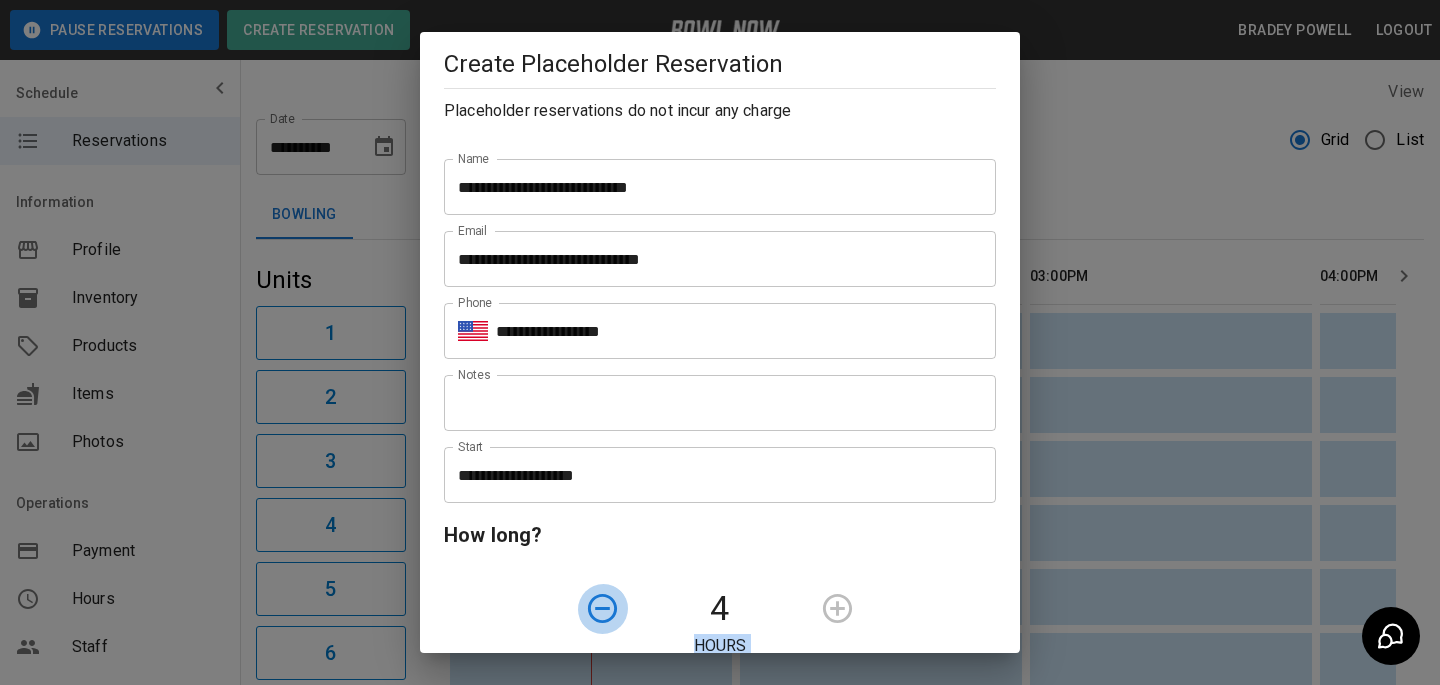 click 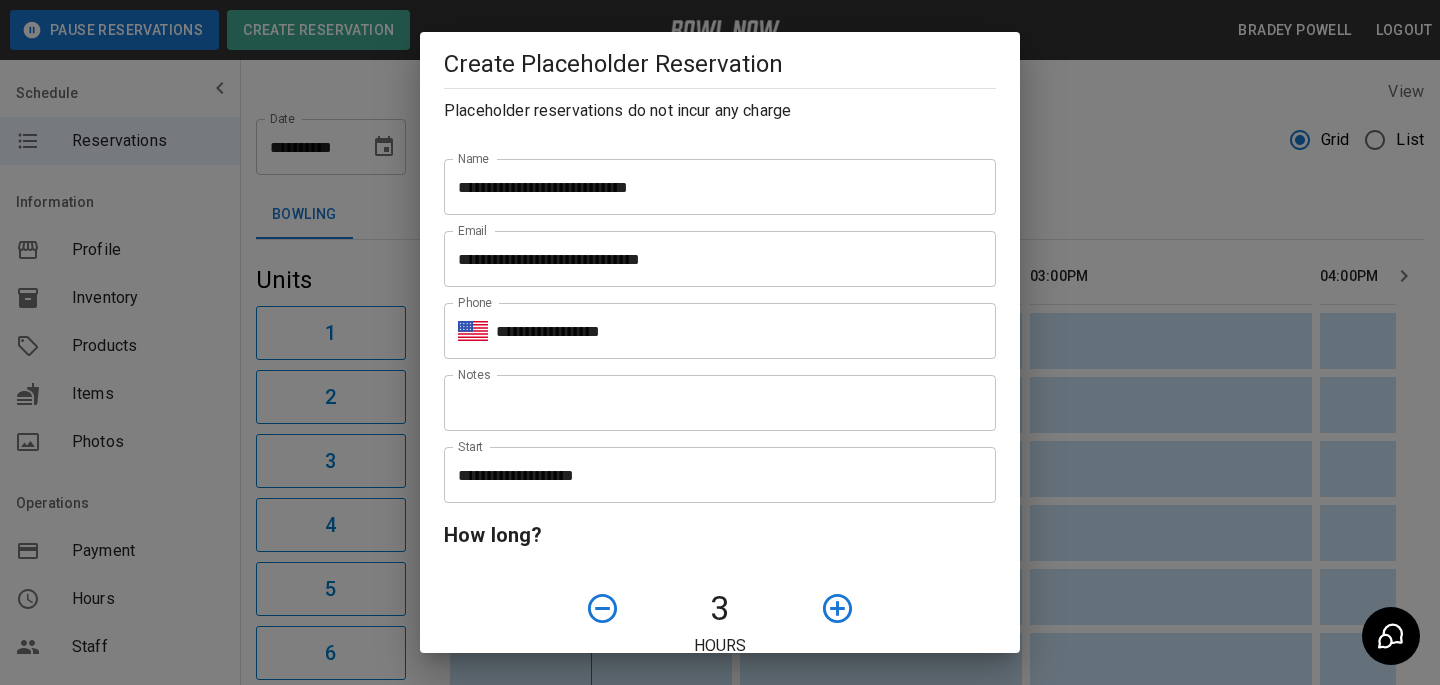 click on "How long? [DURATION]" at bounding box center (720, 588) 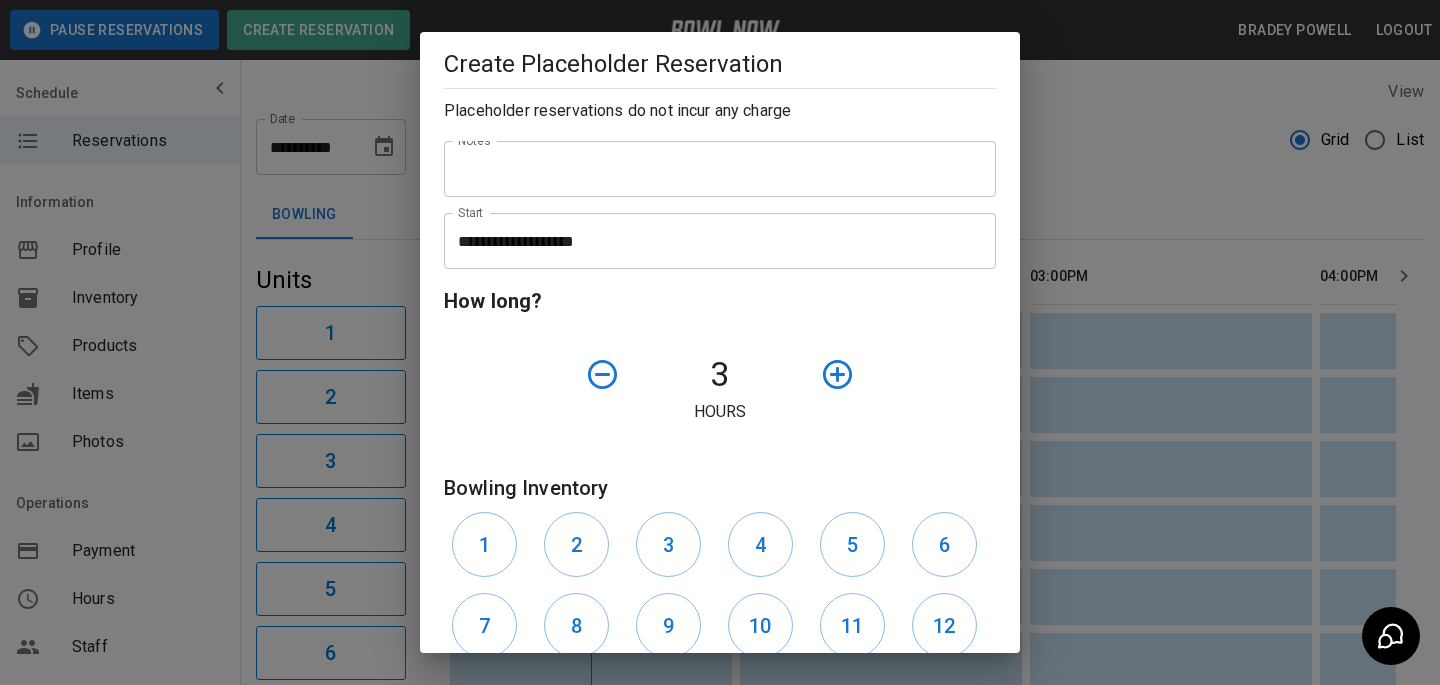 scroll, scrollTop: 527, scrollLeft: 0, axis: vertical 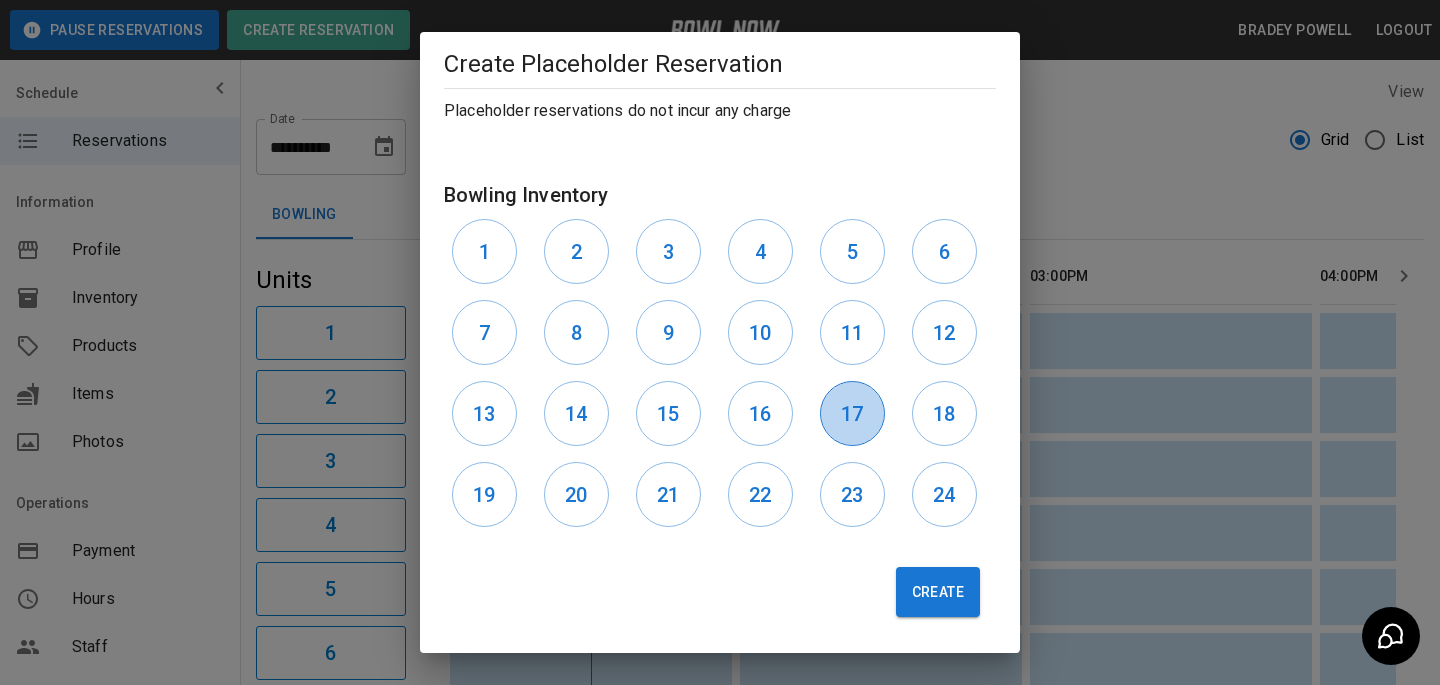 click on "17" at bounding box center (852, 414) 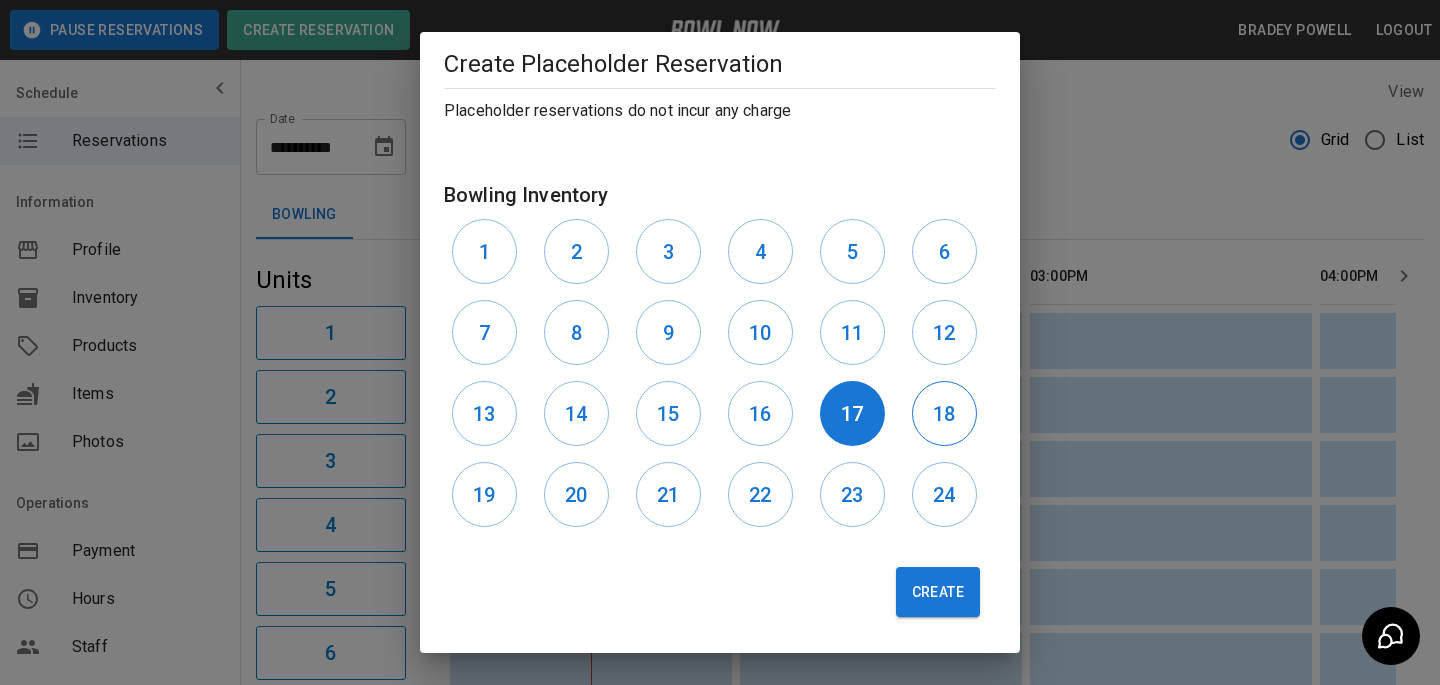 click on "18" at bounding box center [944, 414] 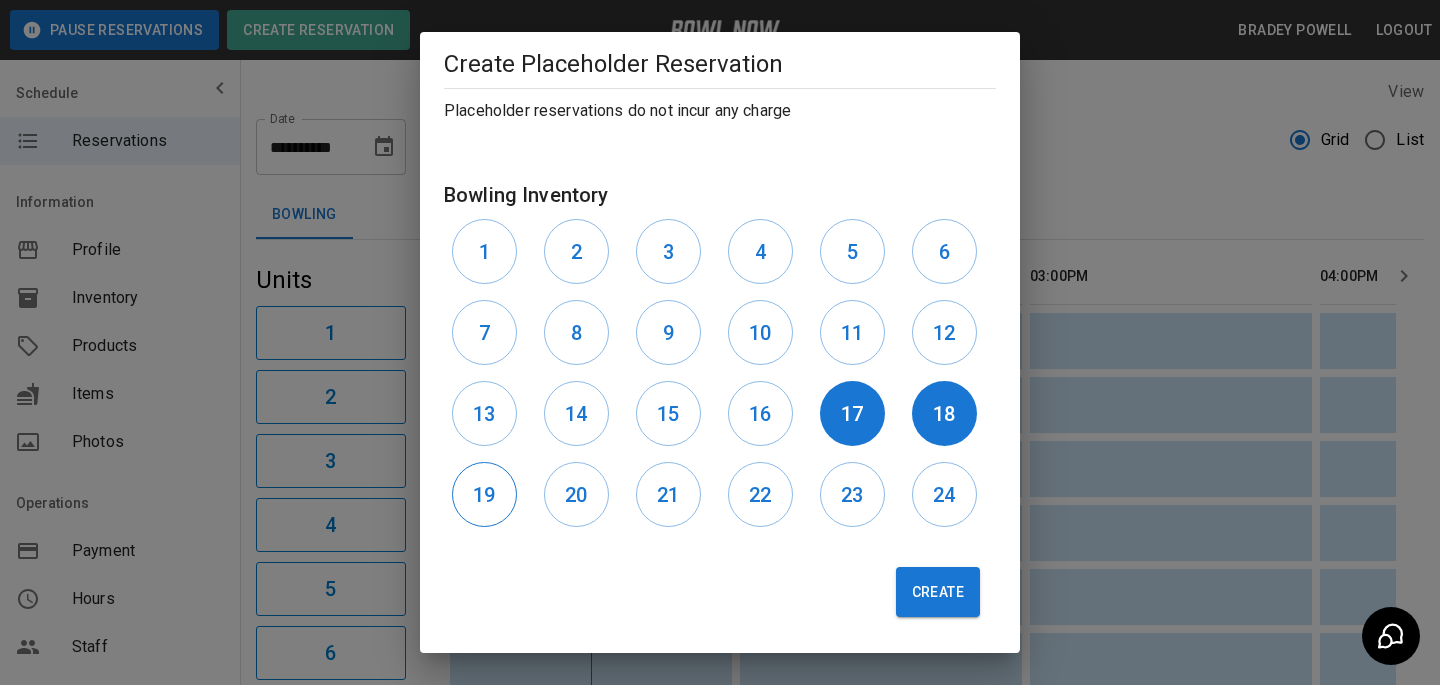 click on "19" at bounding box center [484, 495] 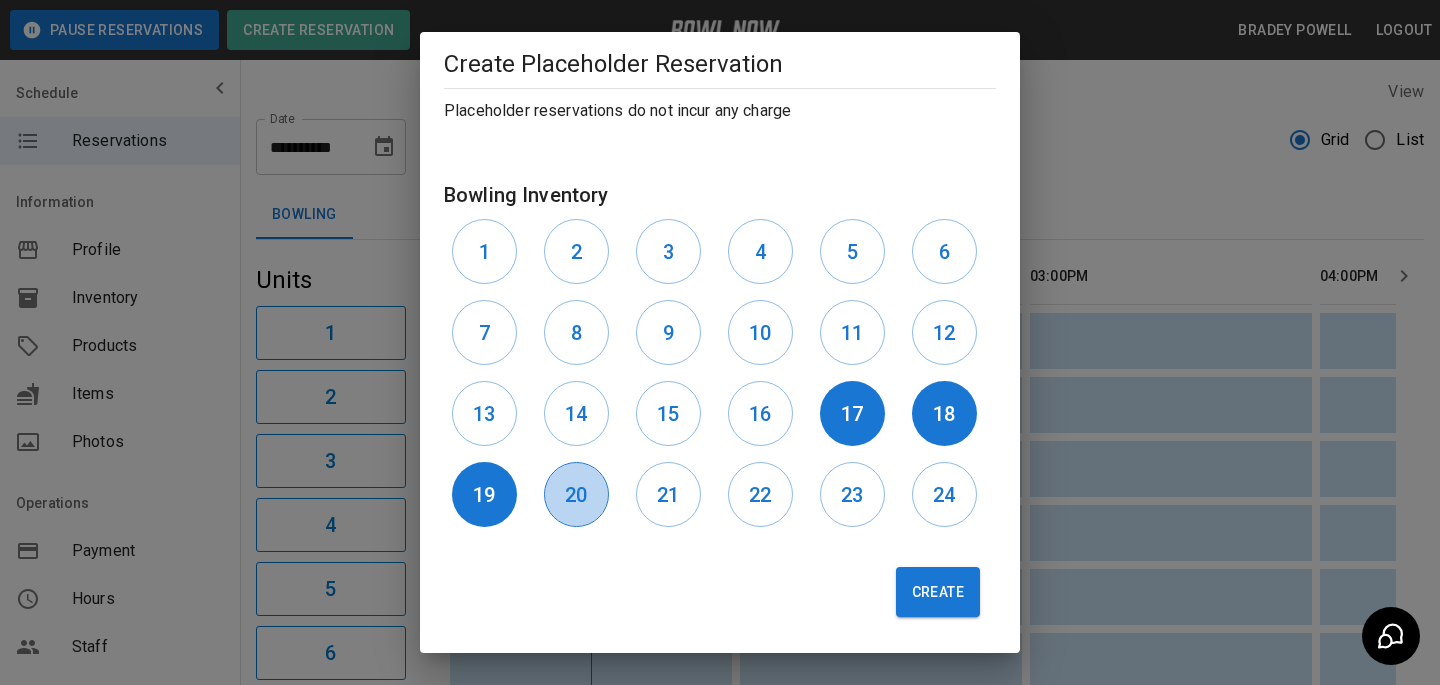 click on "20" at bounding box center (576, 494) 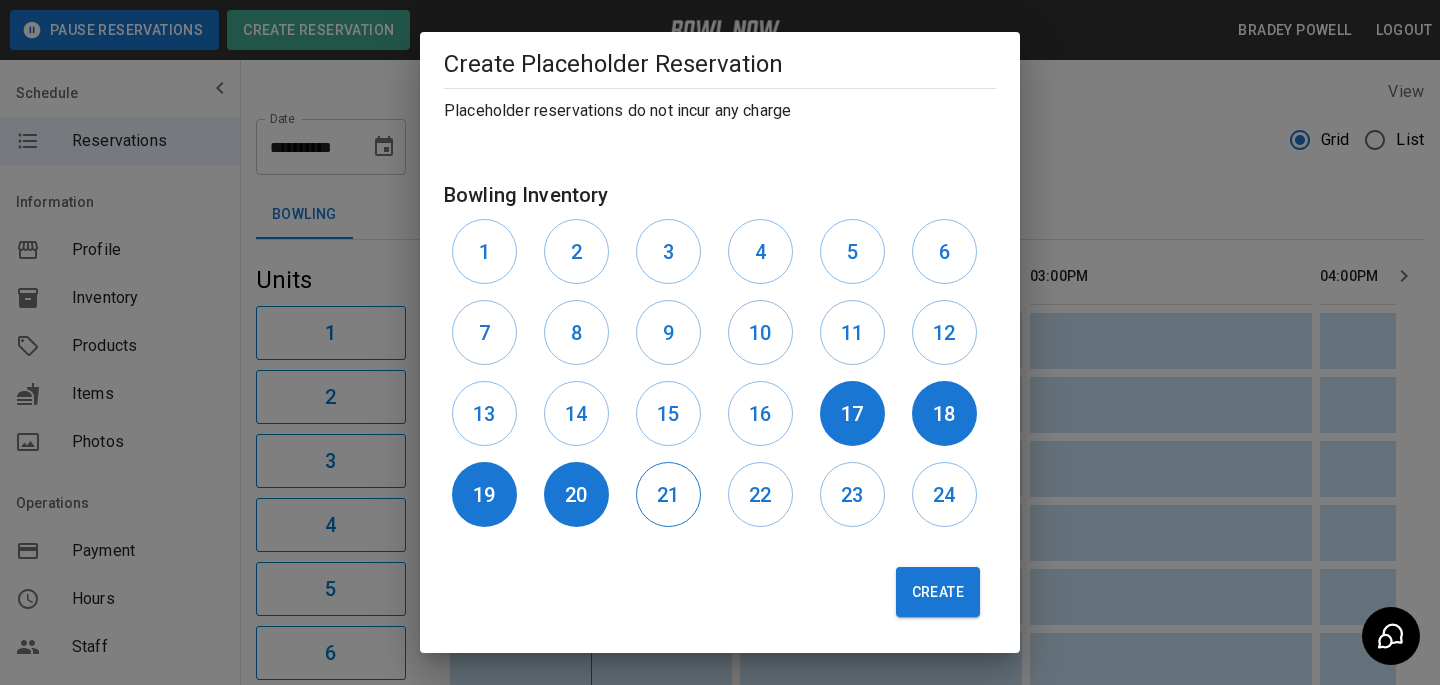 click on "21" at bounding box center (668, 495) 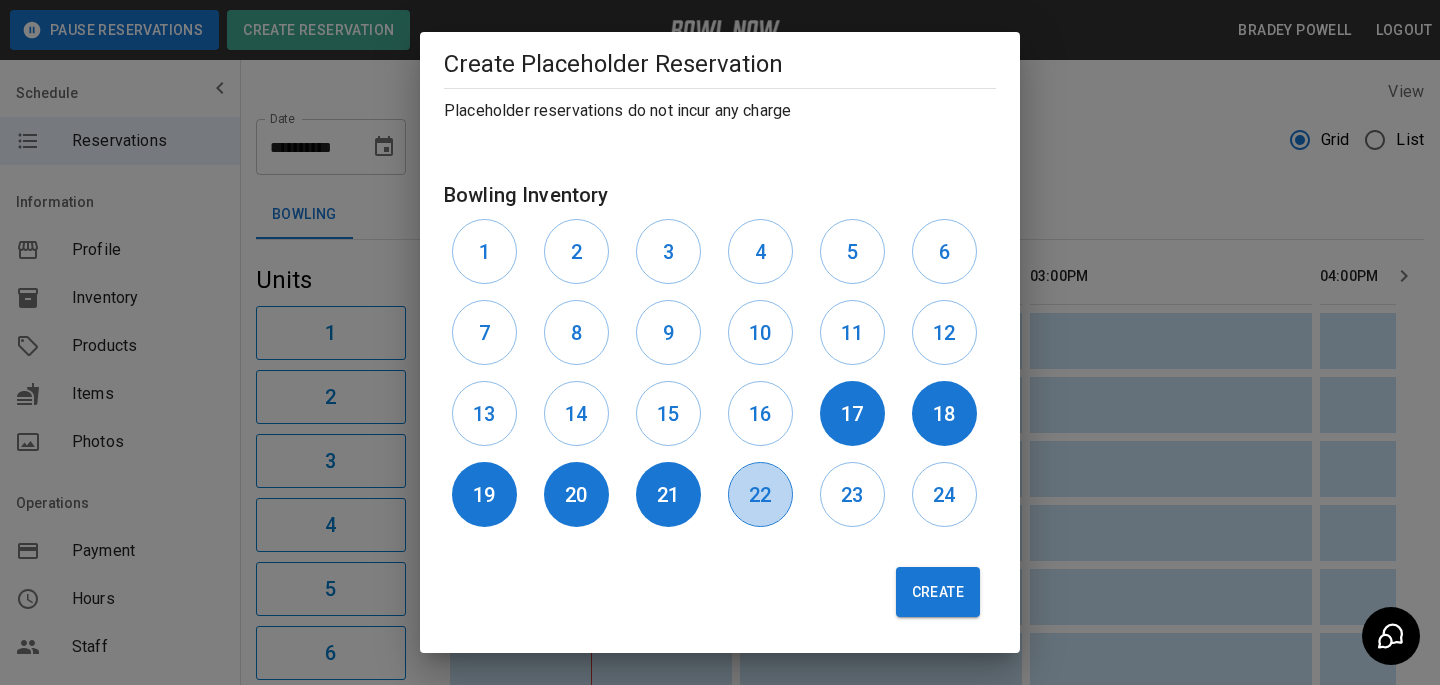 click on "22" at bounding box center [760, 494] 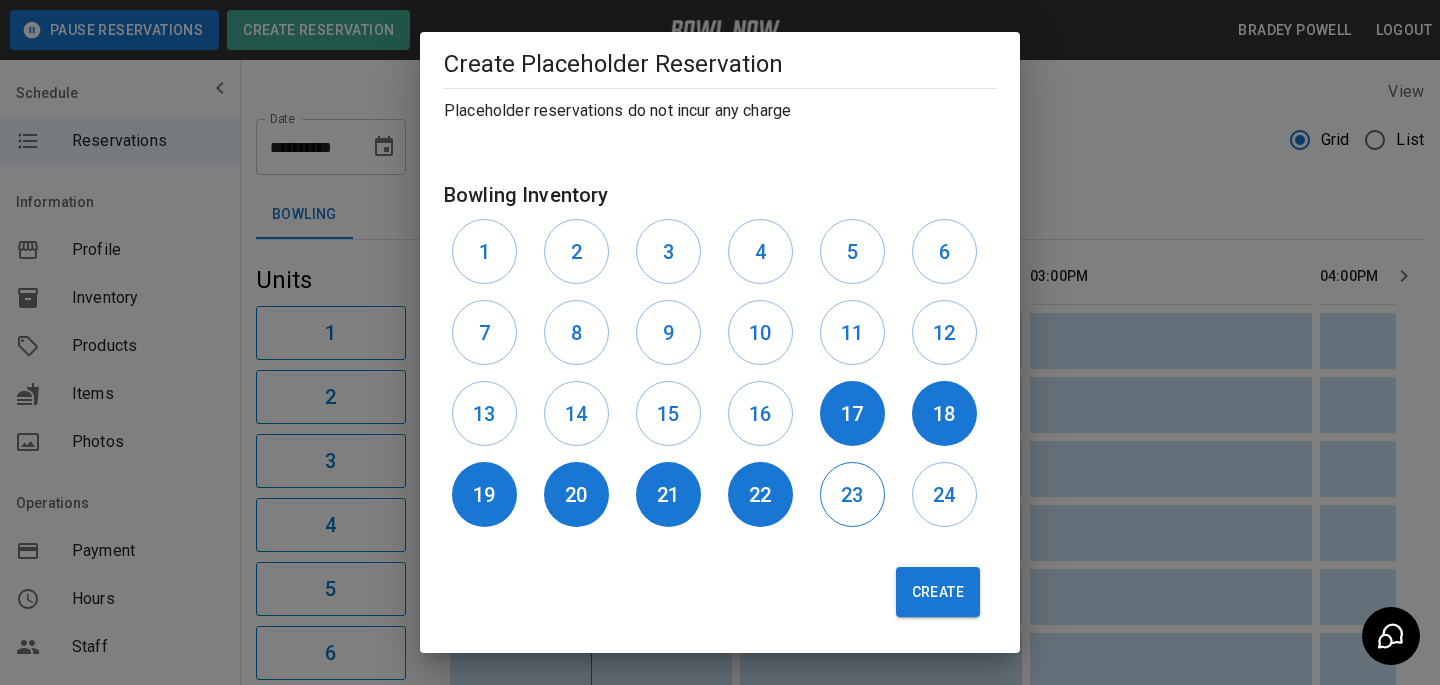 click on "23" at bounding box center [852, 495] 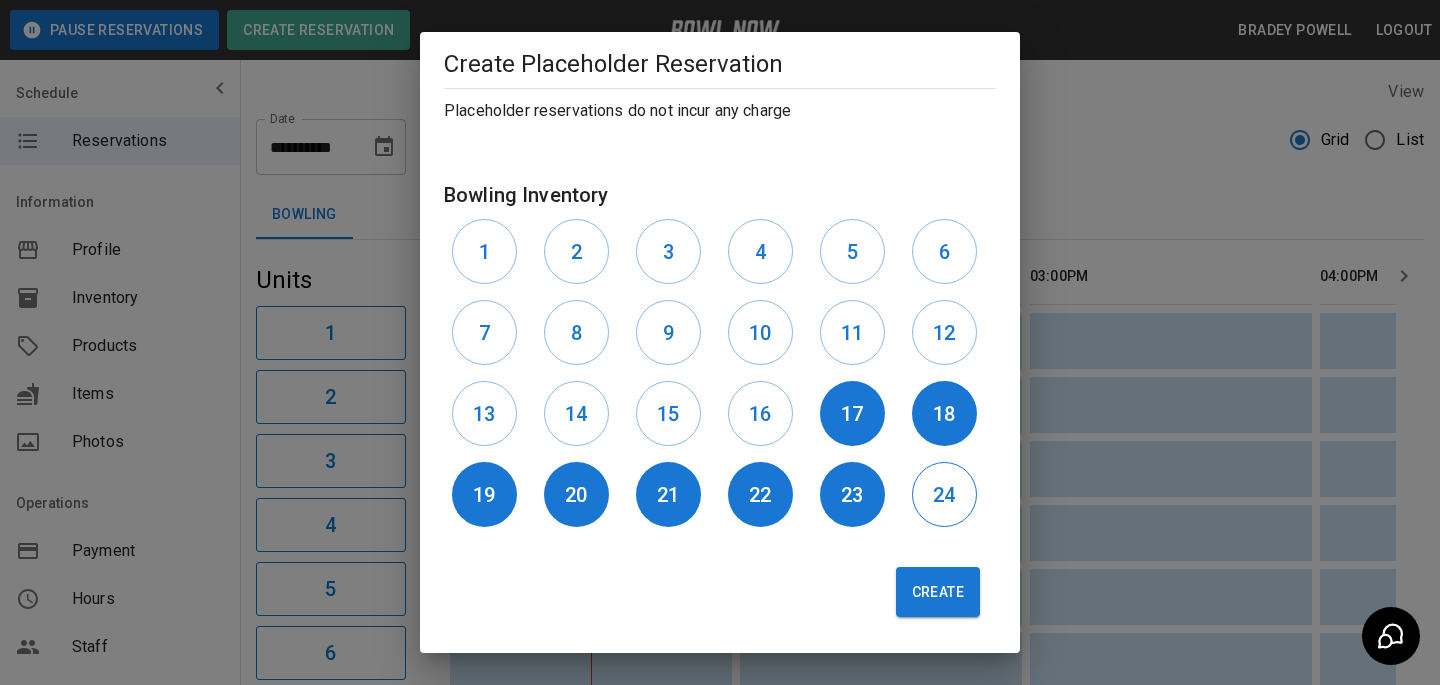 click on "24" at bounding box center [944, 494] 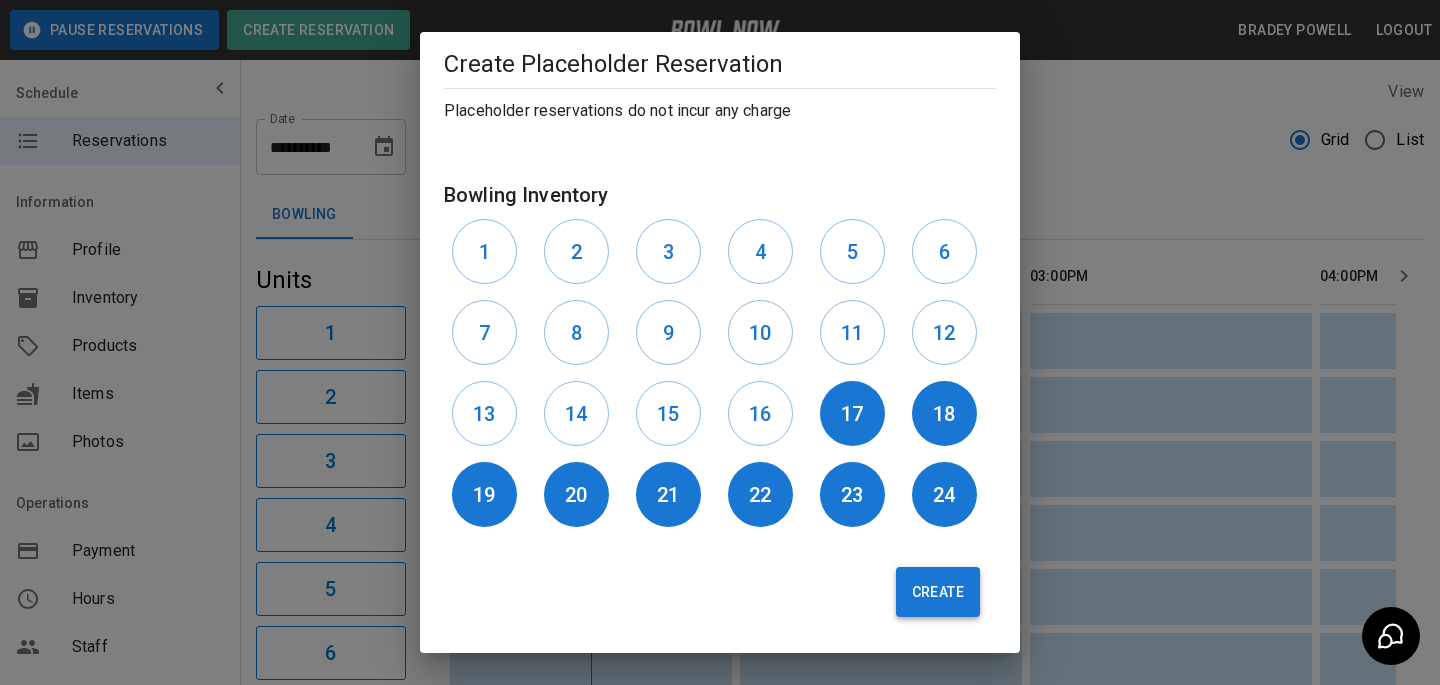 click on "Create" at bounding box center [938, 592] 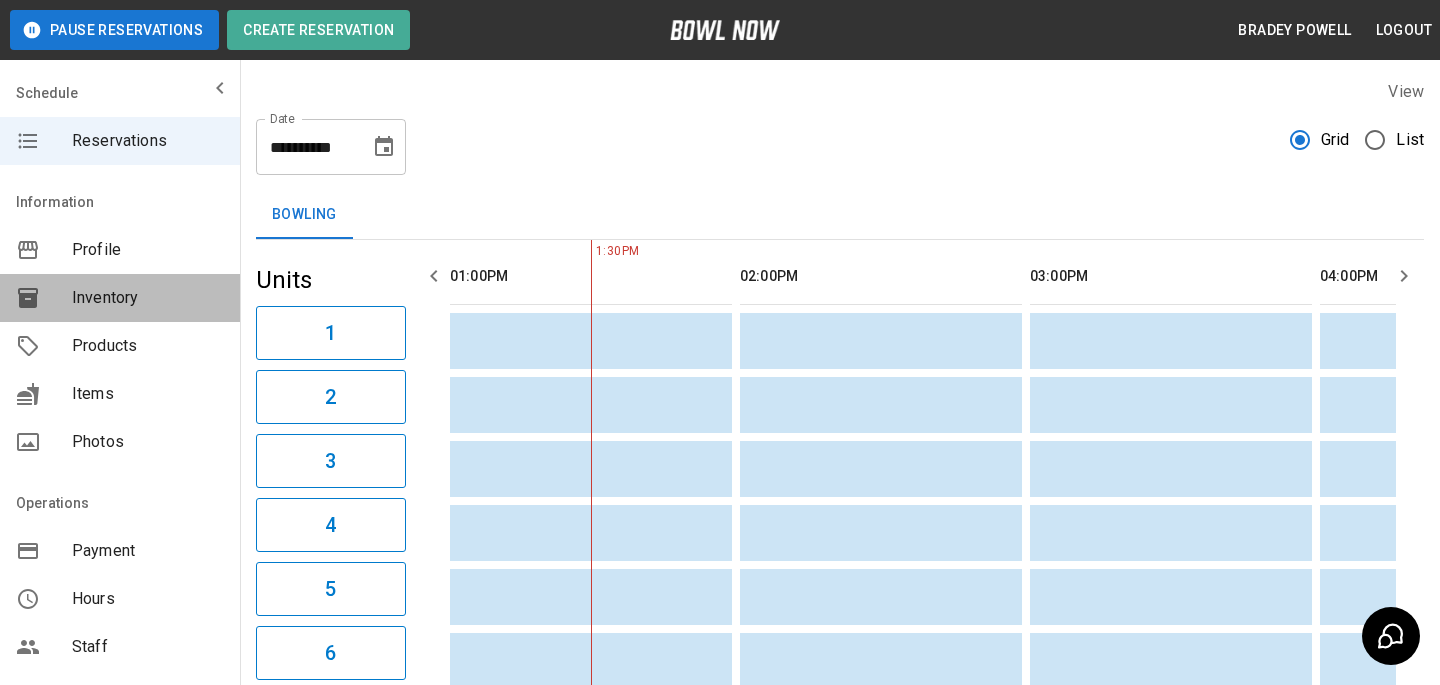 click on "Inventory" at bounding box center [148, 298] 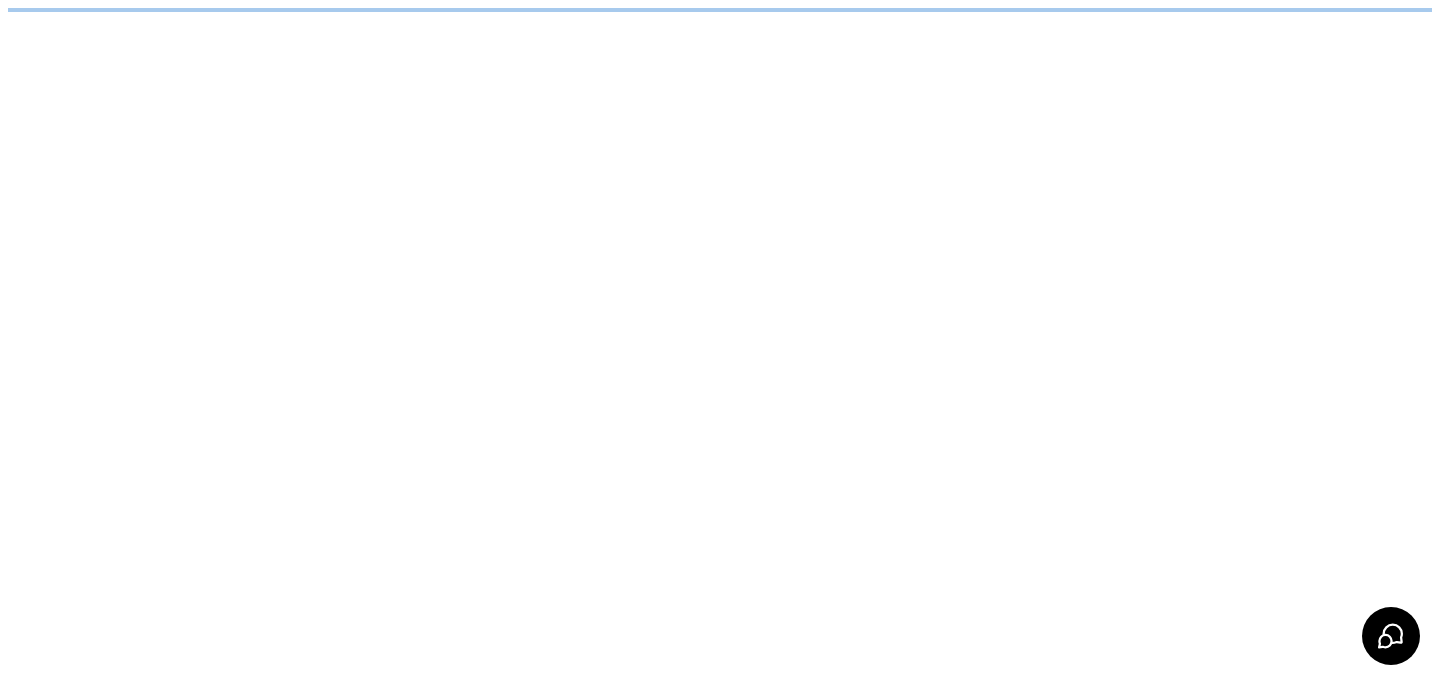 click on "/businesses/Xmh61pqfYjQiq1MpHFTx/inventories" at bounding box center (720, 10) 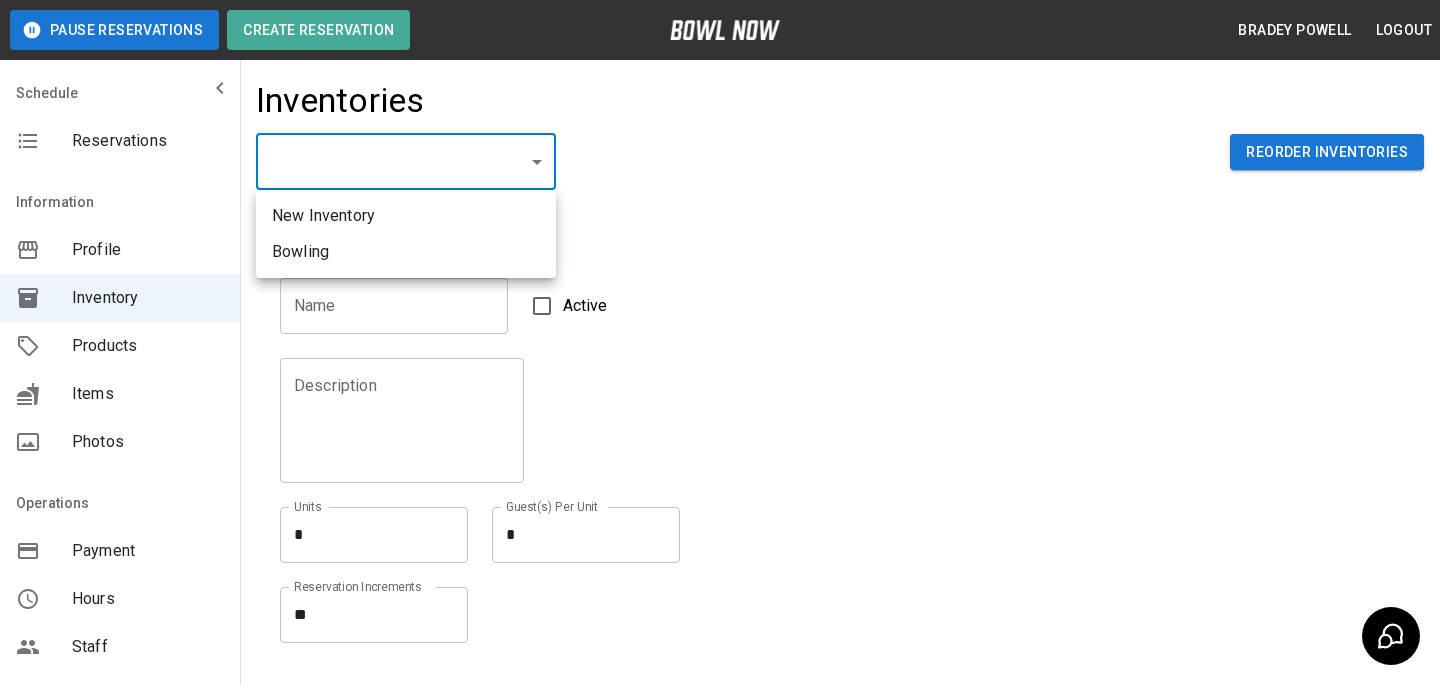 click on "Bowling" at bounding box center (406, 252) 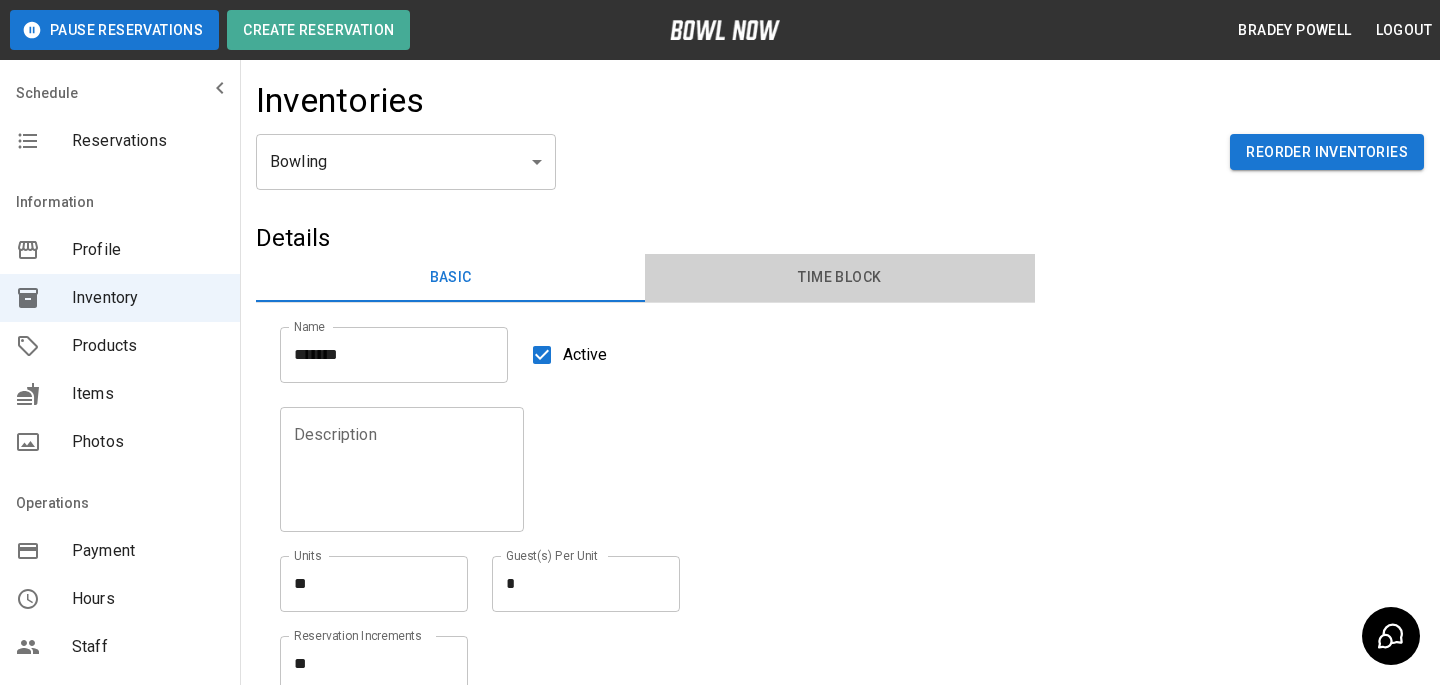 click on "Time Block" at bounding box center [839, 278] 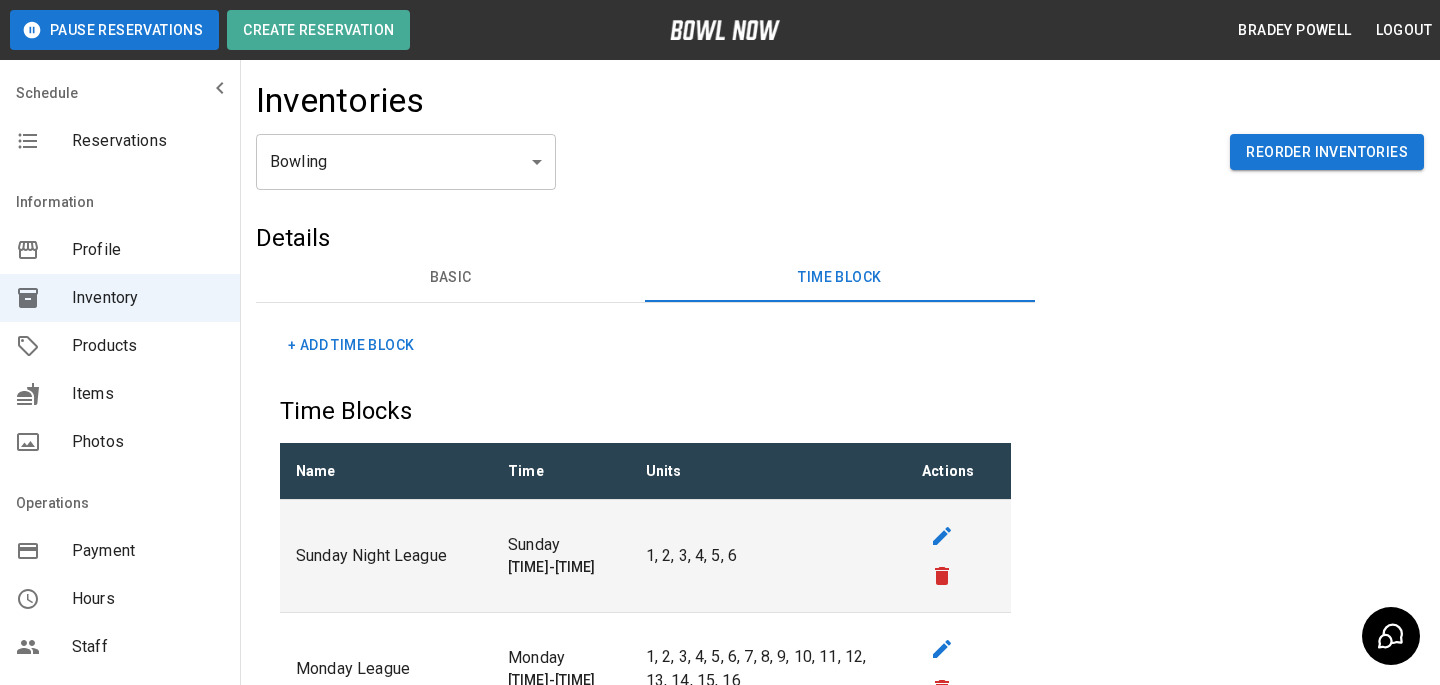 click on "+ Add Time Block Time Blocks Name Time Units Actions Sunday Night League Sunday 6:00PM-8:30PM 1, 2, 3, 4, 5, 6 Monday League Monday 7:00PM-9:00PM 1, 2, 3, 4, 5, 6, 7, 8, 9, 10, 11, 12, 13, 14, 15, 16 Tuesday League Tuesday 6:30PM-8:30PM 1, 2, 3, 4, 5, 6, 7, 8, 9, 10, 11, 12 Wednesday League Wednesday 7:00PM-9:00PM 1, 2, 3, 4, 5, 6, 7, 8, 9, 10, 11, 12, 13, 14, 15, 16 Thursday League Thursday 7:30PM-9:30PM 1, 2, 3, 4, 5, 6, 7, 8, 9, 10, 11, 12, 13, 14 Friday League Friday 8:00PM-10:00PM 1, 2, 3, 4, 5, 6 Summer Tournament 2025-08-02 12:00PM-5:00PM All lanes Tuesday League Tuesday 7:00PM-9:30PM 17, 18, 19, 20 Handicap Survivor Tournament 2025-08-24 10:00AM-4:00PM 1, 2, 3, 4, 5, 6, 7, 8, 9, 10, 11, 12, 13, 14, 15, 16" at bounding box center (645, 922) 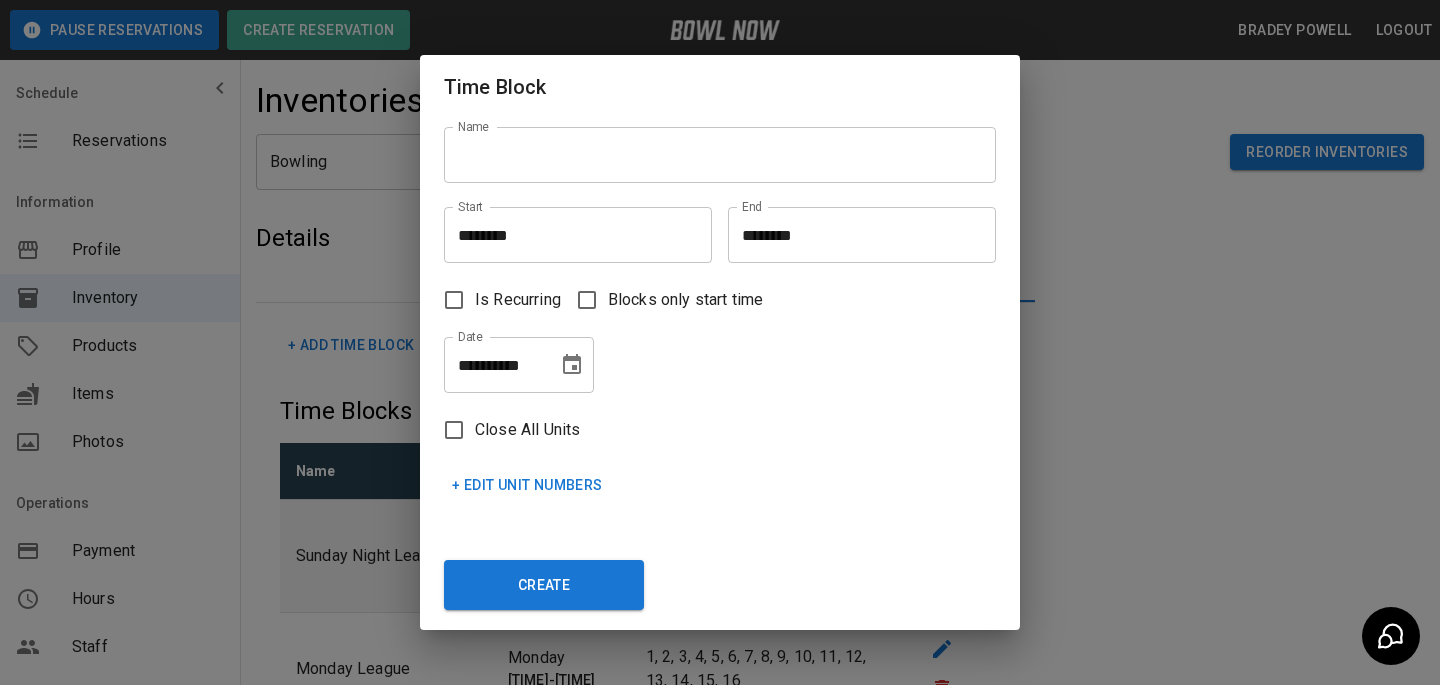 click on "Name" at bounding box center (720, 155) 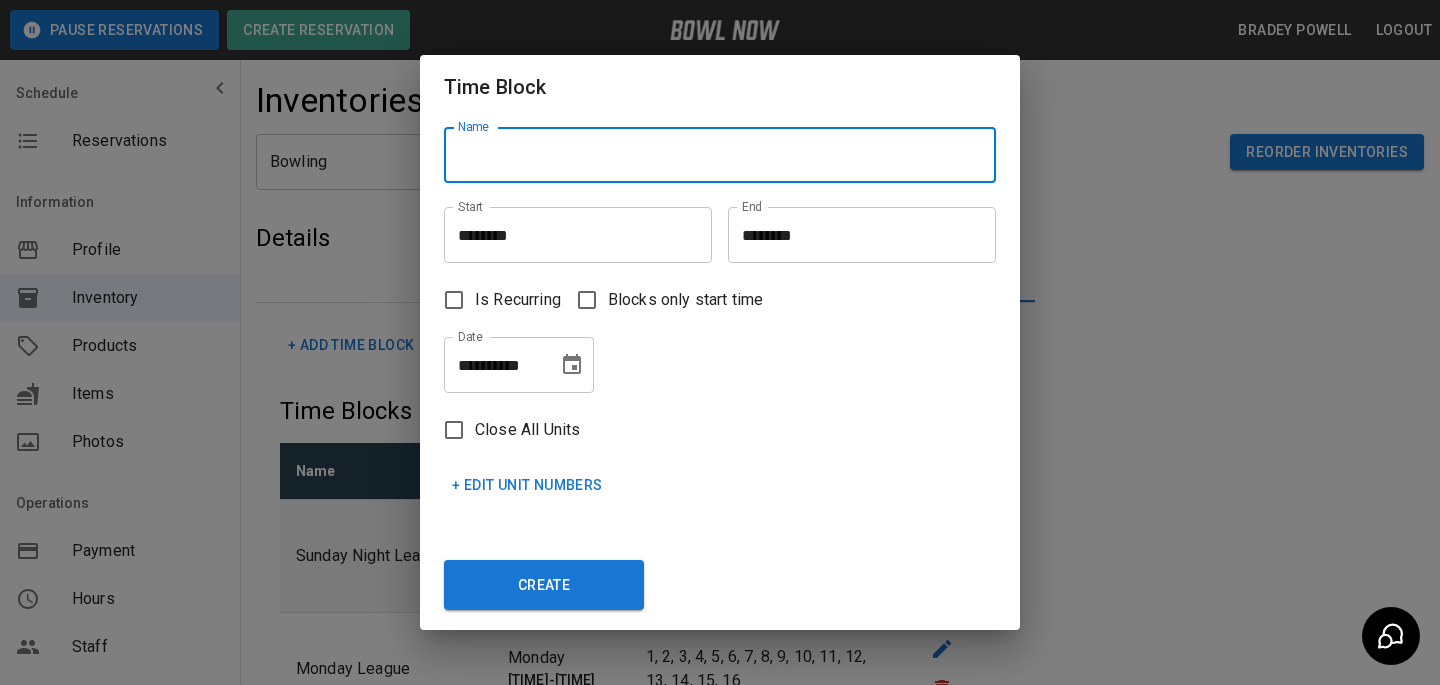 paste on "**********" 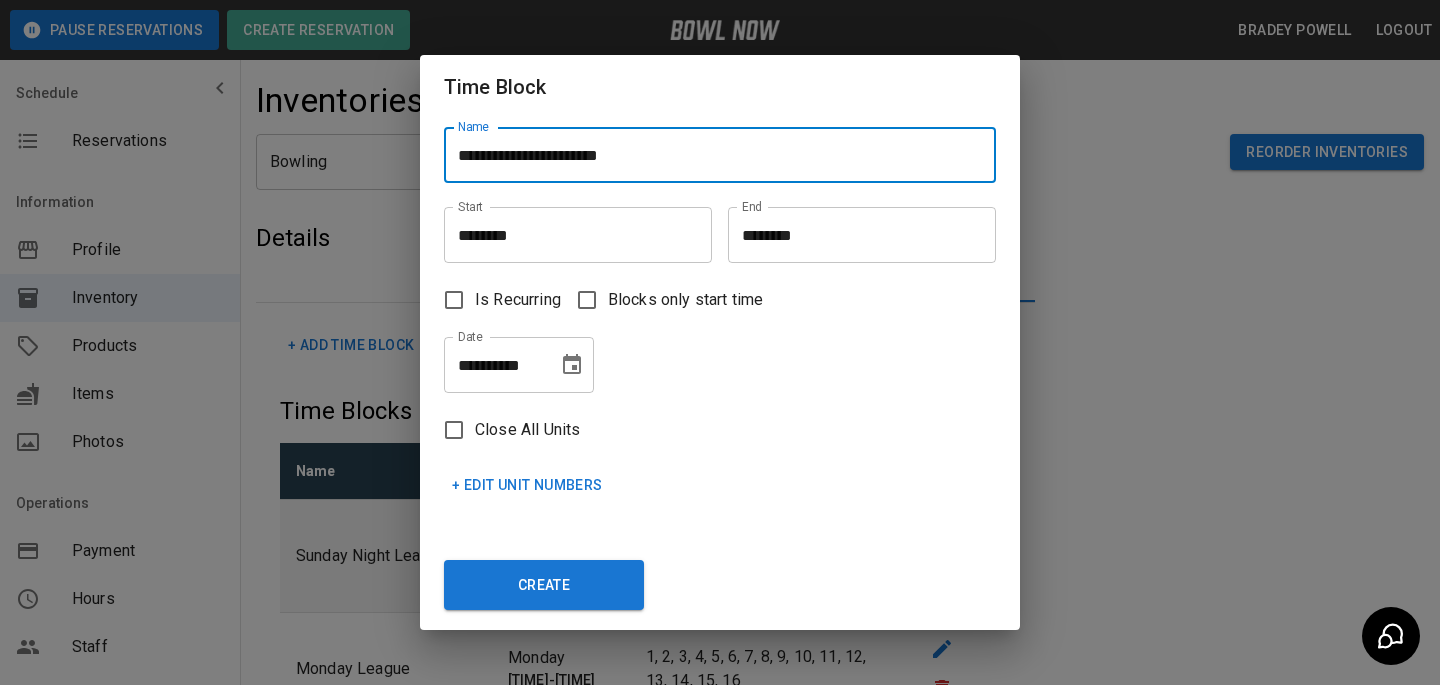 type on "**********" 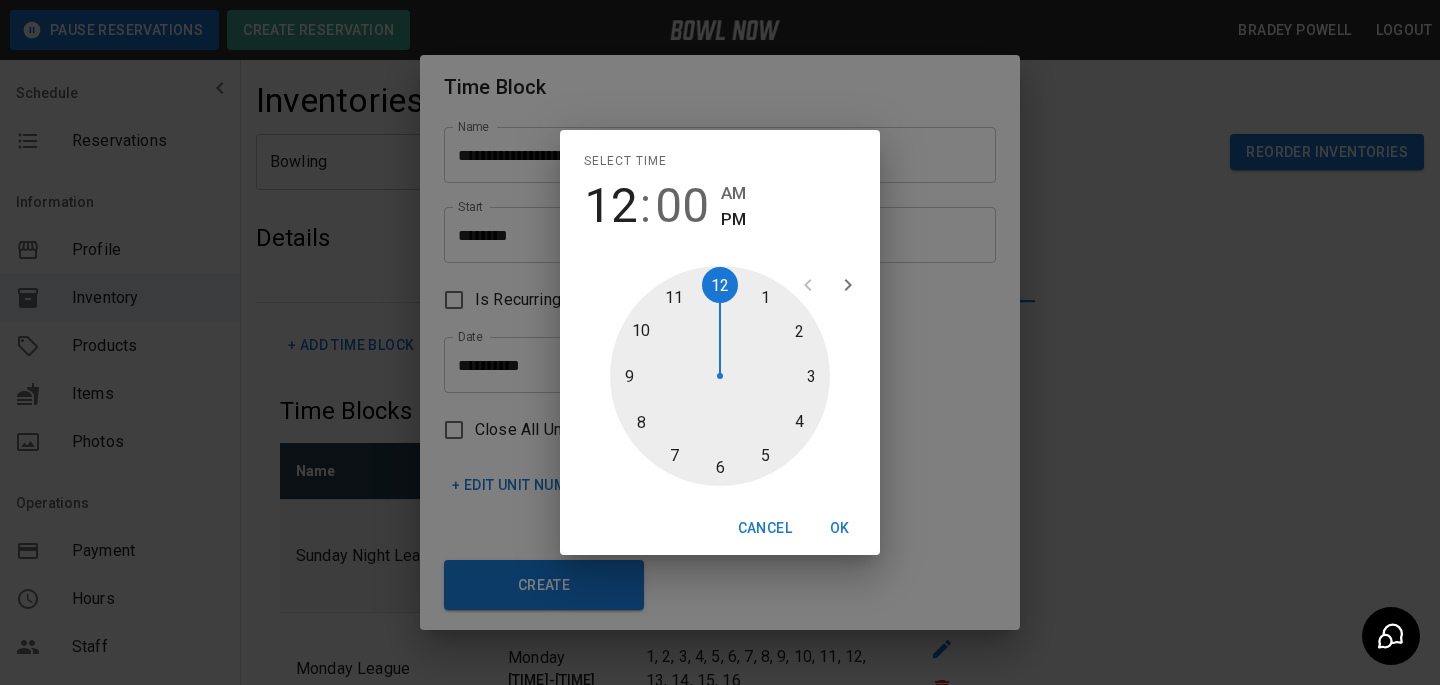 click at bounding box center (720, 376) 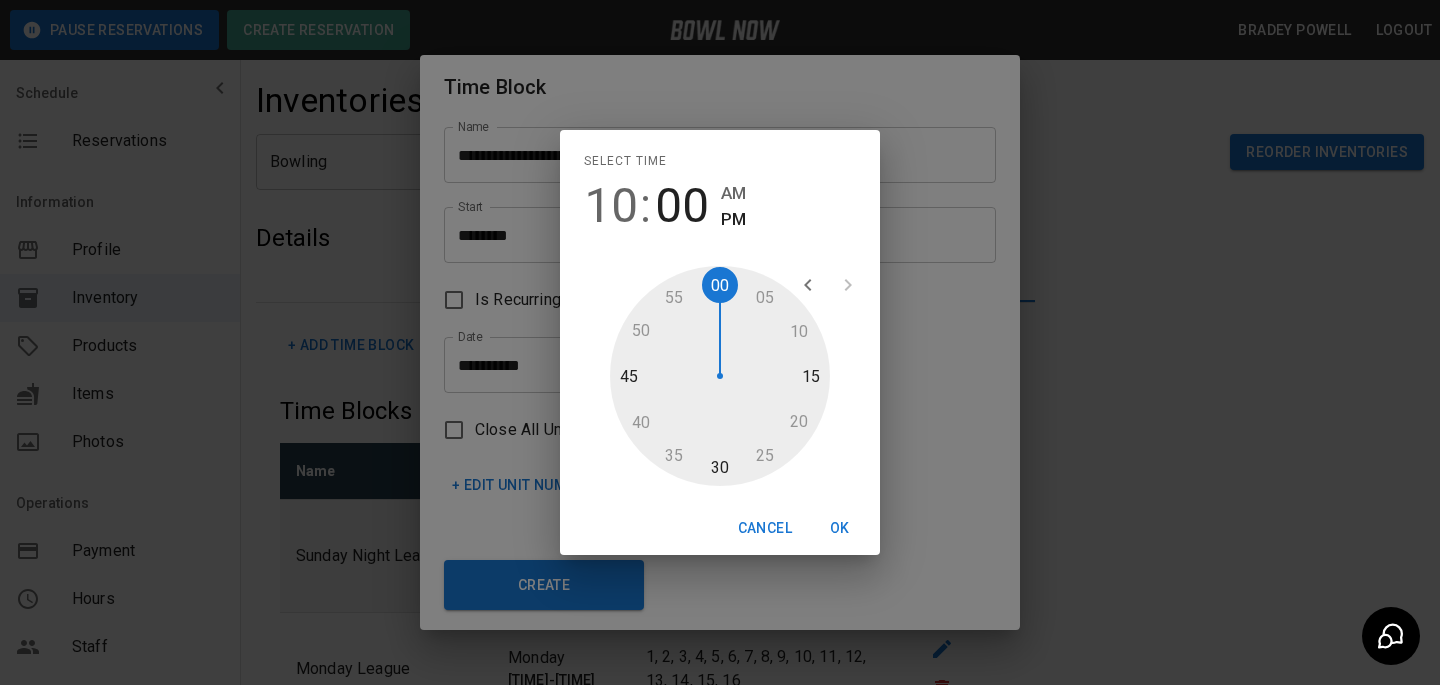 click on "AM" at bounding box center [733, 193] 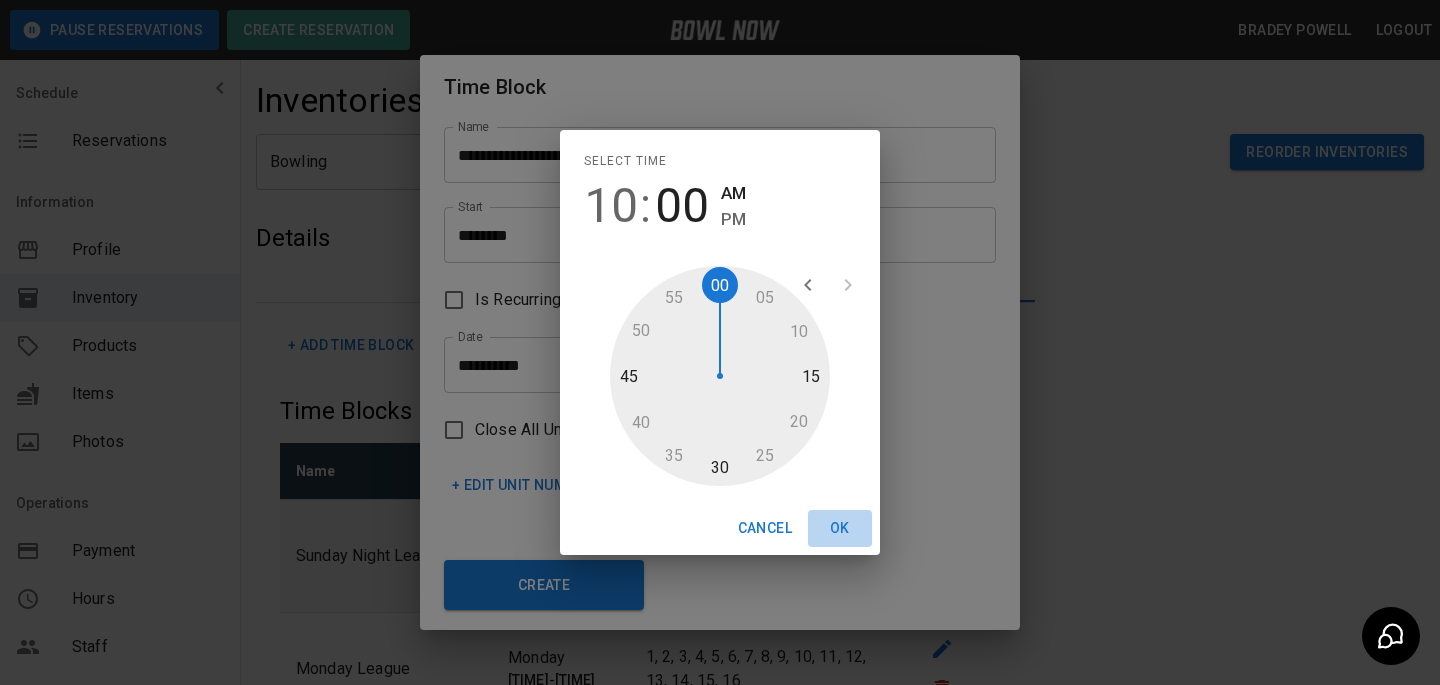 click on "OK" at bounding box center (840, 528) 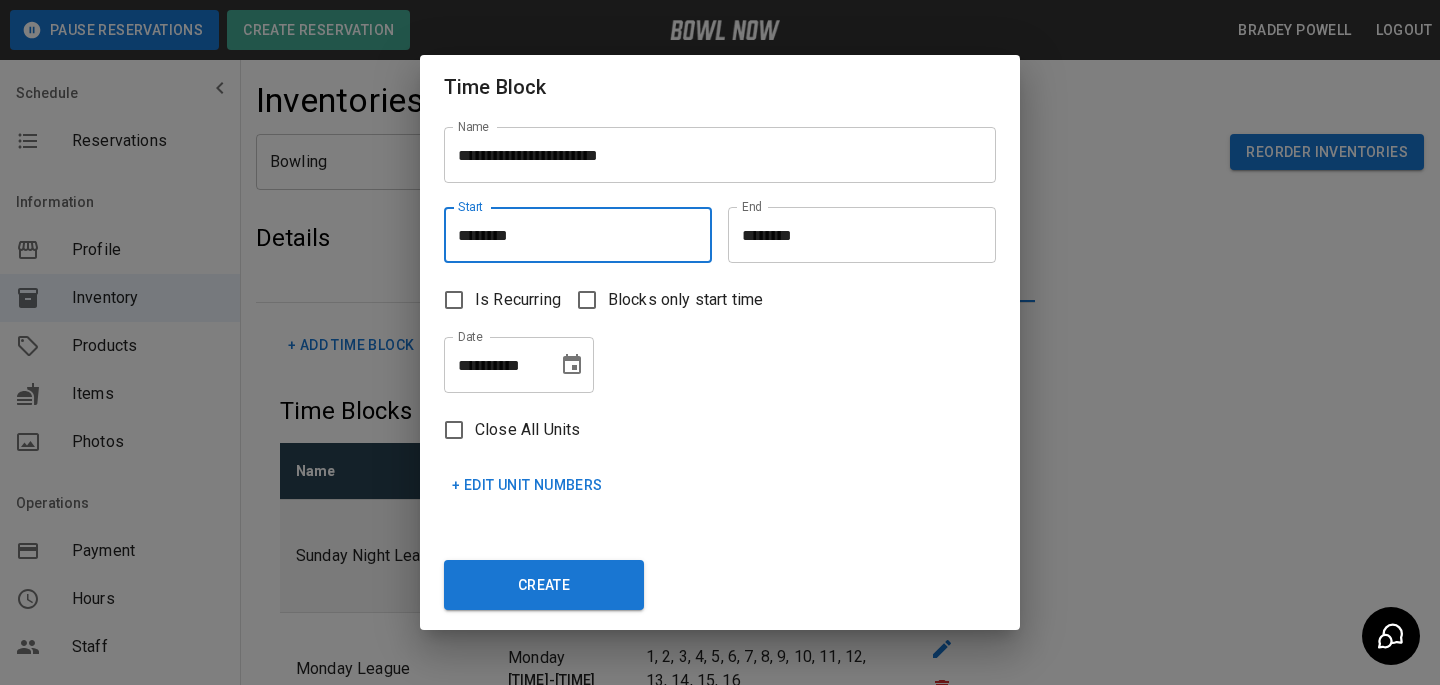 click on "********" at bounding box center (855, 235) 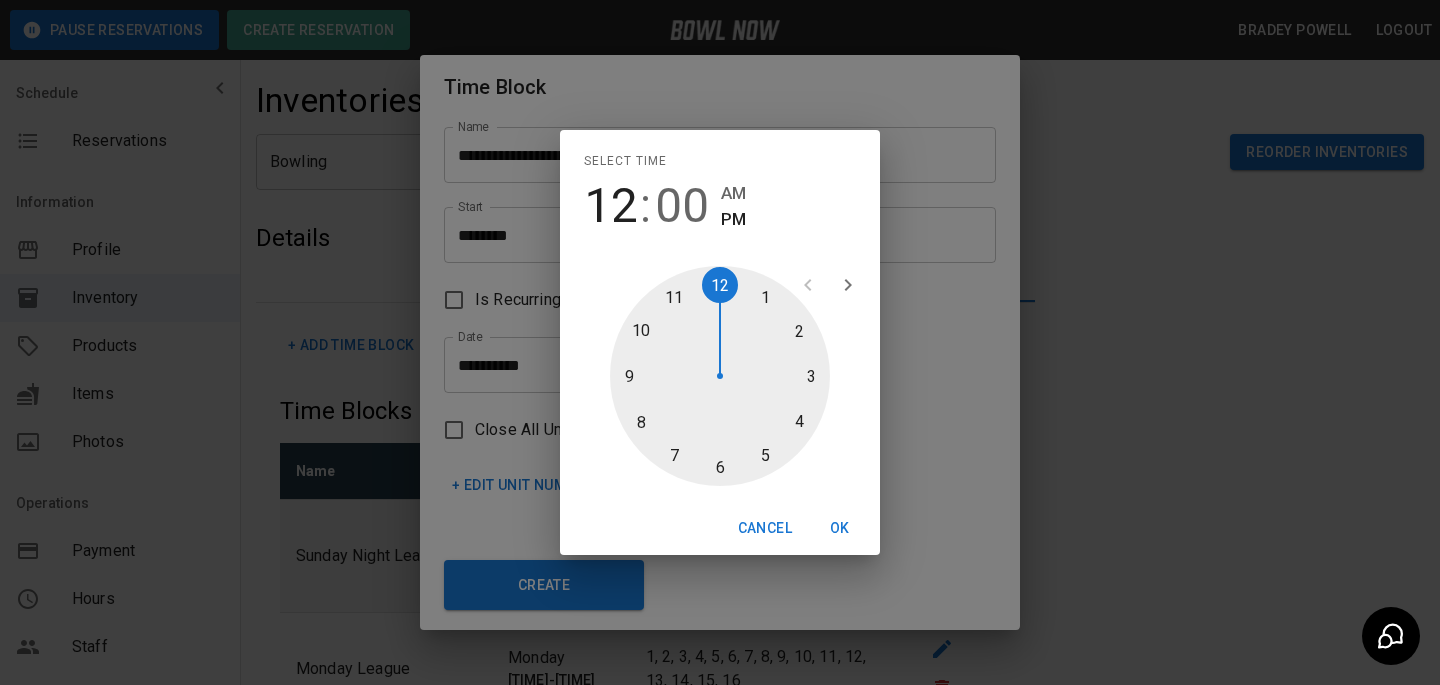 click at bounding box center (720, 376) 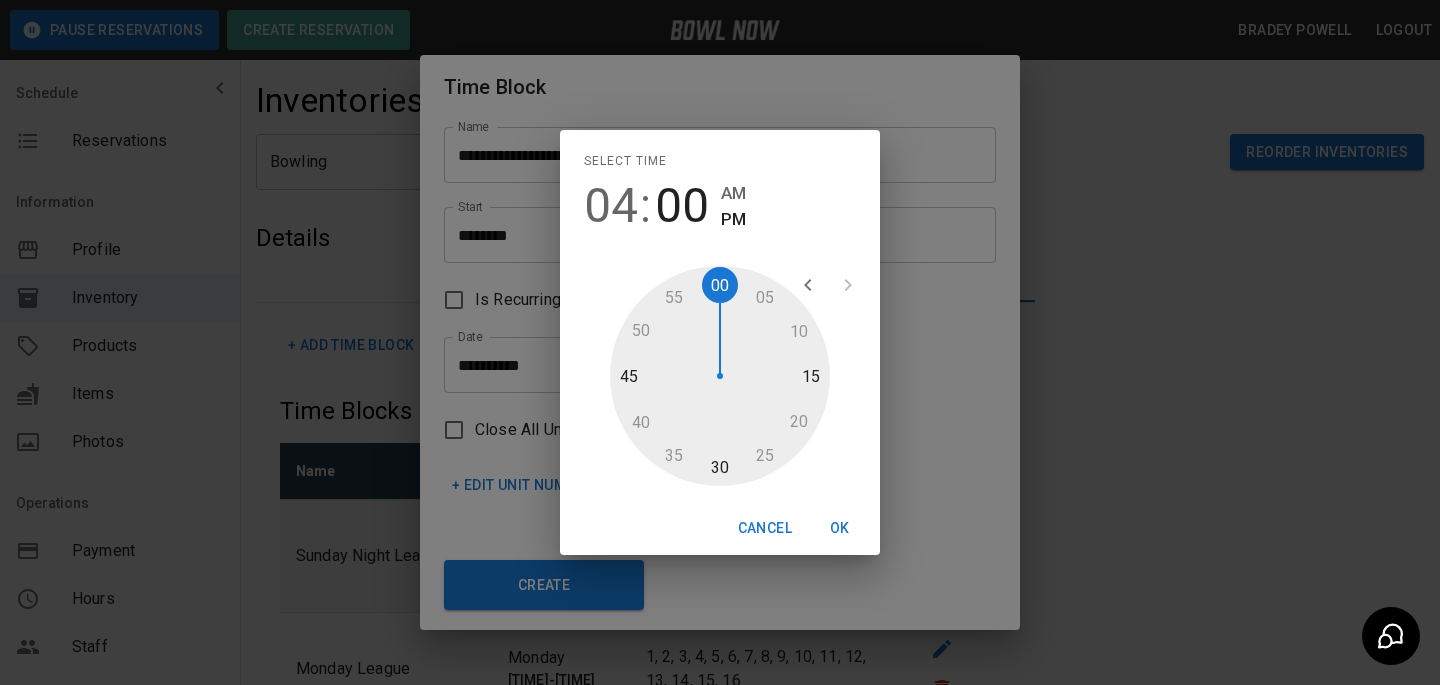 click on "Select time 04 : 00 AM PM 05 10 15 20 25 30 35 40 45 50 55 00 Cancel OK" at bounding box center (720, 342) 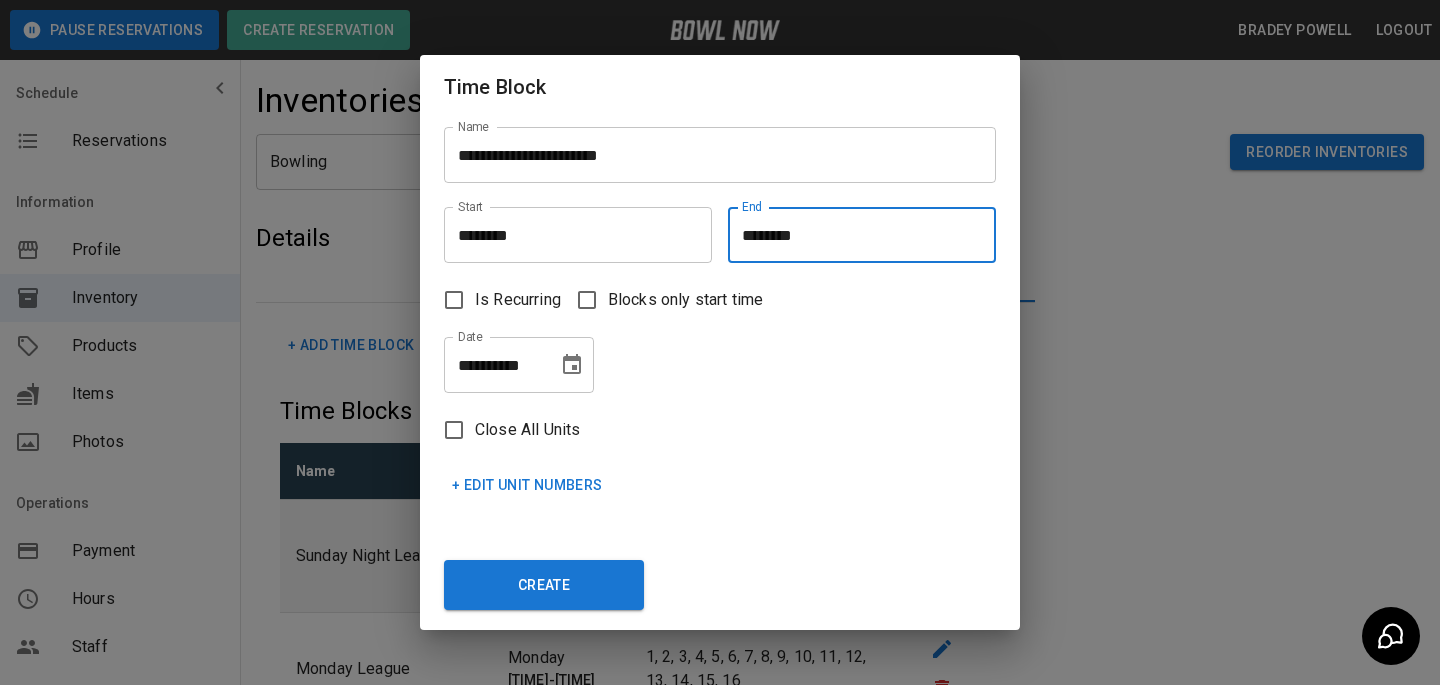 click on "Create" 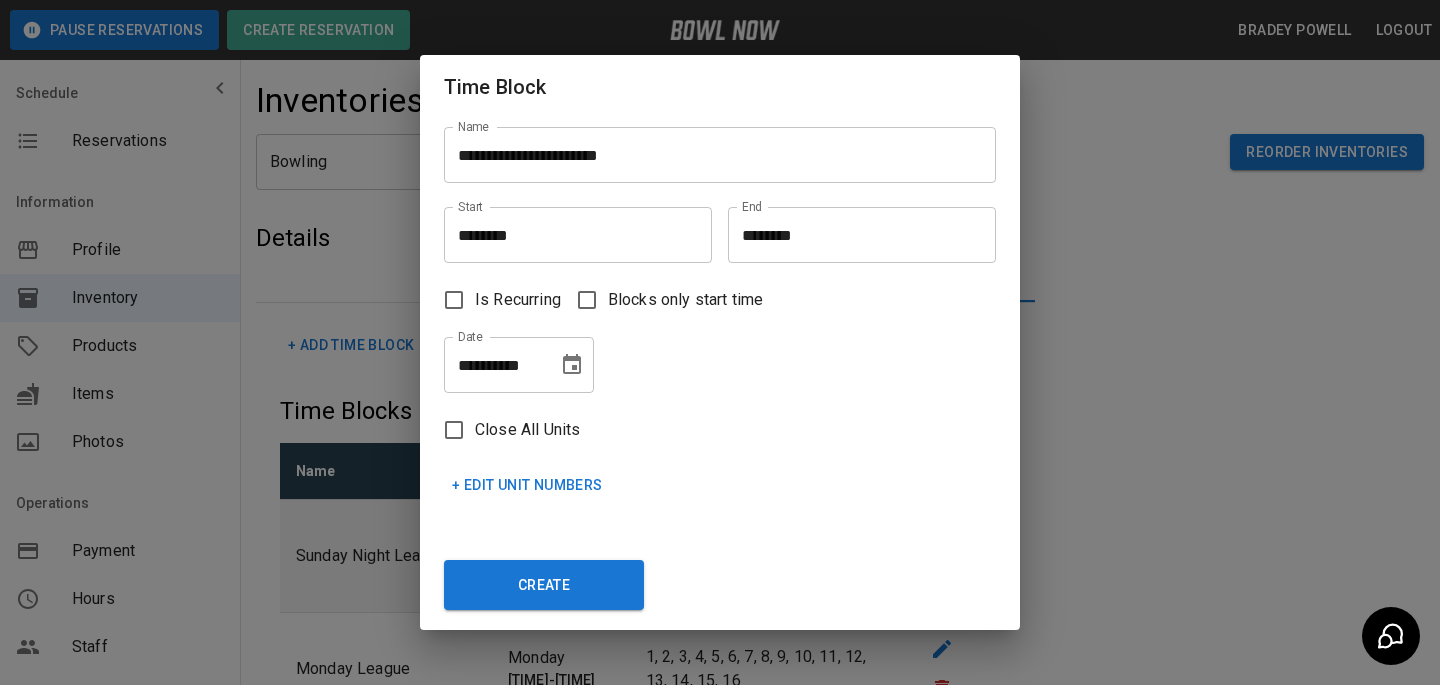 click 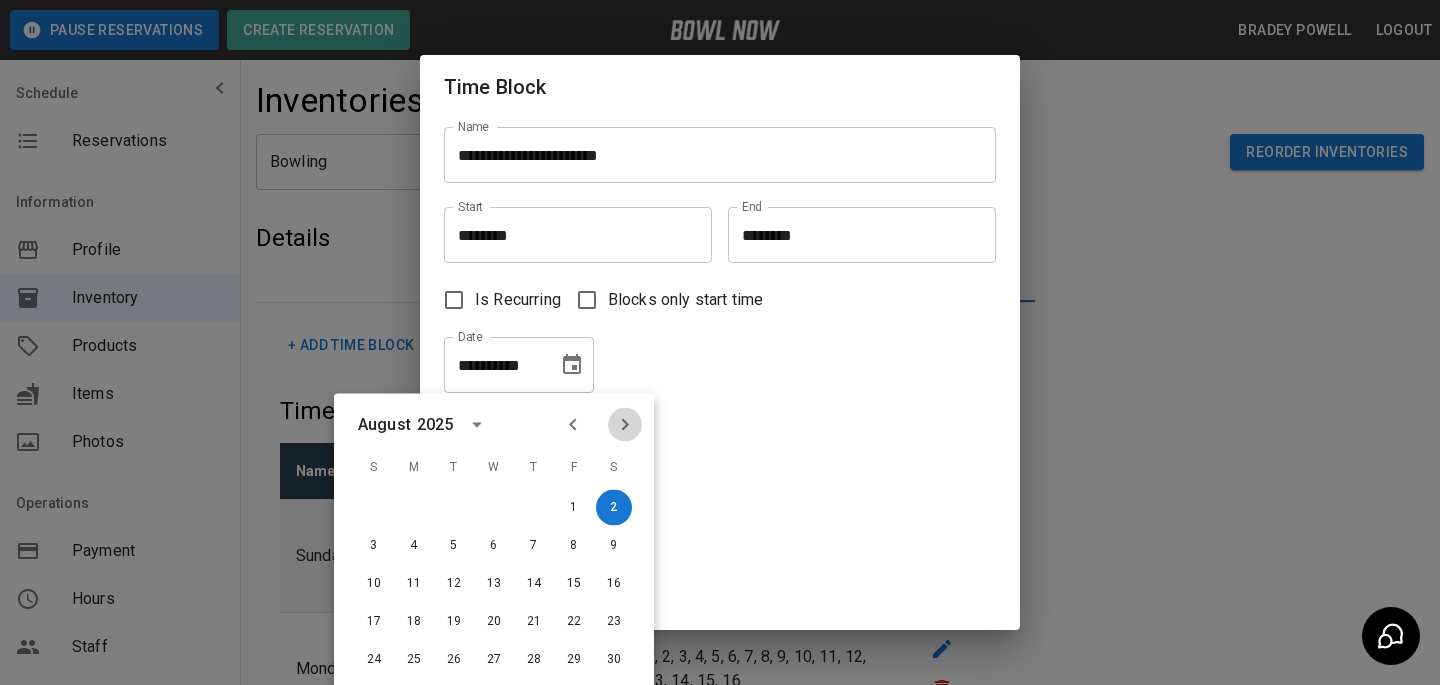 click 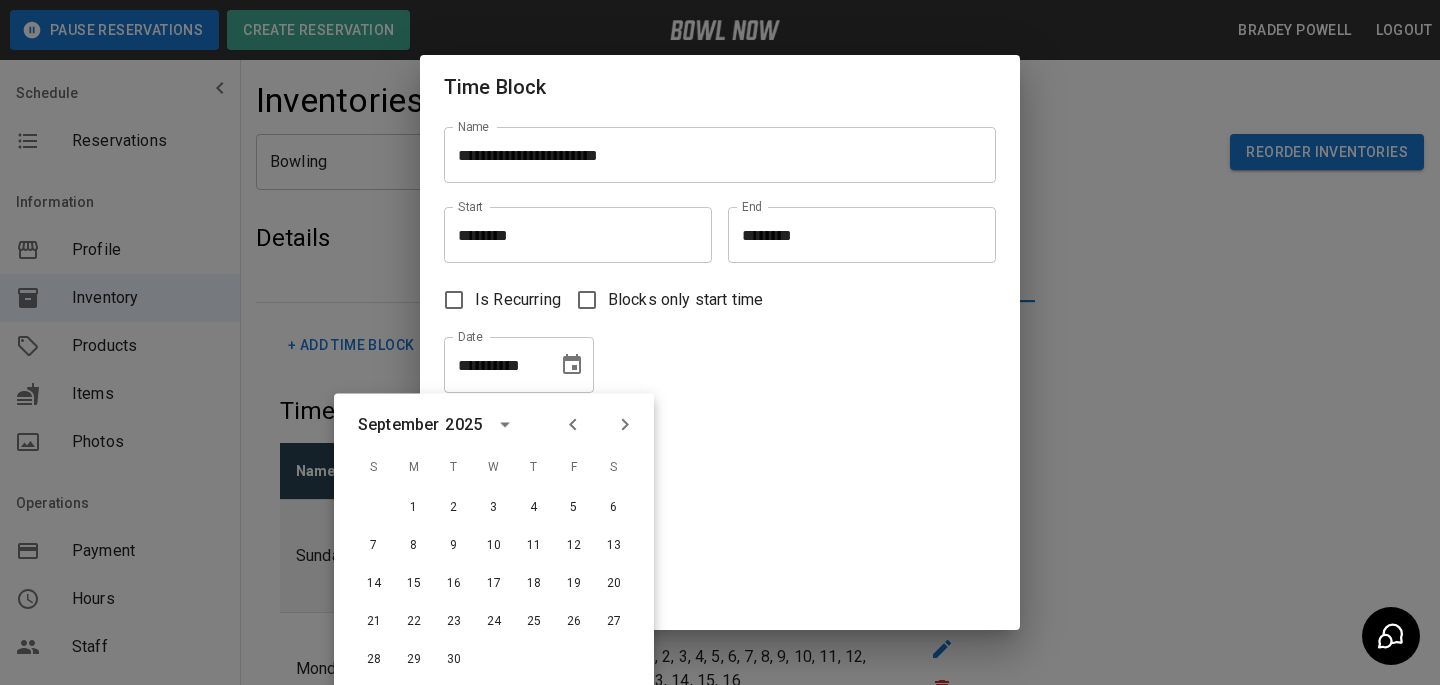 click on "21" at bounding box center [374, 622] 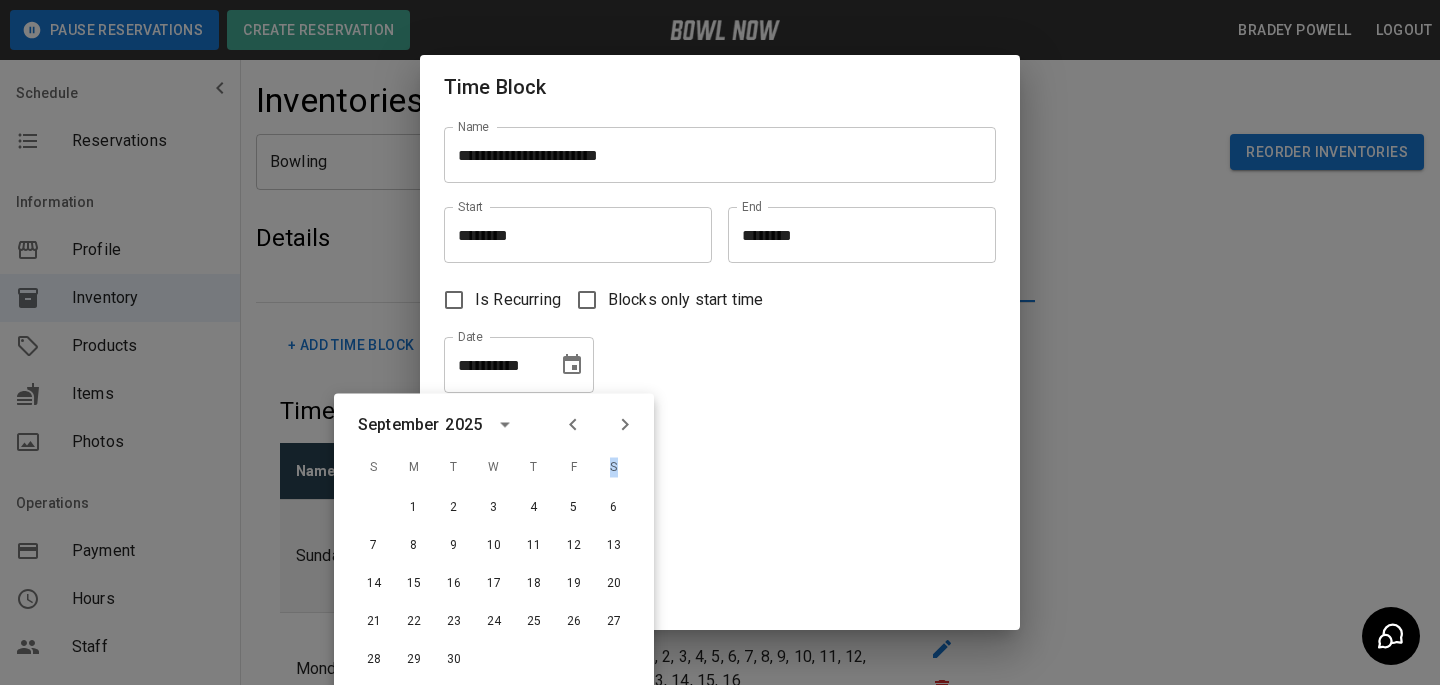 click on "21" at bounding box center (374, 622) 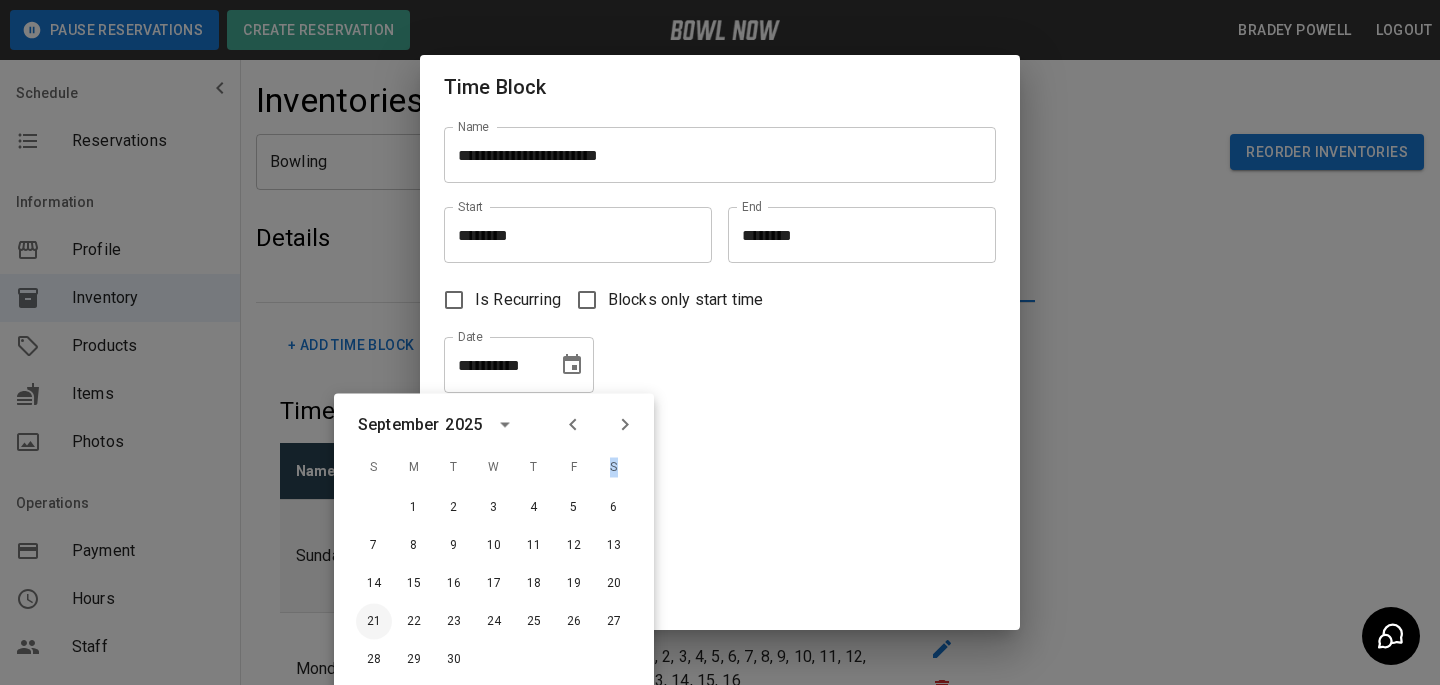 click on "21" at bounding box center (374, 622) 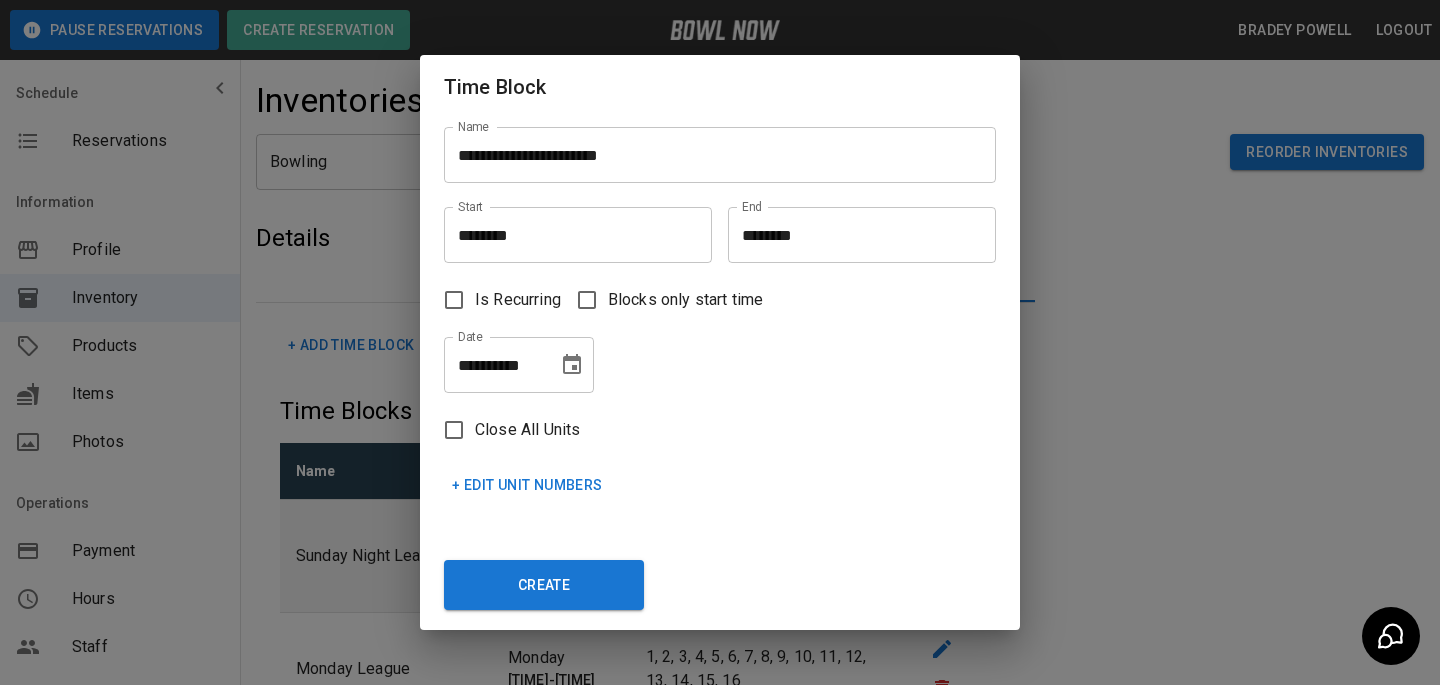 click on "+ Edit Unit Numbers" at bounding box center (527, 485) 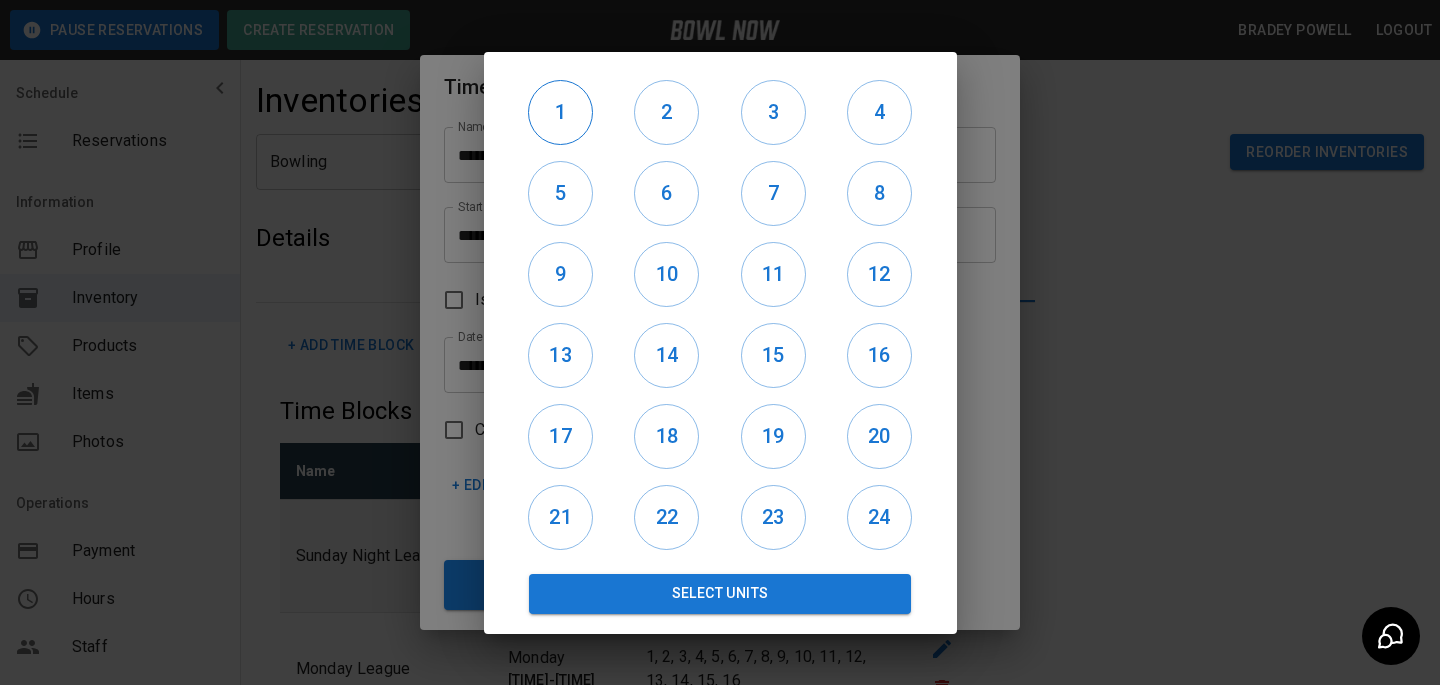 click on "1" at bounding box center (560, 112) 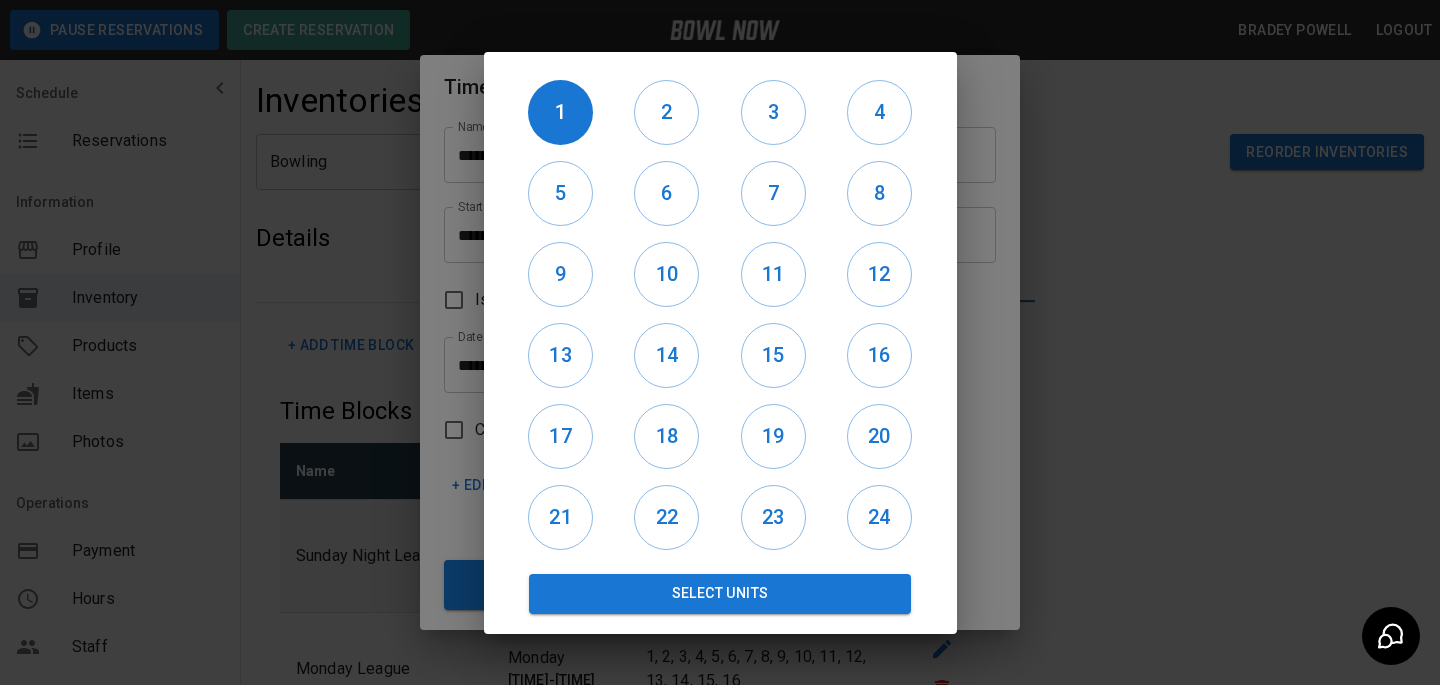click on "1" at bounding box center (561, 112) 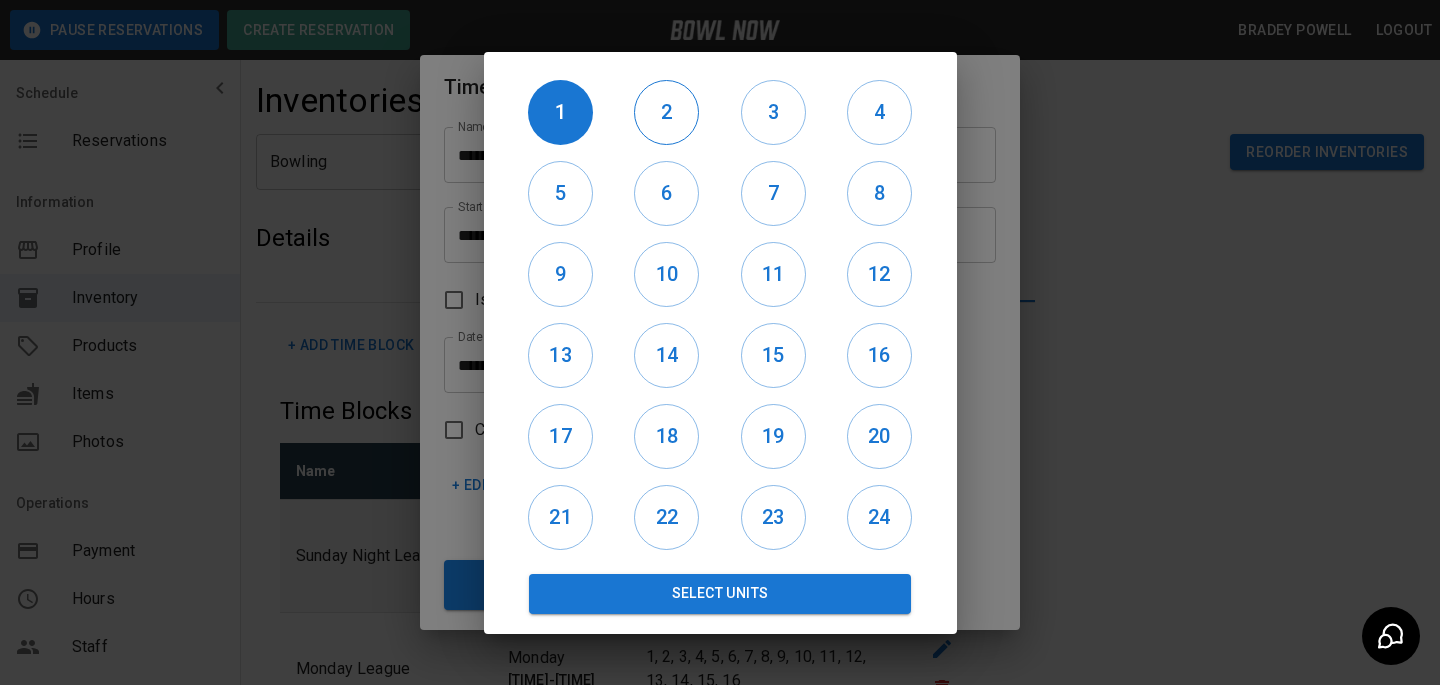 click on "2" at bounding box center [666, 112] 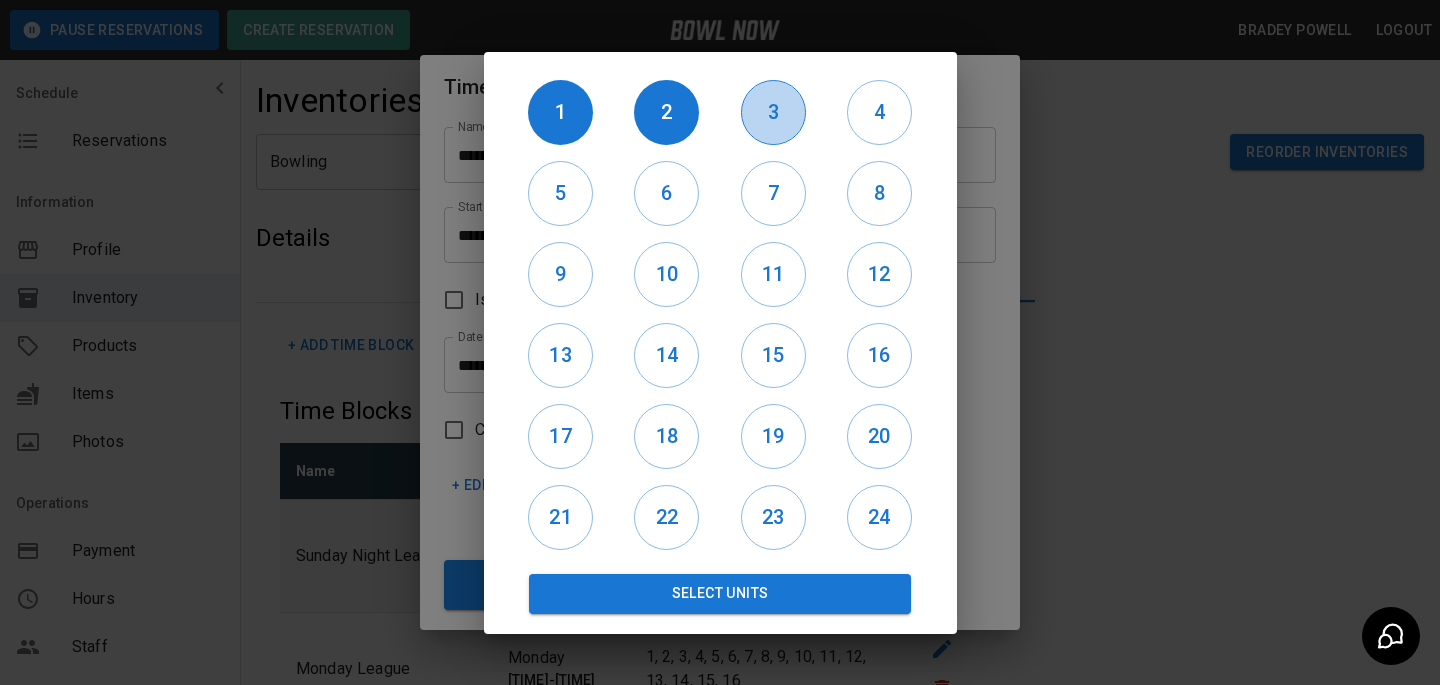 click on "3" at bounding box center (773, 112) 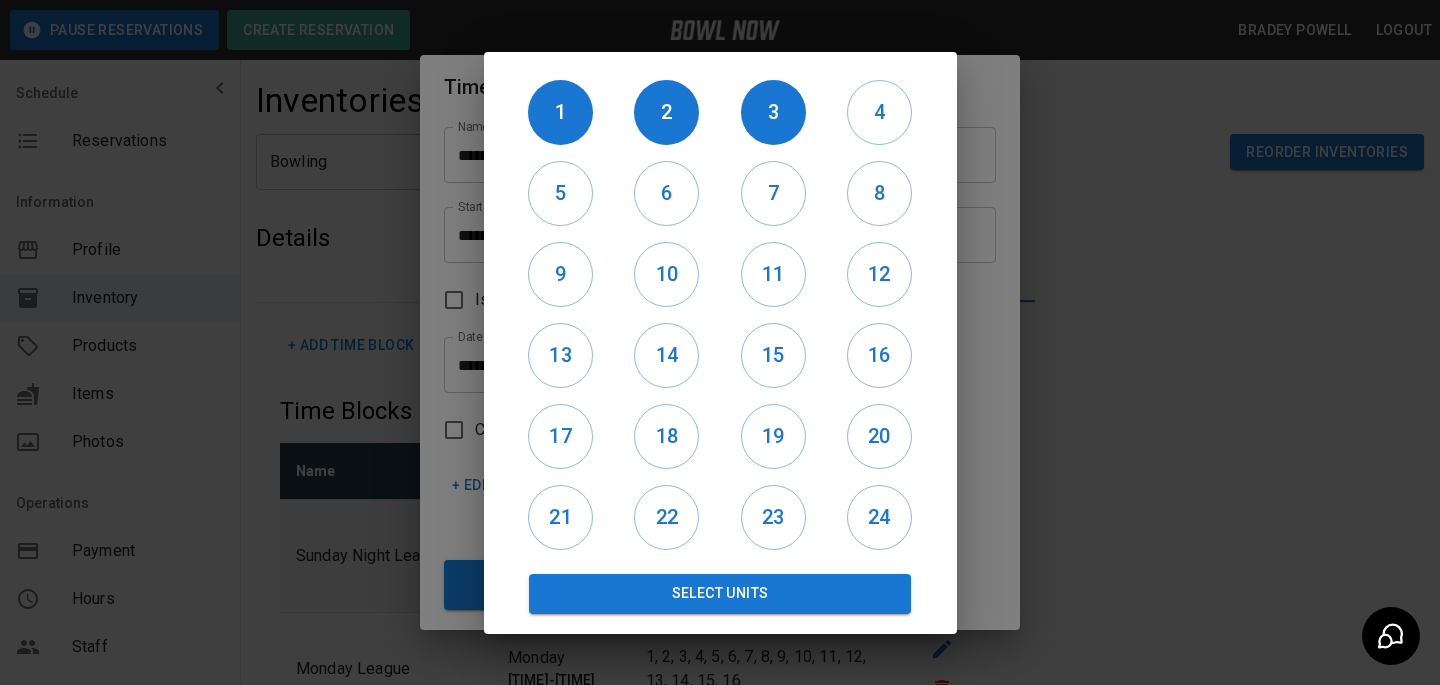 click on "4" at bounding box center [879, 112] 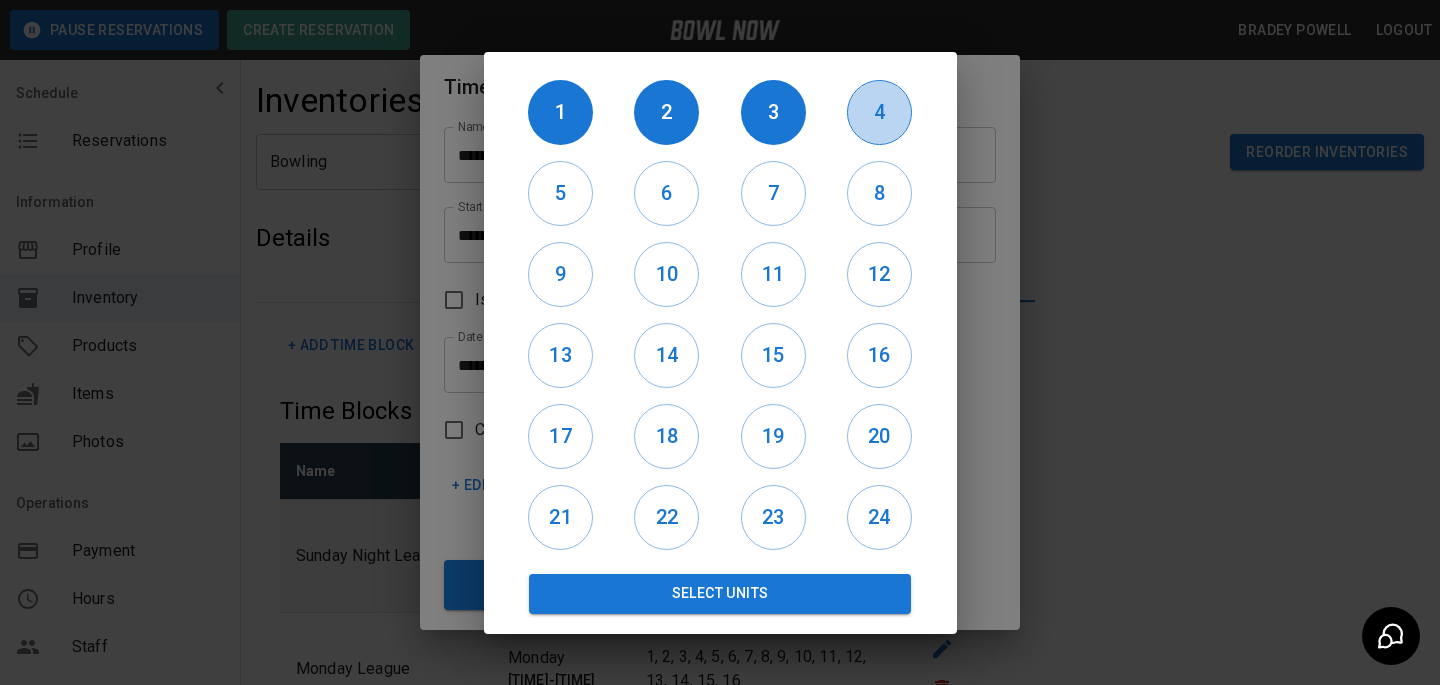 click on "4" at bounding box center (879, 112) 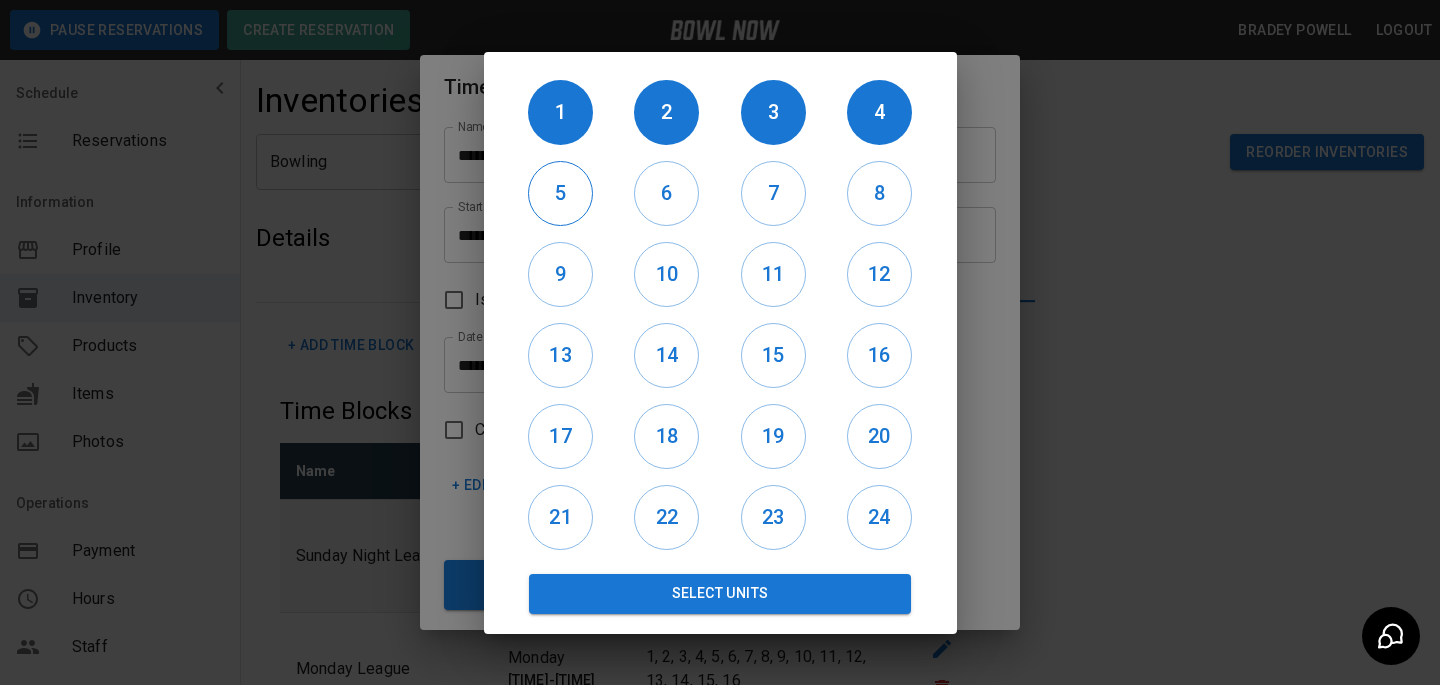 click on "5" at bounding box center [560, 193] 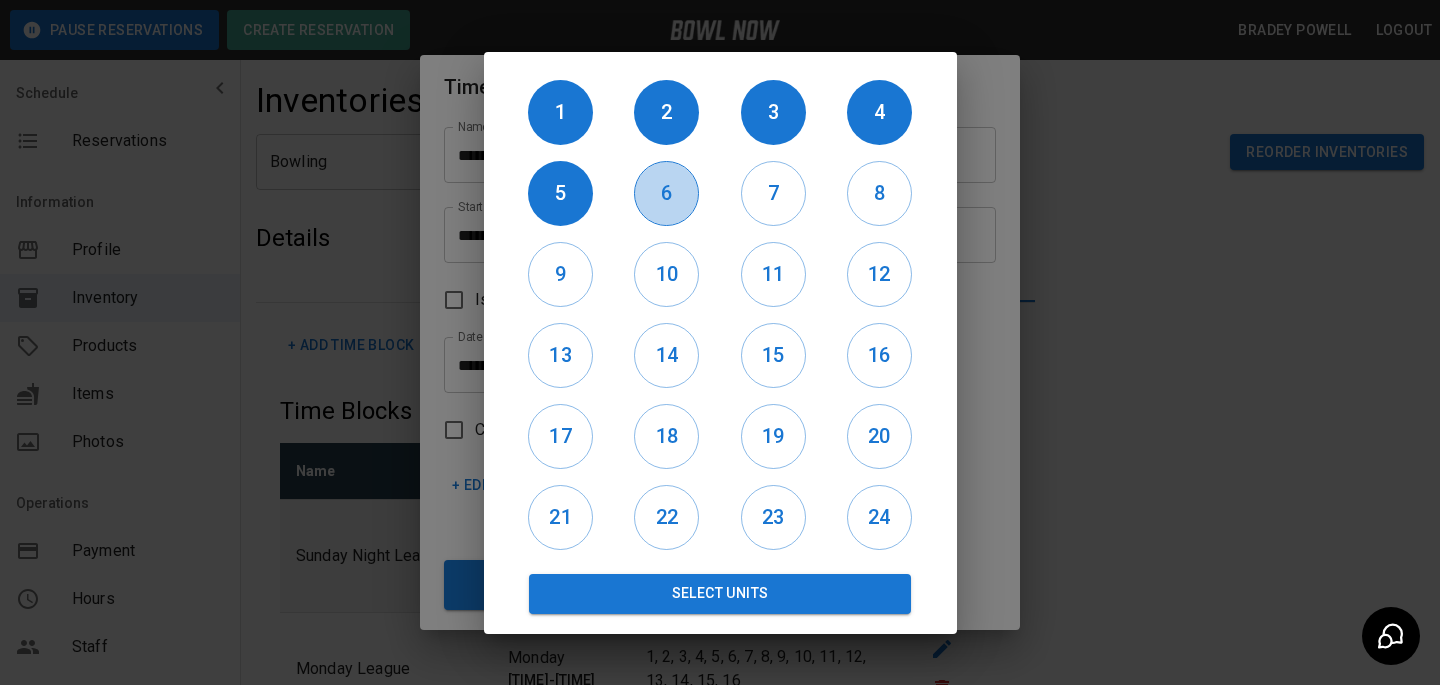 click on "6" at bounding box center [666, 193] 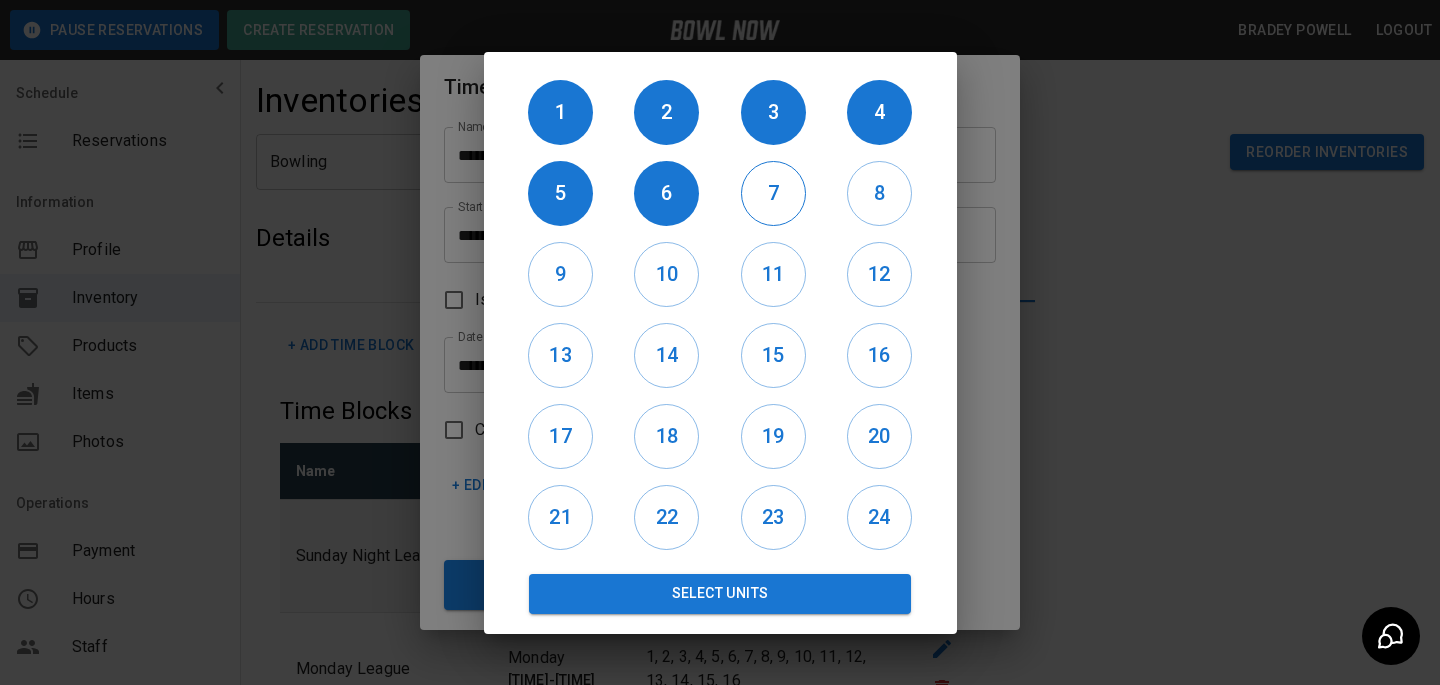 click on "7" at bounding box center [773, 193] 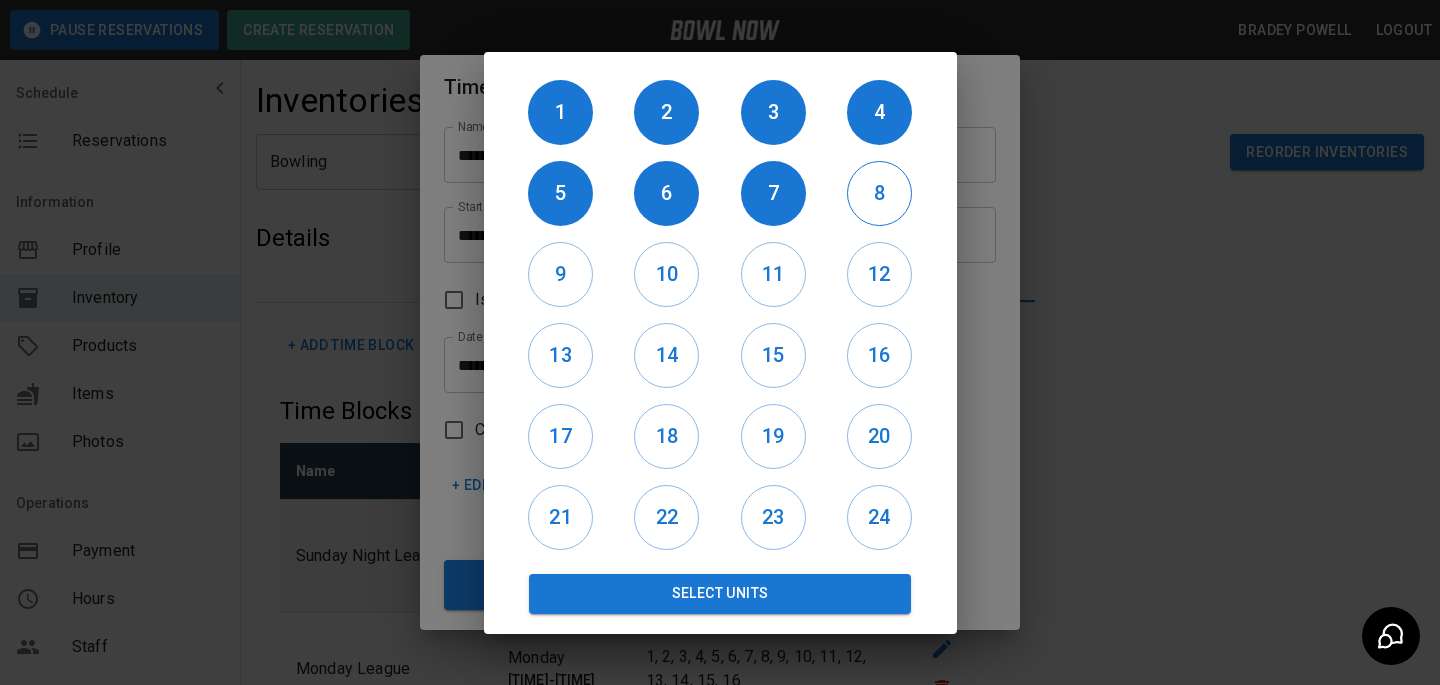 click on "8" at bounding box center (879, 193) 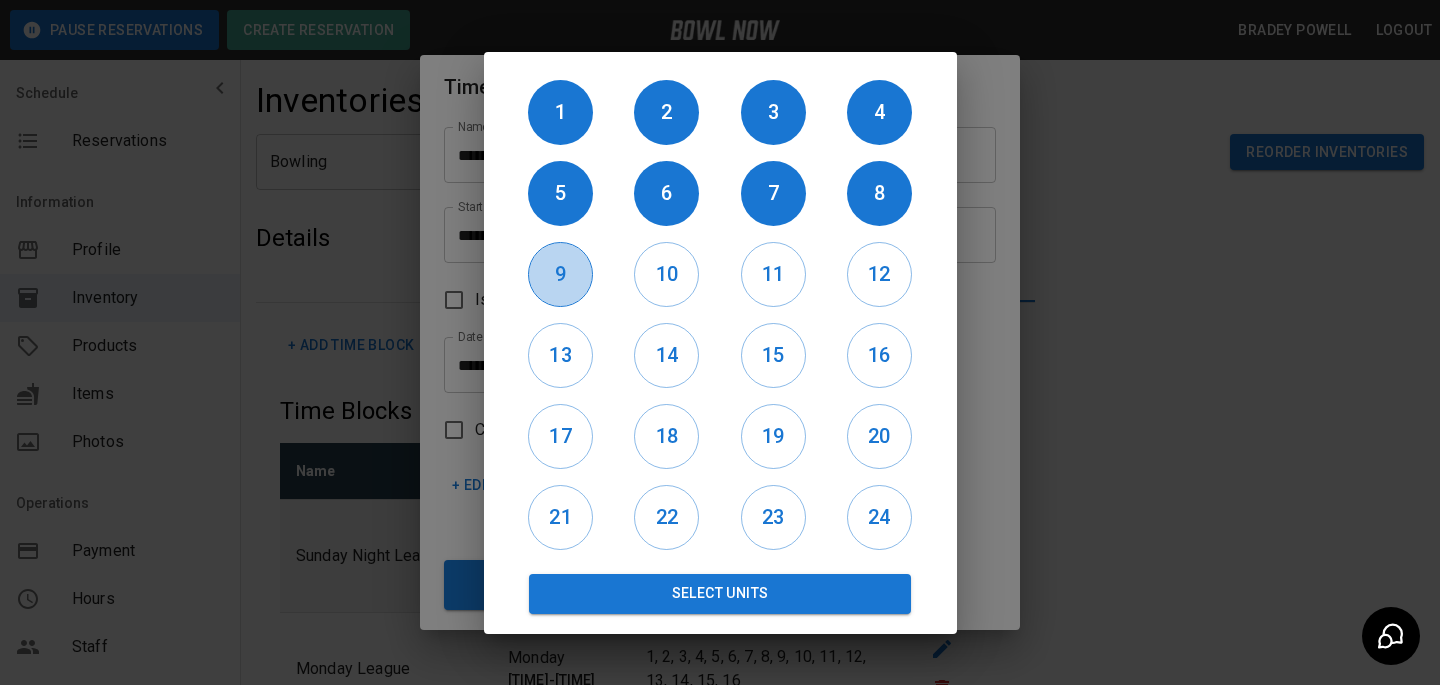 click on "9" at bounding box center (560, 274) 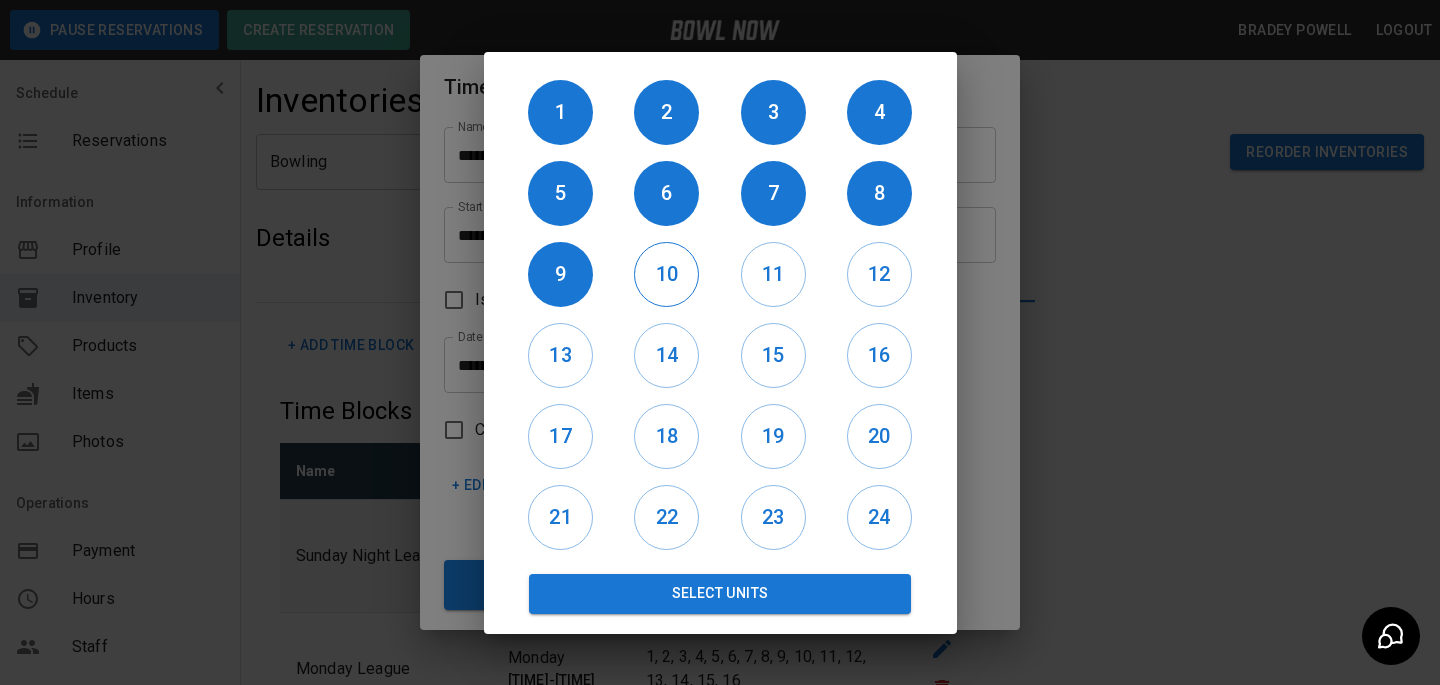 click on "10" at bounding box center [666, 274] 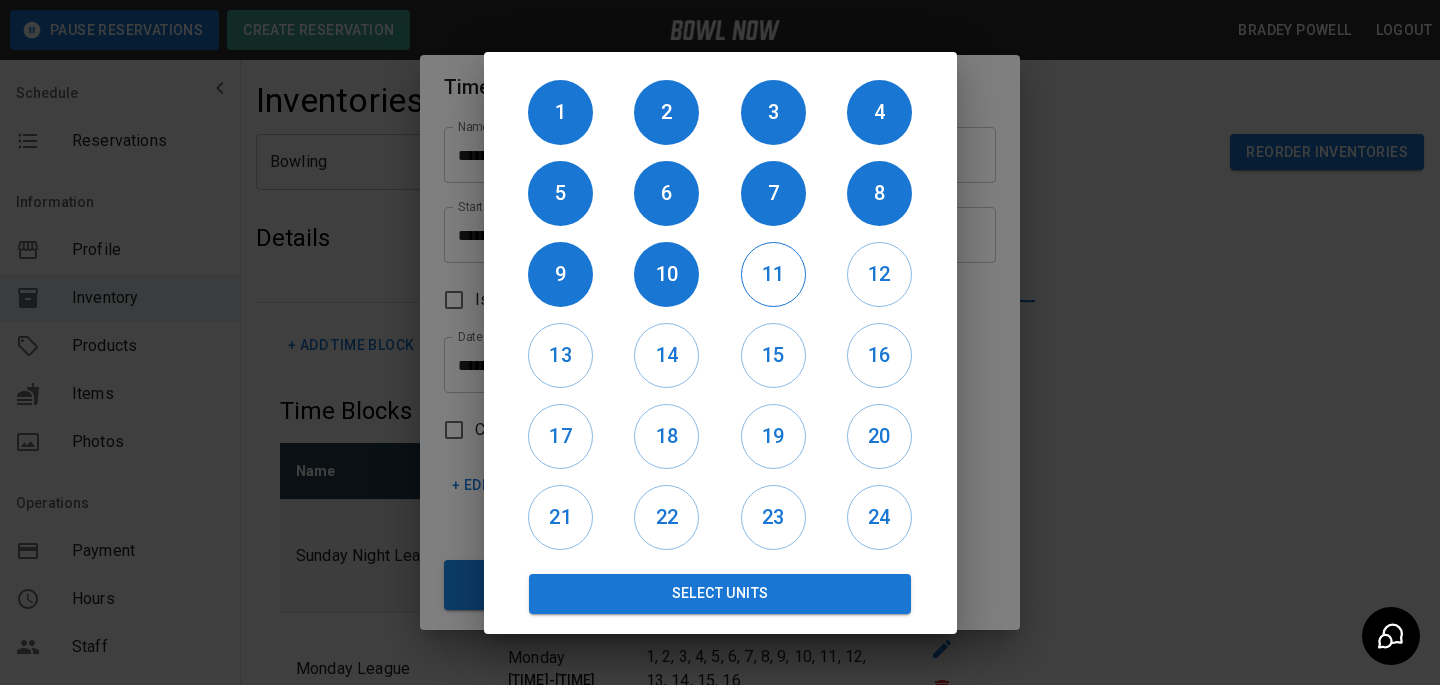 click on "11" at bounding box center [773, 274] 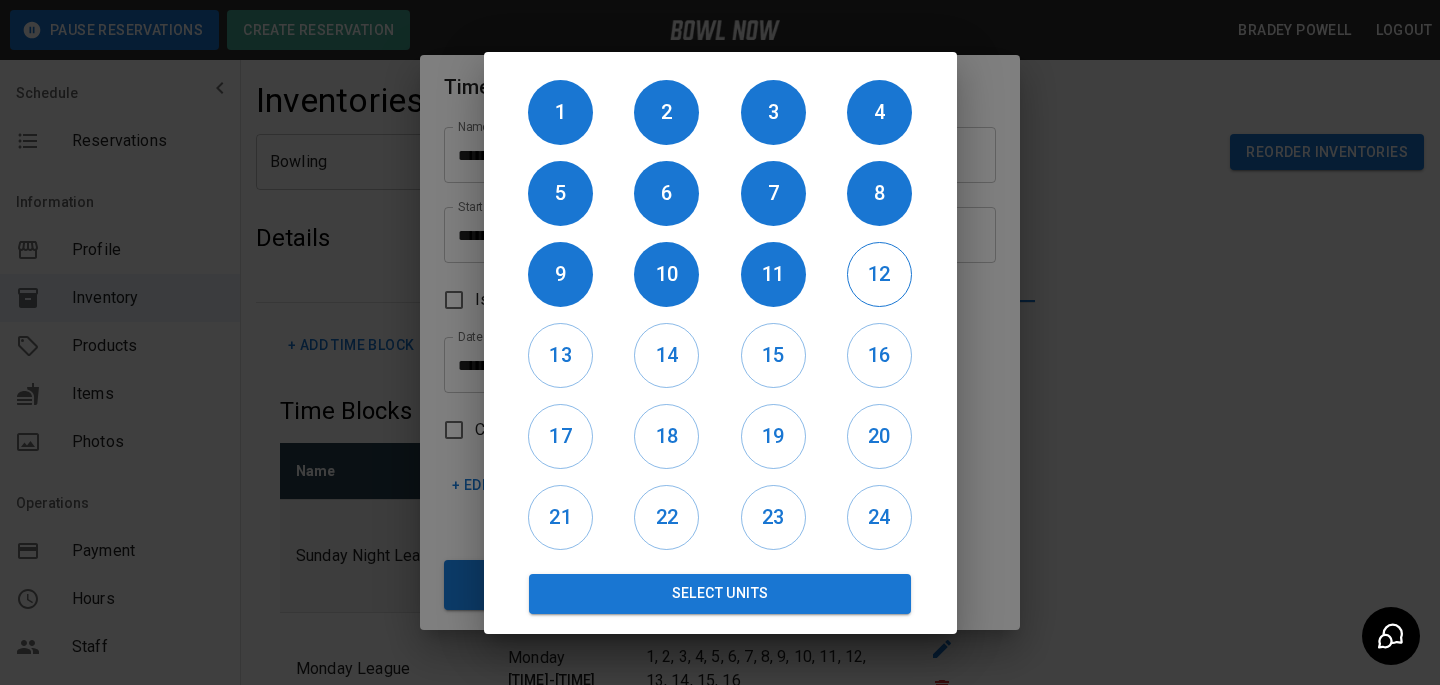 click on "12" at bounding box center [879, 274] 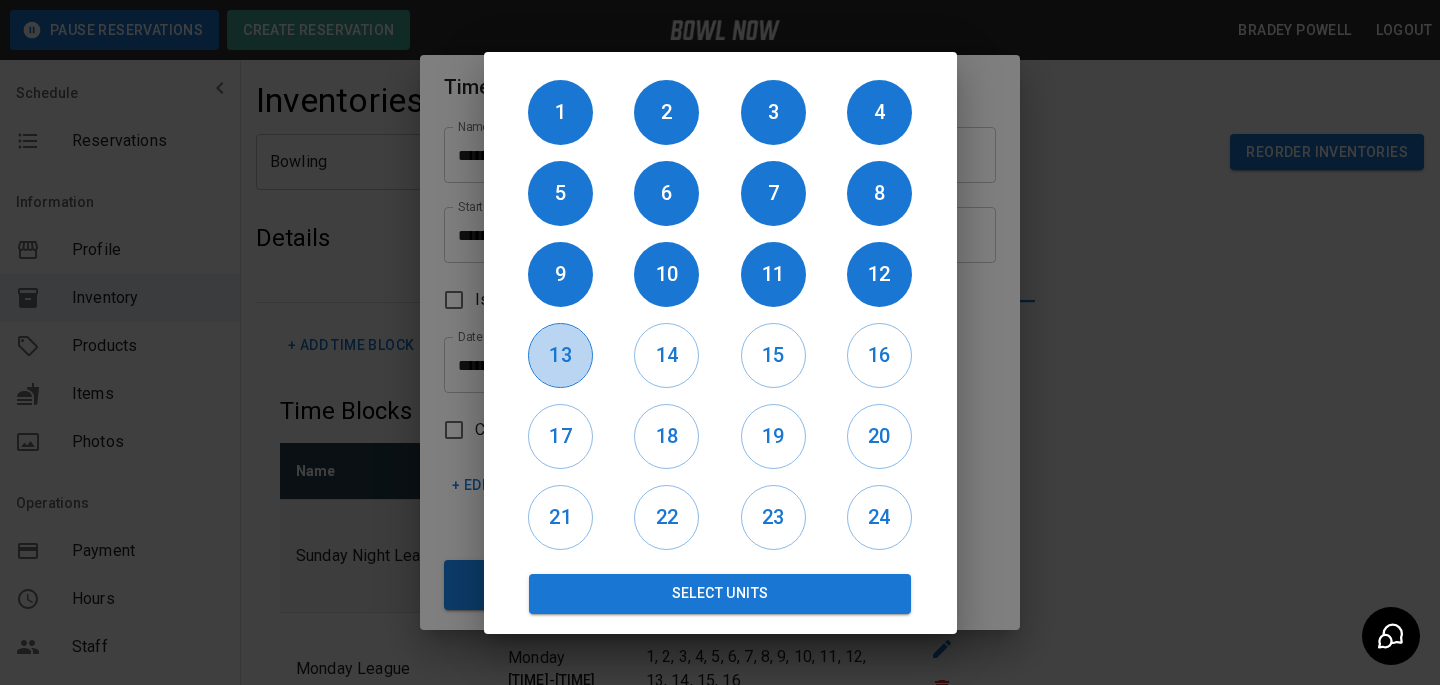 click on "13" at bounding box center (560, 355) 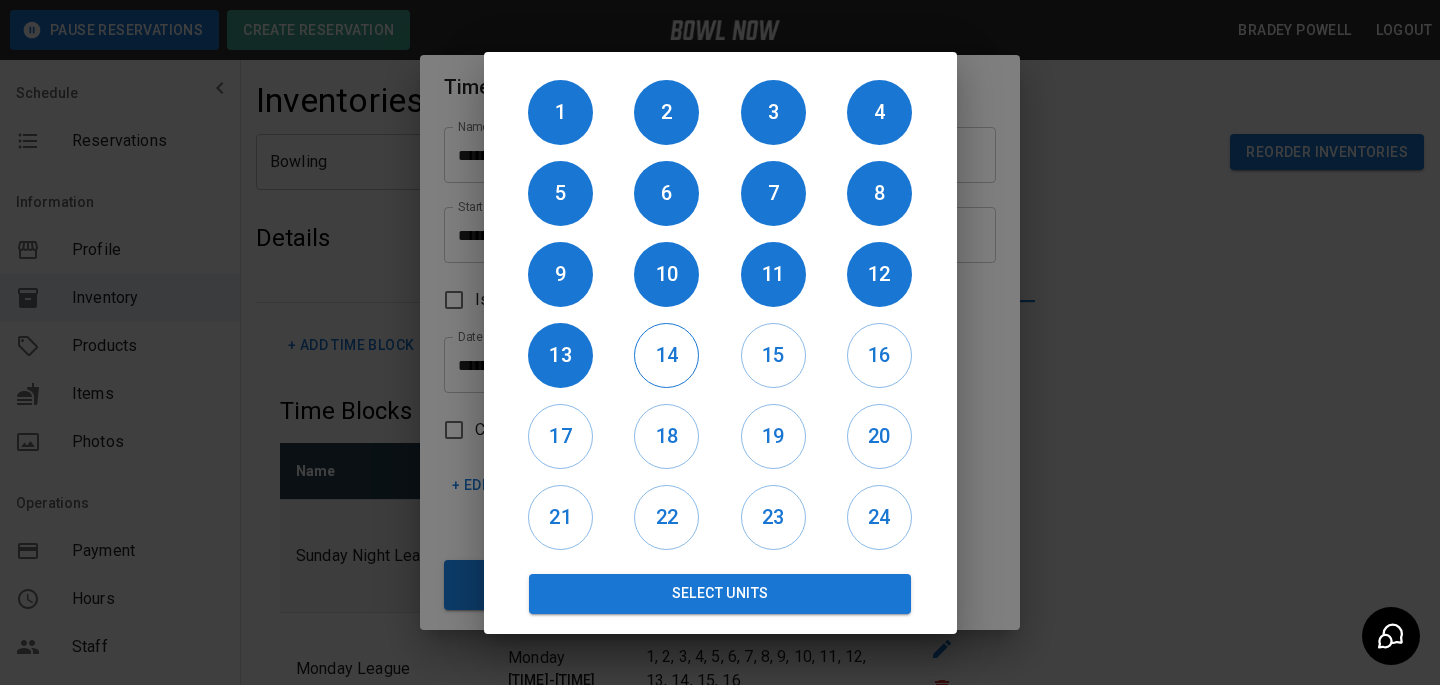 click on "14" at bounding box center (666, 355) 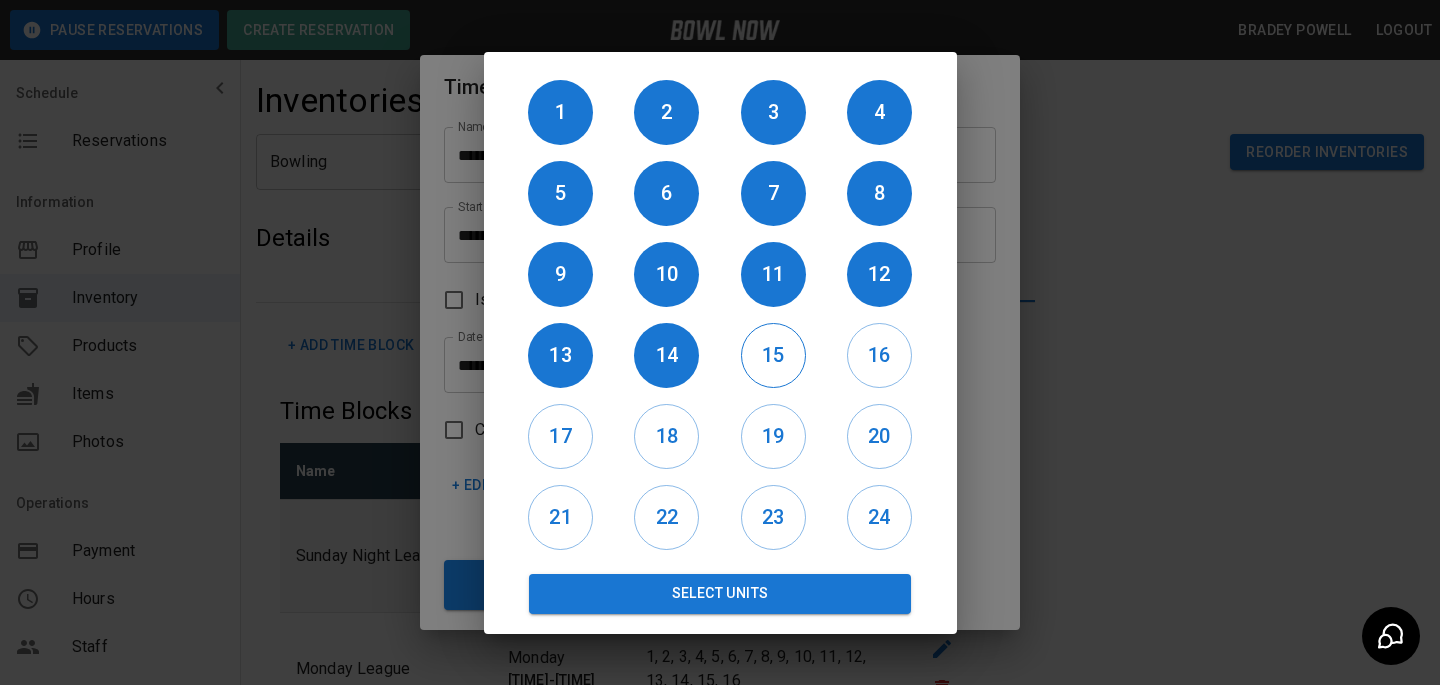 click on "15" at bounding box center (773, 355) 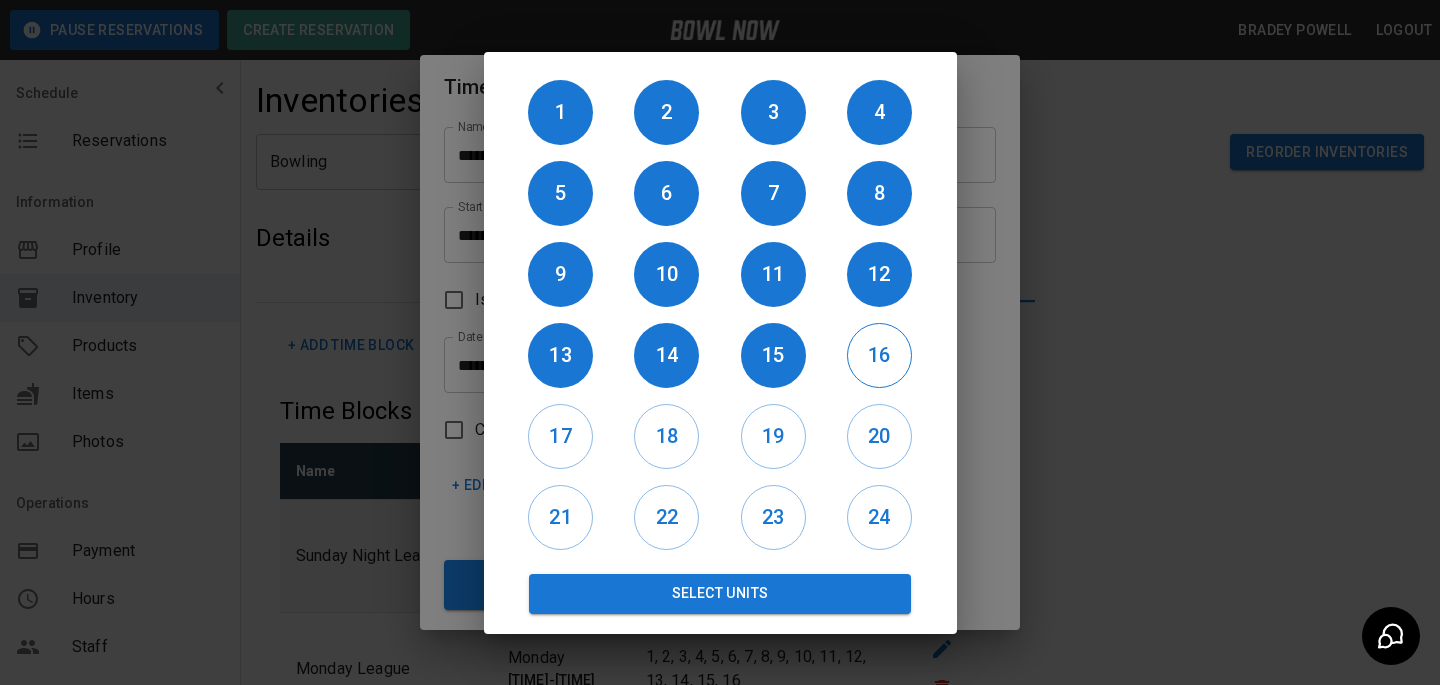 click on "16" at bounding box center (879, 355) 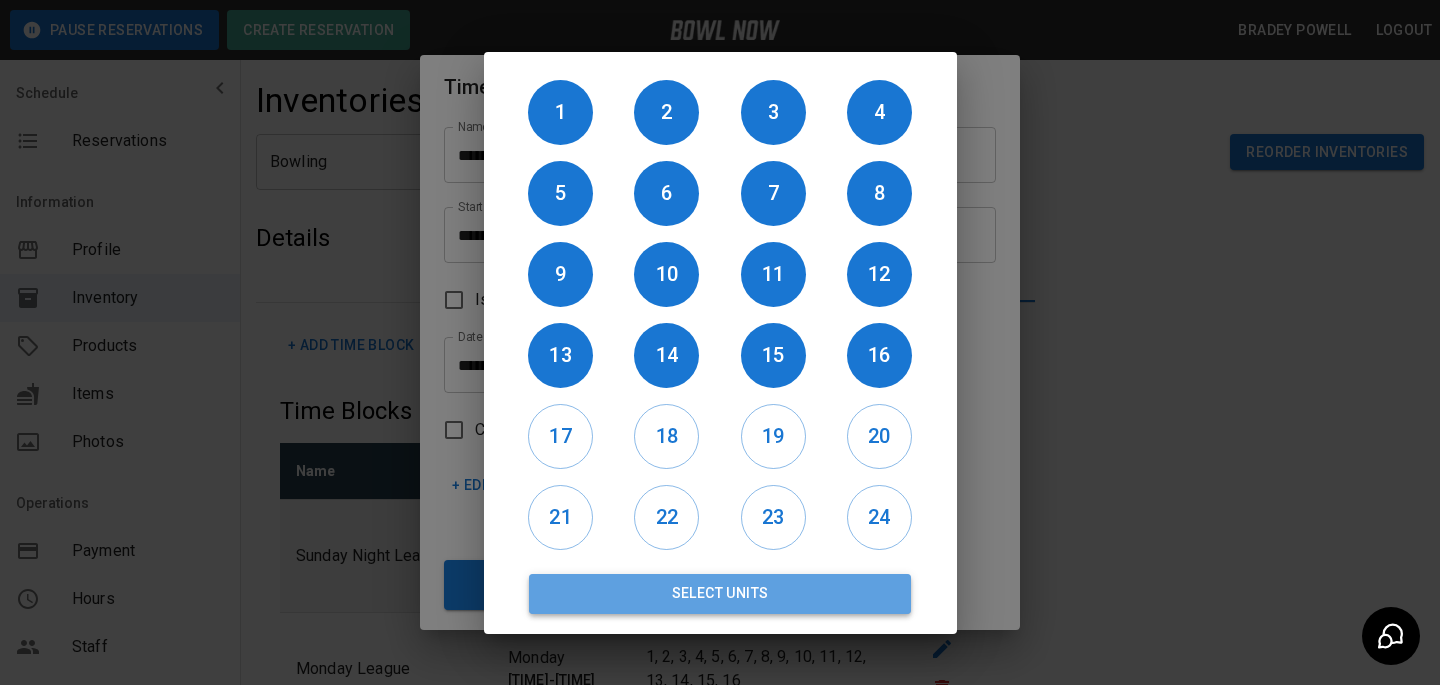 click on "Select Units" at bounding box center [720, 594] 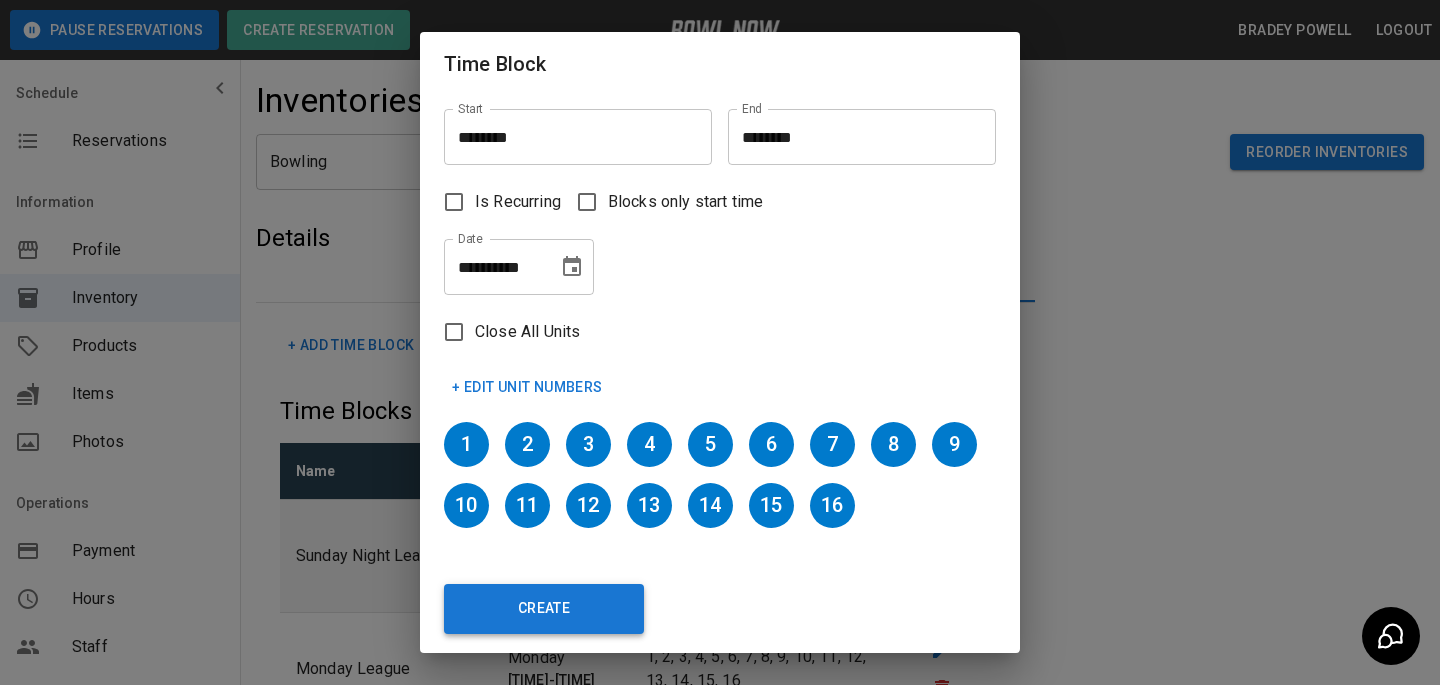 click on "Create" at bounding box center (544, 609) 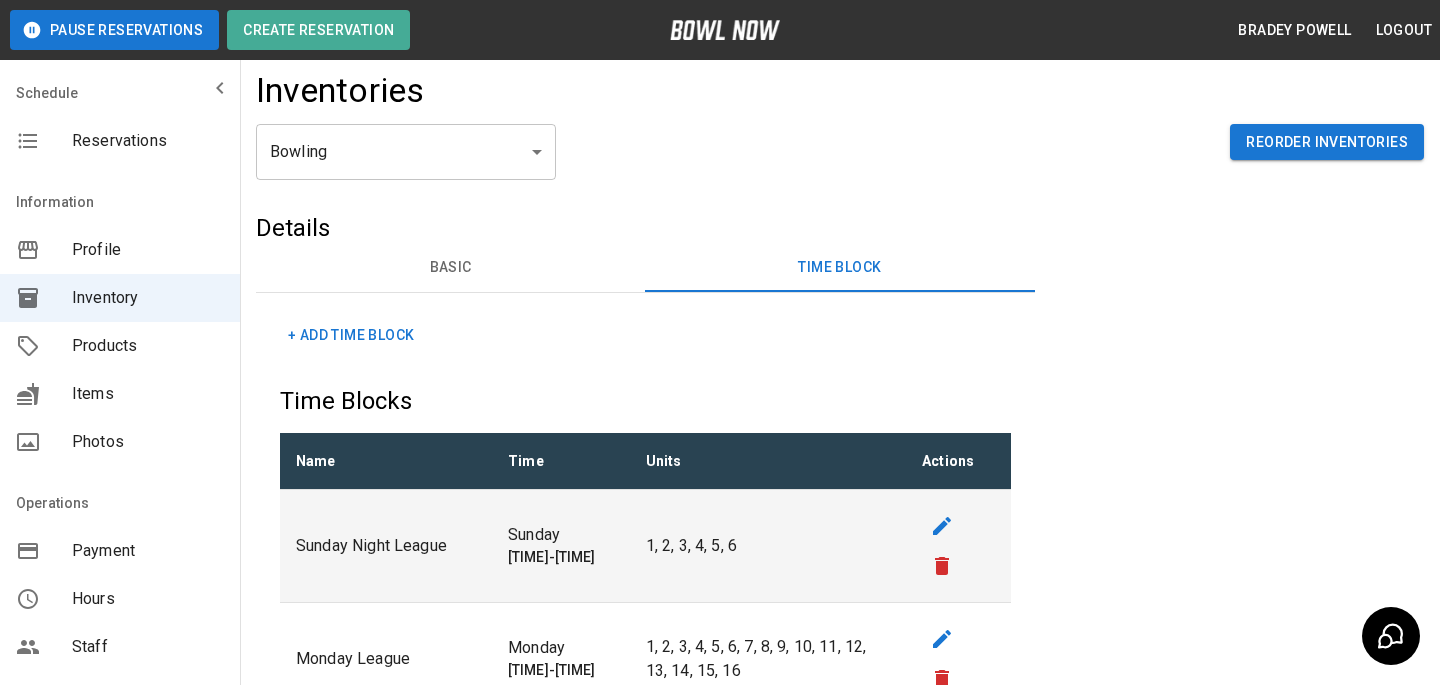 click on "+ Add Time Block" at bounding box center (351, 335) 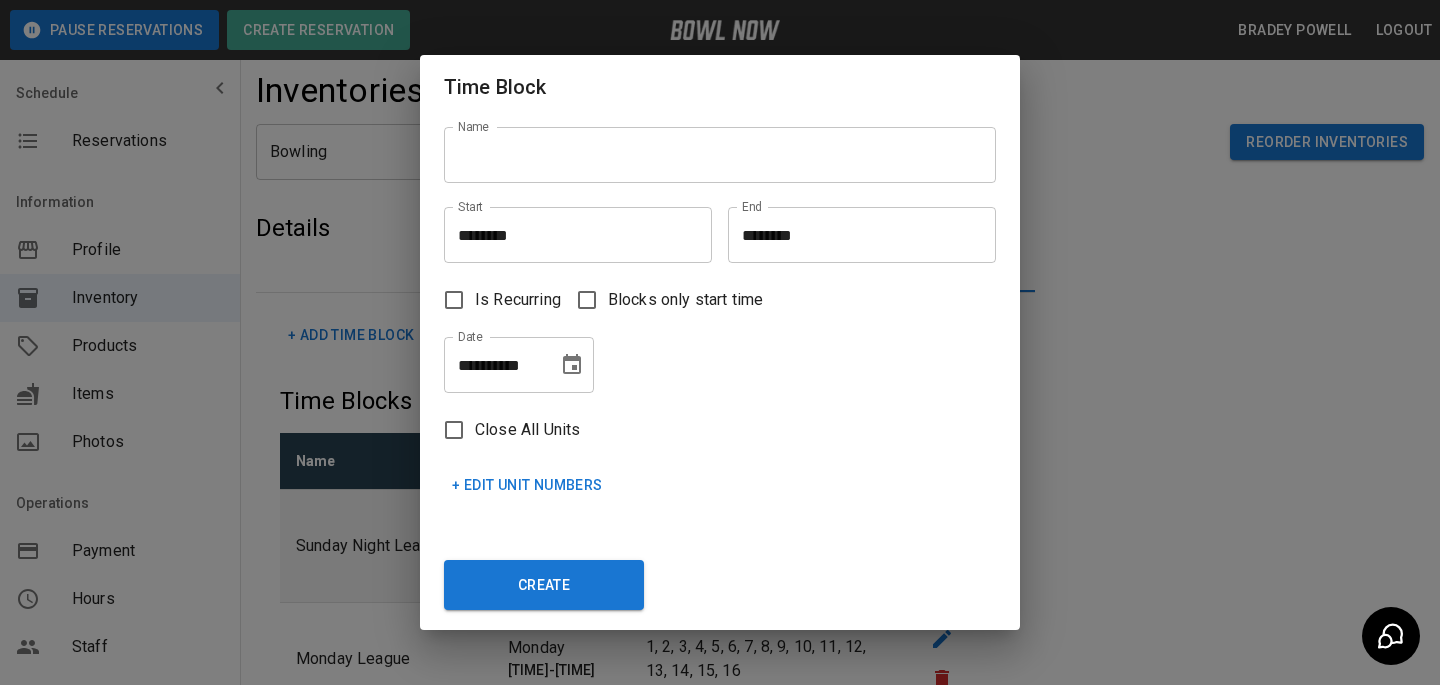 click on "**********" at bounding box center [720, 342] 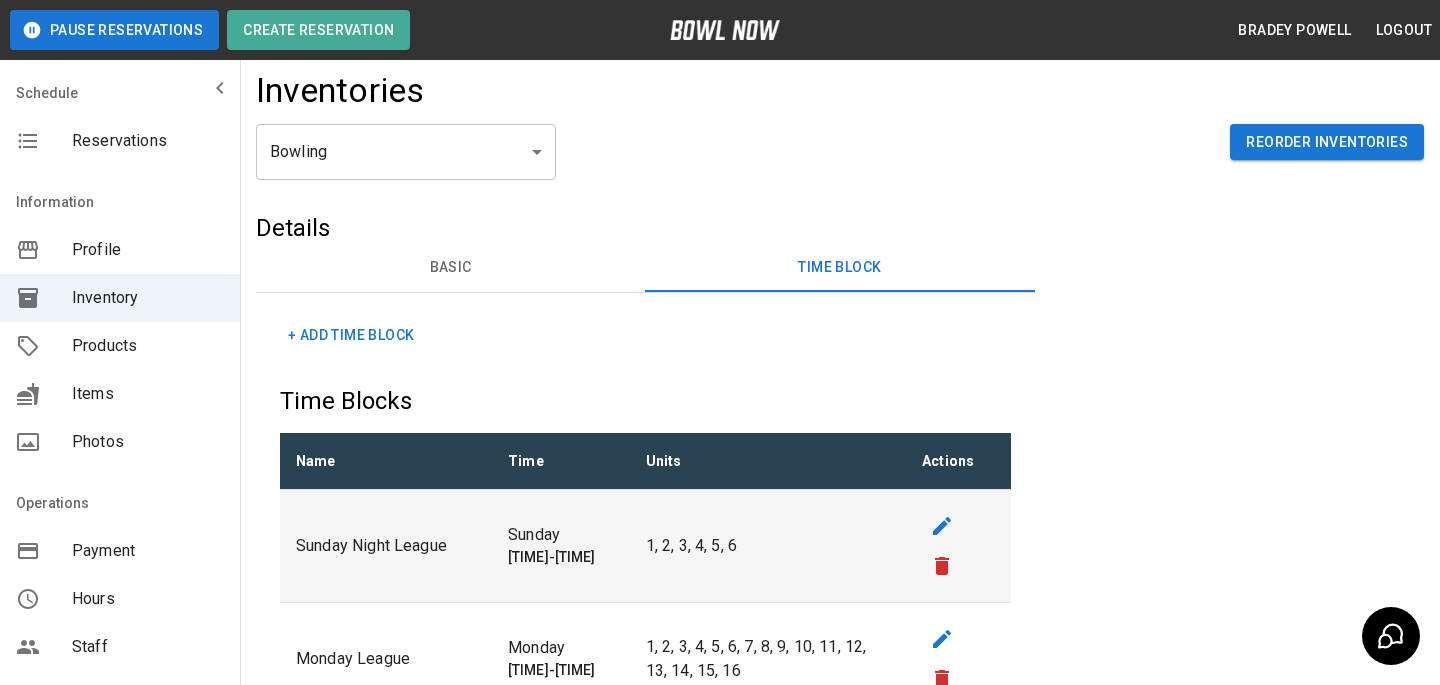 click on "+ Add Time Block" at bounding box center [351, 335] 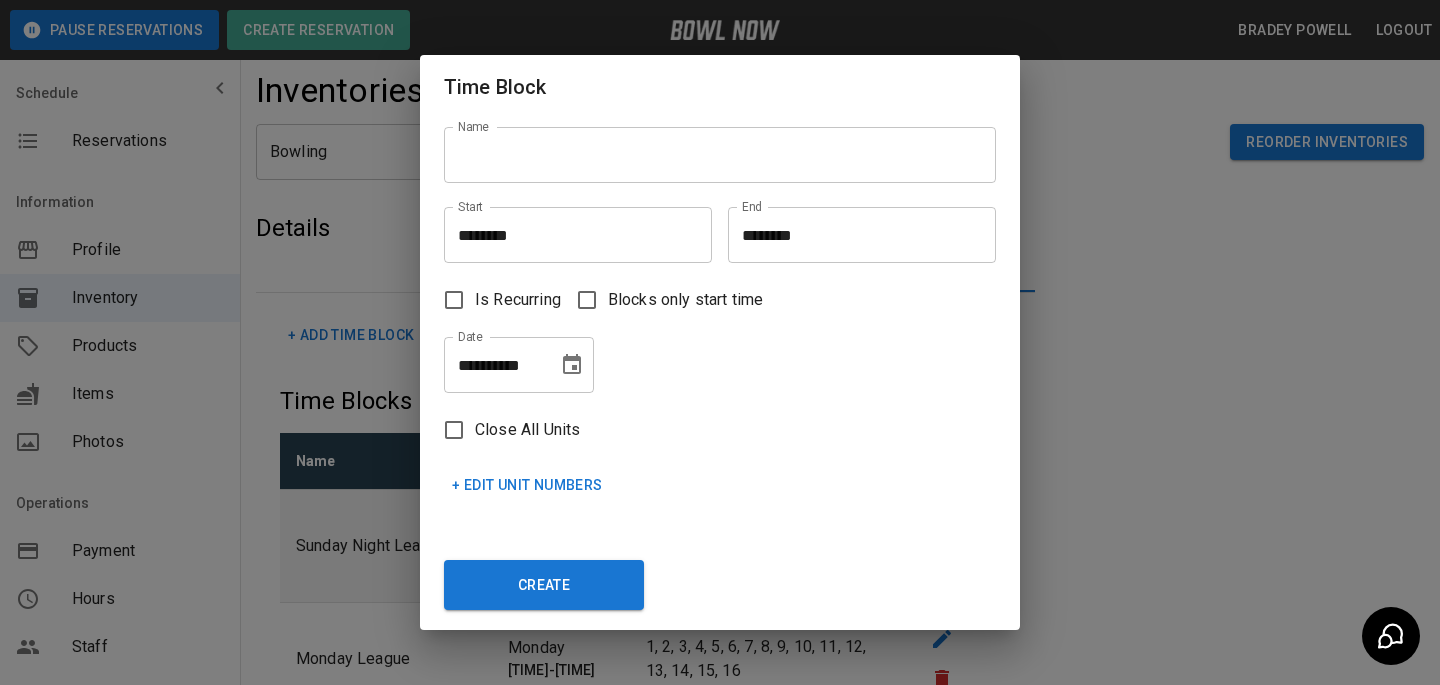 click on "Name" at bounding box center (720, 155) 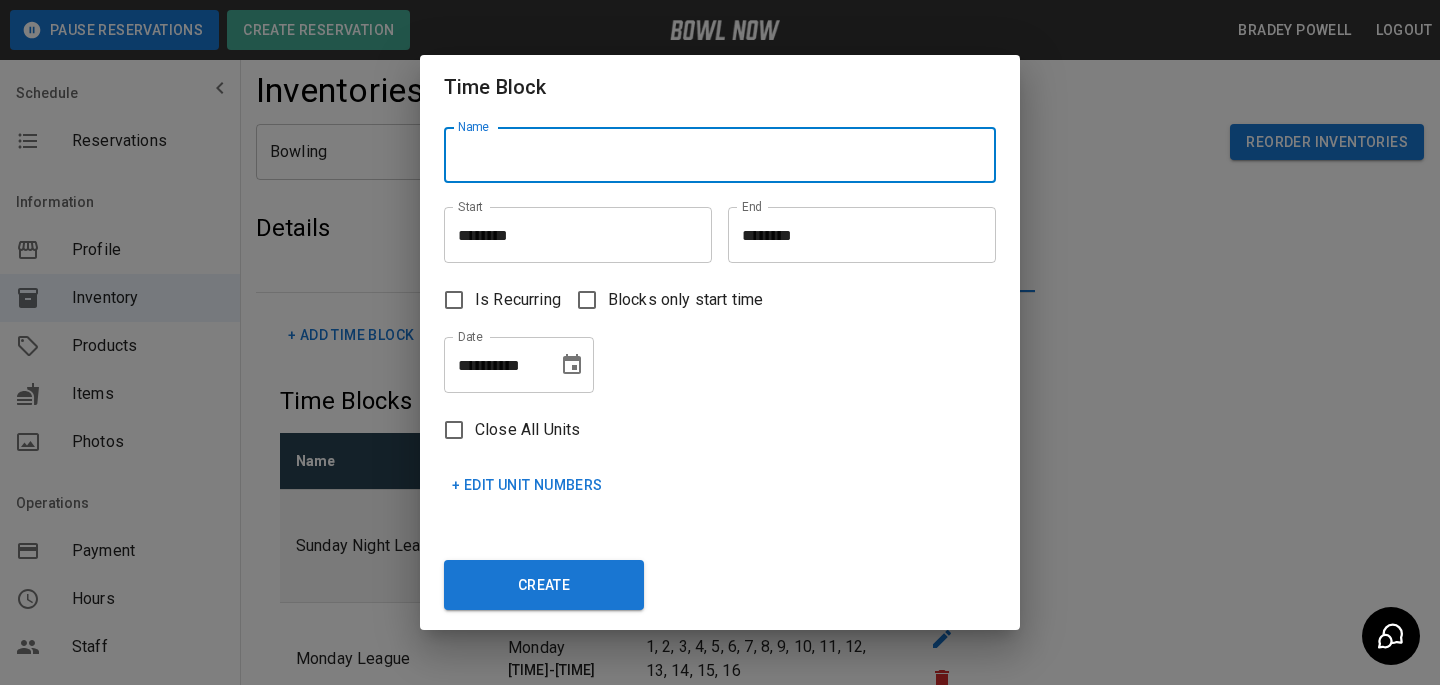 paste on "********" 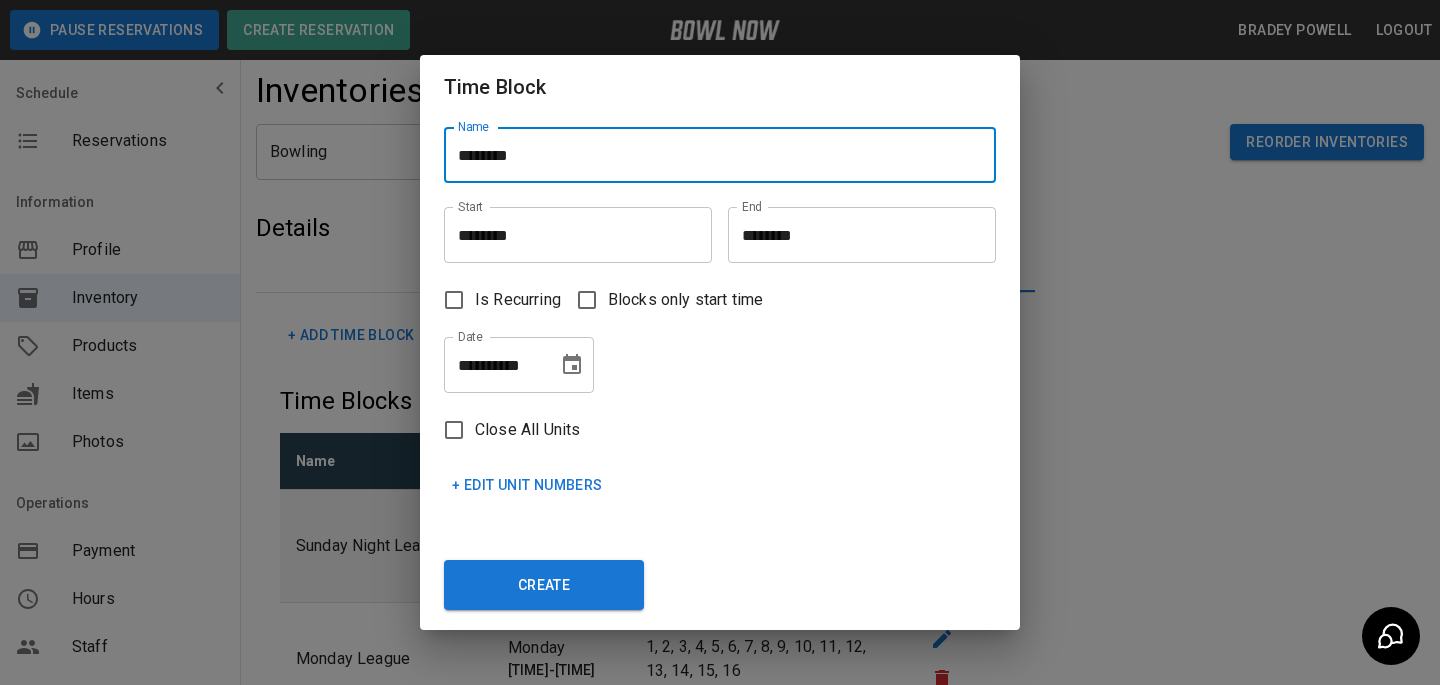 type on "********" 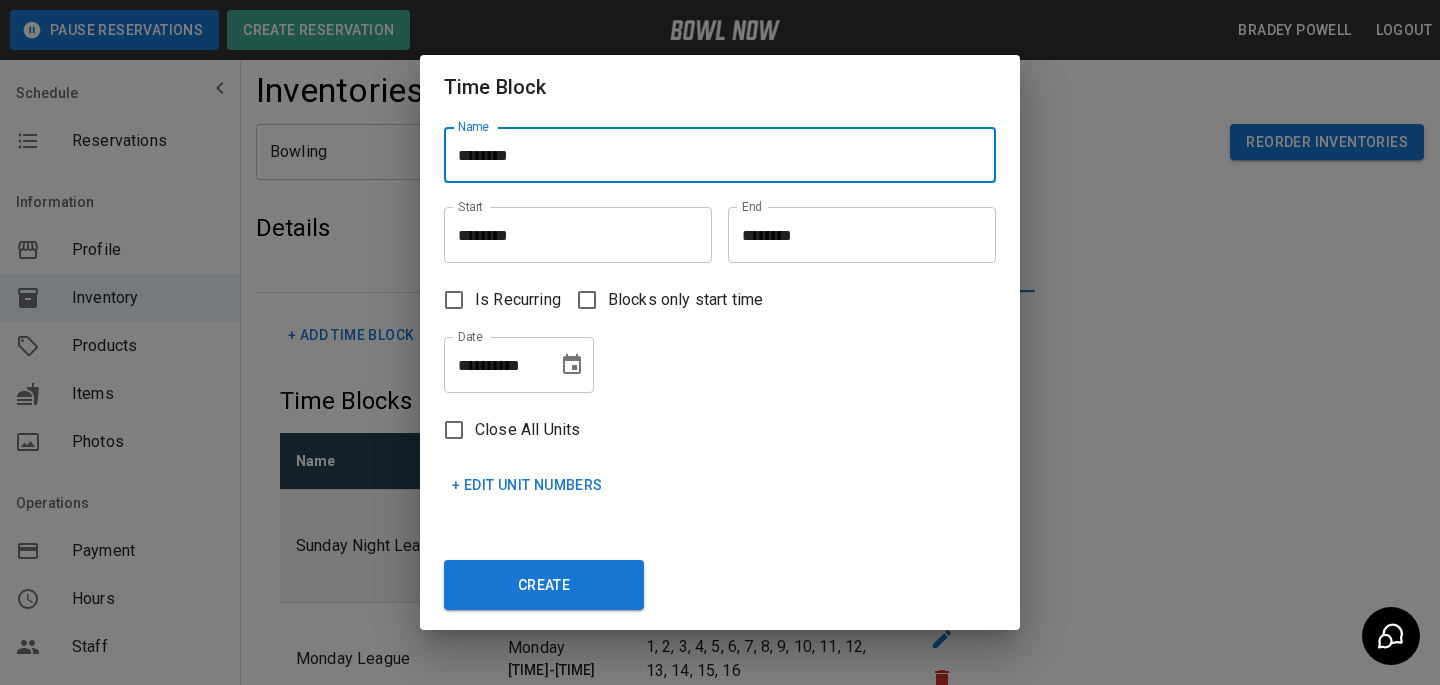 click on "********" at bounding box center [571, 235] 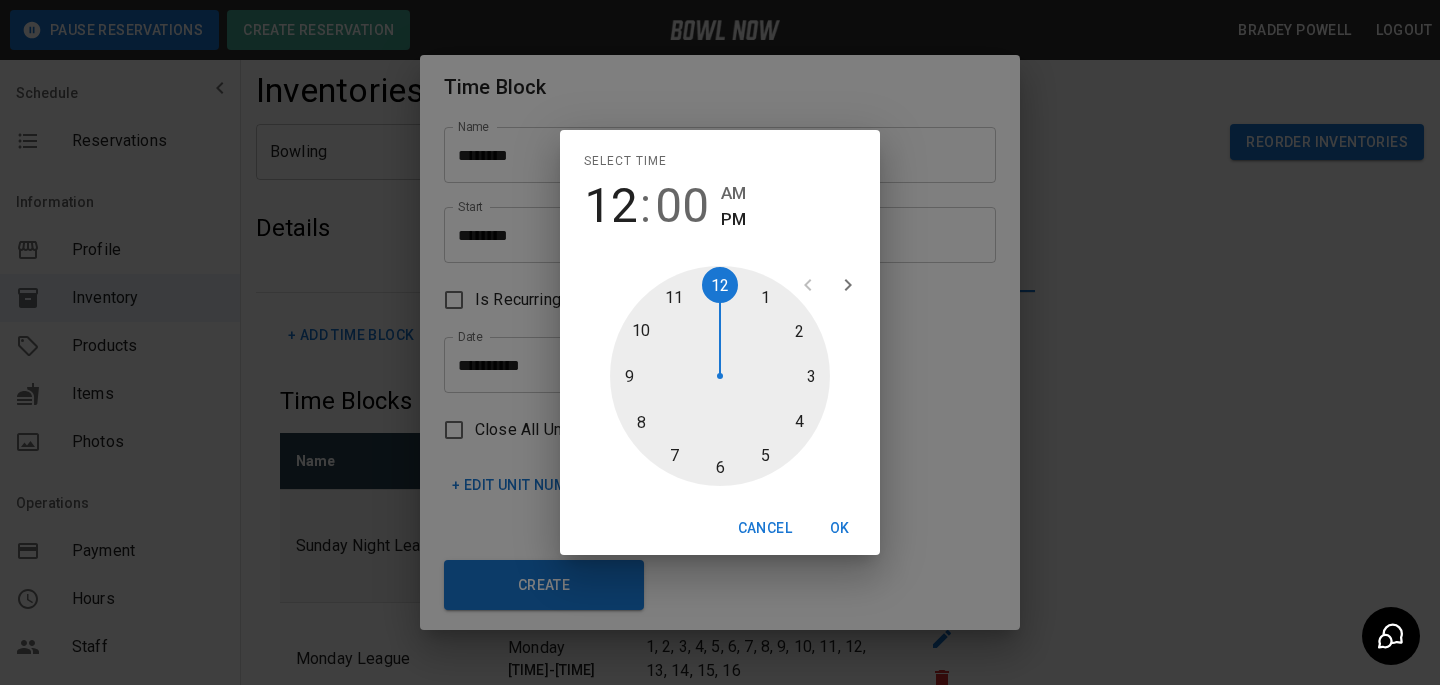 type on "********" 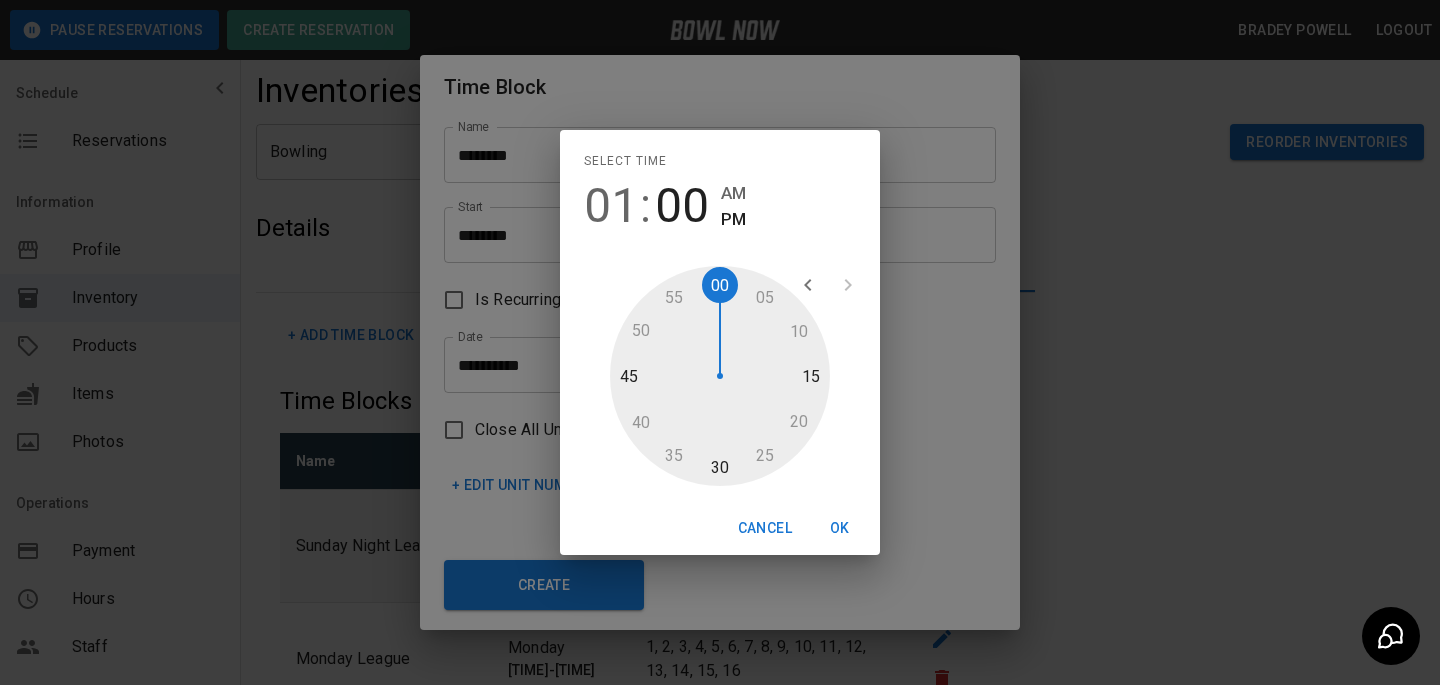 click on "OK" at bounding box center [840, 528] 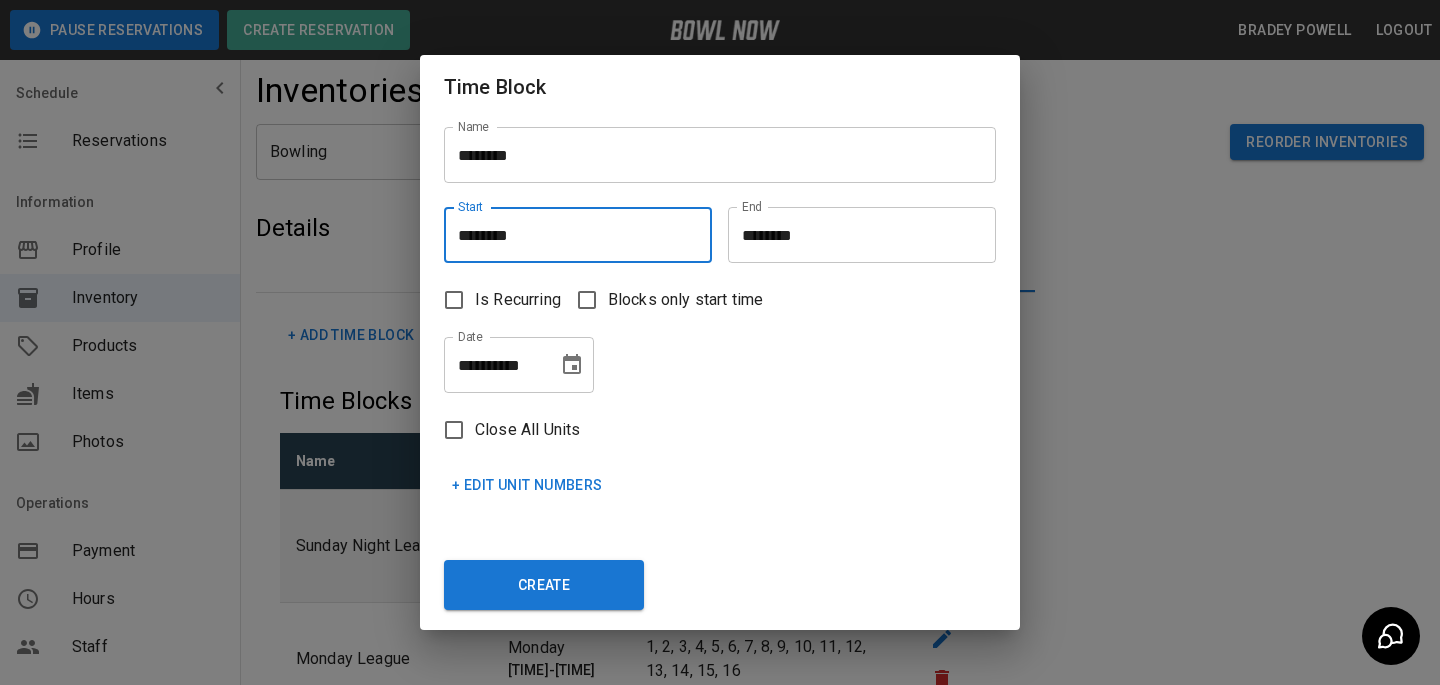 click on "********" at bounding box center [855, 235] 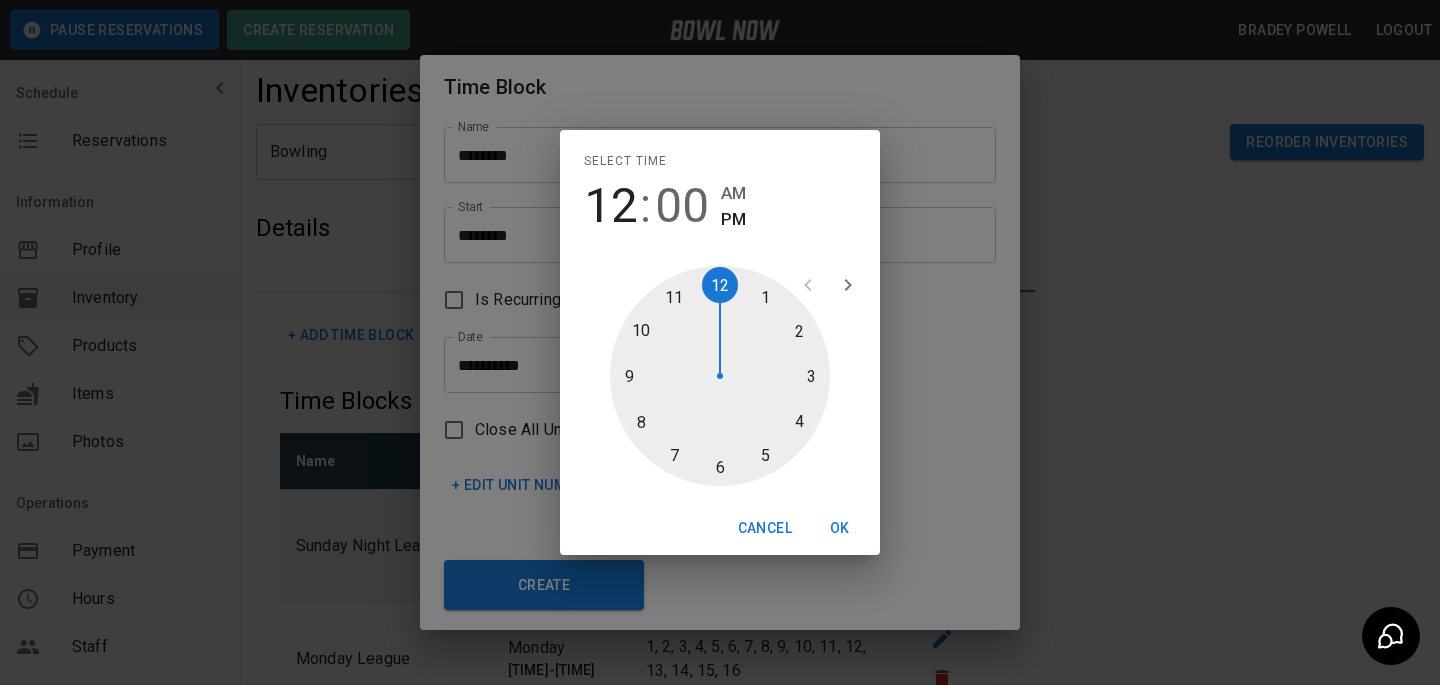 click at bounding box center [720, 376] 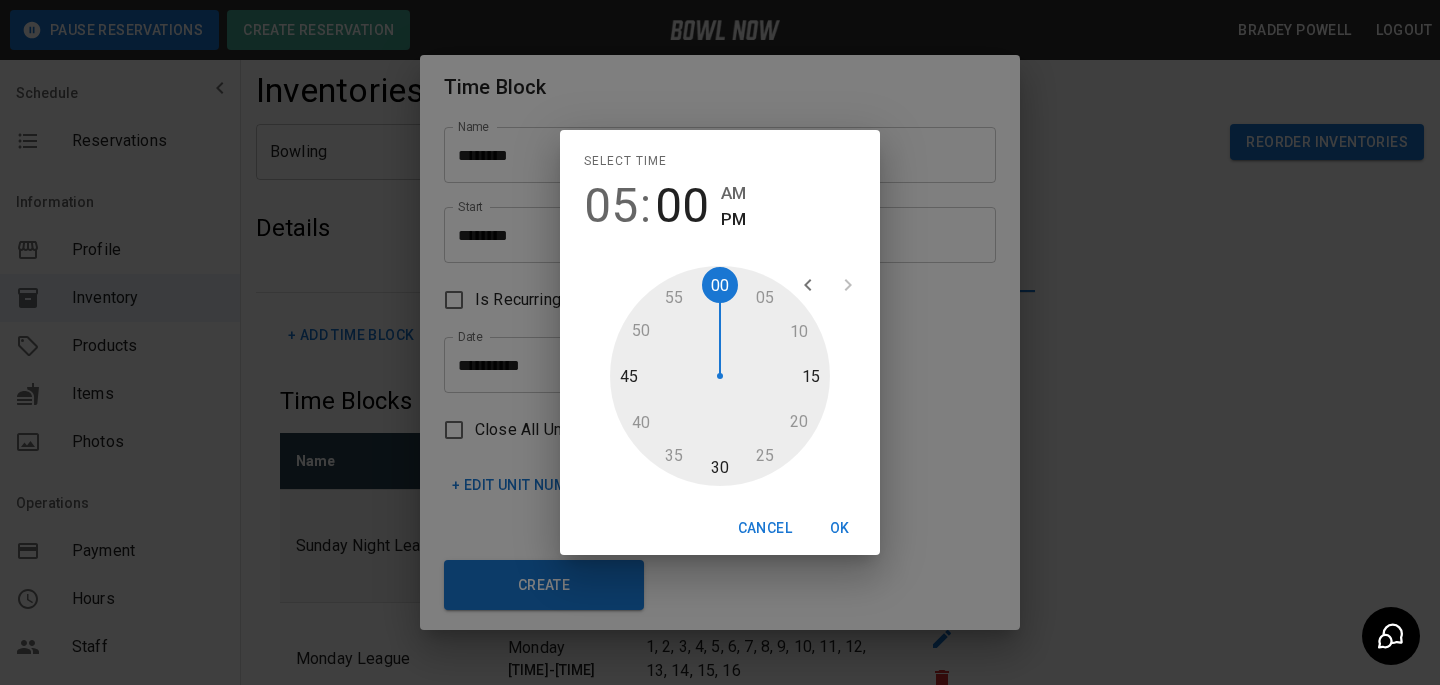 click on "OK" at bounding box center [840, 528] 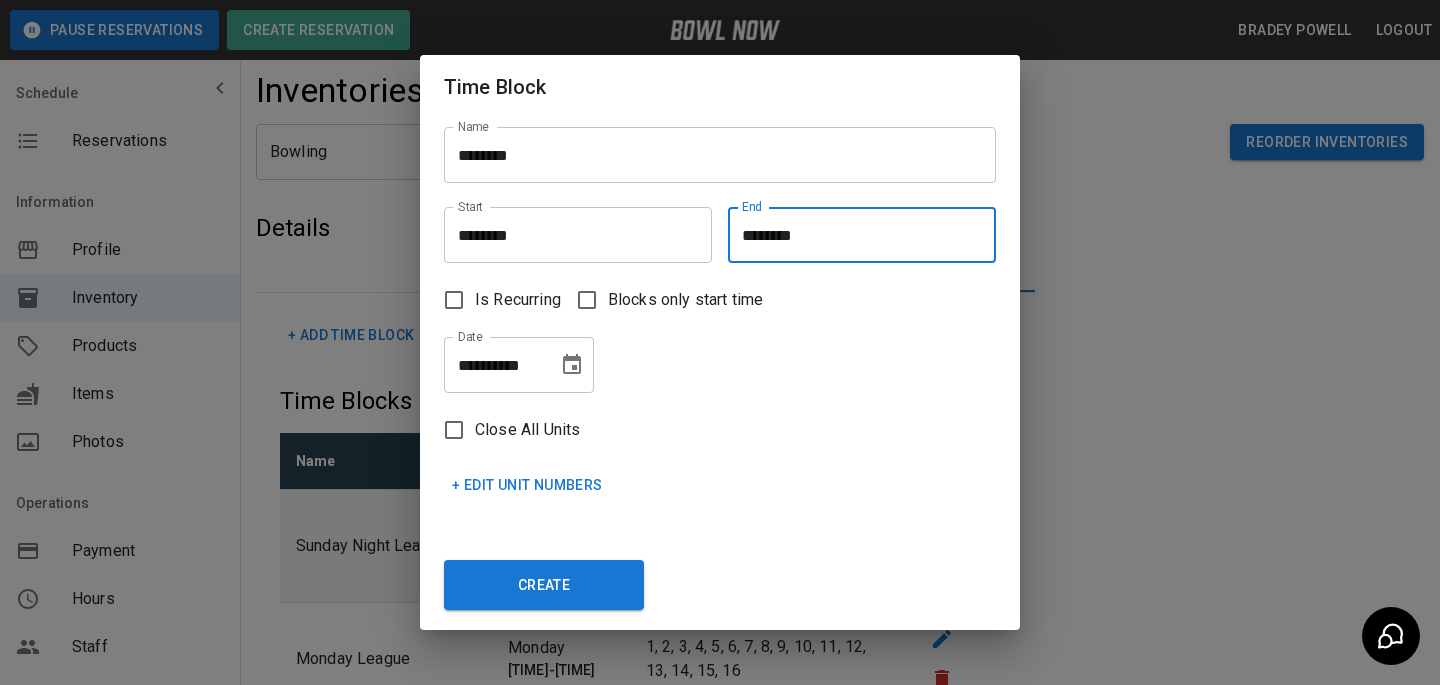 click 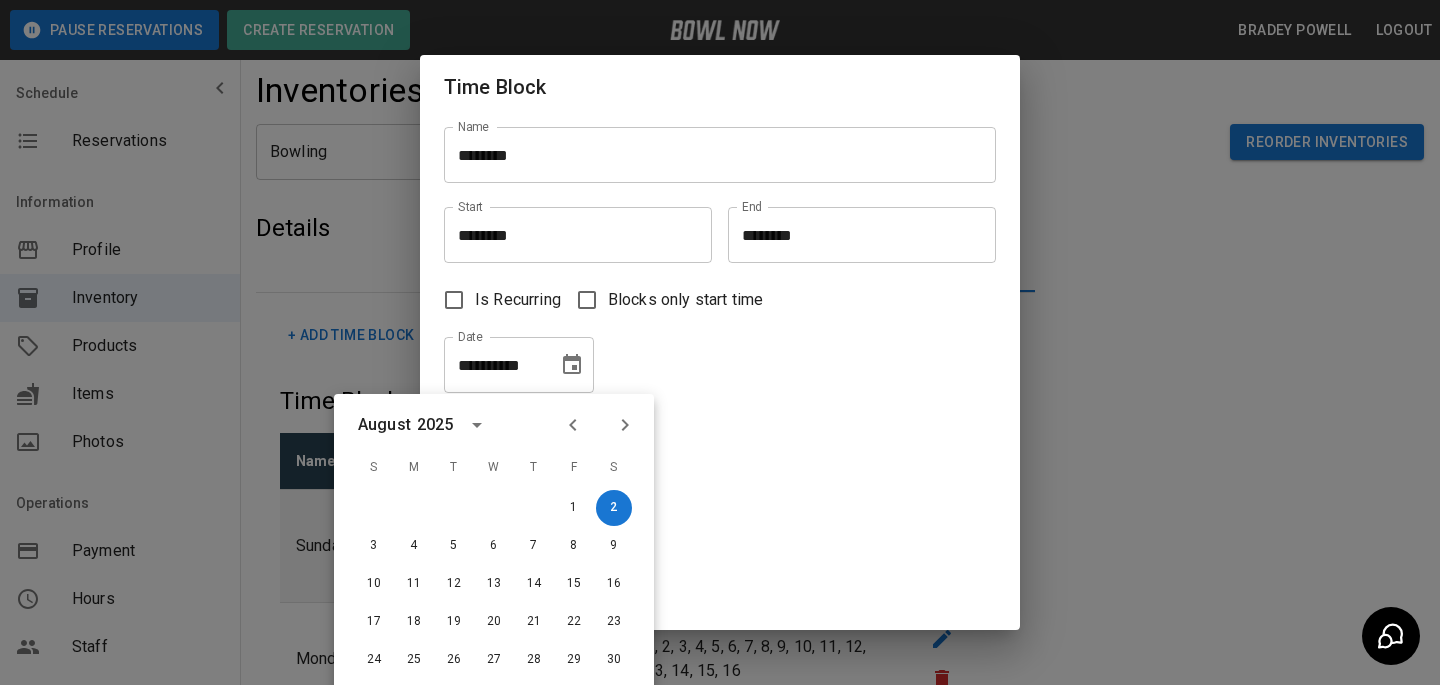 click 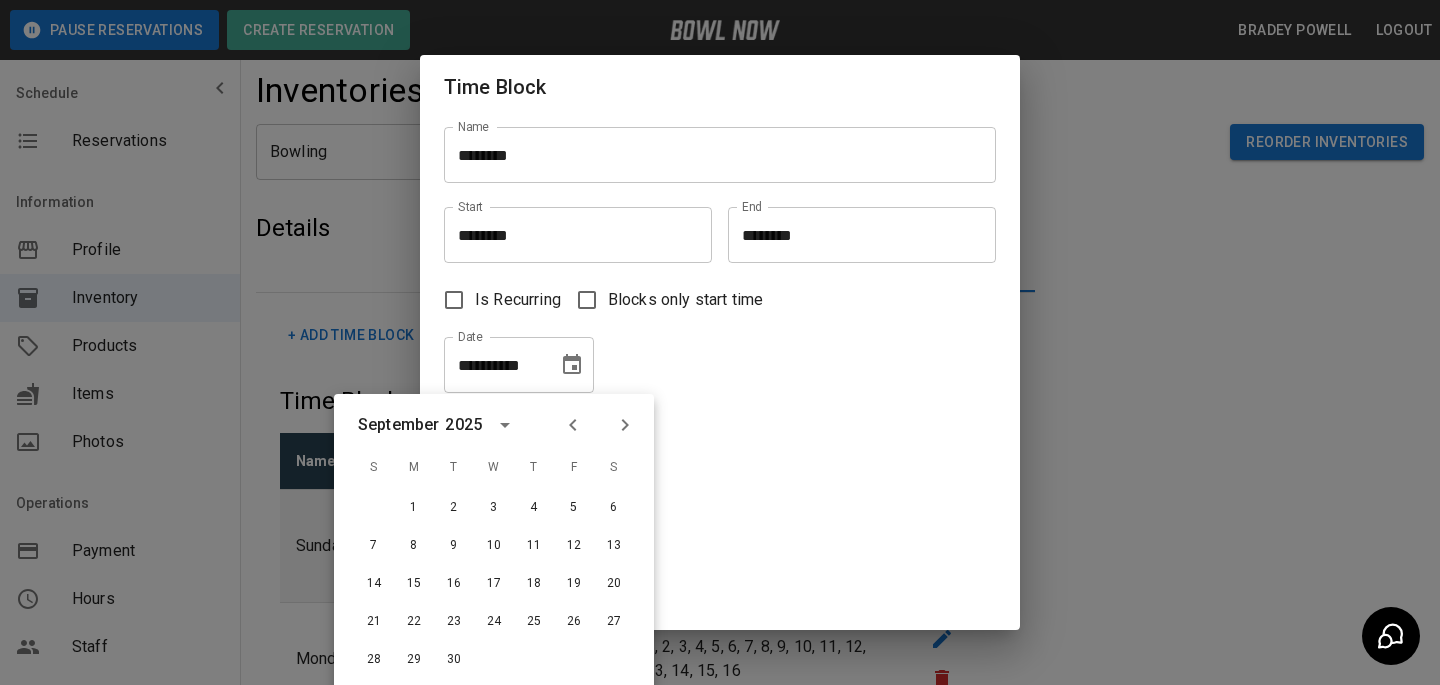 click 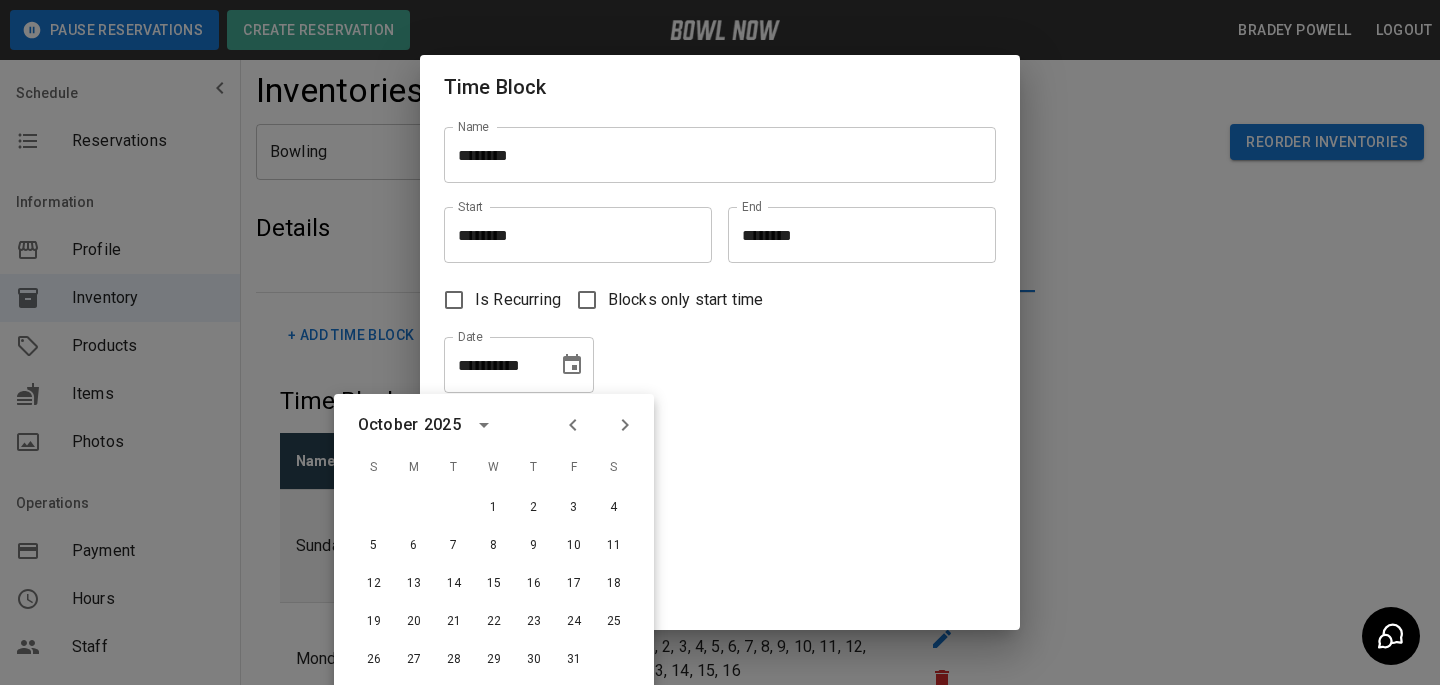click 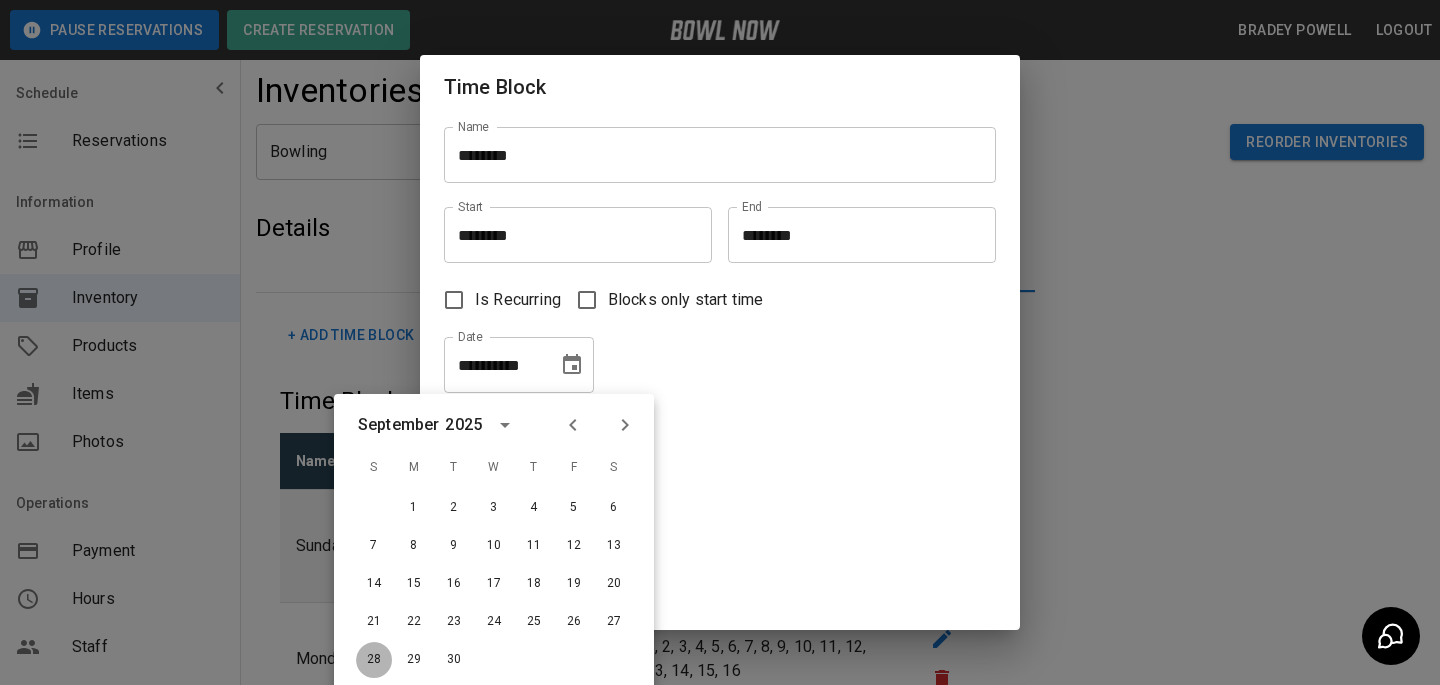 click on "28" at bounding box center (374, 660) 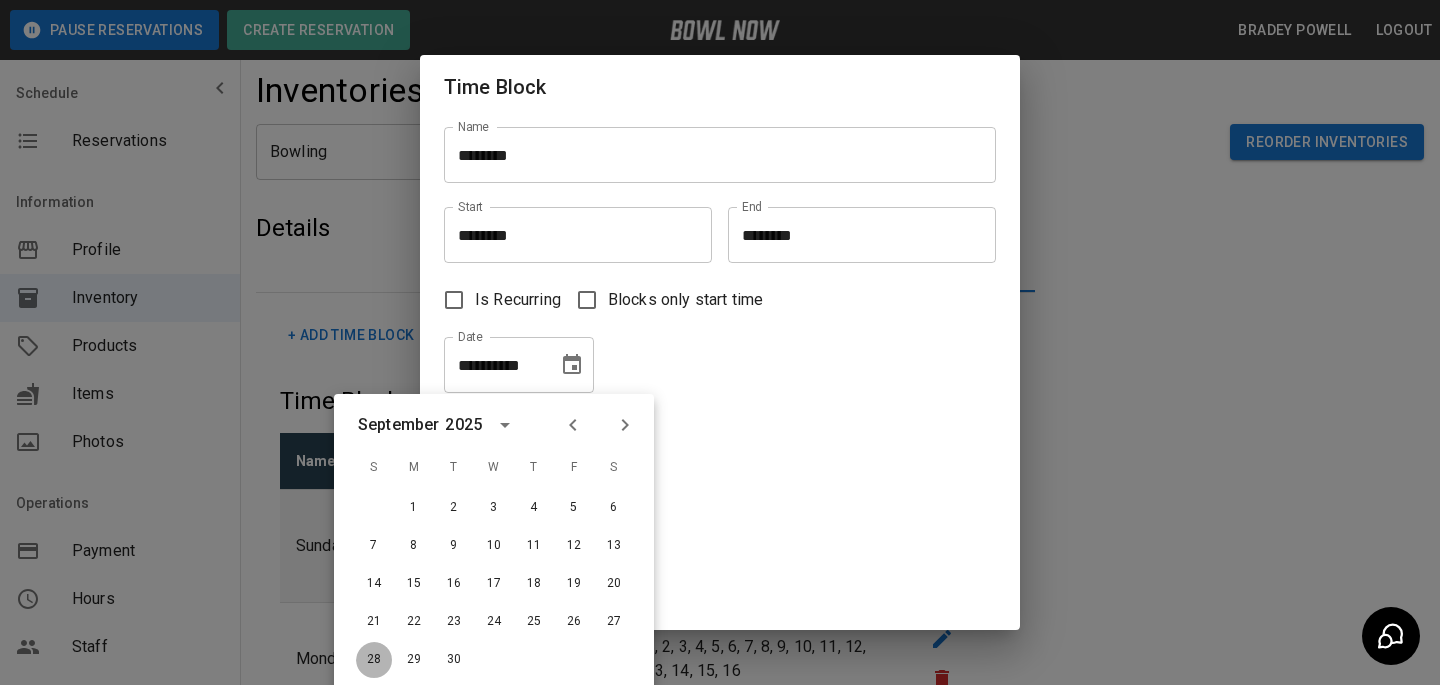 type on "**********" 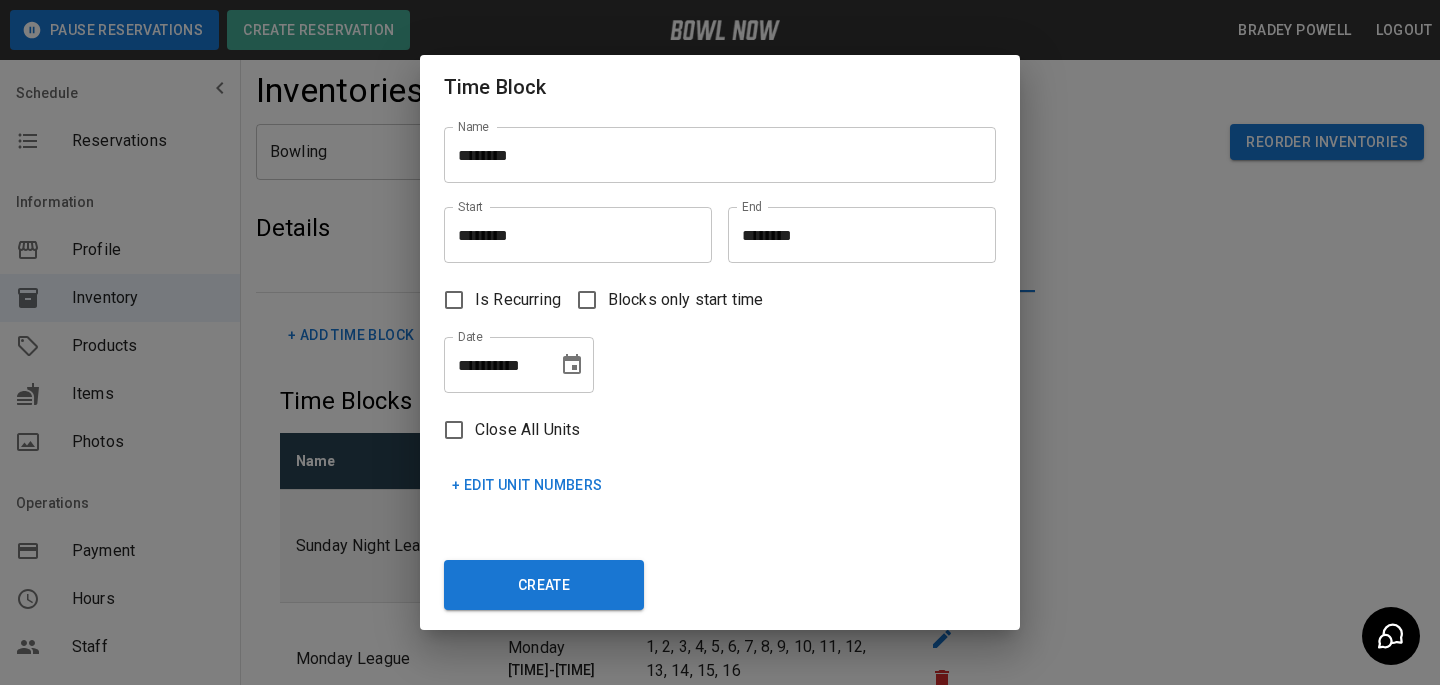 click on "+ Edit Unit Numbers" at bounding box center [527, 485] 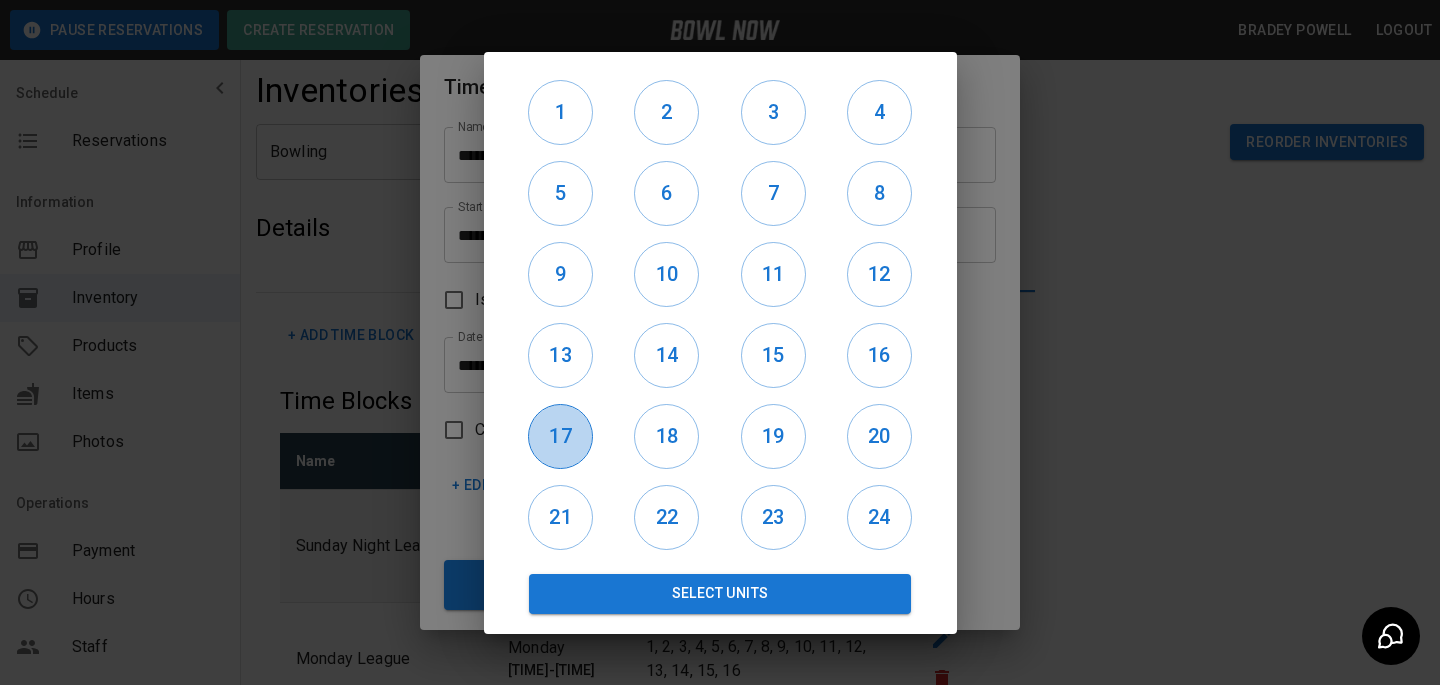 click on "17" at bounding box center [560, 436] 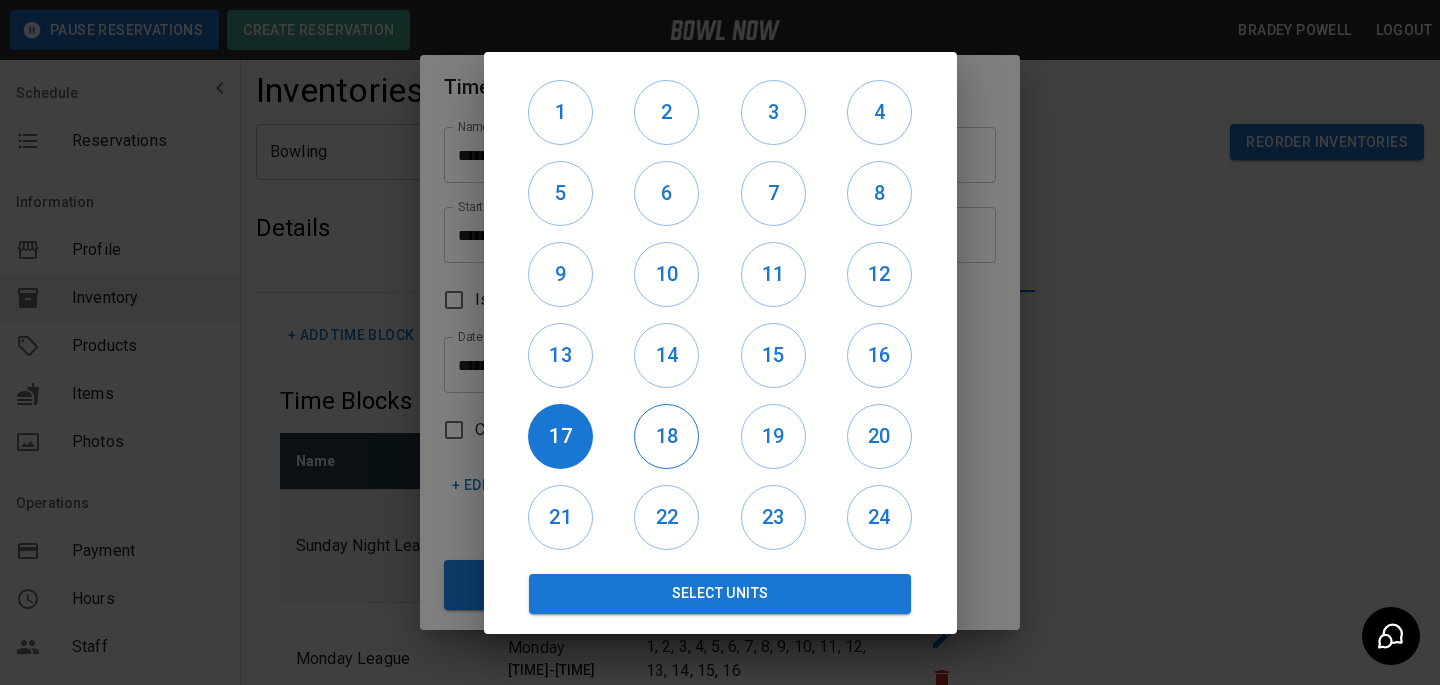 click on "18" at bounding box center (666, 436) 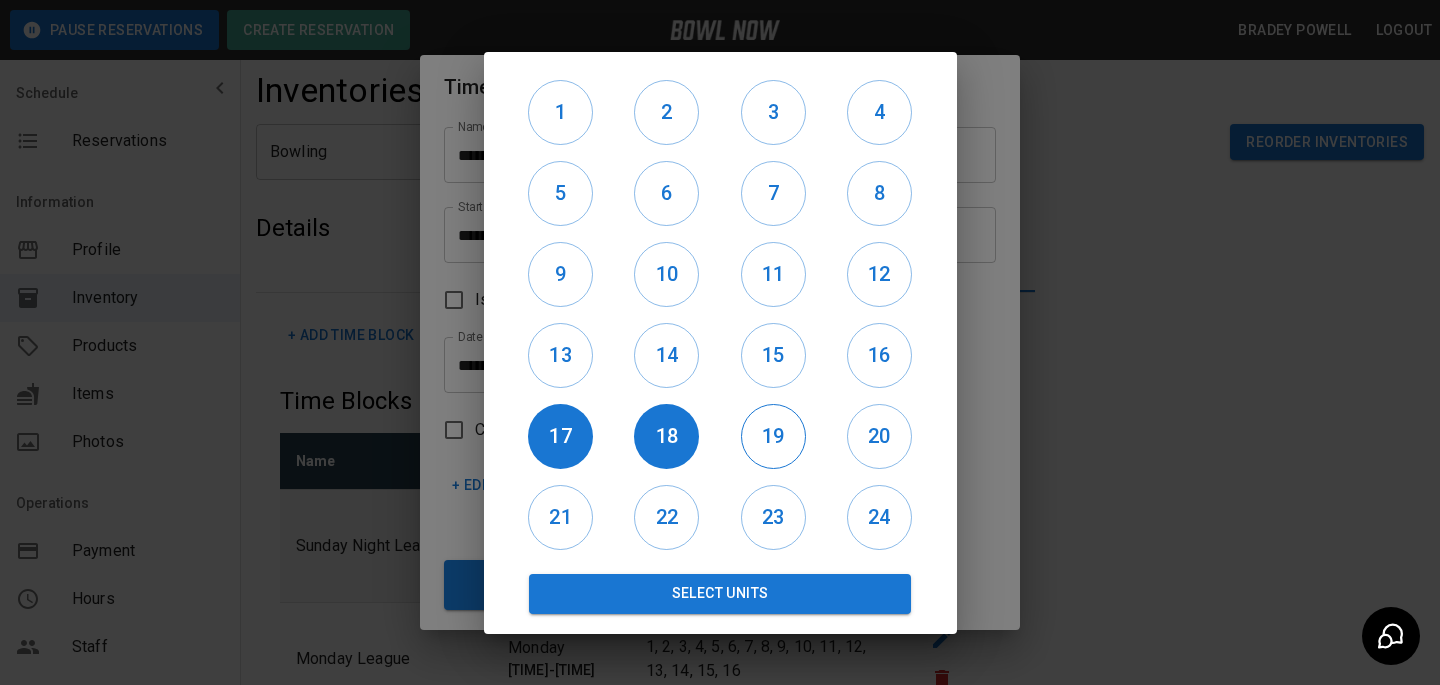 click on "19" at bounding box center (773, 436) 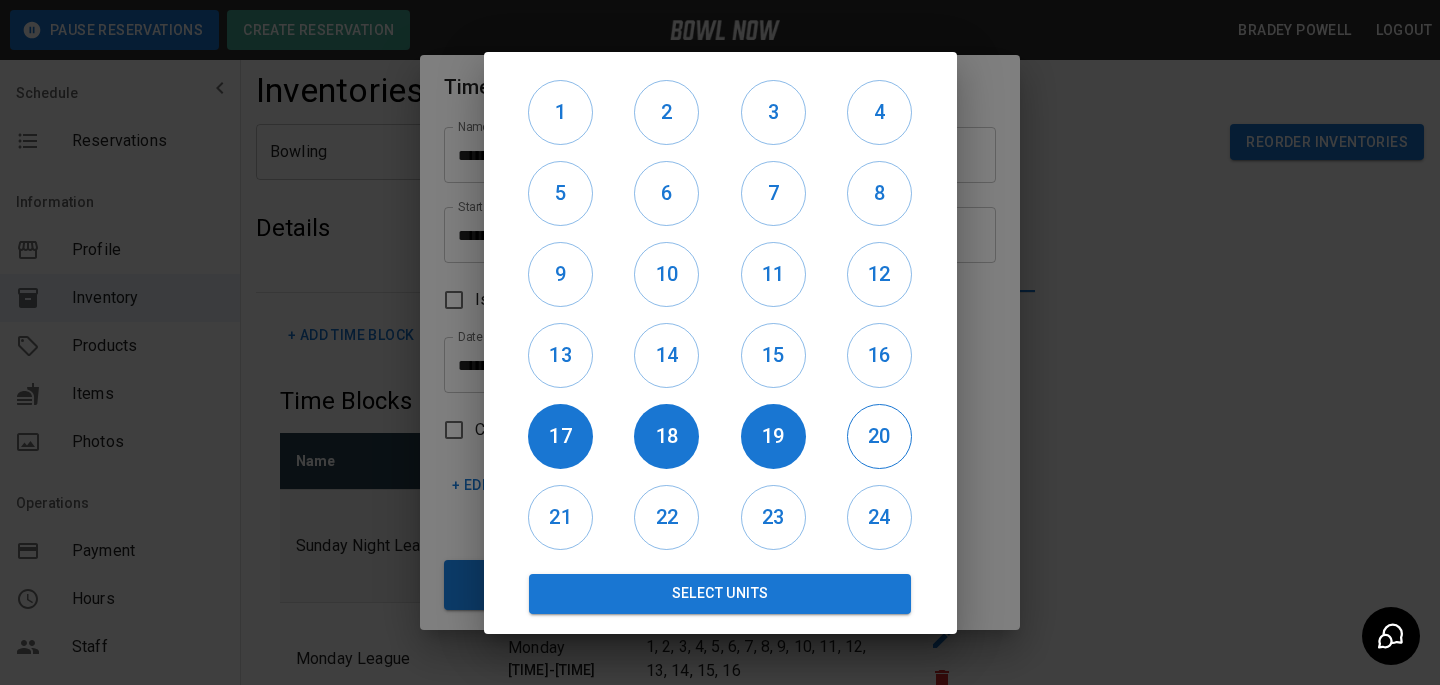 click on "20" at bounding box center (879, 436) 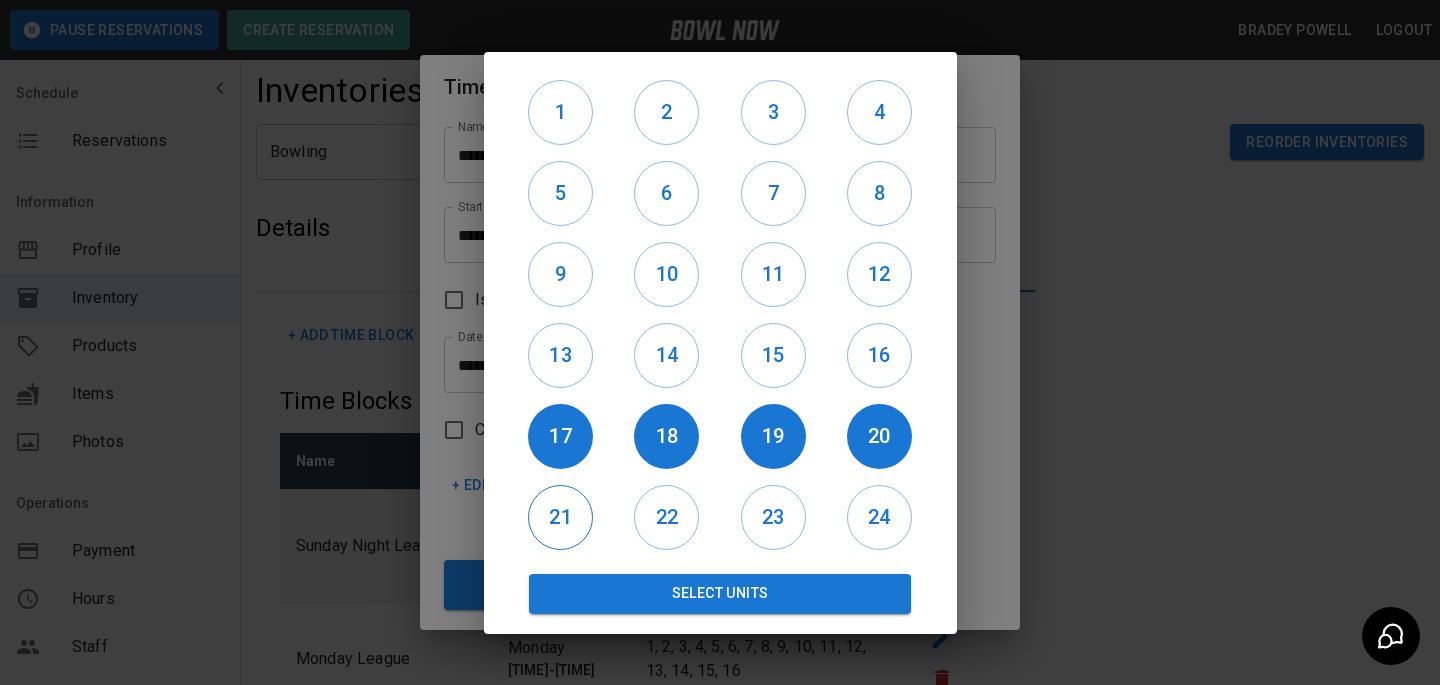 click on "21" at bounding box center [560, 517] 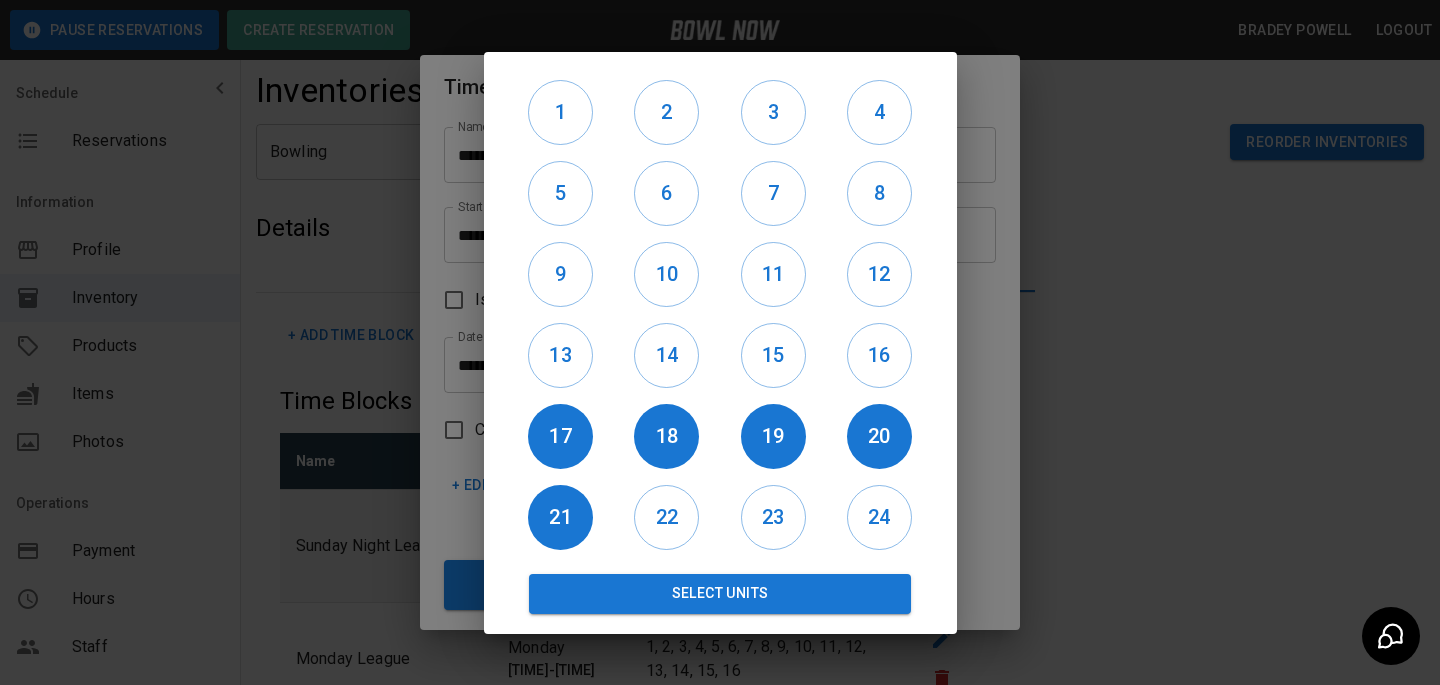 click on "22" at bounding box center [667, 517] 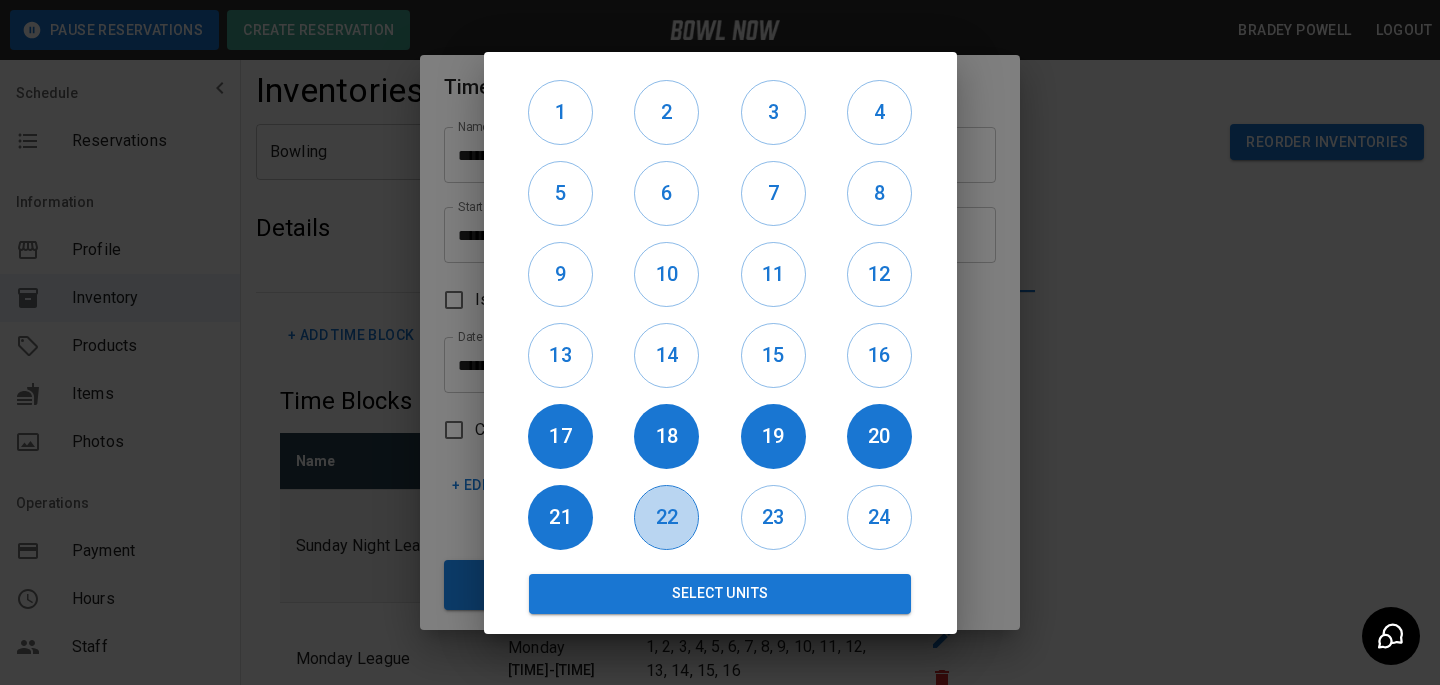 click on "22" at bounding box center [666, 517] 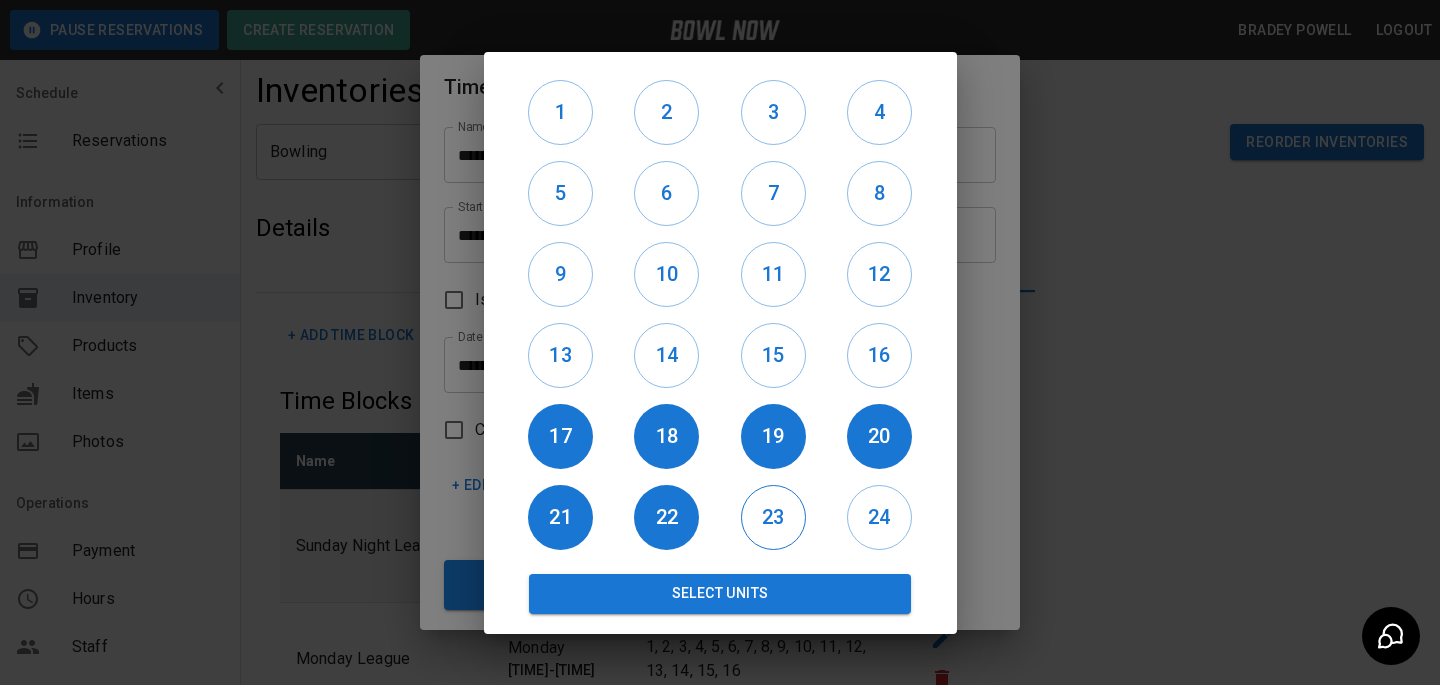 click on "23" at bounding box center (773, 517) 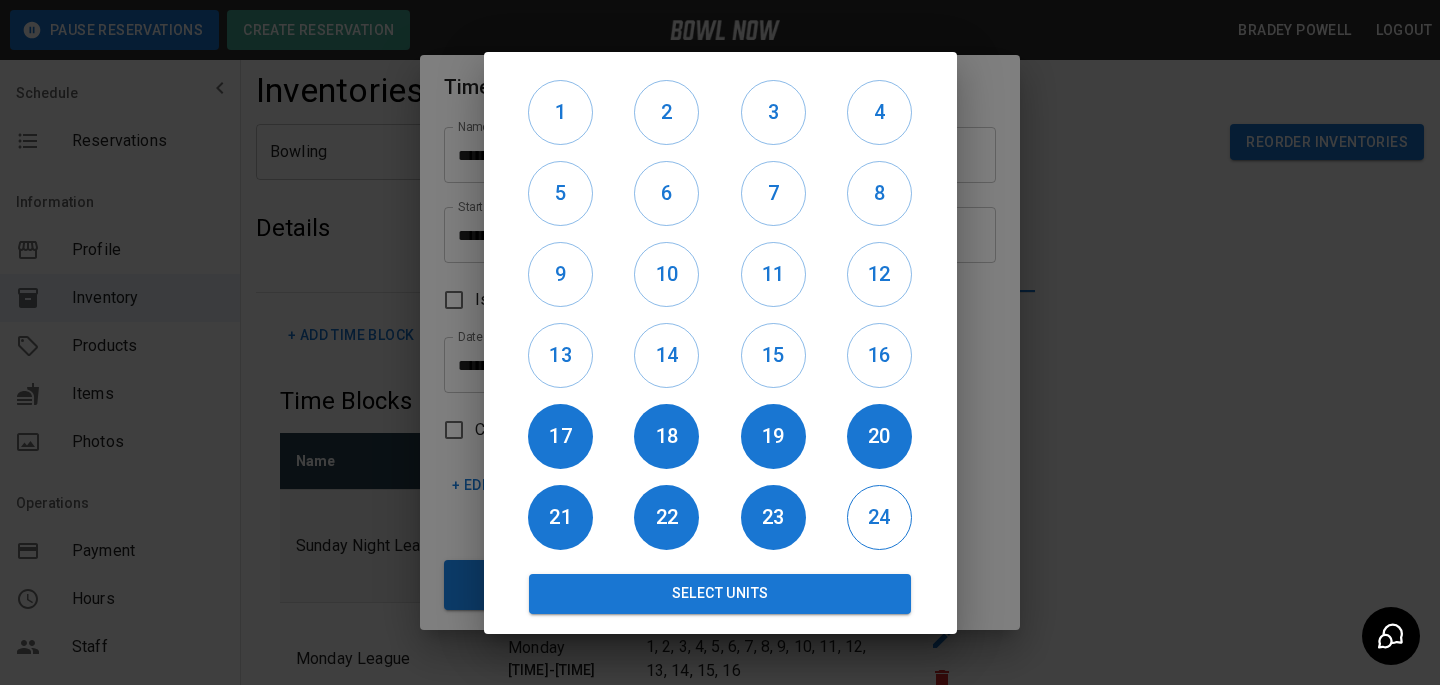 click on "24" at bounding box center [879, 517] 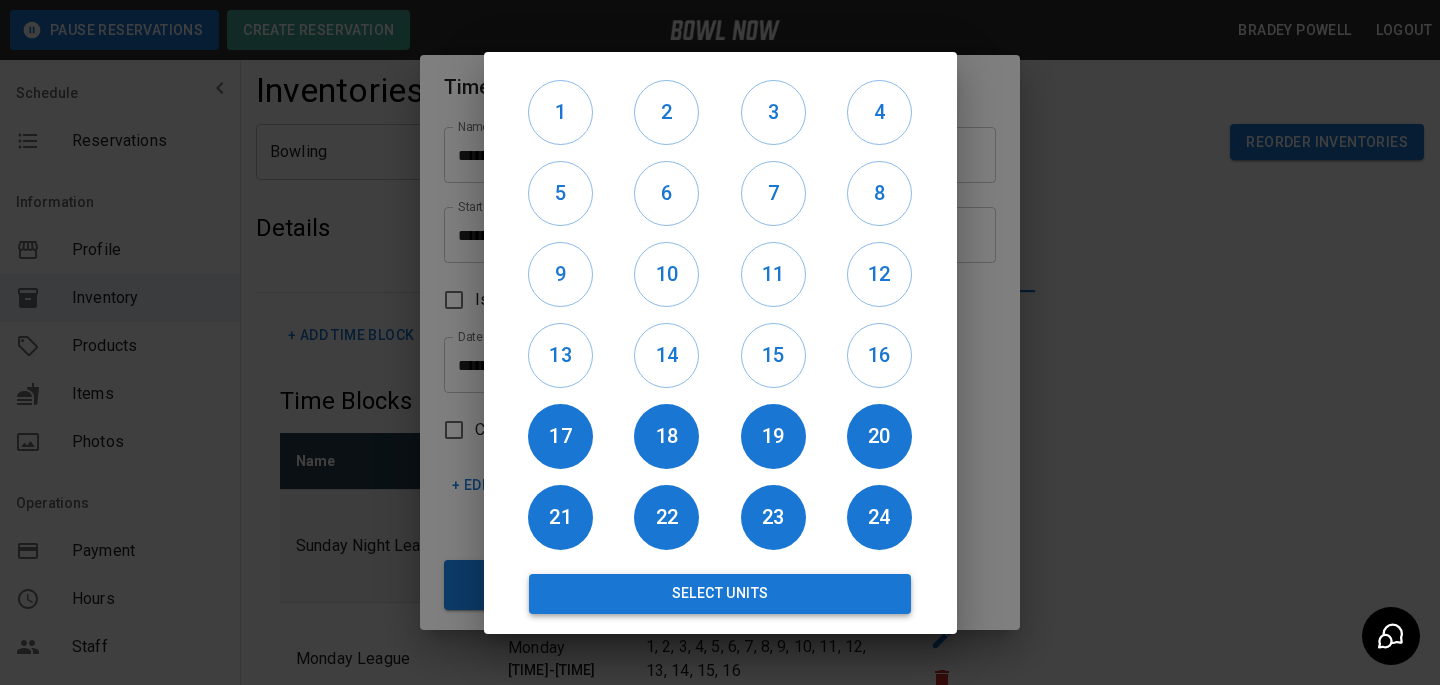 click on "Select Units" at bounding box center (720, 594) 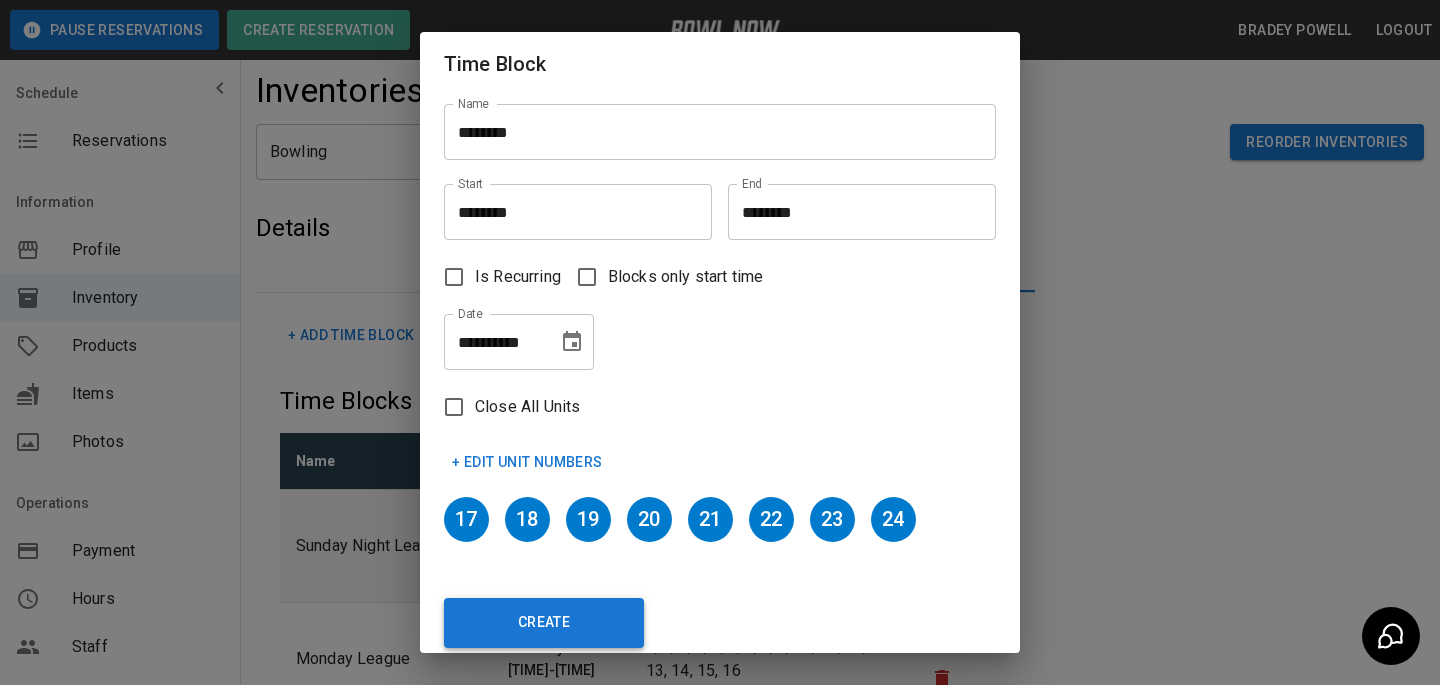 click on "Create" at bounding box center (544, 623) 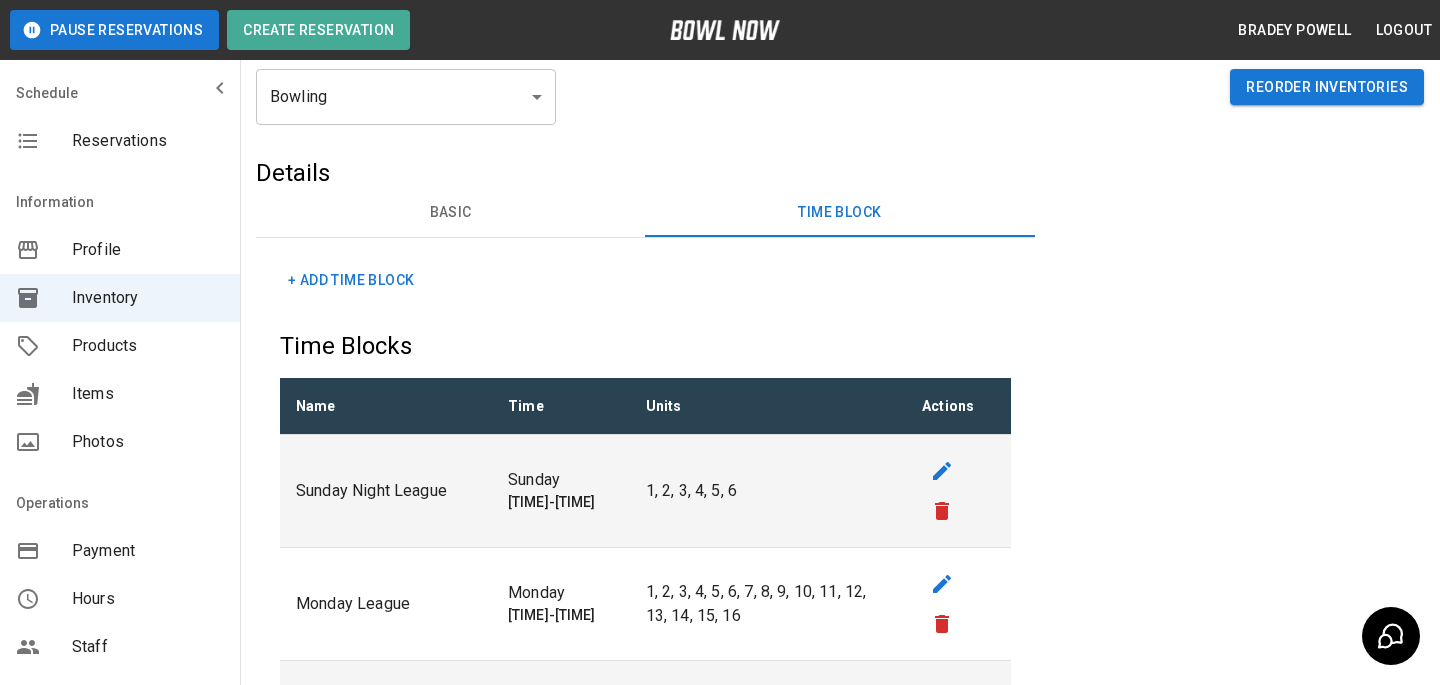 scroll, scrollTop: 0, scrollLeft: 0, axis: both 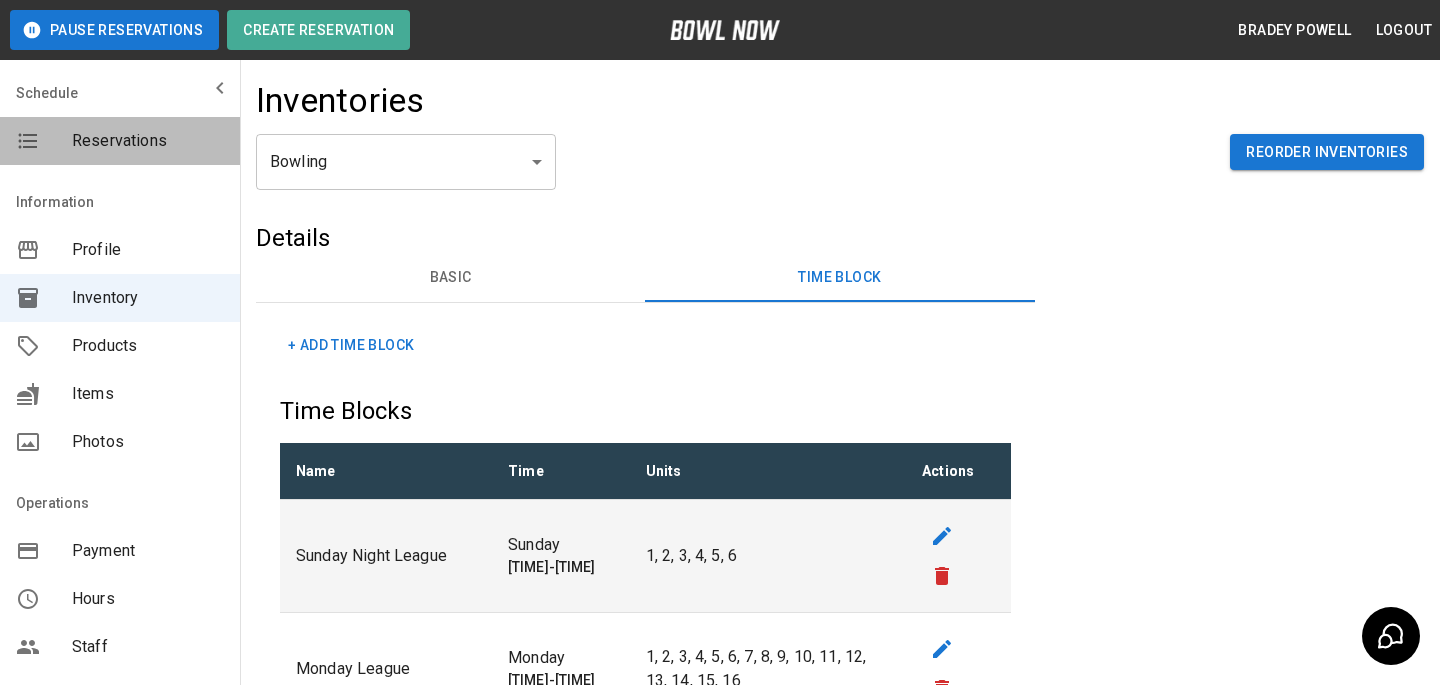 click on "Reservations" at bounding box center (148, 141) 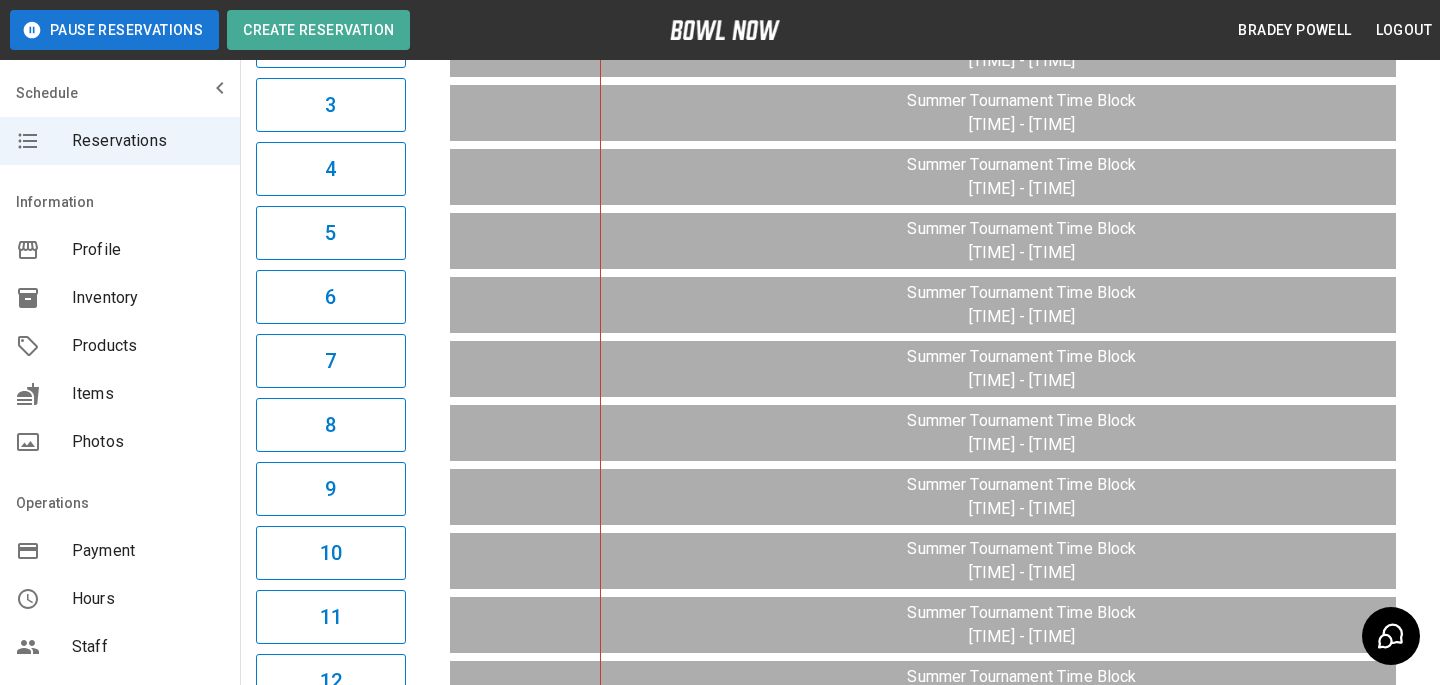 scroll, scrollTop: 1288, scrollLeft: 0, axis: vertical 